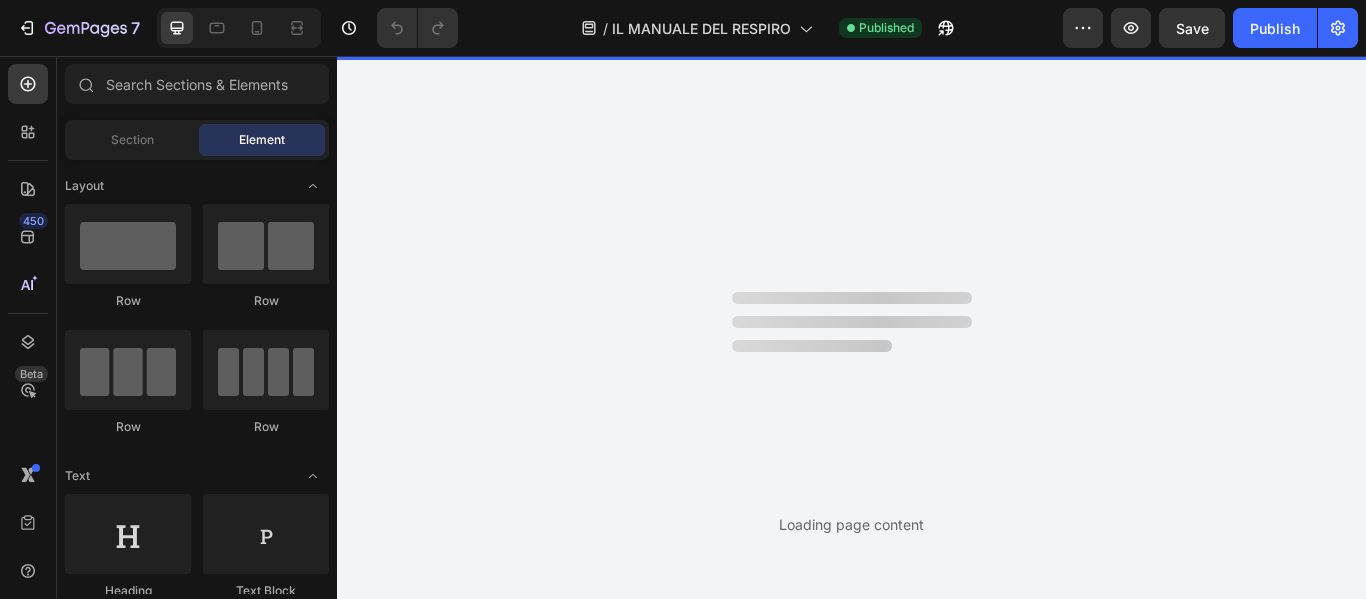 scroll, scrollTop: 0, scrollLeft: 0, axis: both 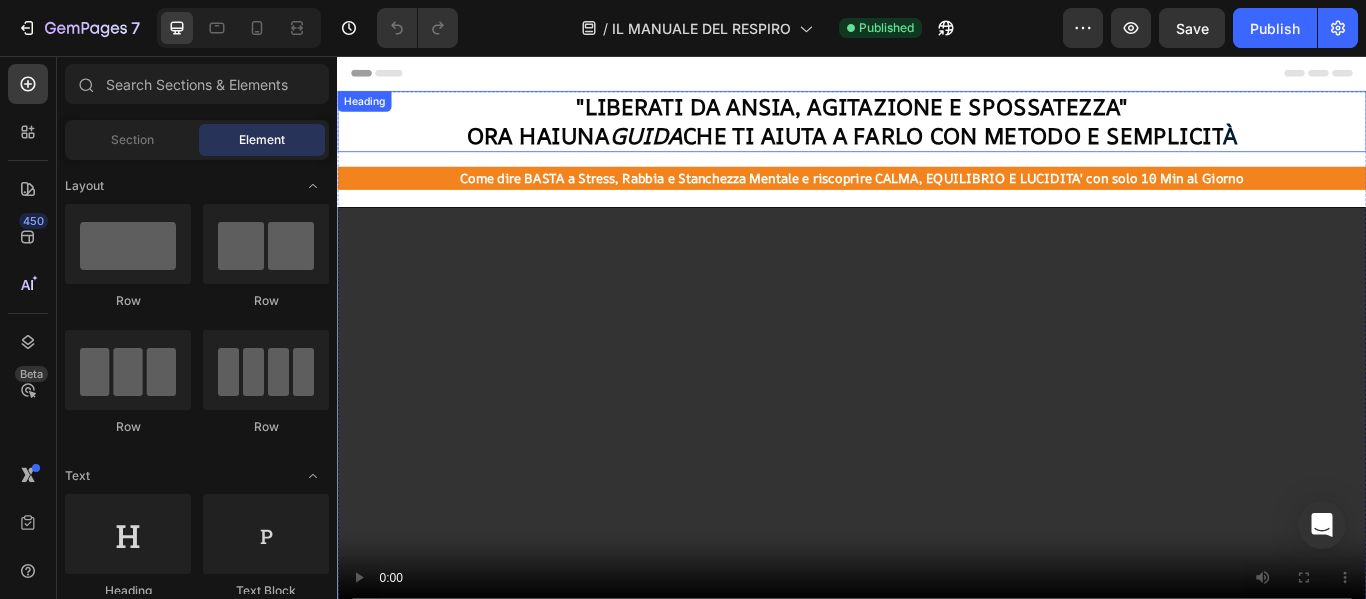 click on ""LIBERATI DA ANSIA, AGITAZIONE E SPOSSATEZZA"" at bounding box center [937, 115] 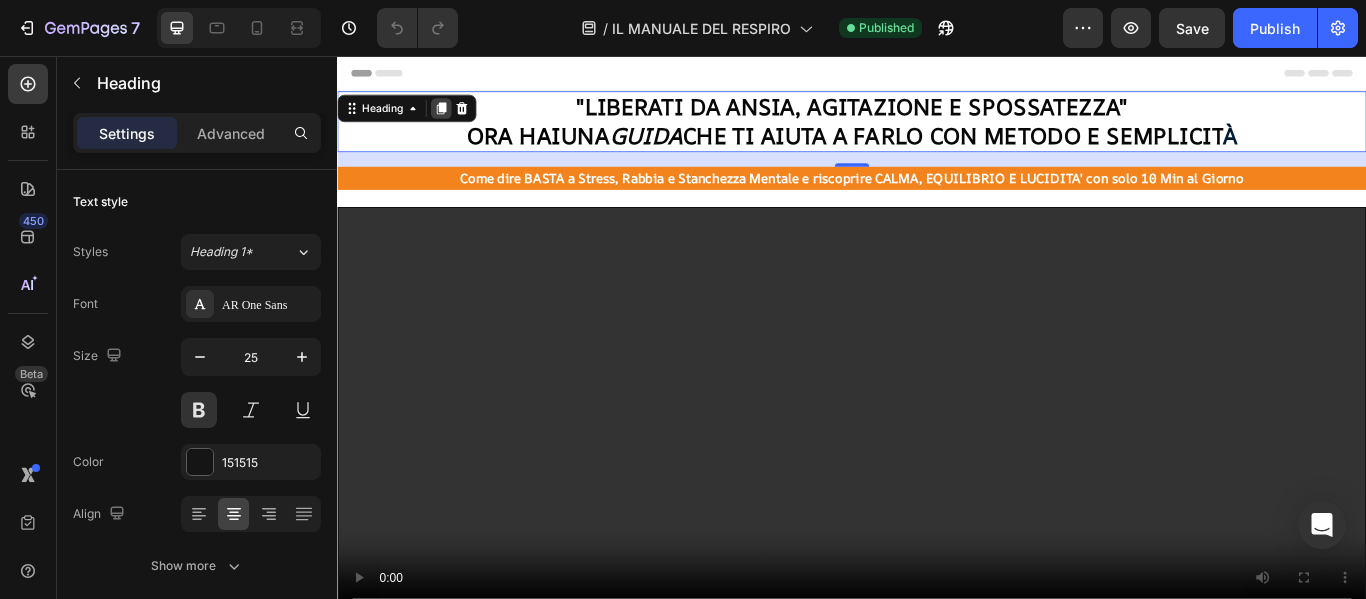 click 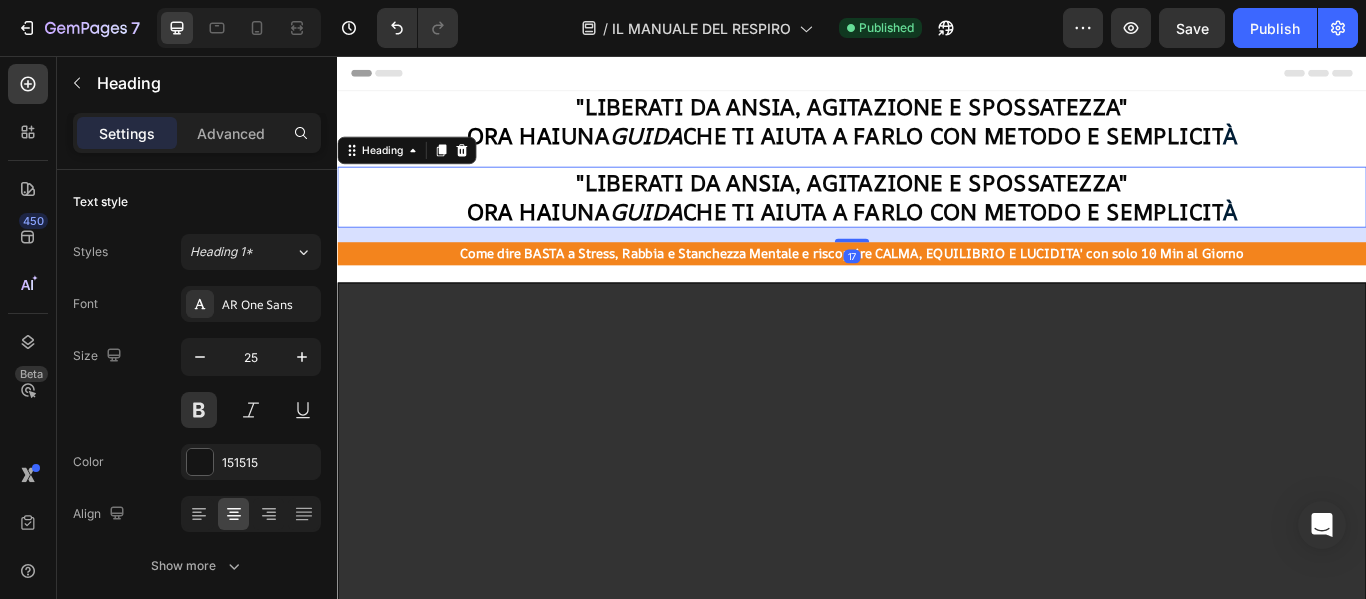 click on ""LIBERATI DA ANSIA, AGITAZIONE E SPOSSATEZZA" ORA HAI UNA GUIDA CHE TI AIUTA A FARLO CON METODO E SEMPLICITÀ" at bounding box center (937, 220) 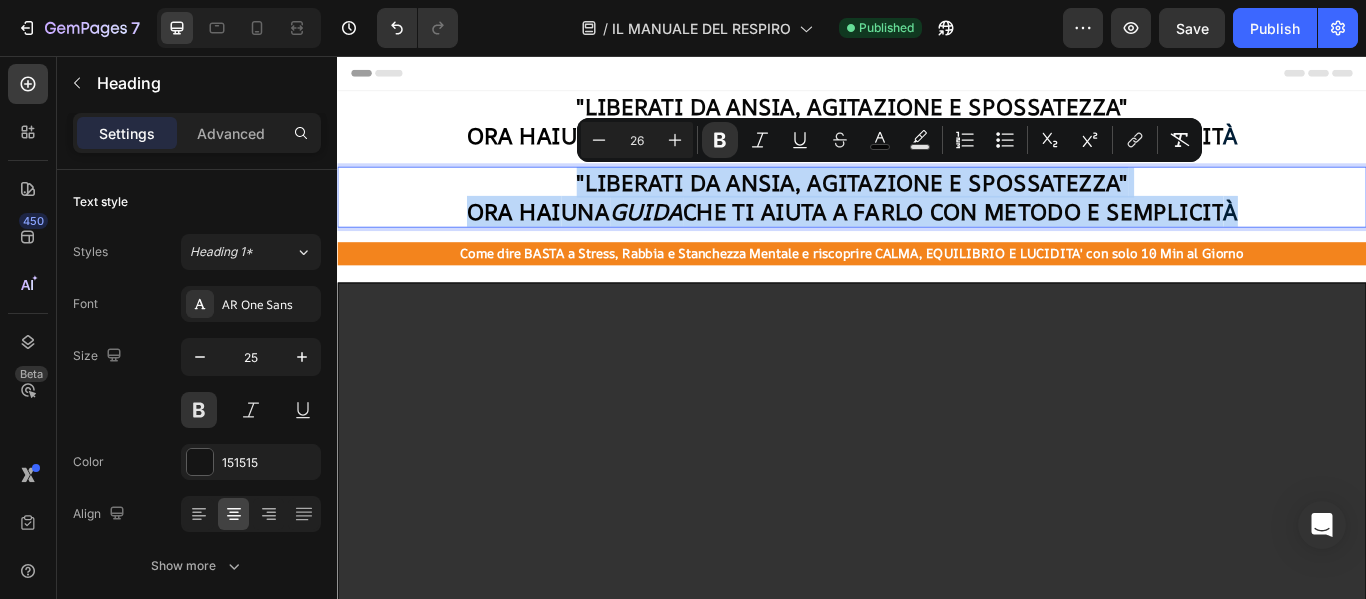 drag, startPoint x: 1399, startPoint y: 236, endPoint x: 537, endPoint y: 194, distance: 863.0226 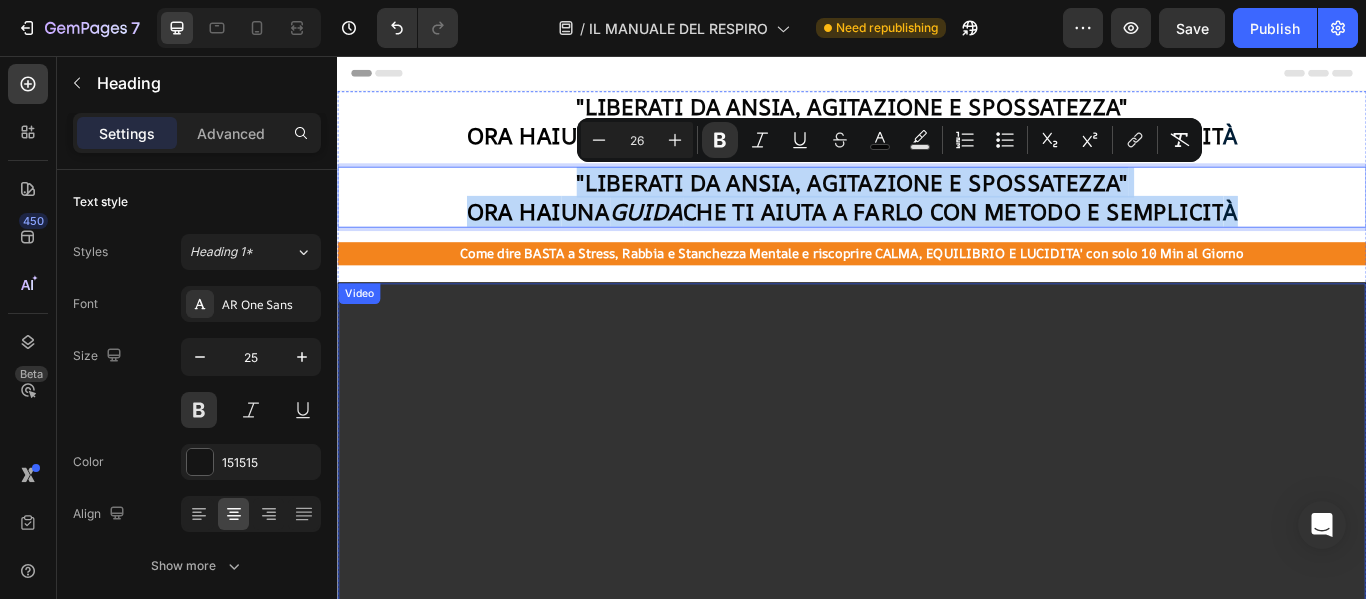 click at bounding box center [937, 560] 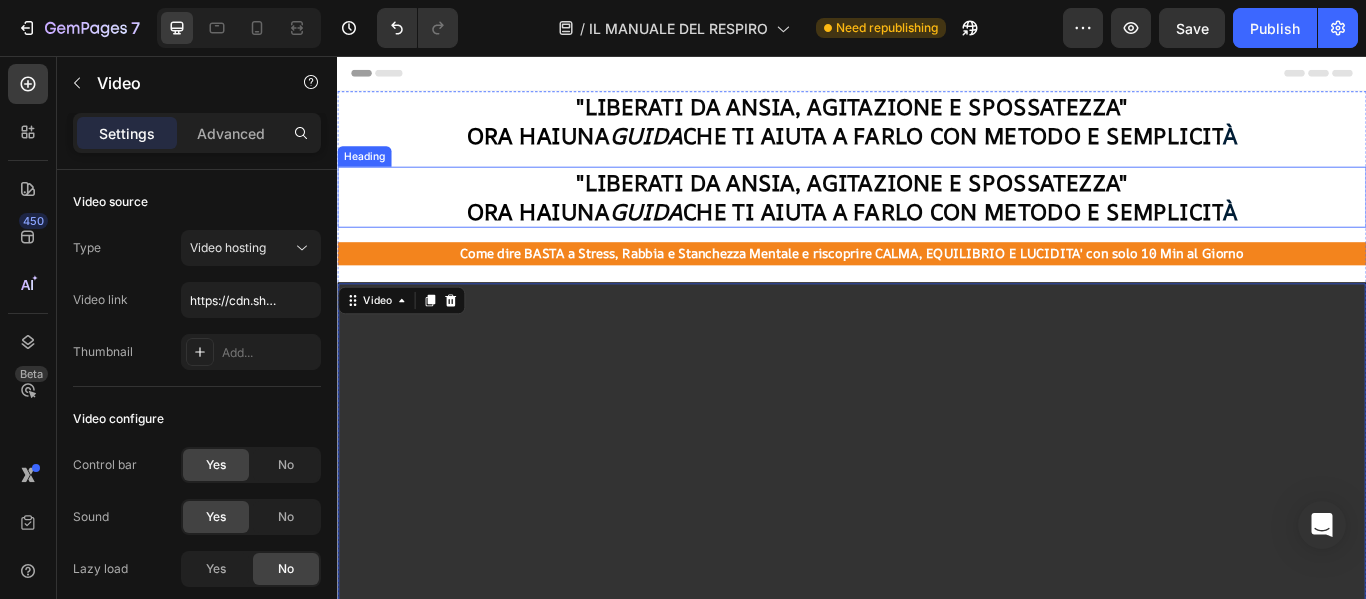 click on ""LIBERATI DA ANSIA, AGITAZIONE E SPOSSATEZZA"" at bounding box center [937, 203] 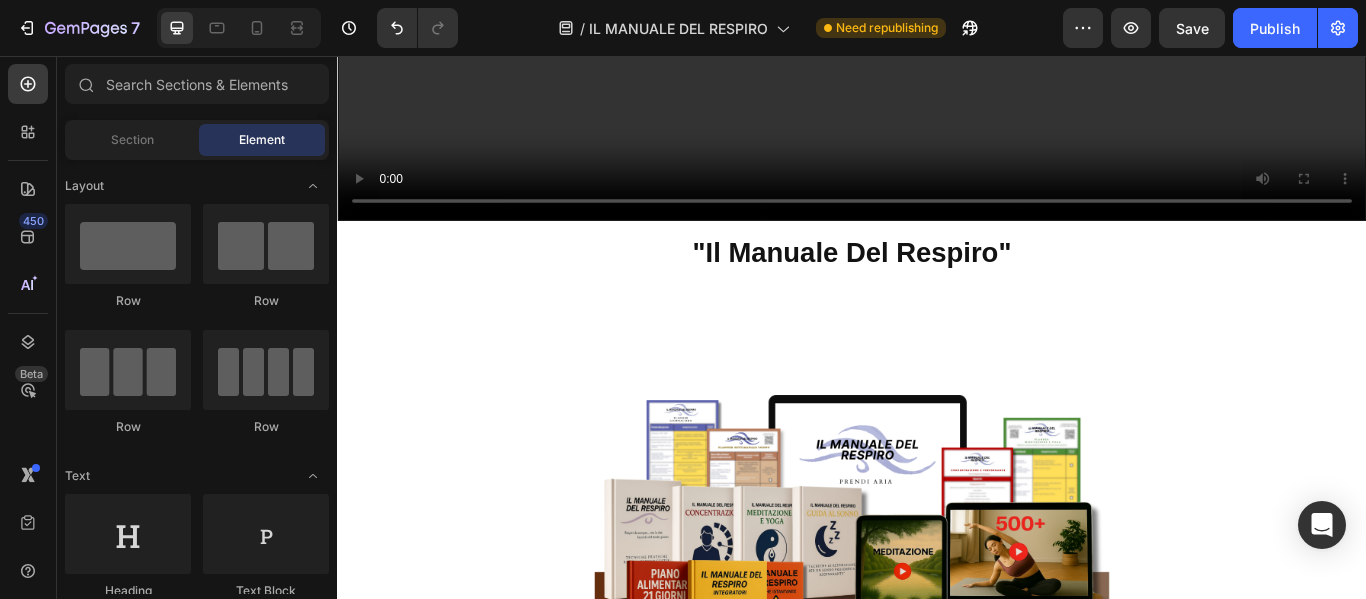scroll, scrollTop: 1142, scrollLeft: 0, axis: vertical 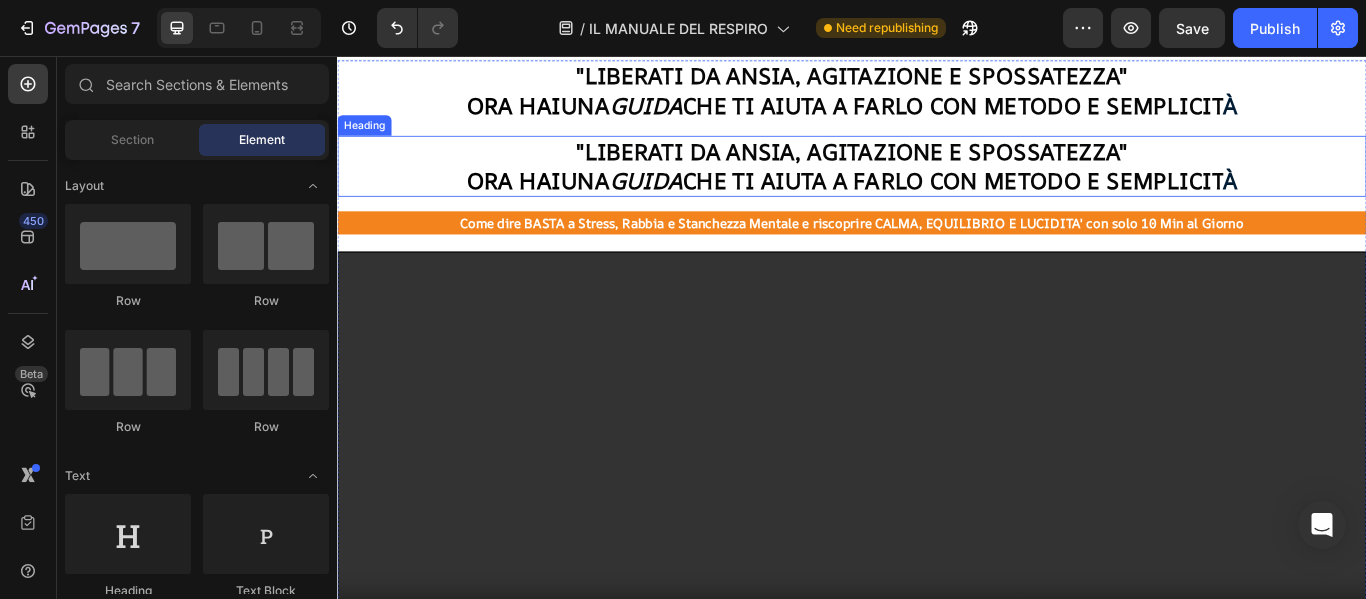 click on "CHE TI AIUTA A FARLO CON METODO E SEMPLICIT" at bounding box center [1055, 201] 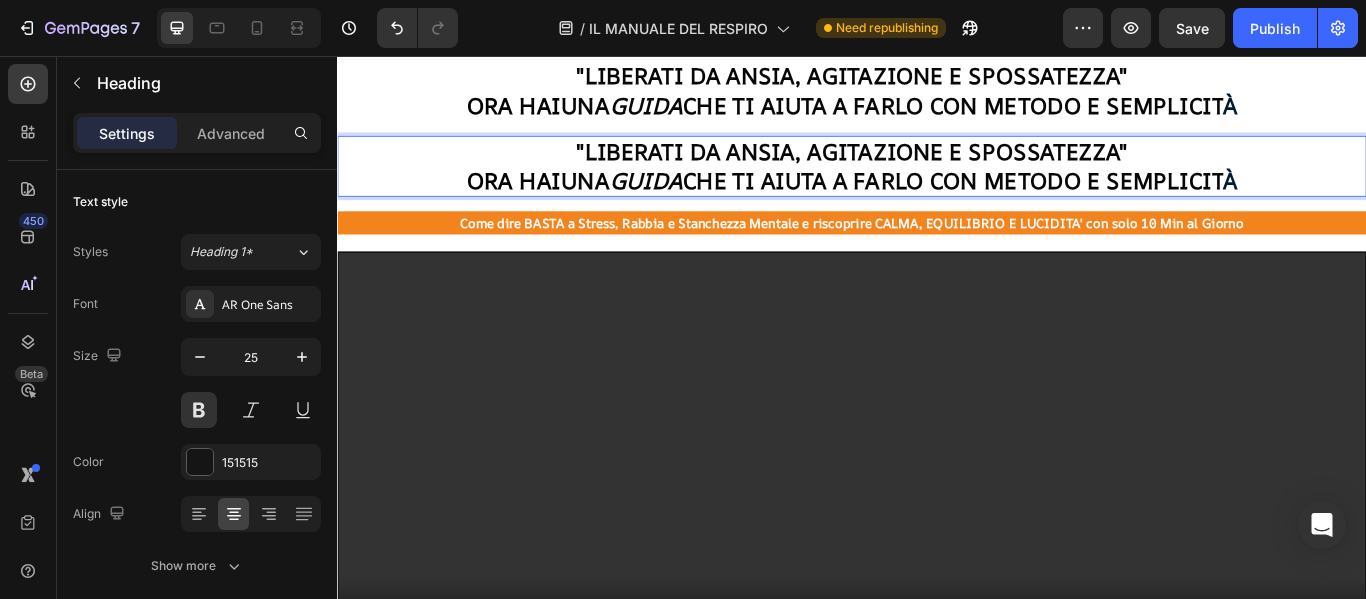 click on "CHE TI AIUTA A FARLO CON METODO E SEMPLICIT" at bounding box center [1055, 201] 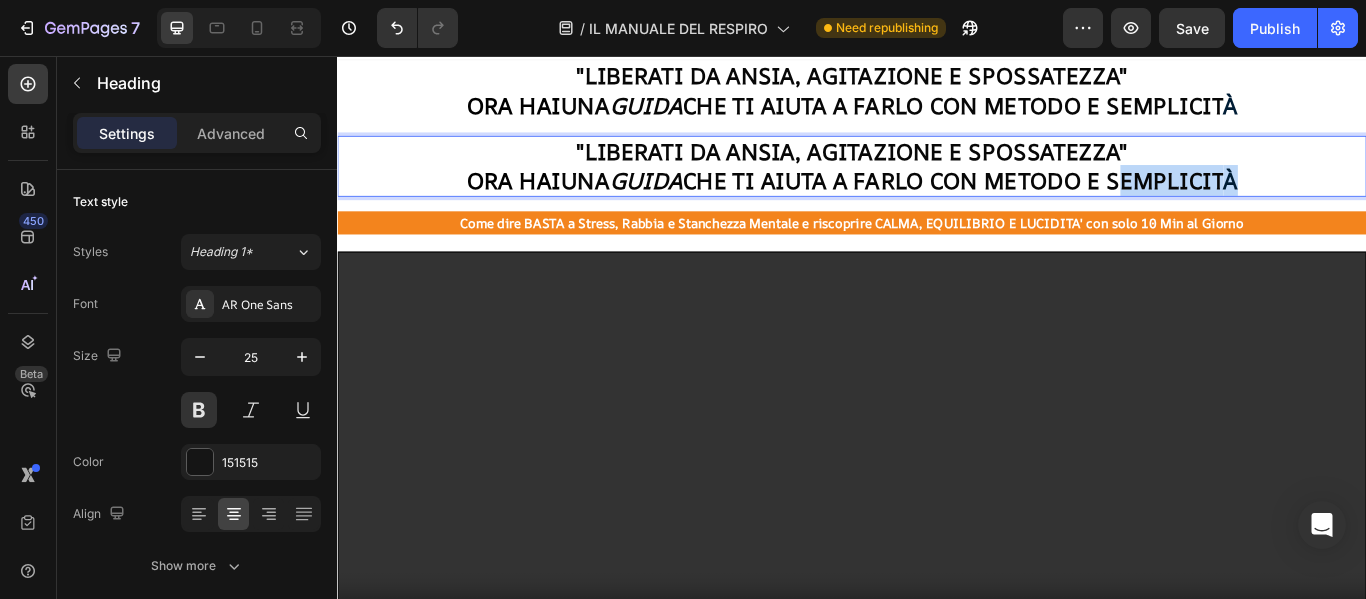 click on "CHE TI AIUTA A FARLO CON METODO E SEMPLICIT" at bounding box center [1055, 201] 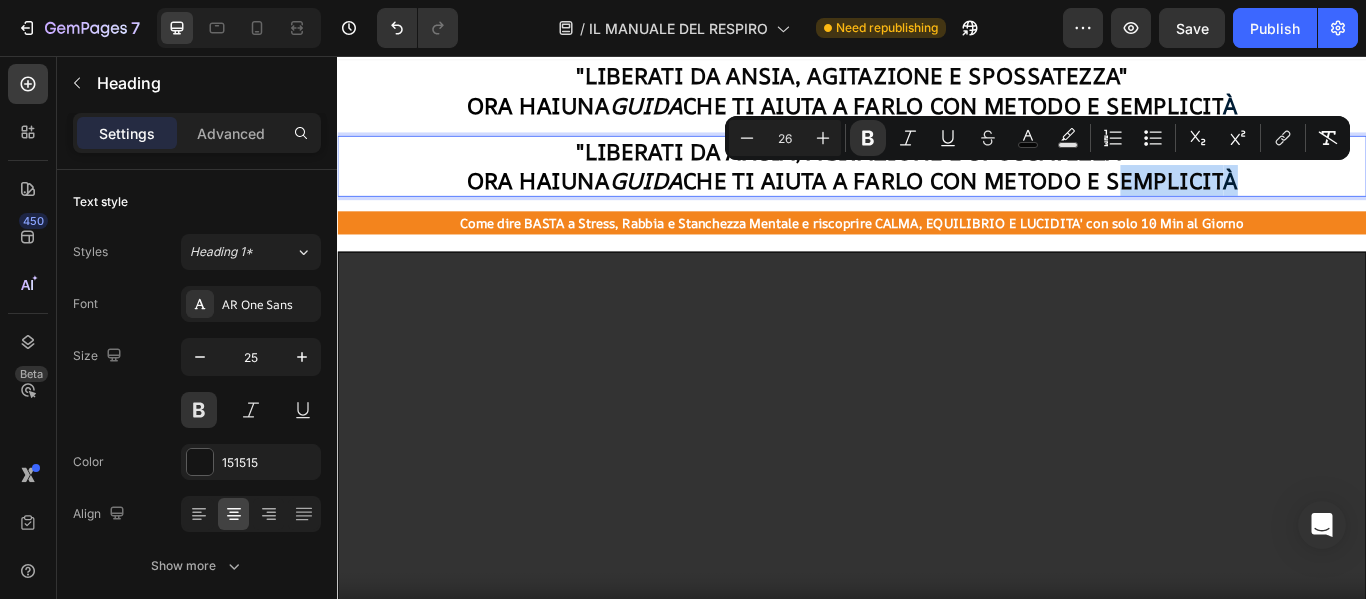 click on ""LIBERATI DA ANSIA, AGITAZIONE E SPOSSATEZZA" ORA HAI UNA GUIDA CHE TI AIUTA A FARLO CON METODO E SEMPLICITÀ" at bounding box center (937, 184) 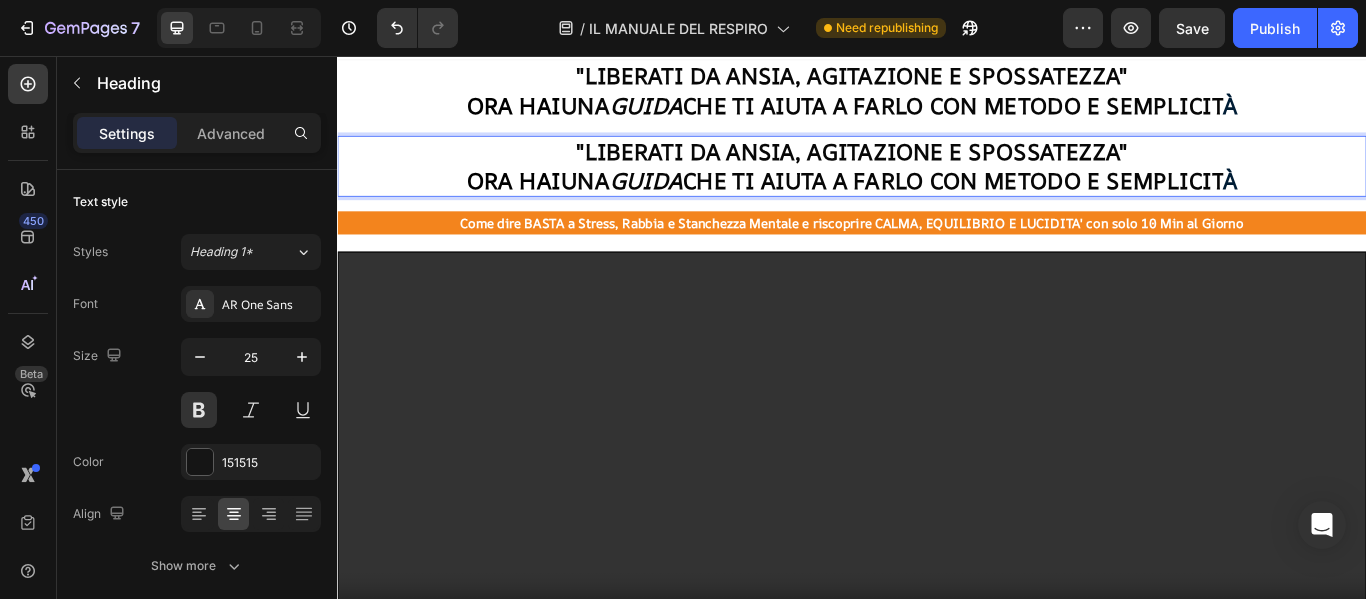 click on ""LIBERATI DA ANSIA, AGITAZIONE E SPOSSATEZZA" ORA HAI UNA GUIDA CHE TI AIUTA A FARLO CON METODO E SEMPLICITÀ" at bounding box center [937, 184] 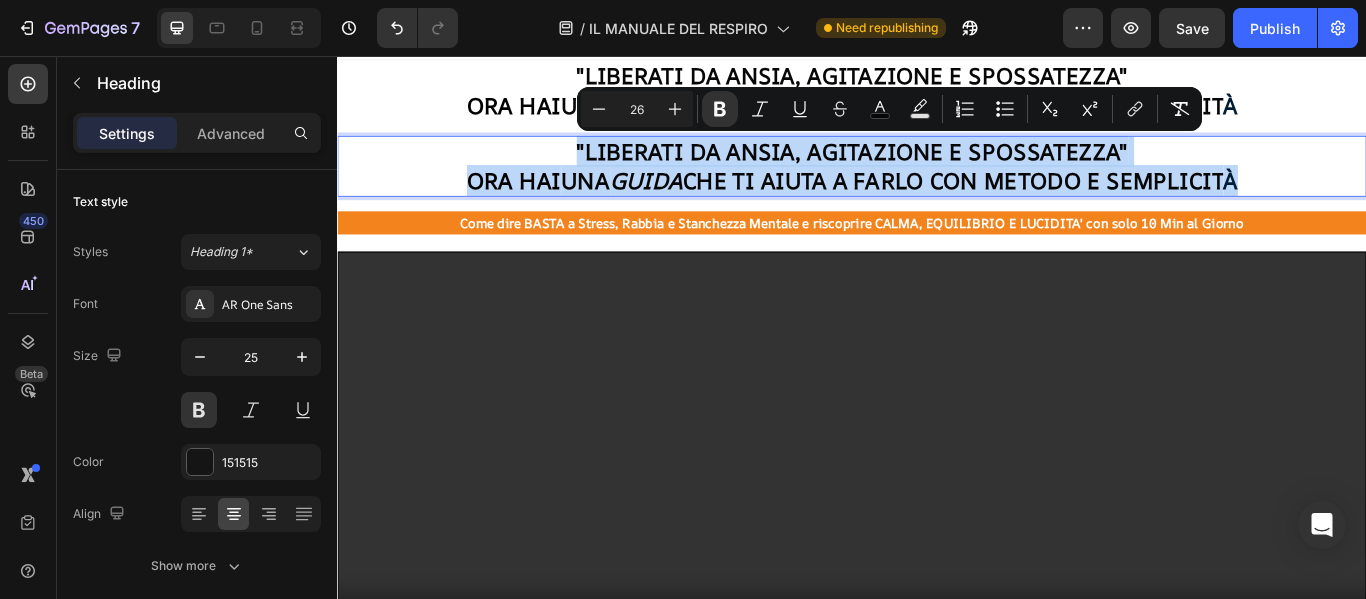 drag, startPoint x: 1408, startPoint y: 193, endPoint x: 516, endPoint y: 177, distance: 892.1435 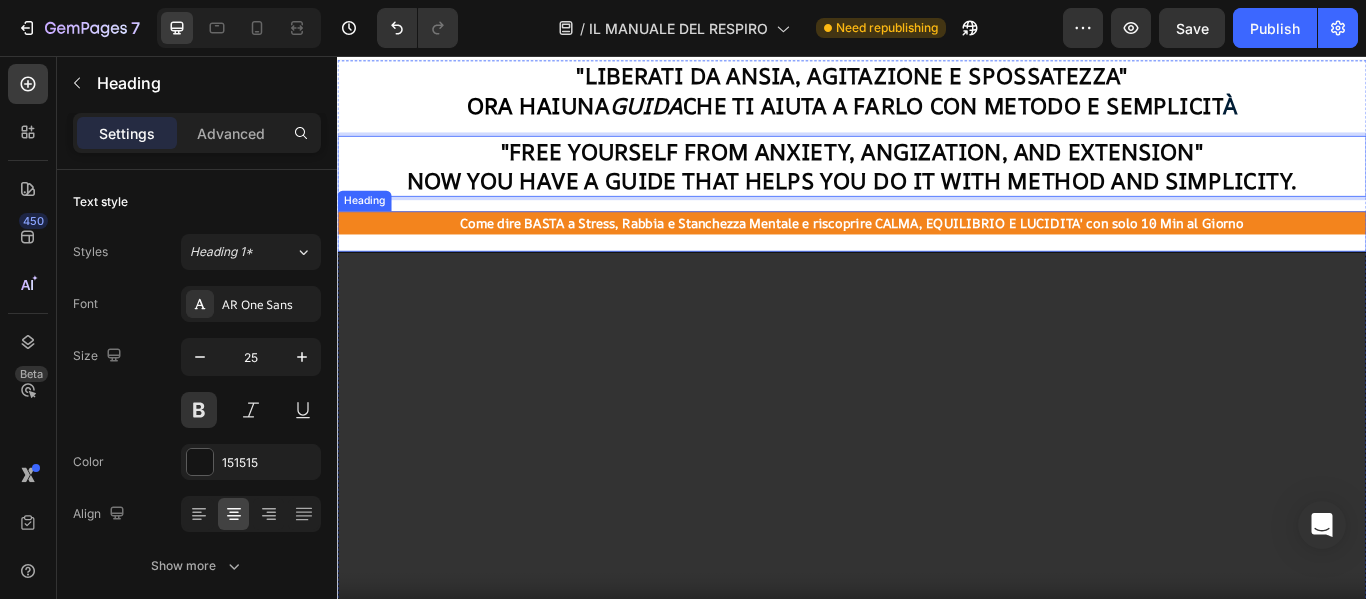click on "Come dire BASTA a Stress, Rabbia e Stanchezza Mentale e riscoprire CALMA, EQUILIBRIO E LUCIDITA' con solo 10 Min al Giorno" at bounding box center (937, 250) 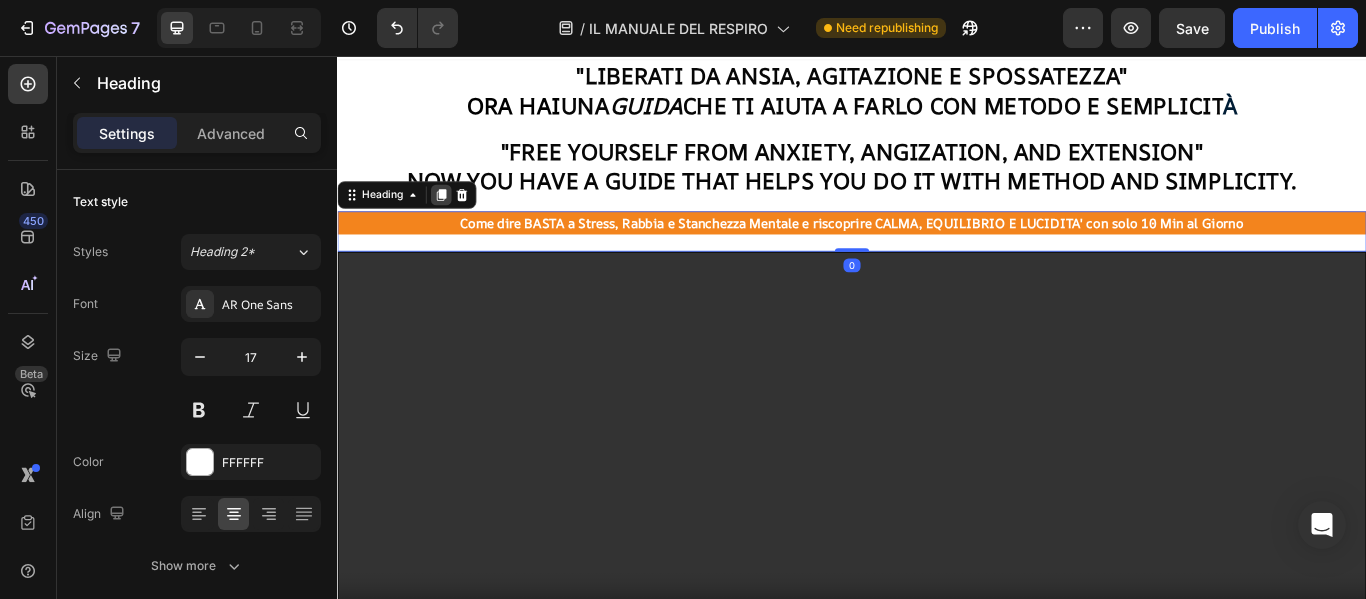 click 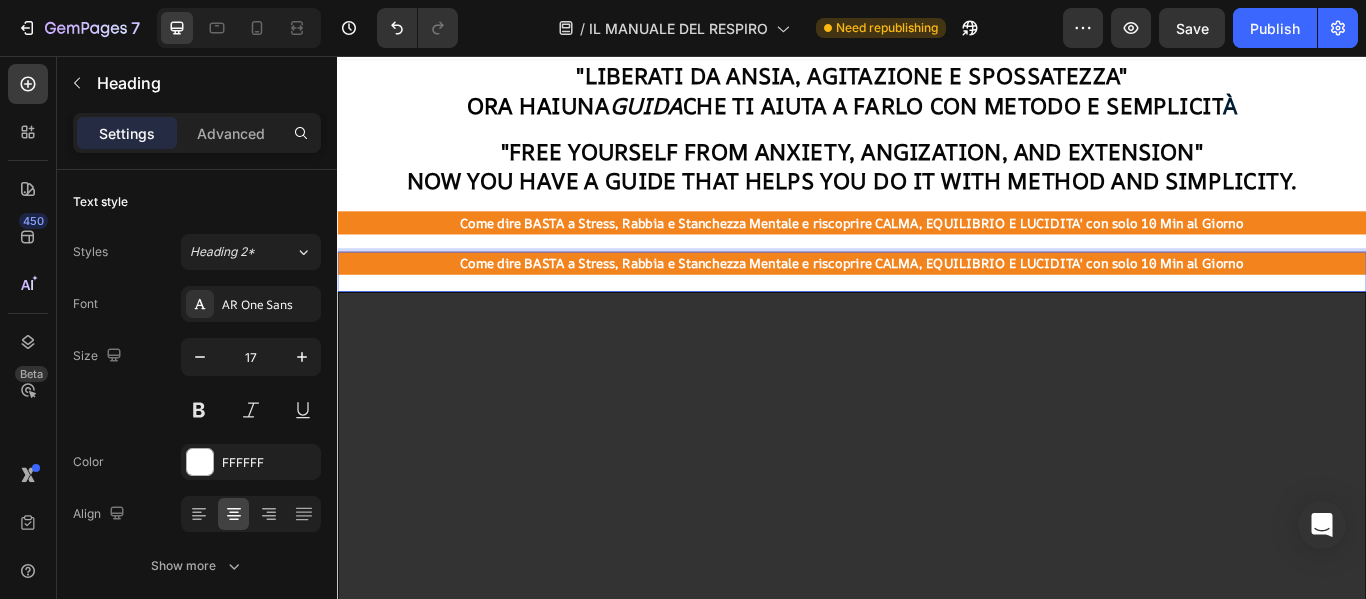 click on "Come dire BASTA a Stress, Rabbia e Stanchezza Mentale e riscoprire CALMA, EQUILIBRIO E LUCIDITA' con solo 10 Min al Giorno" at bounding box center (937, 297) 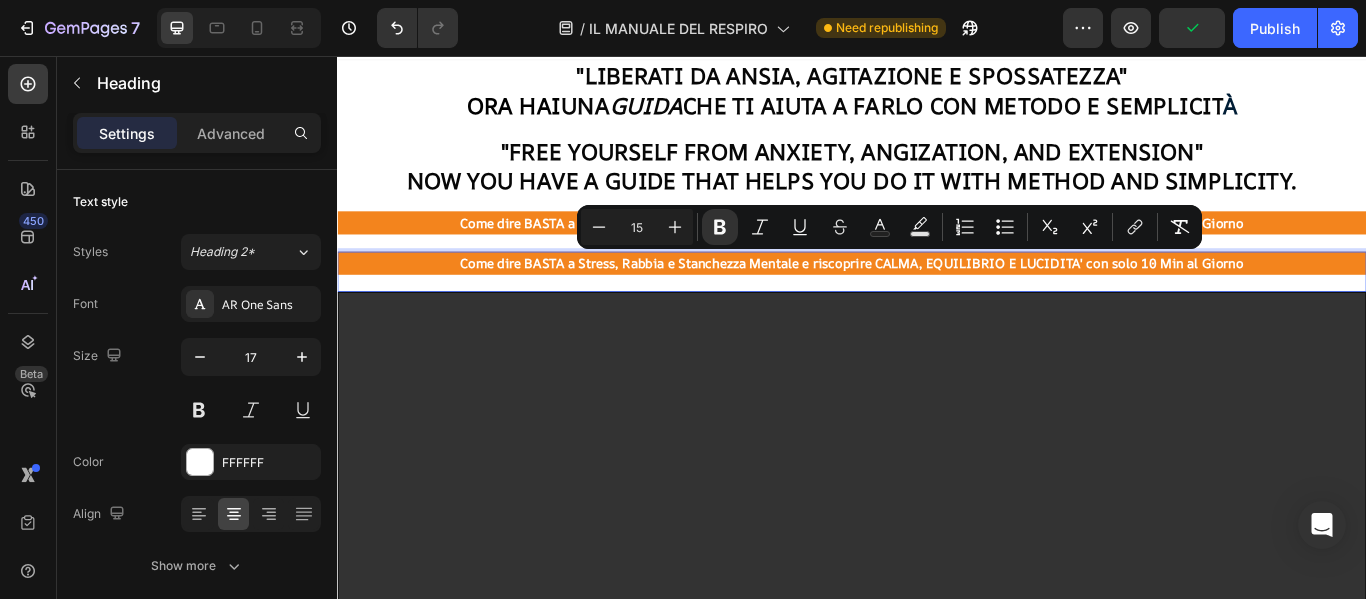 drag, startPoint x: 474, startPoint y: 293, endPoint x: 1397, endPoint y: 312, distance: 923.19556 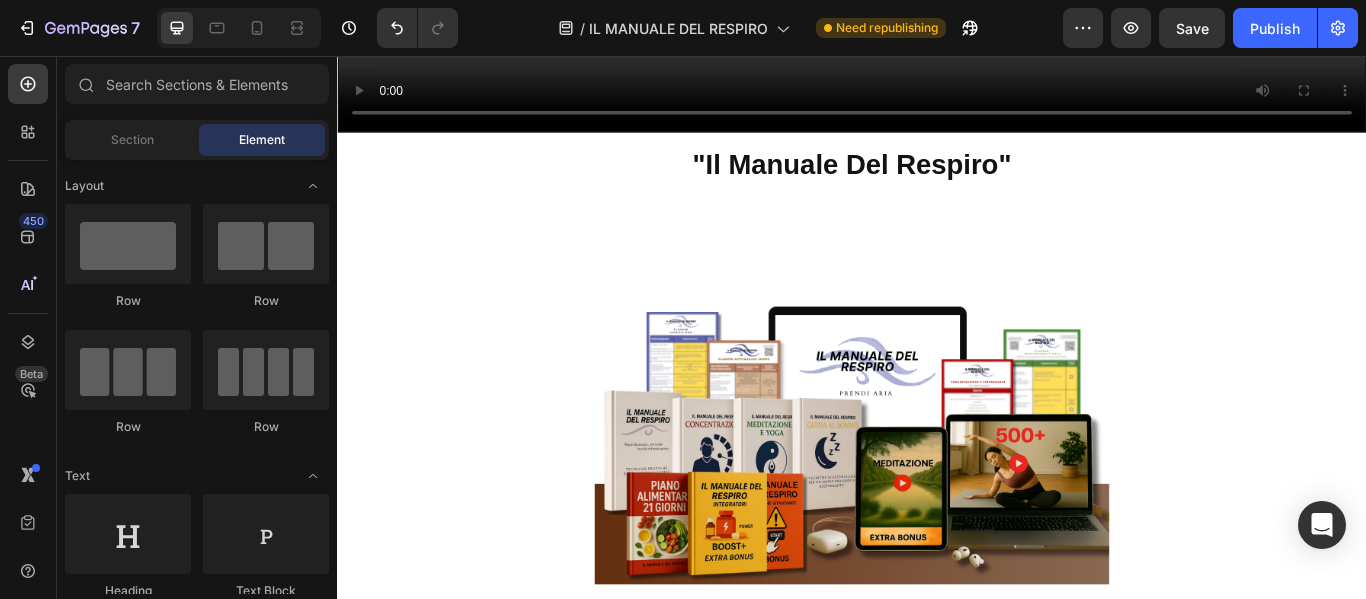 scroll, scrollTop: 773, scrollLeft: 0, axis: vertical 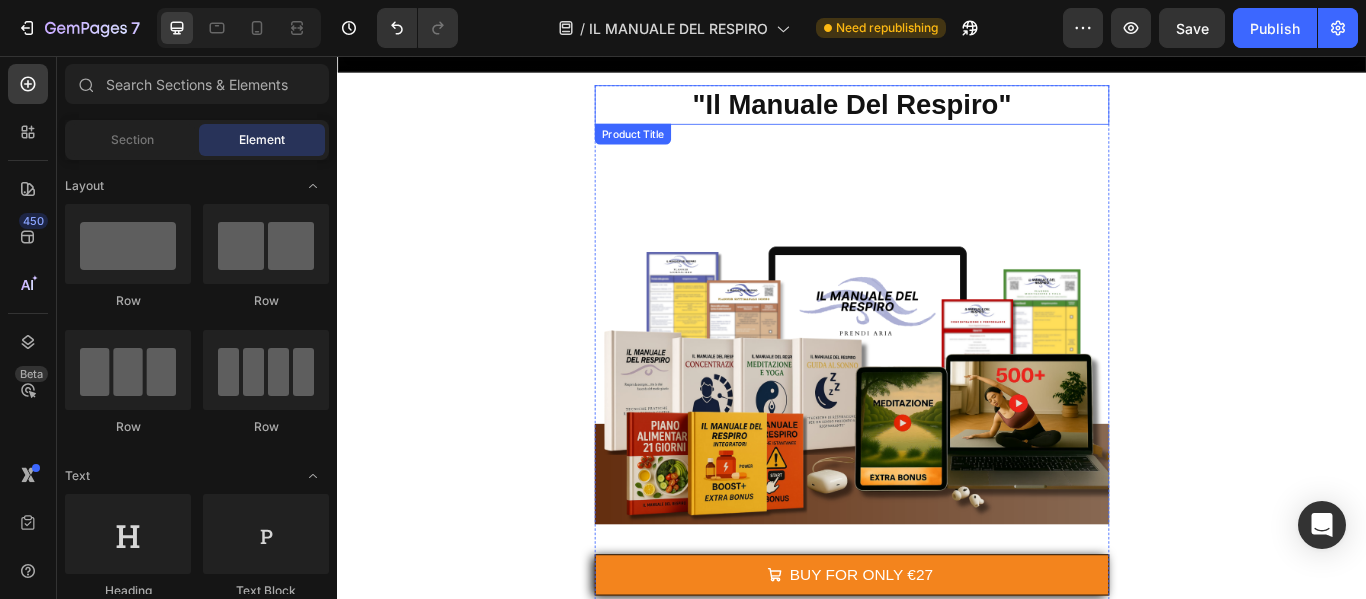 click on ""Il Manuale Del Respiro"" at bounding box center (937, 113) 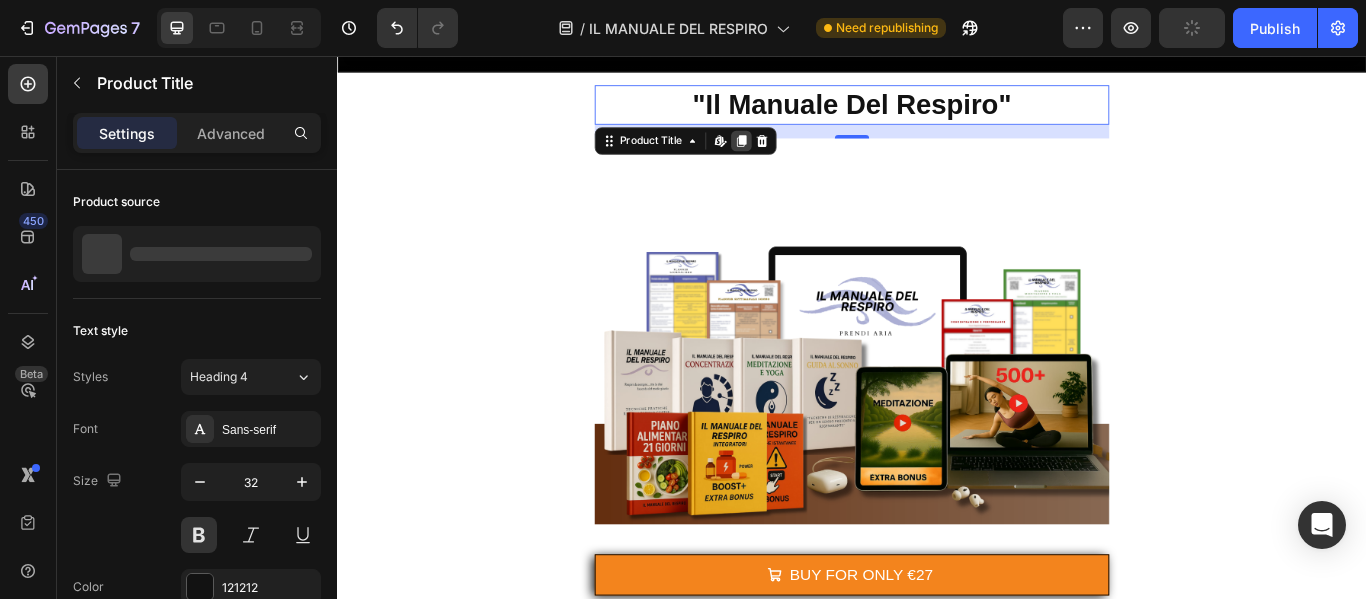 click 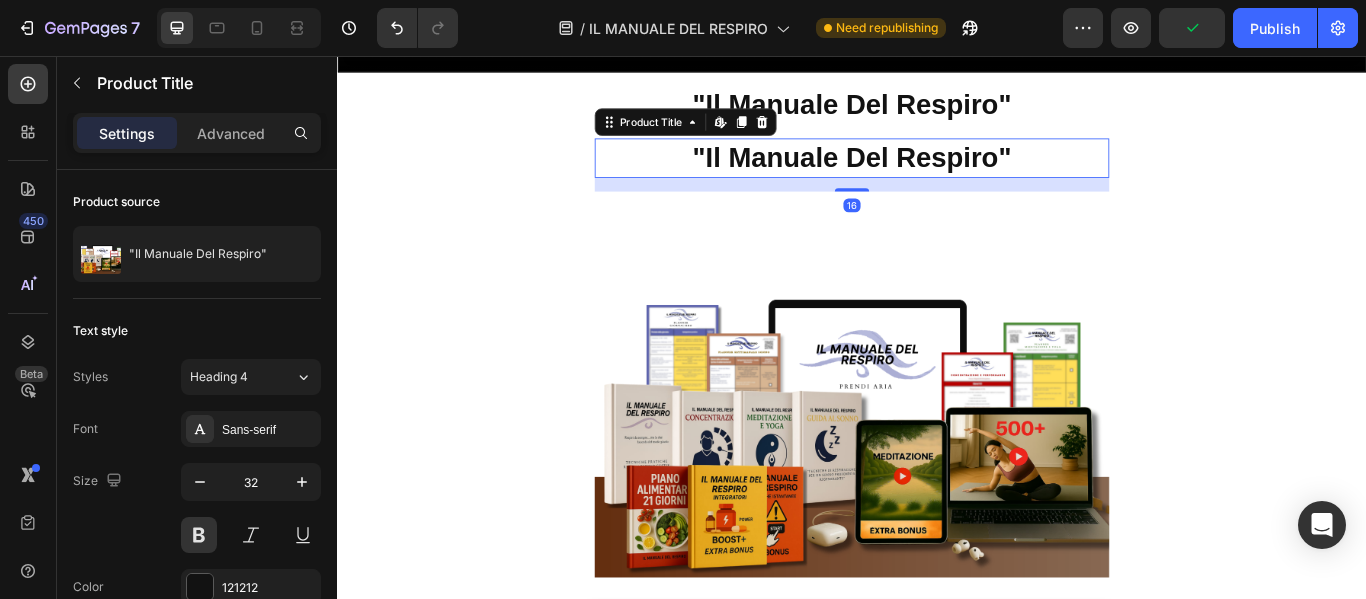 click on ""Il Manuale Del Respiro"" at bounding box center (937, 175) 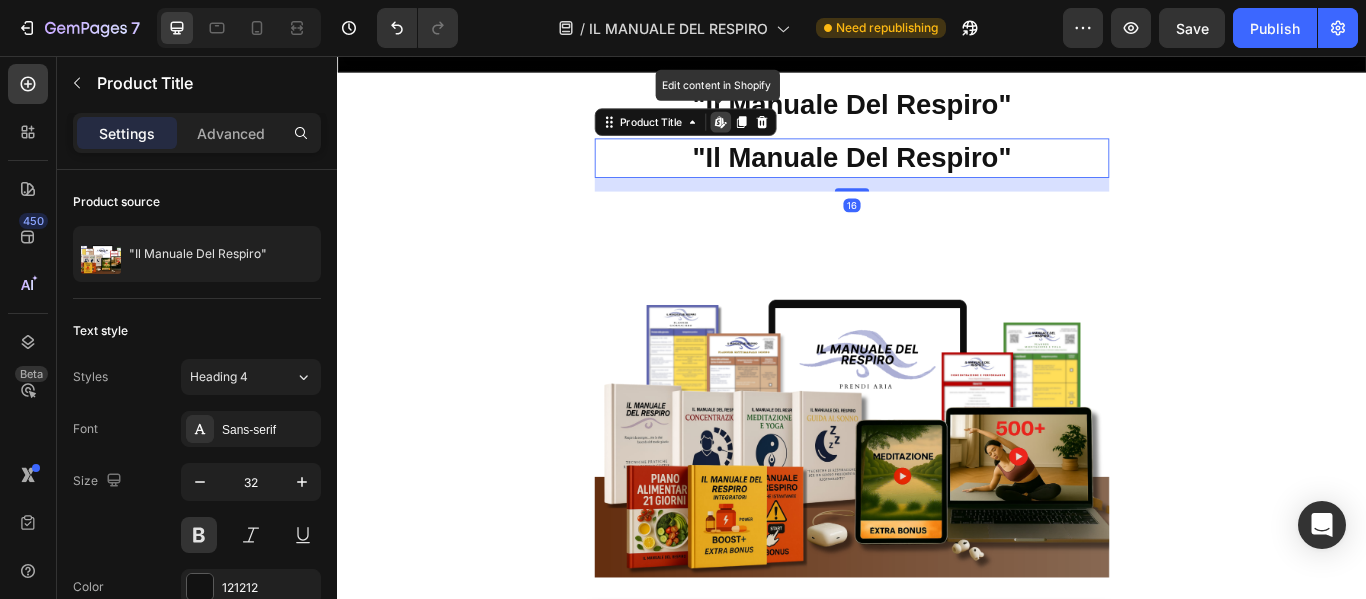 click on ""Il Manuale Del Respiro"" at bounding box center (937, 175) 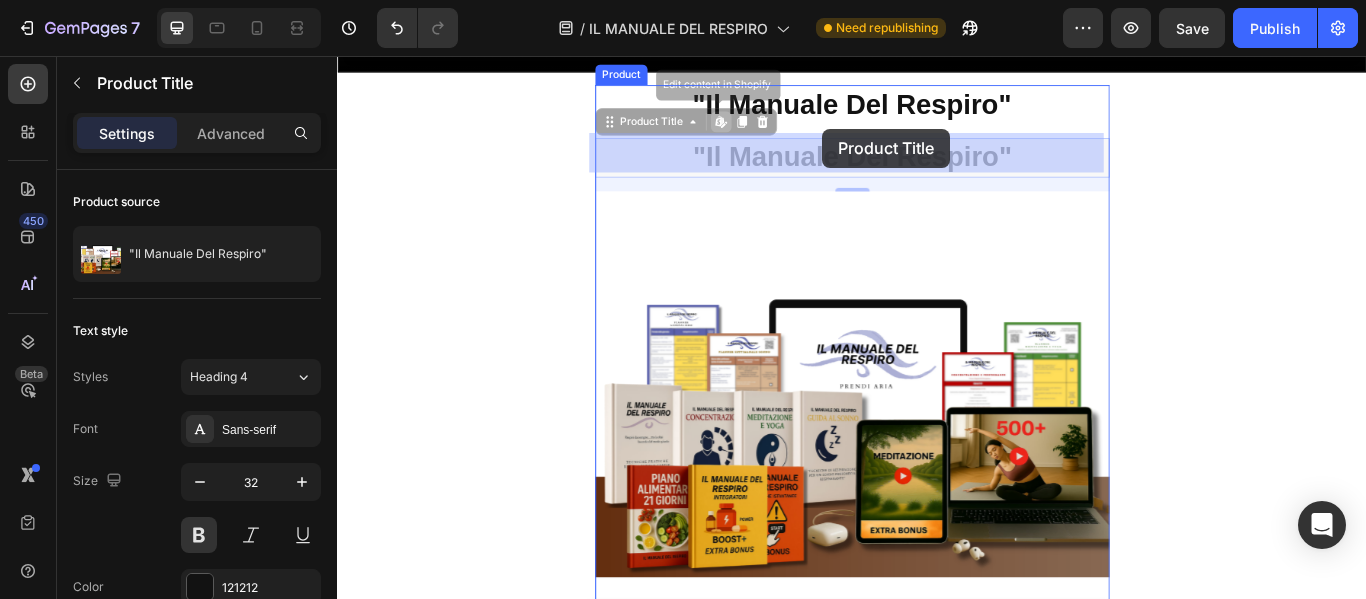 drag, startPoint x: 1133, startPoint y: 170, endPoint x: 903, endPoint y: 141, distance: 231.82104 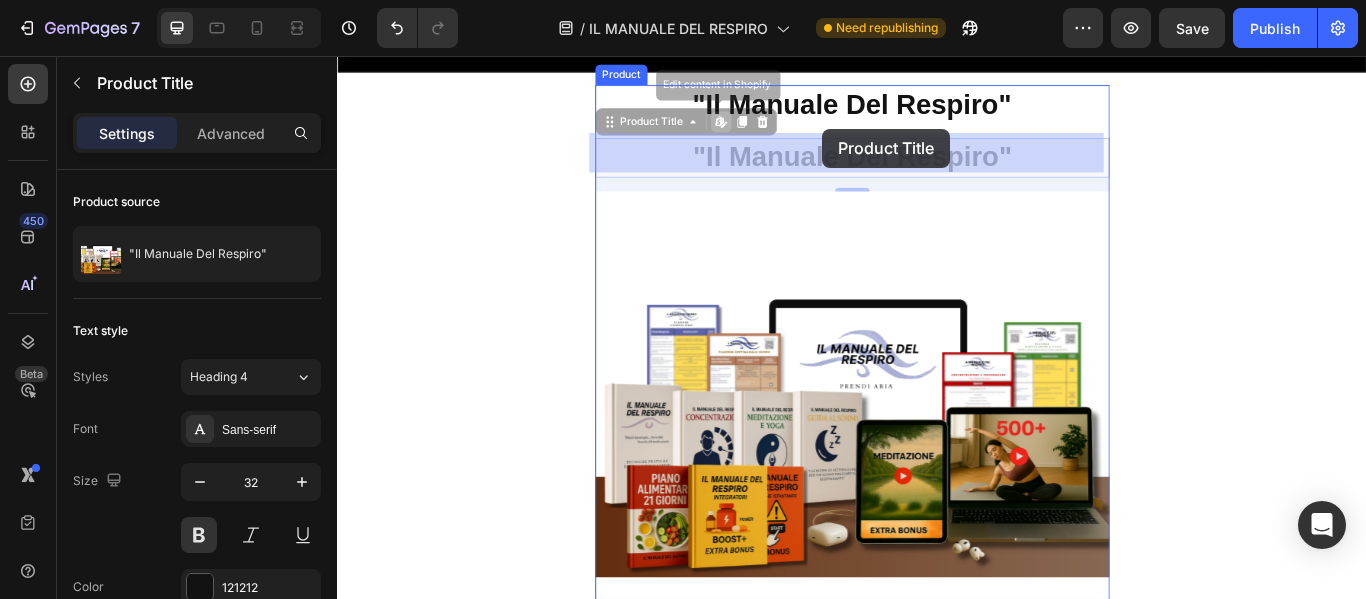 click on "HEADER "LIBERATI DA ANSIA, AGITAZIONE E SPOSSATEZZA" ORA HAI UNA GUIDA CHE TI AIUTA A FARLO CON METODO E SEMPLICITÀ Heading ⁠⁠⁠⁠⁠⁠⁠ "FREE YOURSELF FROM ANXIETY, ANGIZATION, AND EXTENSION" NOW YOU HAVE A GUIDE THAT HELPS YOU DO IT WITH METHOD AND SIMPLICITY. Heading Come dire BASTA a Stress, Rabbia e Stanchezza Mentale e riscoprire CALMA, EQUILIBRIO E LUCIDITA' con solo 10 Min al Giorno Heading ⁠⁠⁠⁠⁠⁠⁠ How to say NO to Stress, Anger and Mental Fatigue and rediscover CALM, BALANCE and CLARITY in just 10 minutes a day Heading Video "Il Manuale Del Respiro" Product Title "Il Manuale Del Respiro" Product Title Edit content in Shopify 16 "Il Manuale Del Respiro" Product Title Edit content in Shopify 16 Image ACQUISTA A SOLI [PRICE] Add to Cart Scaricalo subito, lo ricevi via mail. Heading Product Section 1 Image Genitori che cercano equilibrio Per chi si divide tra lavoro, casa e figli… e si dimentica spesso di sé stesso. Text Block Row Image Text Block ." at bounding box center [937, 8302] 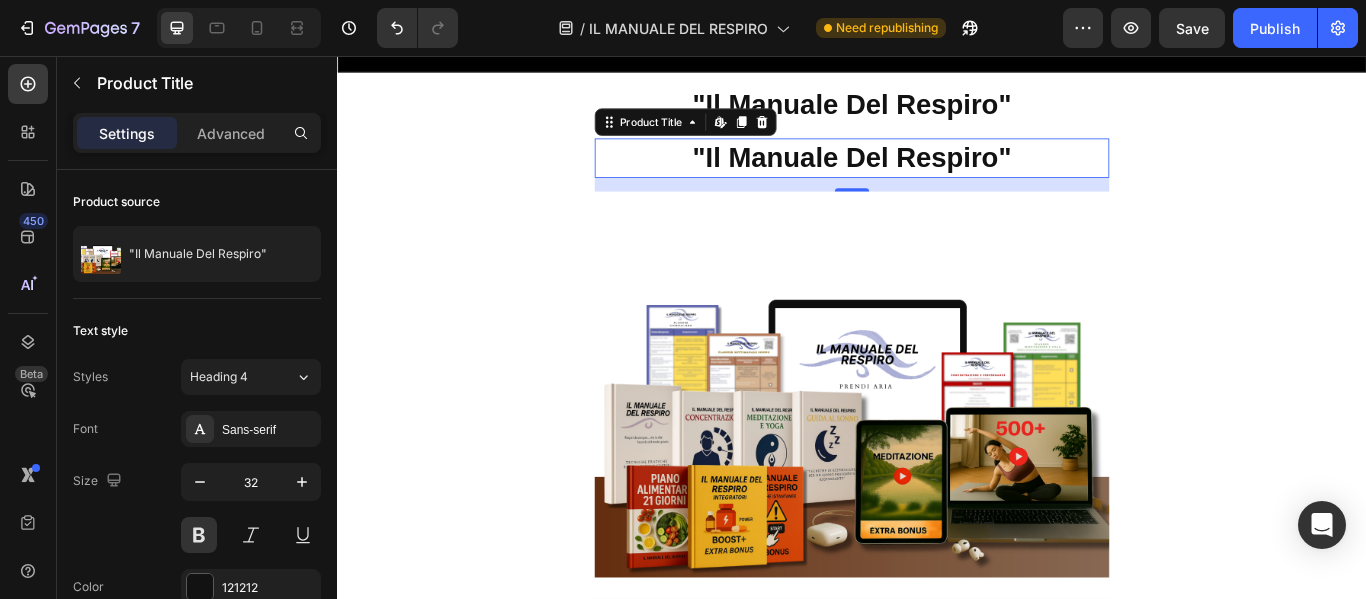 click on ""Il Manuale Del Respiro"" at bounding box center (937, 175) 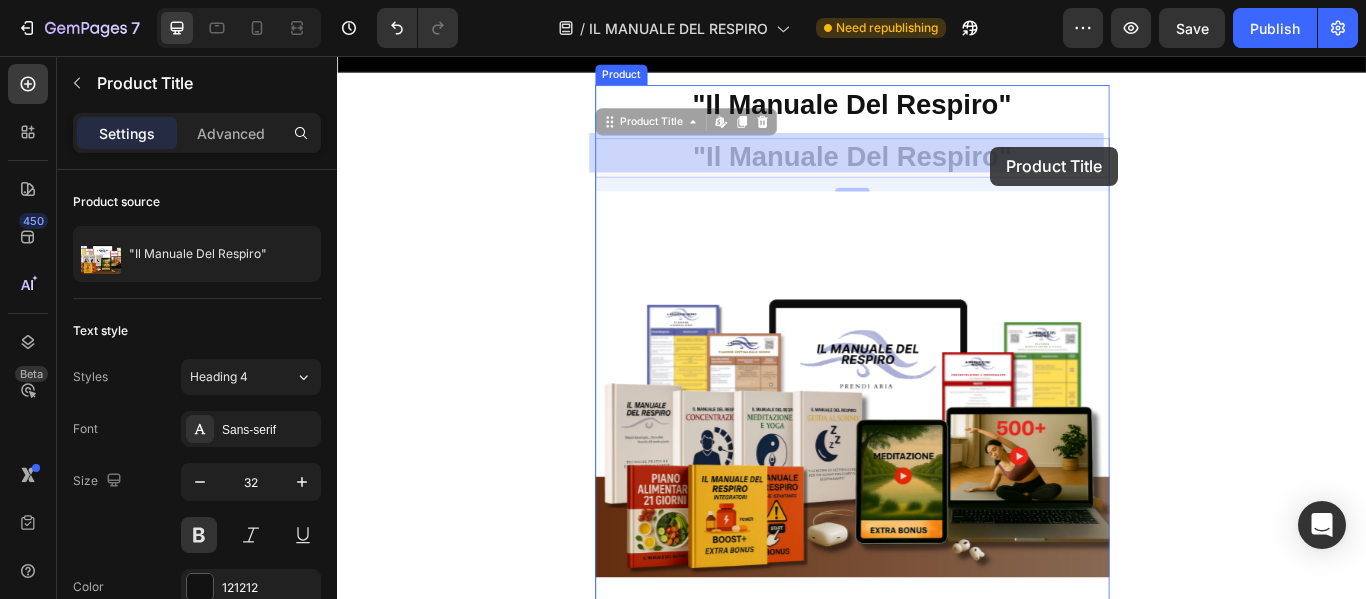 drag, startPoint x: 1116, startPoint y: 163, endPoint x: 1098, endPoint y: 162, distance: 18.027756 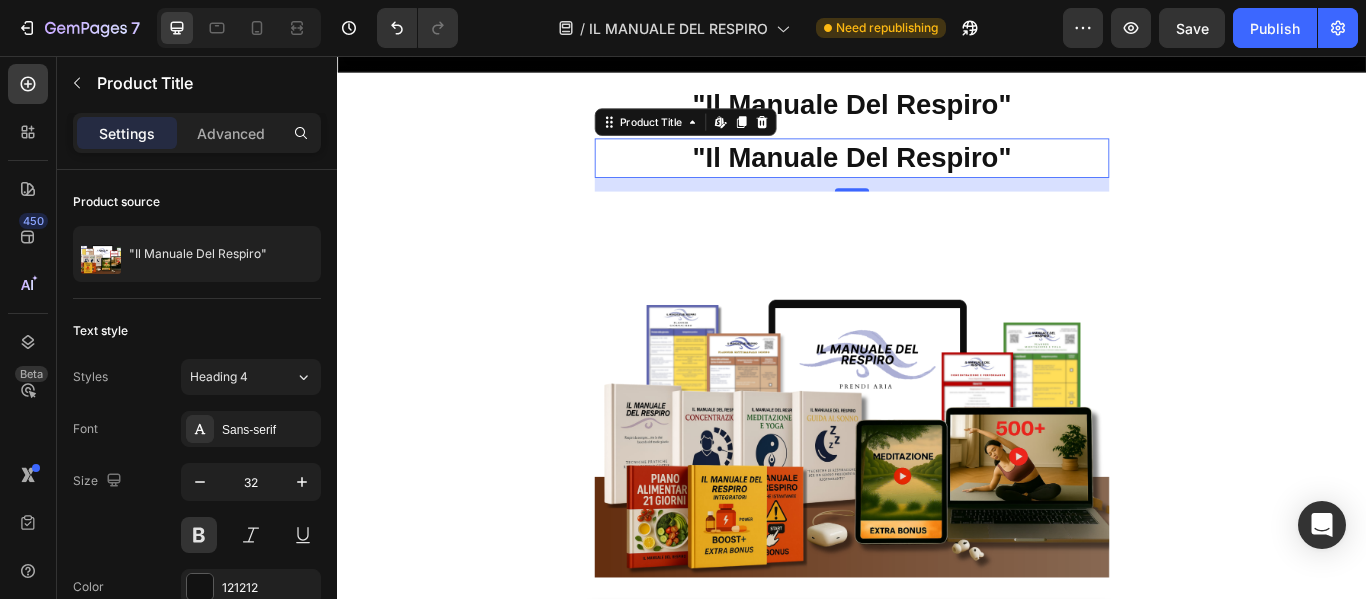 click on ""Il Manuale Del Respiro"" at bounding box center [937, 175] 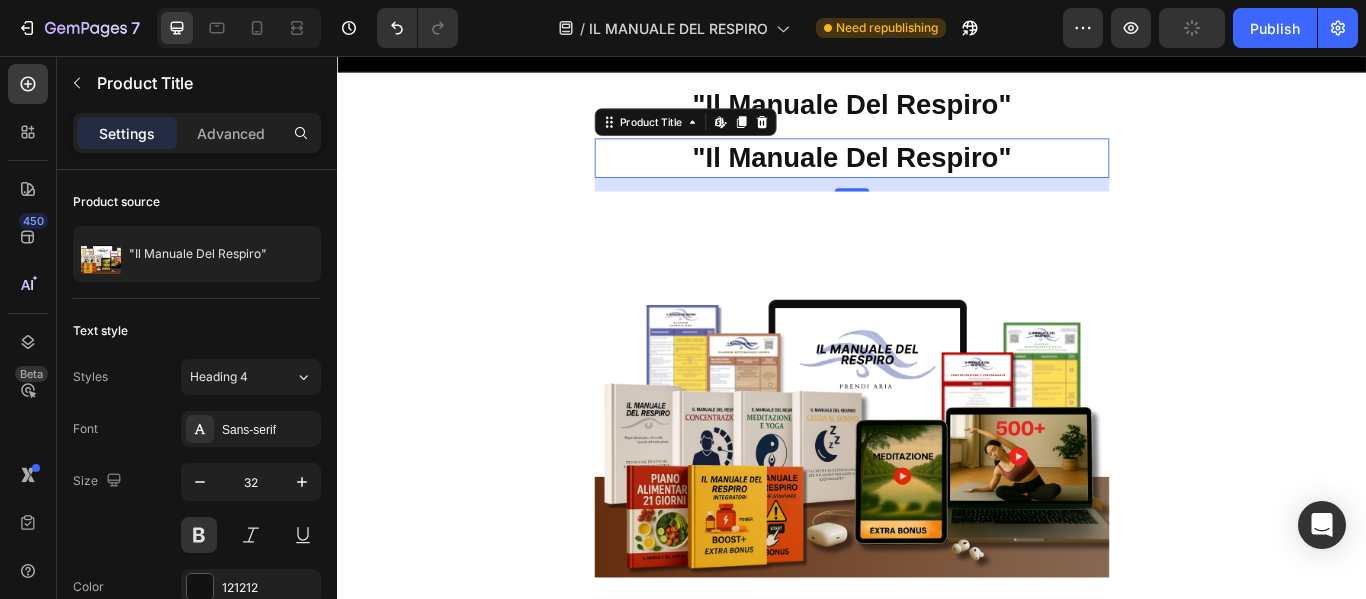 click on ""Il Manuale Del Respiro"" at bounding box center (937, 175) 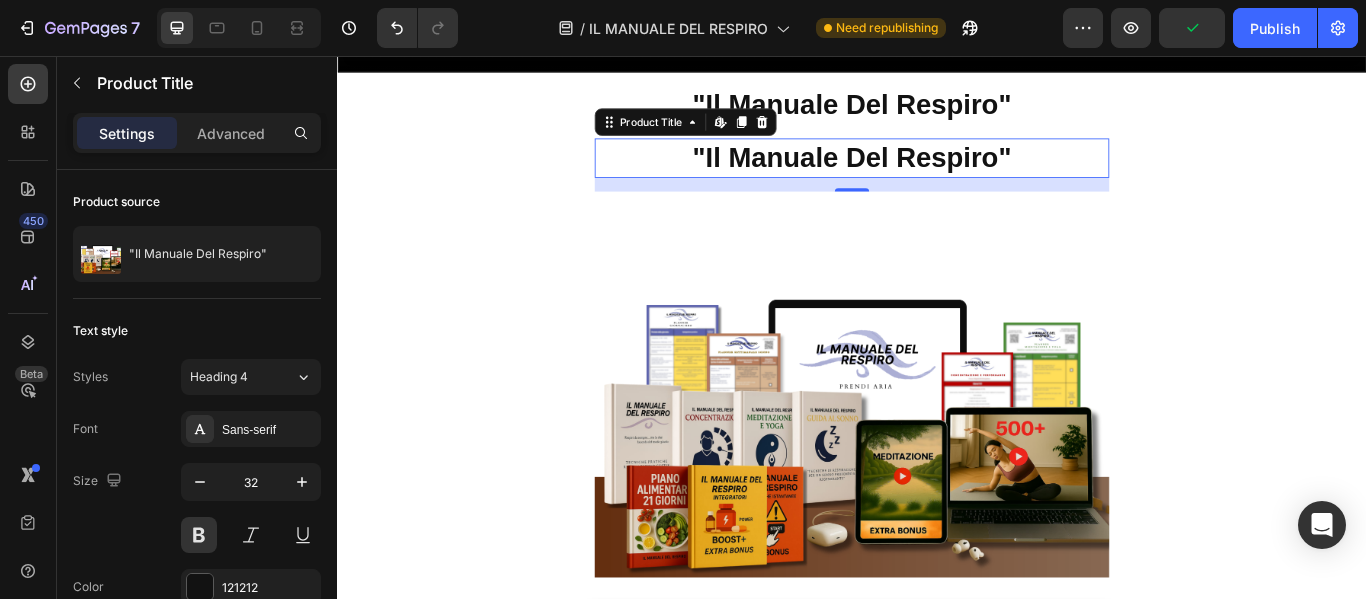click on ""Il Manuale Del Respiro"" at bounding box center [937, 175] 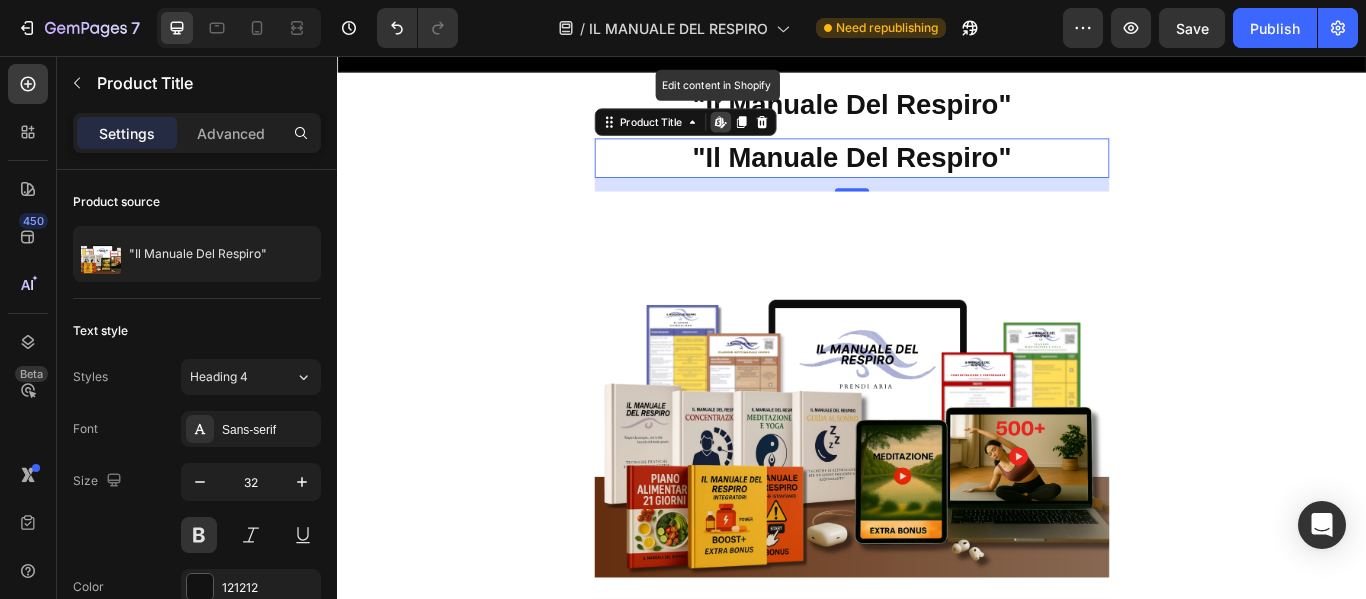 click on ""Il Manuale Del Respiro"" at bounding box center (937, 175) 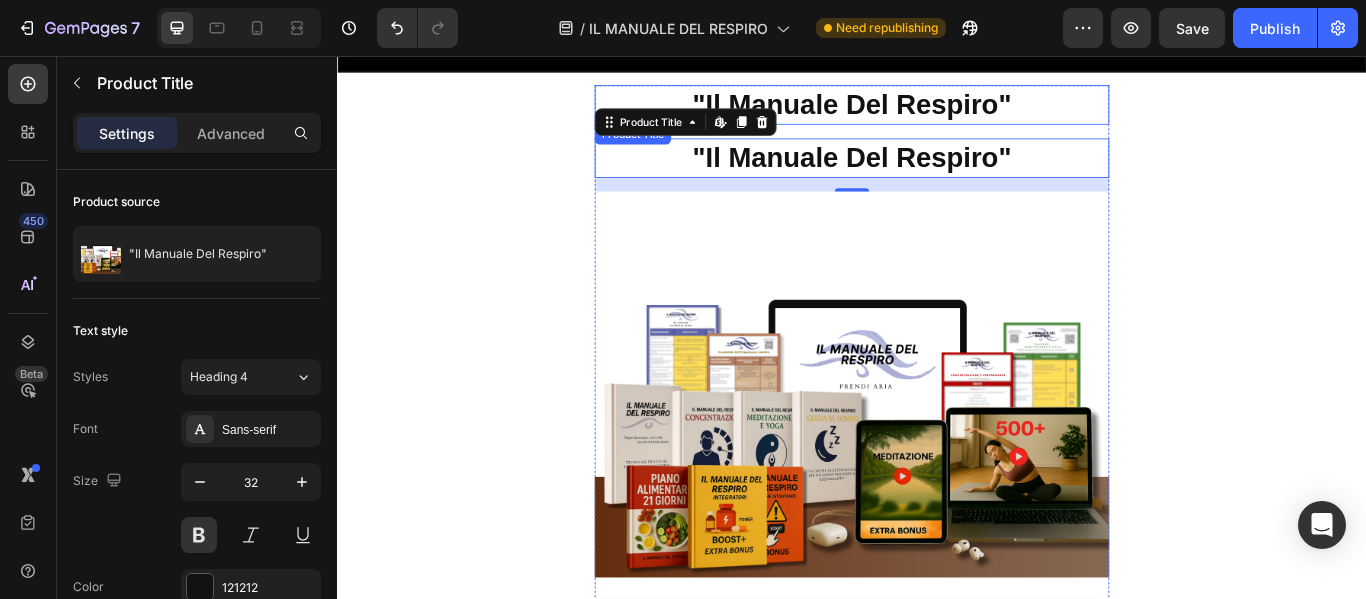 click on ""Il Manuale Del Respiro"" at bounding box center (937, 113) 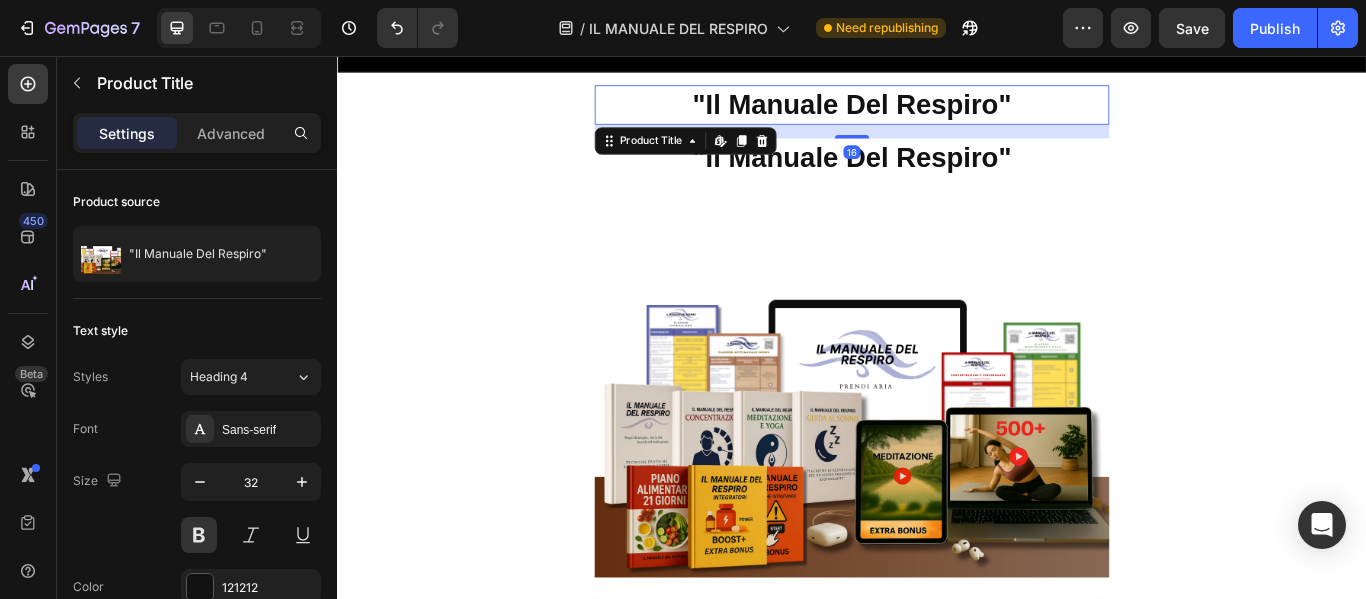 click on ""Il Manuale Del Respiro"" at bounding box center [937, 113] 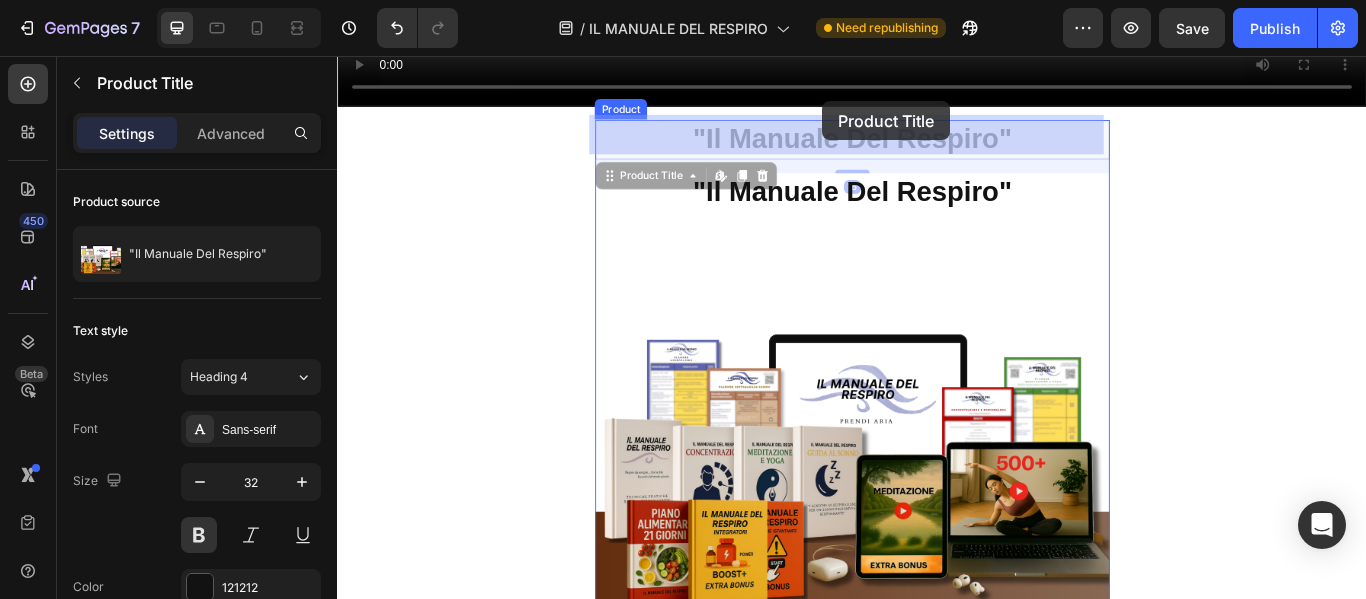 drag, startPoint x: 1074, startPoint y: 103, endPoint x: 1048, endPoint y: 106, distance: 26.172504 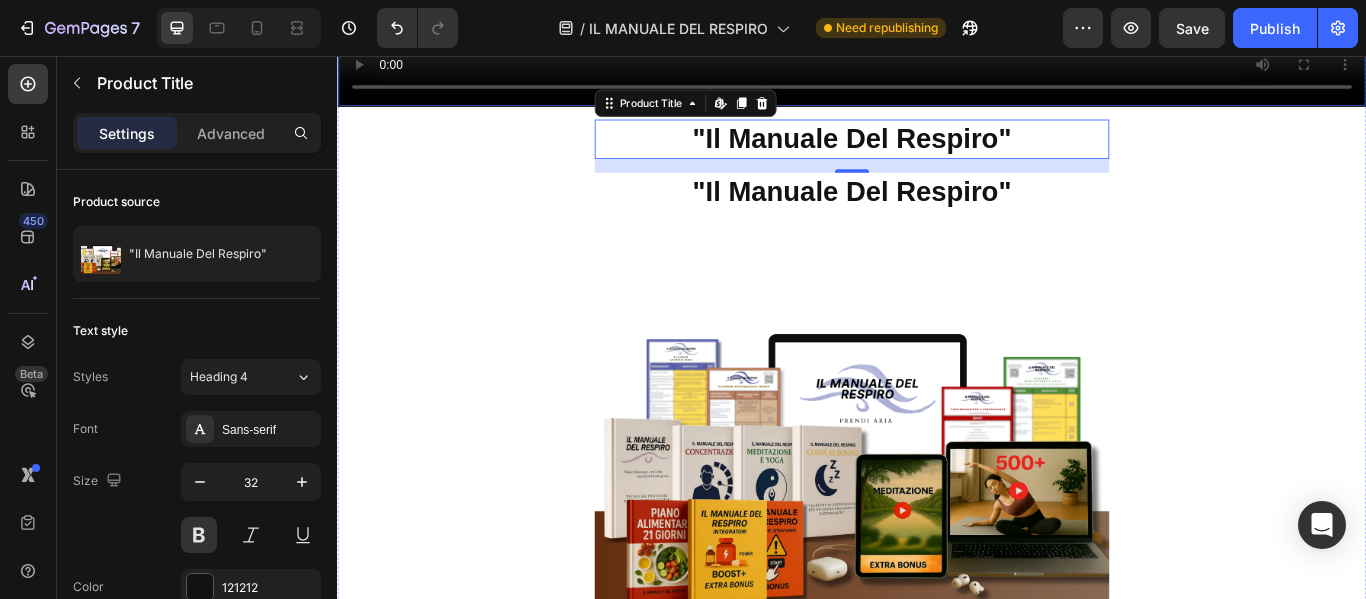scroll, scrollTop: 701, scrollLeft: 0, axis: vertical 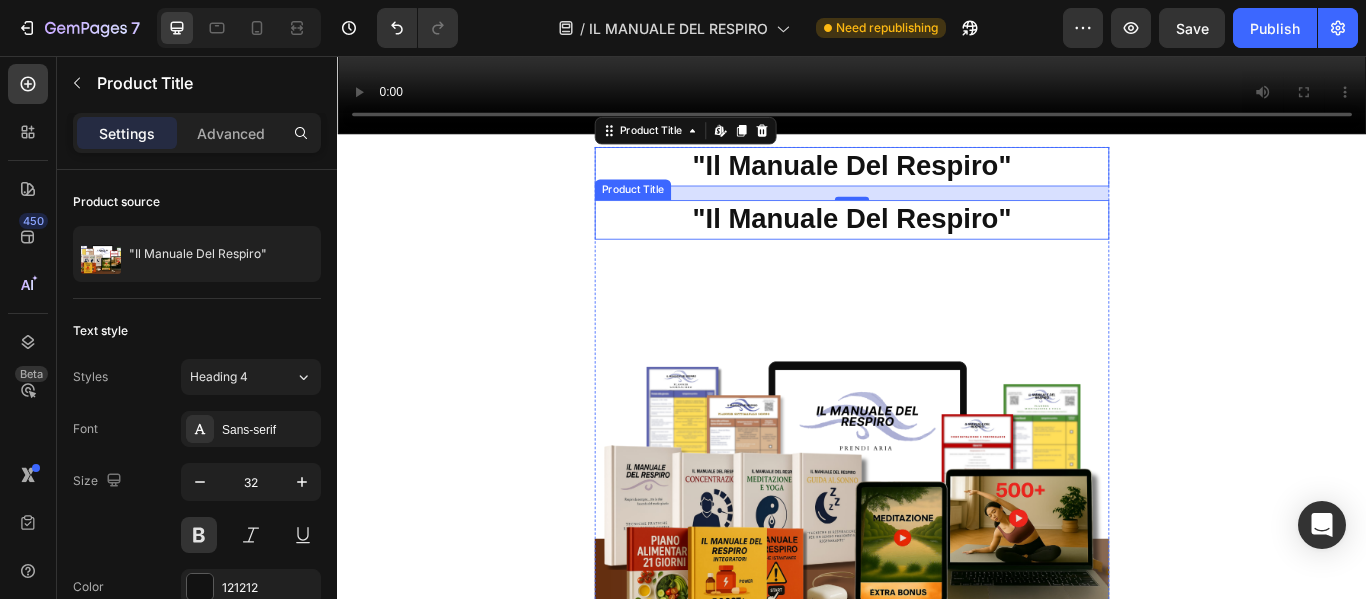 click on ""Il Manuale Del Respiro"" at bounding box center [937, 247] 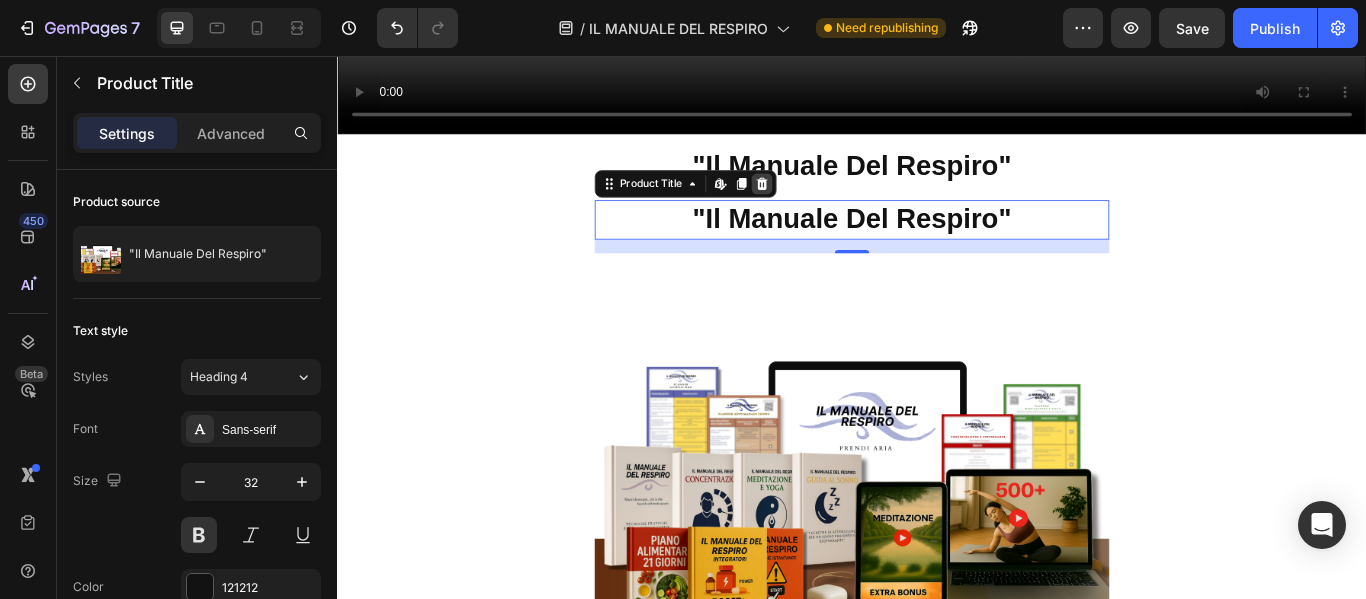 click 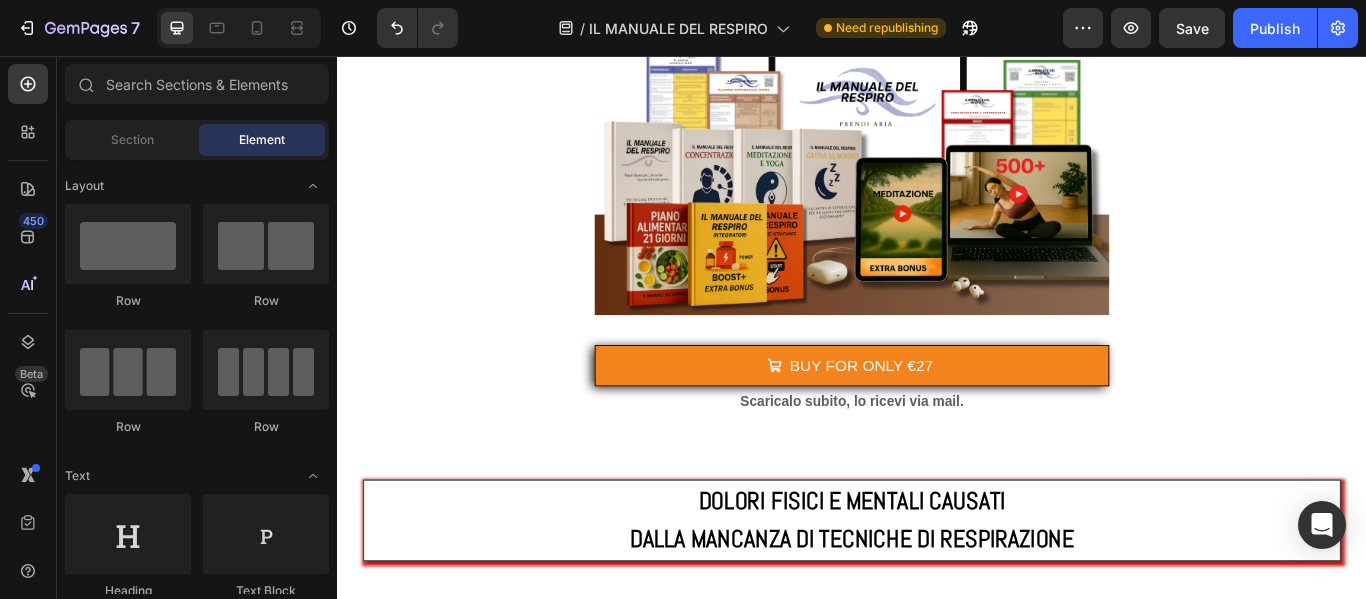 scroll, scrollTop: 1052, scrollLeft: 0, axis: vertical 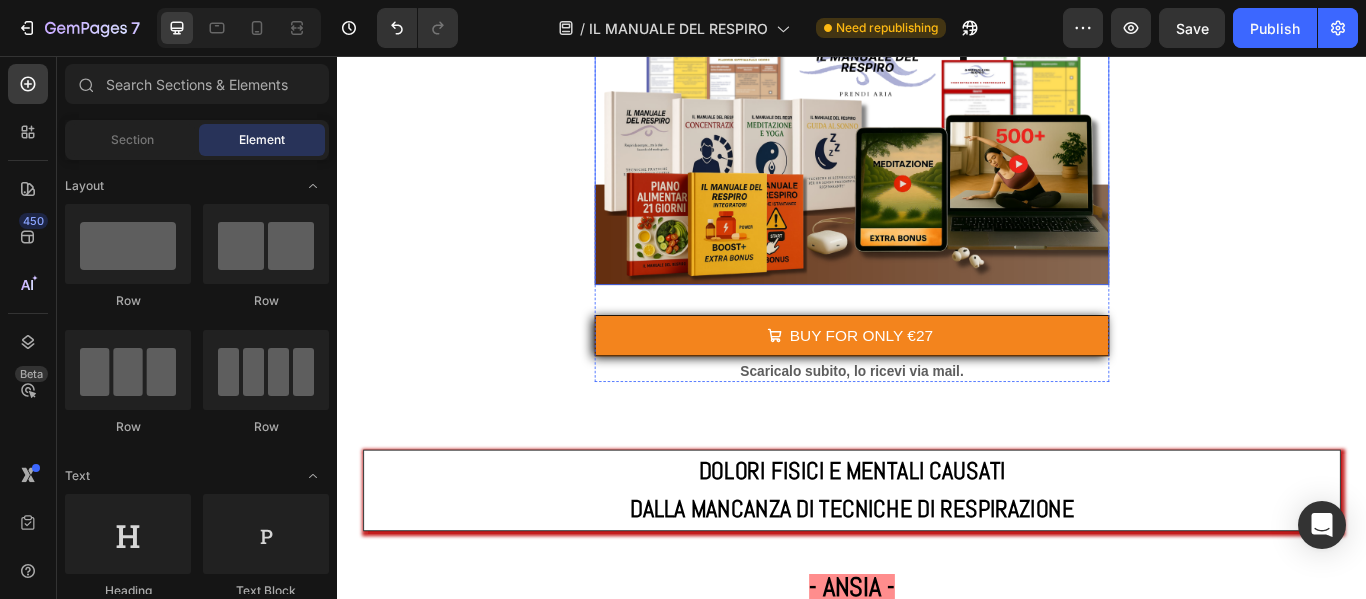click at bounding box center (937, 98) 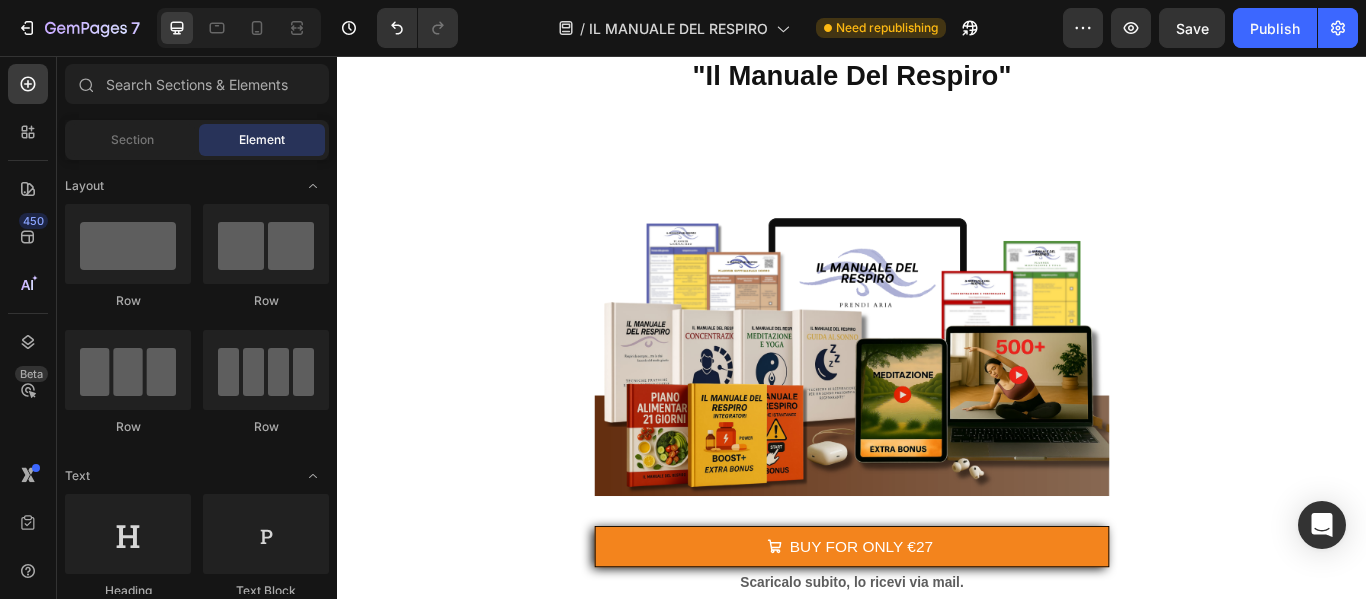 scroll, scrollTop: 771, scrollLeft: 0, axis: vertical 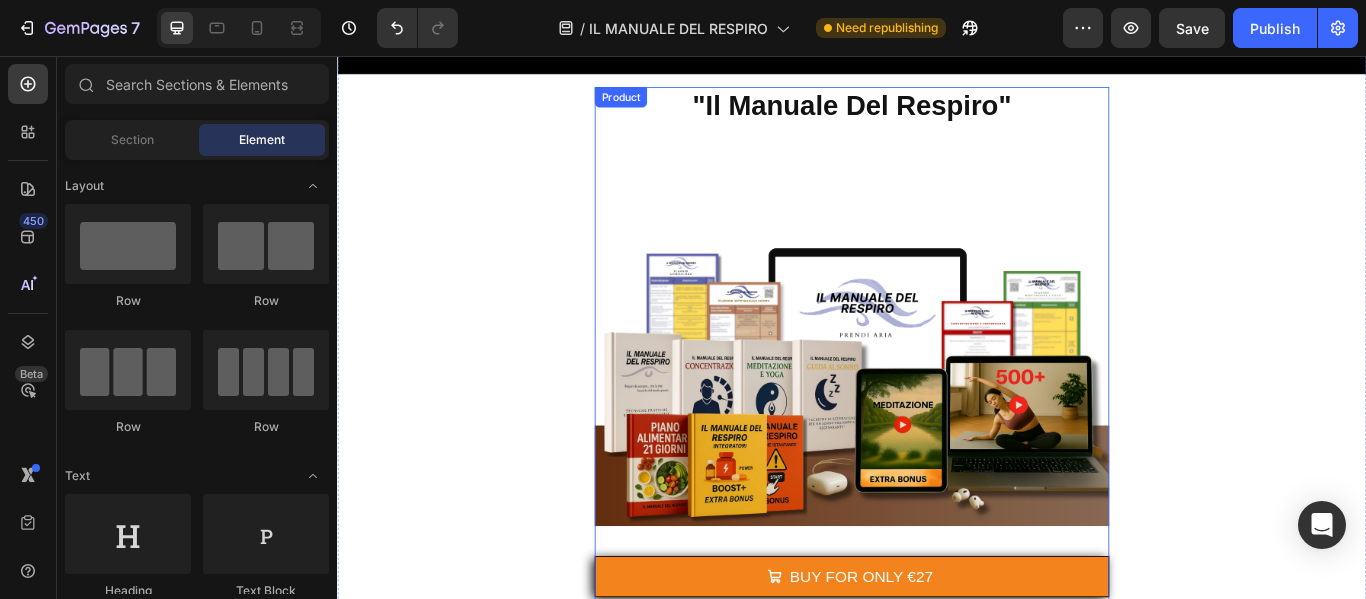 click on ""Il Manuale Del Respiro" Product Title Image" at bounding box center (937, 365) 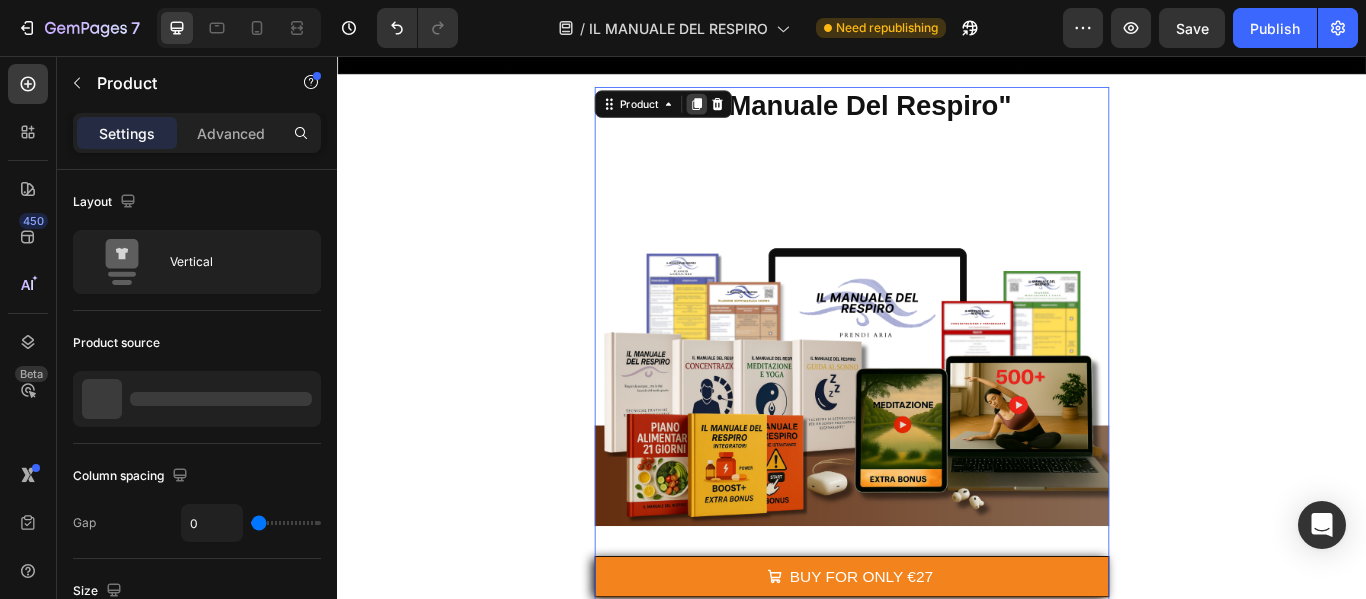 click 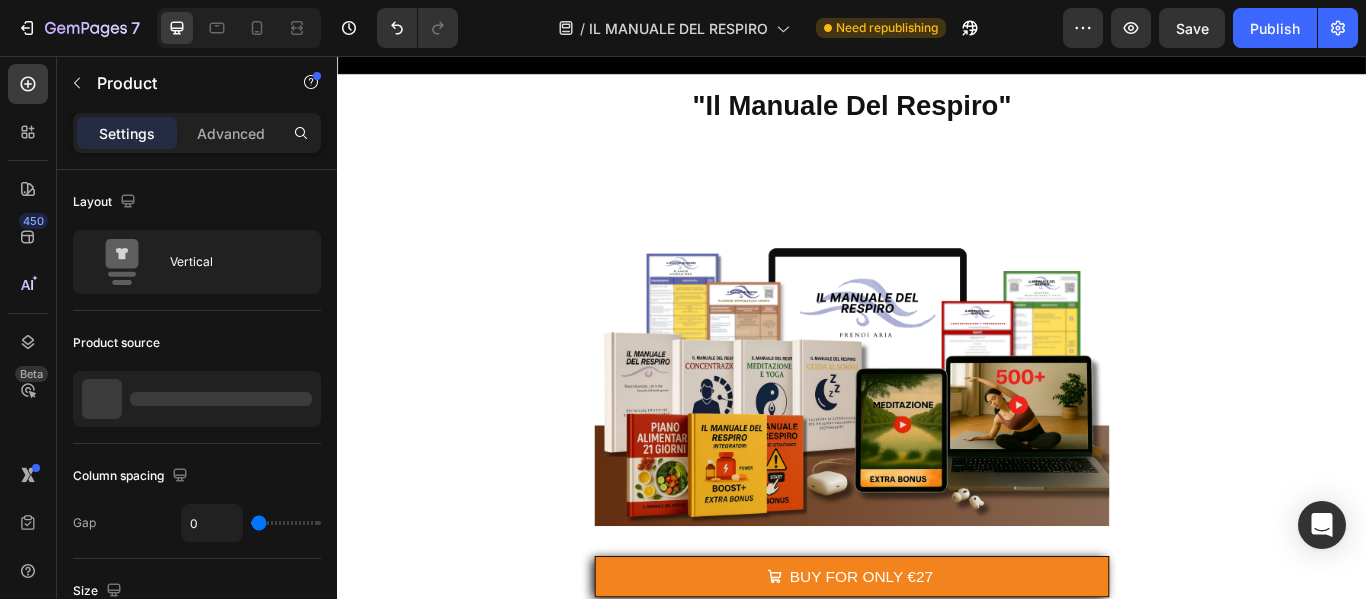 scroll, scrollTop: 1371, scrollLeft: 0, axis: vertical 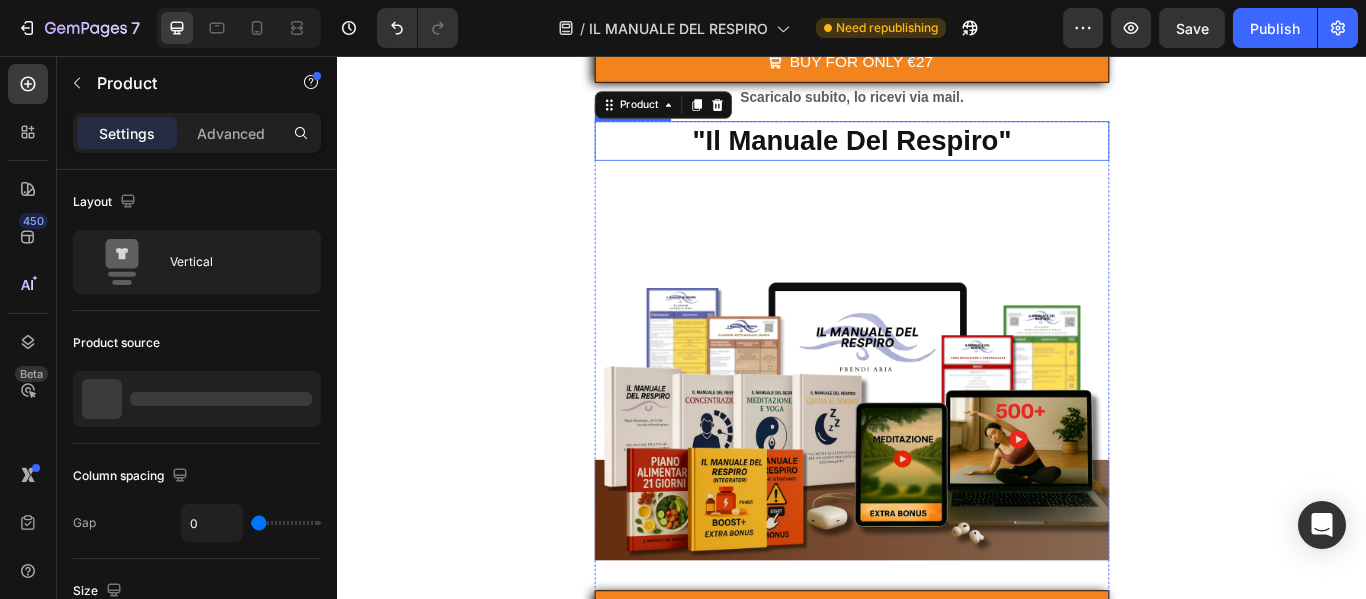 click on ""Il Manuale Del Respiro"" at bounding box center (937, 155) 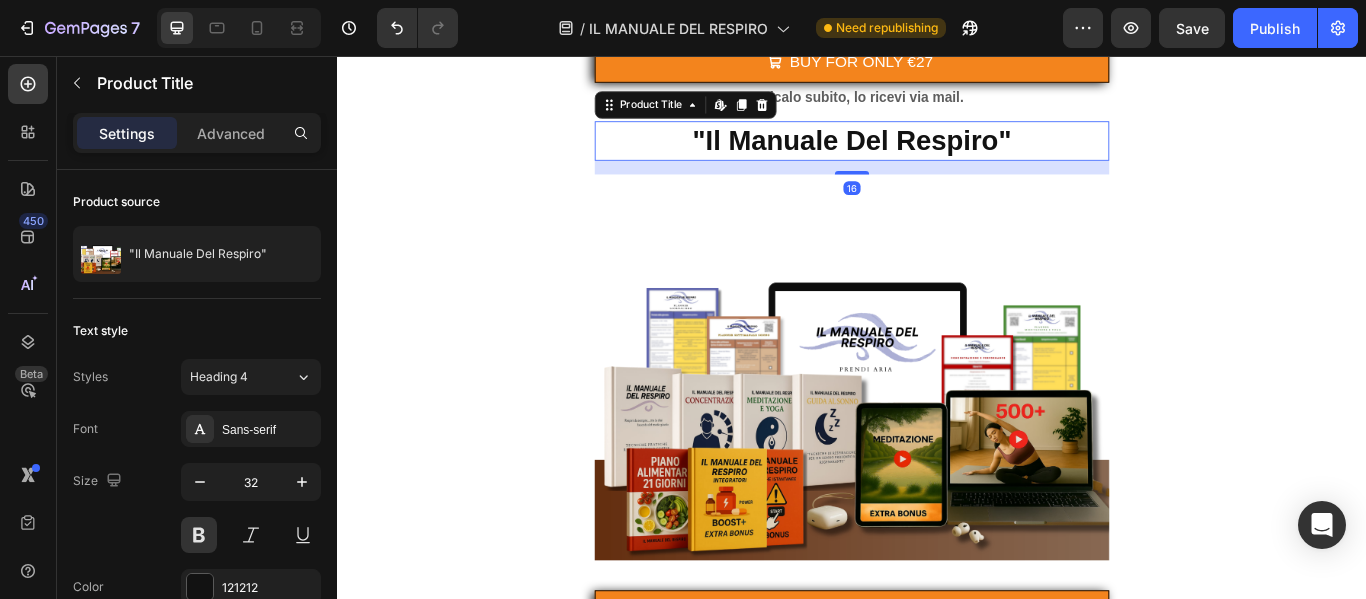 click on ""Il Manuale Del Respiro"" at bounding box center [937, 155] 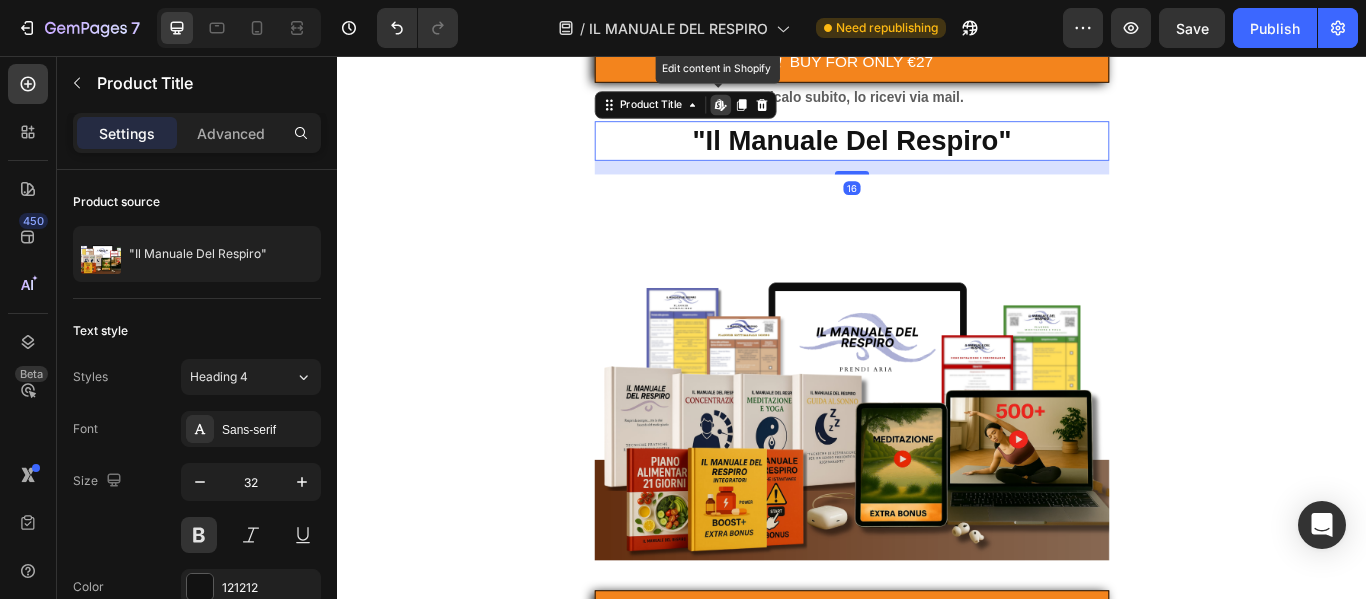 click on ""Il Manuale Del Respiro"" at bounding box center [937, 155] 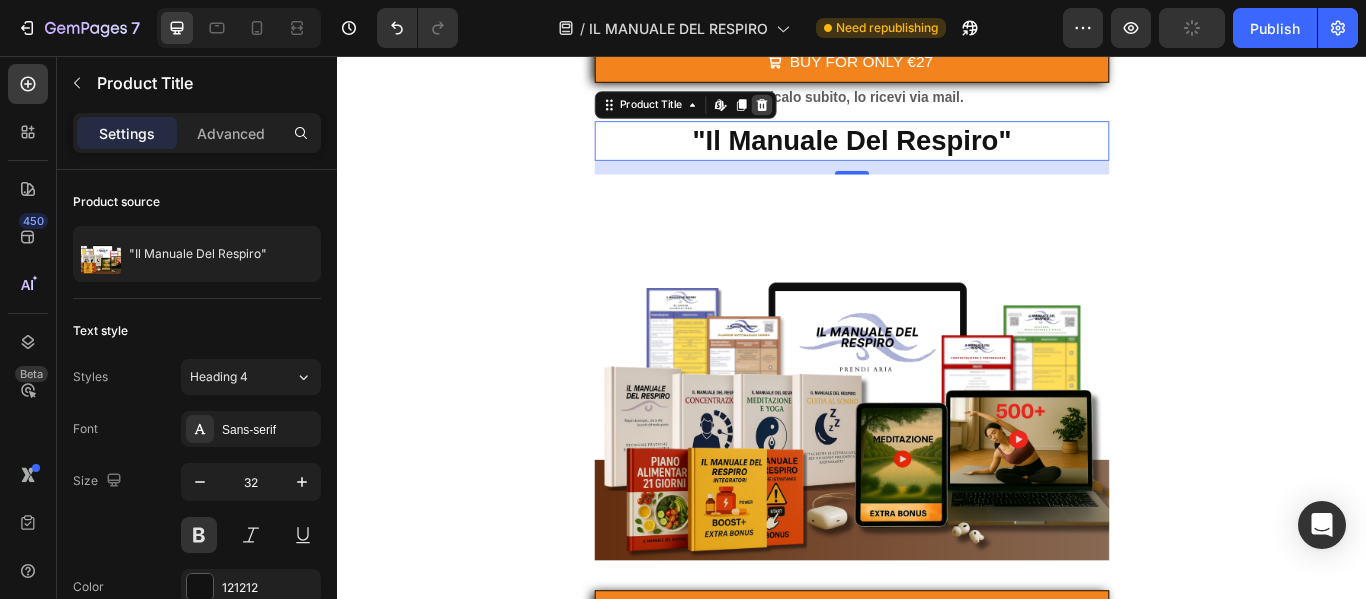 click 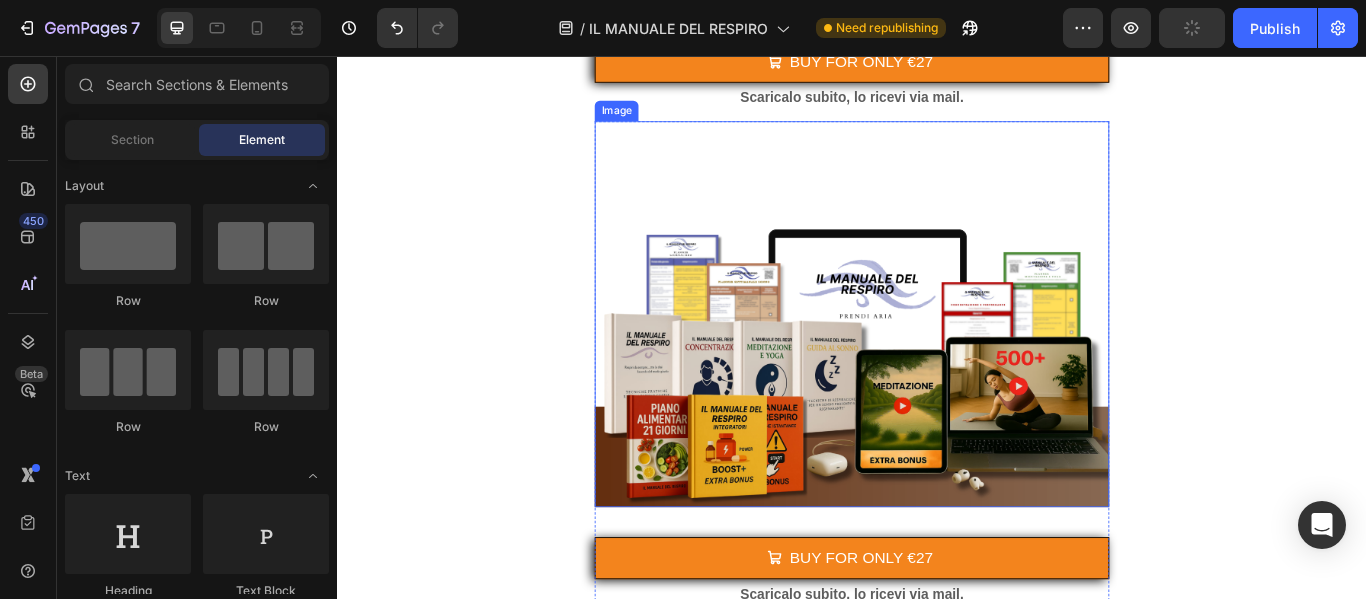 click at bounding box center [937, 357] 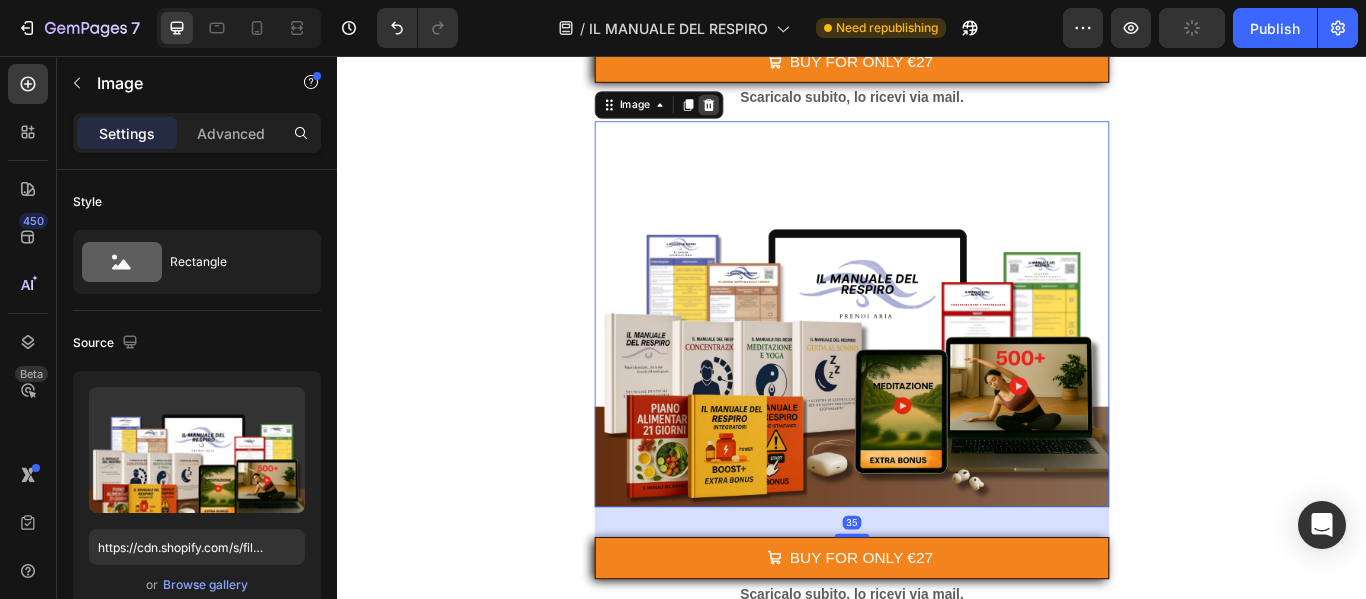 click 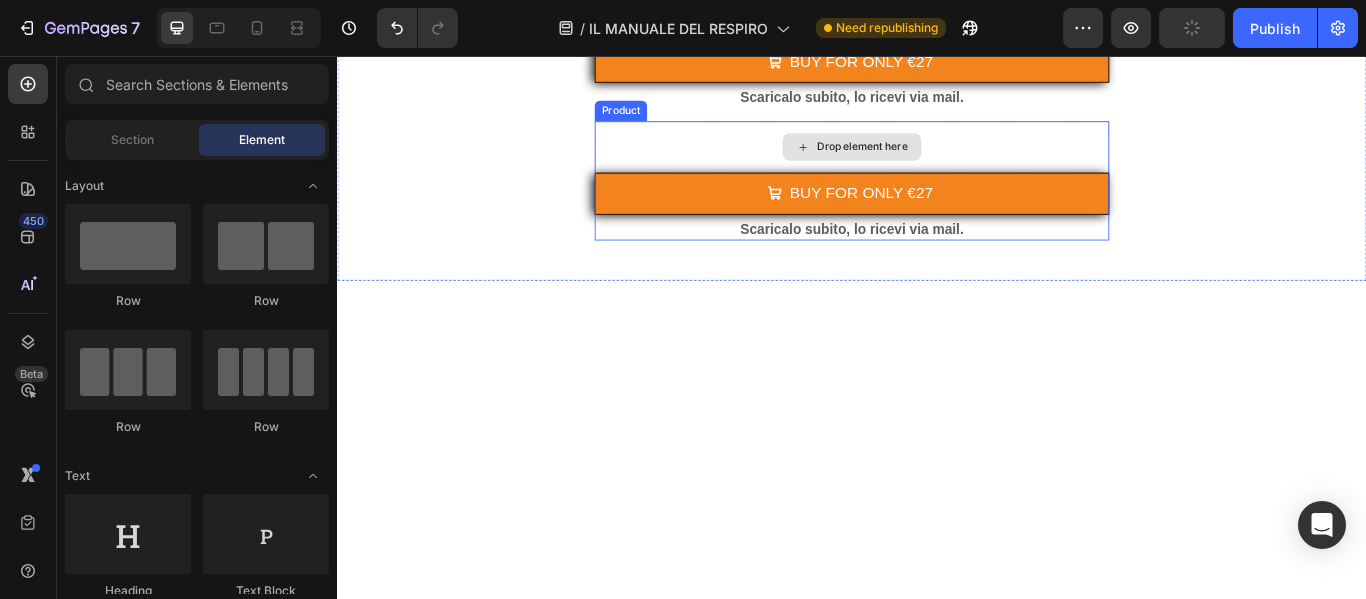click on "Drop element here" at bounding box center [937, 162] 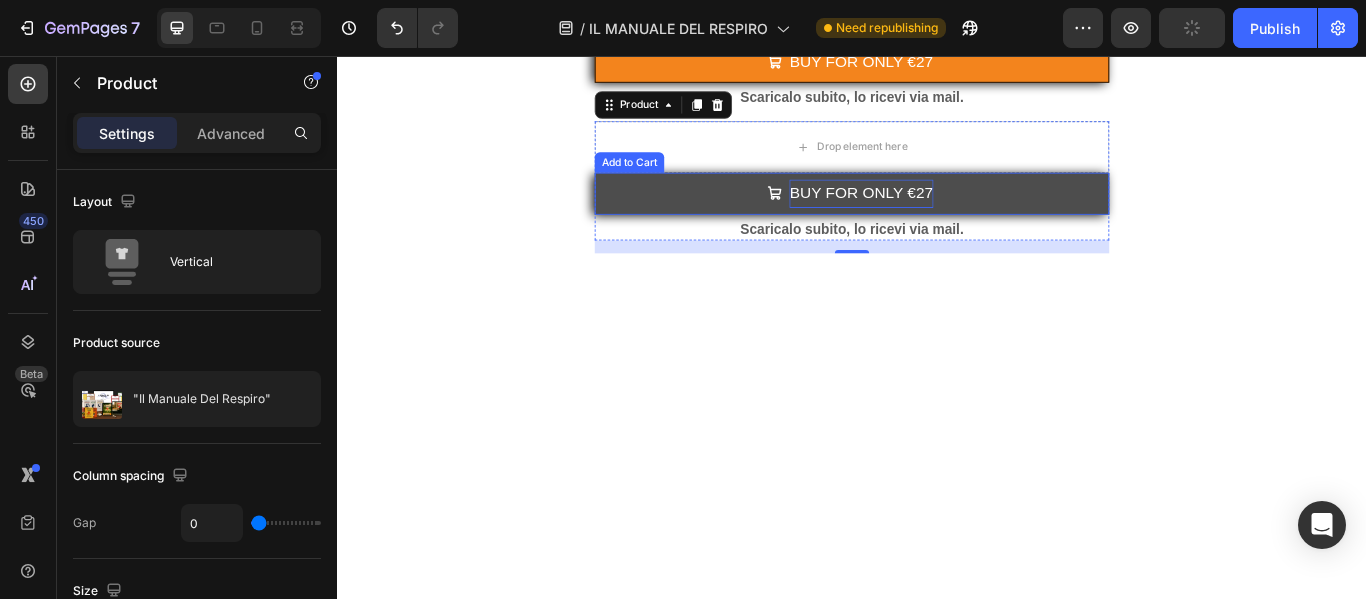 click on "BUY FOR ONLY €27" at bounding box center (947, 216) 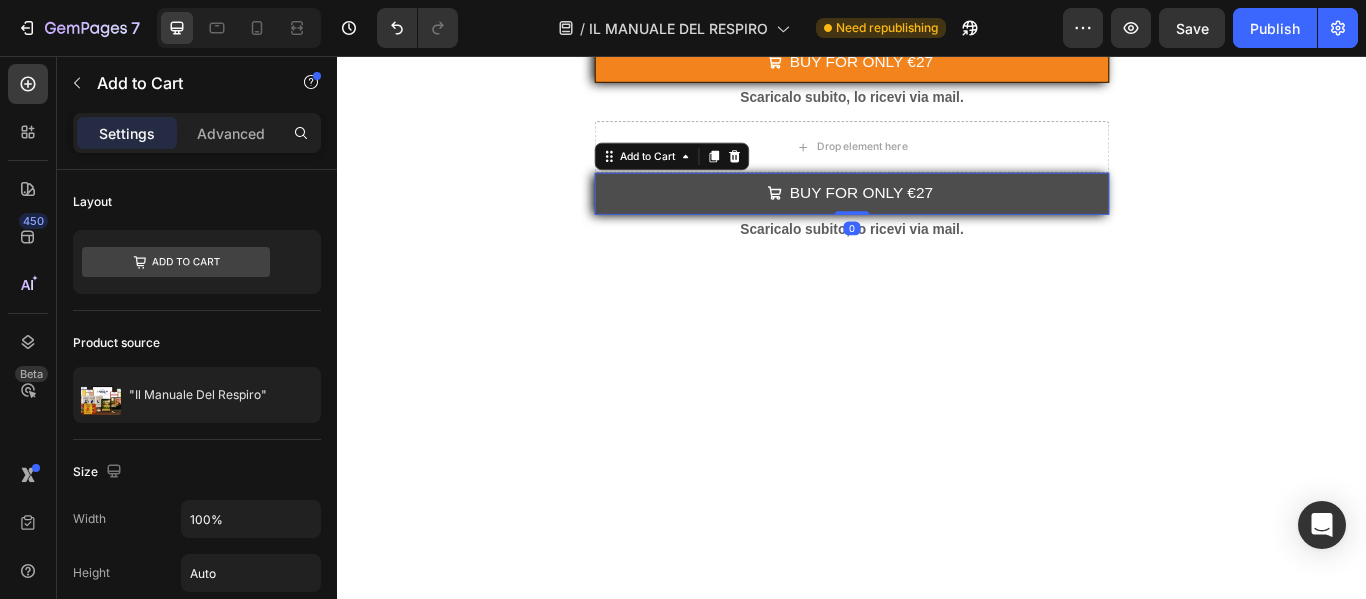 click on "BUY FOR ONLY €27" at bounding box center (937, 216) 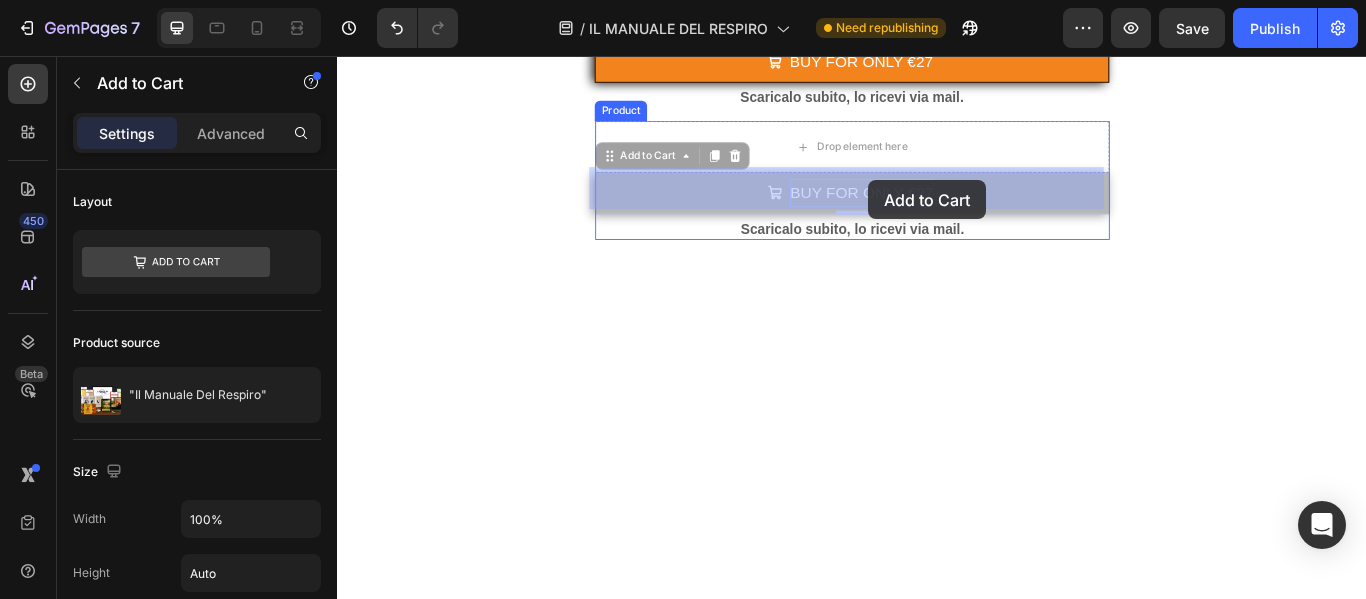 drag, startPoint x: 1037, startPoint y: 208, endPoint x: 1001, endPoint y: 207, distance: 36.013885 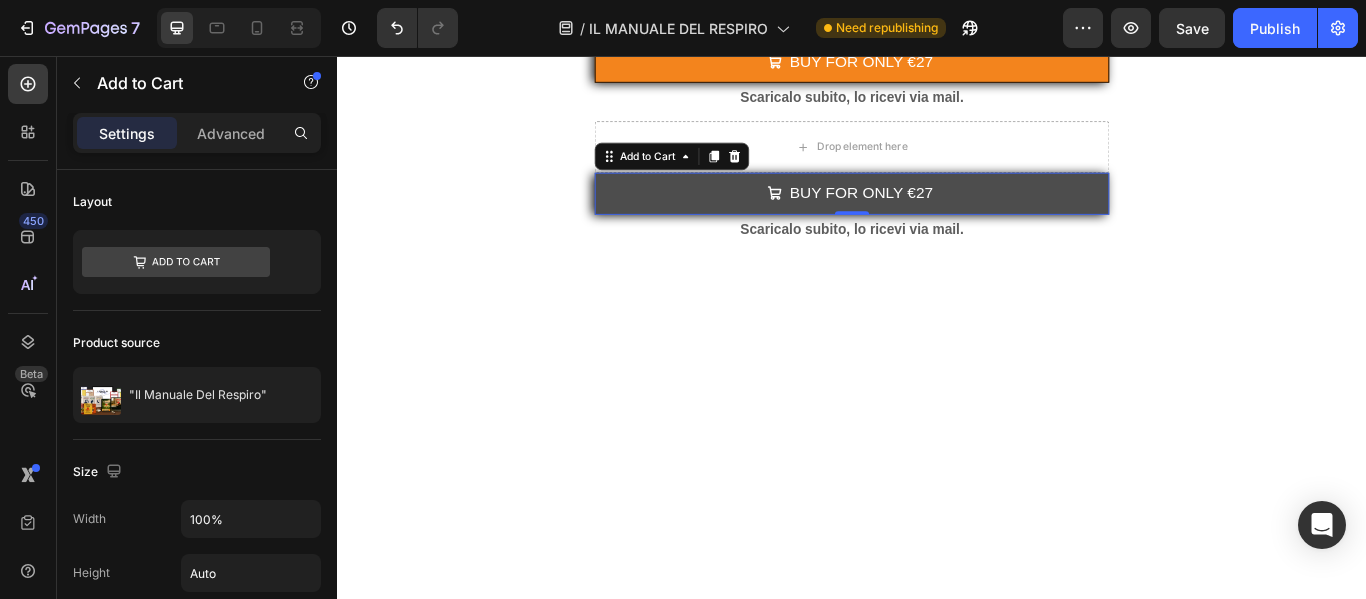 click on "BUY FOR ONLY €27" at bounding box center [937, 216] 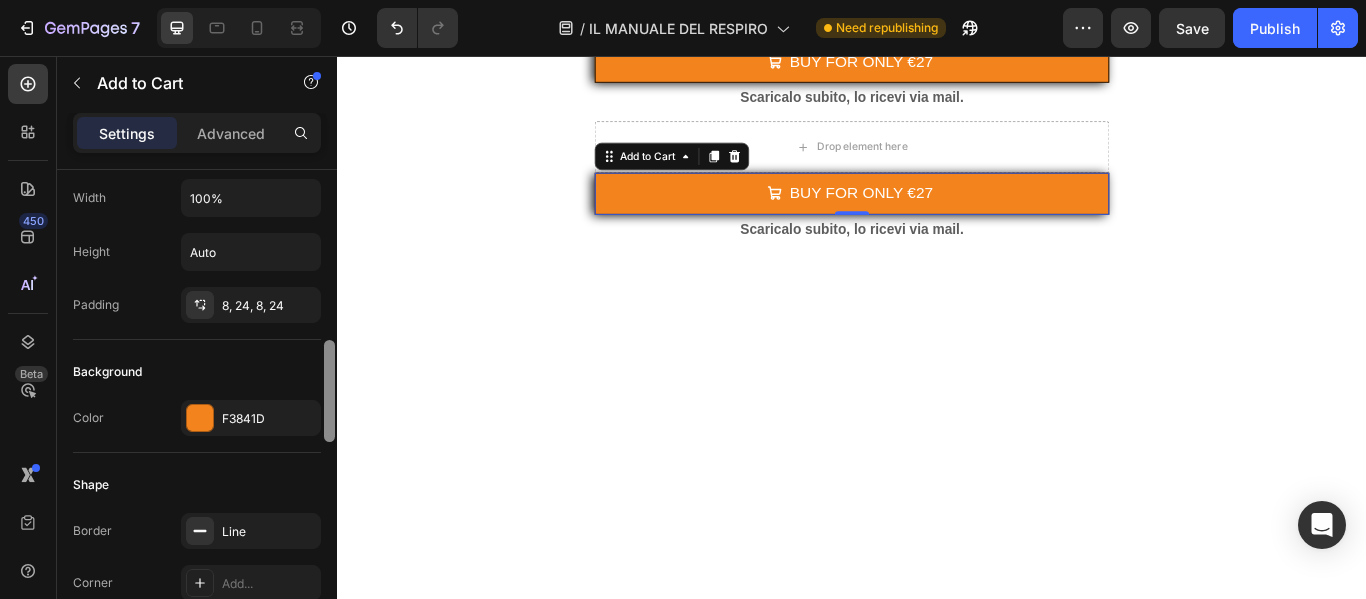scroll, scrollTop: 421, scrollLeft: 0, axis: vertical 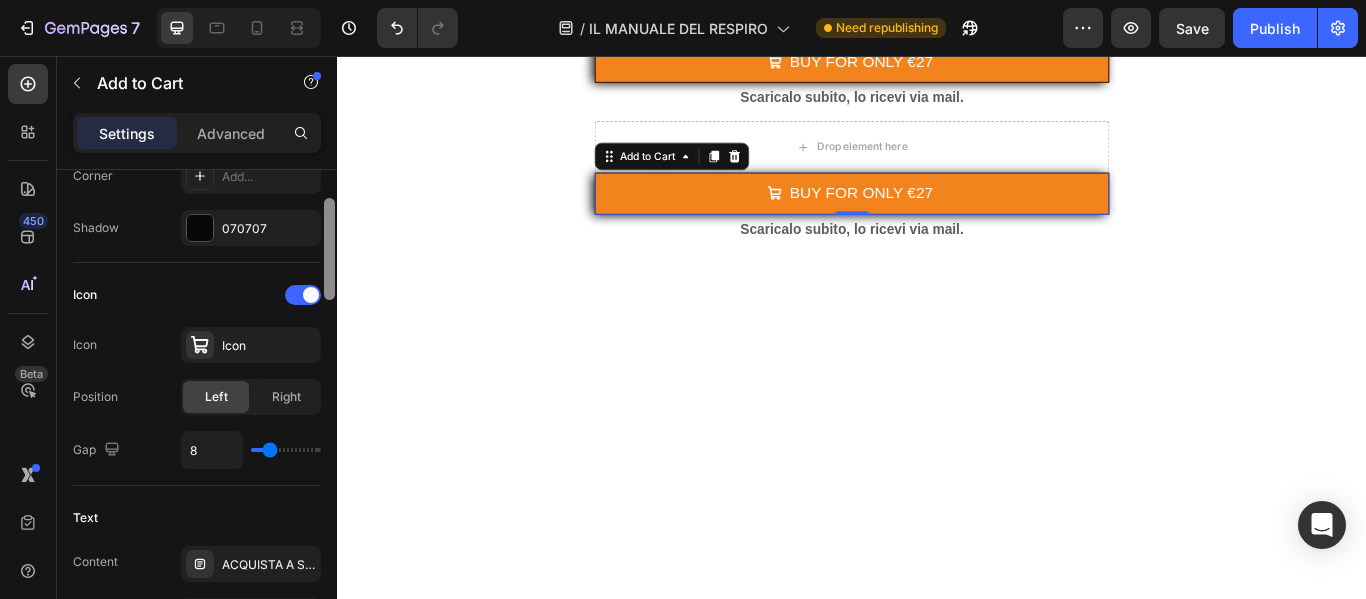 drag, startPoint x: 330, startPoint y: 251, endPoint x: 332, endPoint y: 406, distance: 155.01291 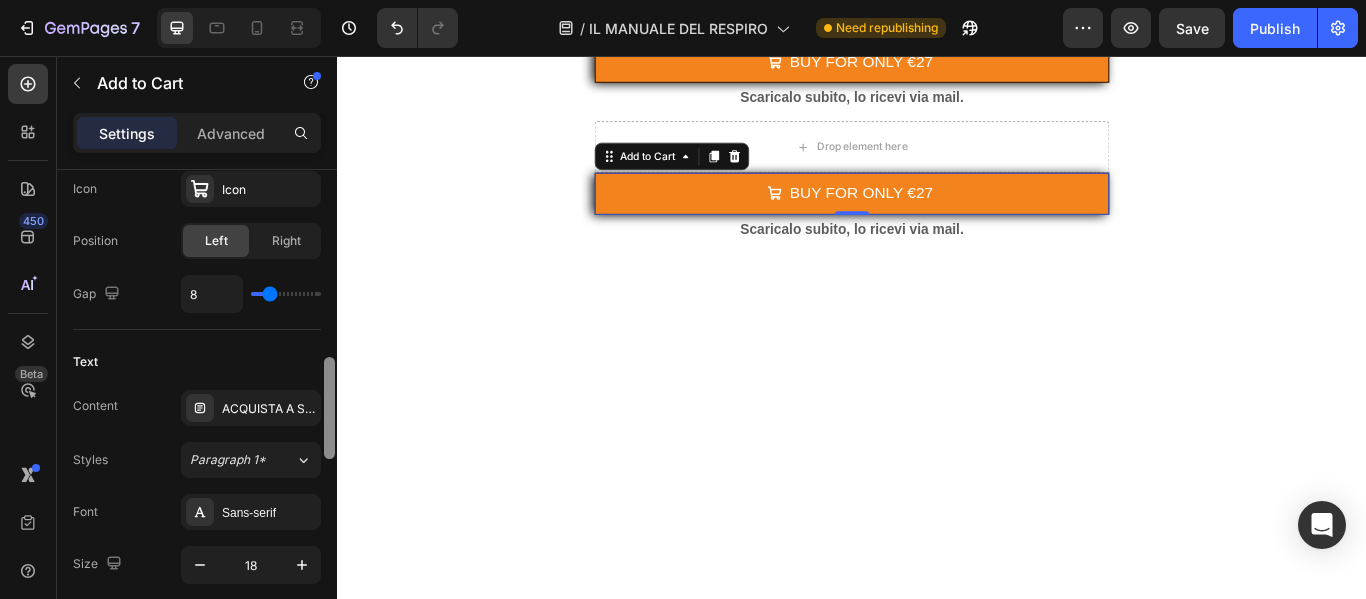 drag, startPoint x: 332, startPoint y: 418, endPoint x: 332, endPoint y: 441, distance: 23 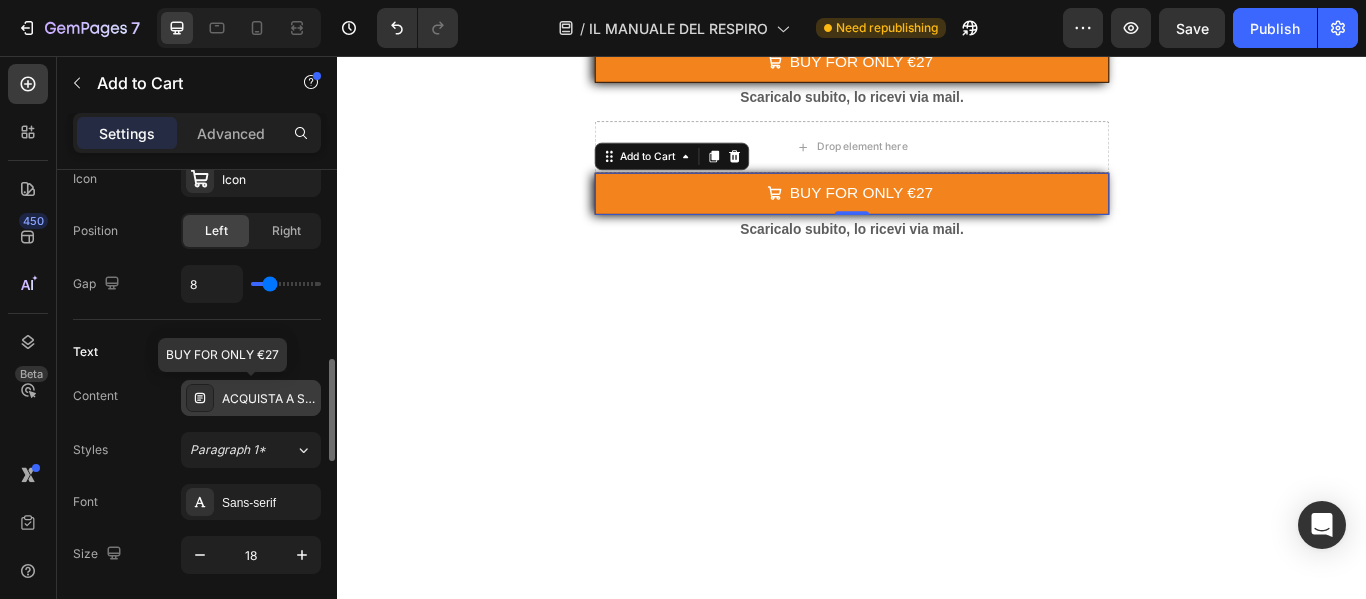 click on "ACQUISTA A SOLI [PRICE]" at bounding box center [269, 399] 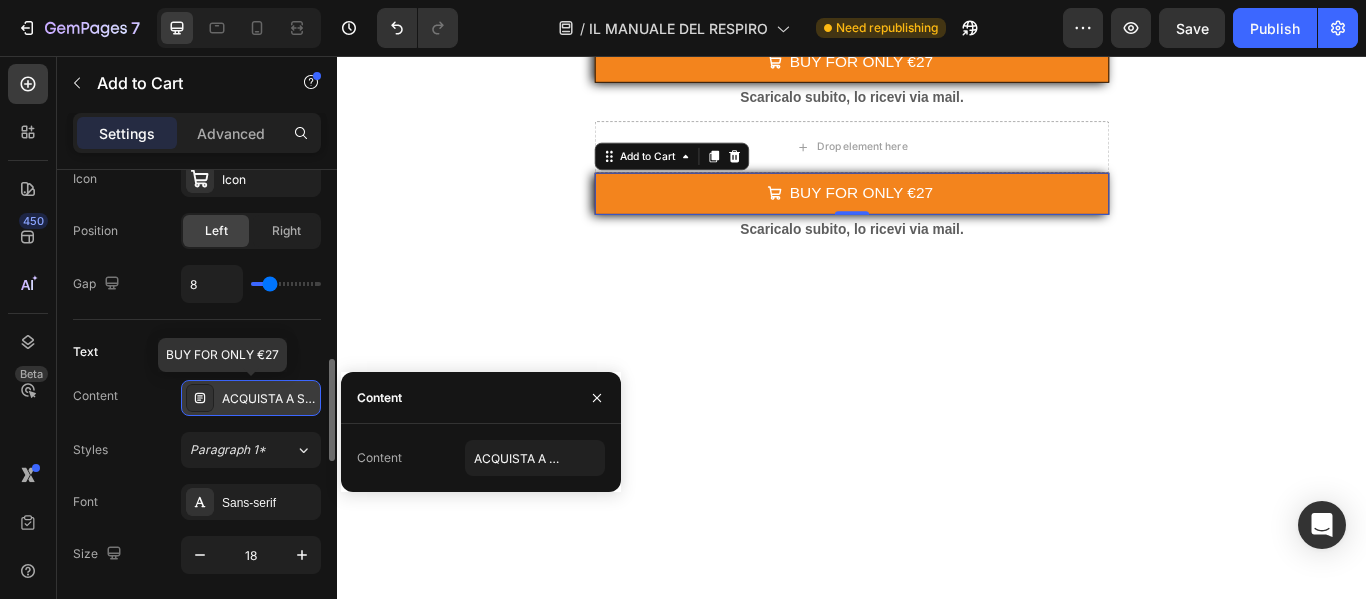 click on "ACQUISTA A SOLI [PRICE]" at bounding box center (251, 398) 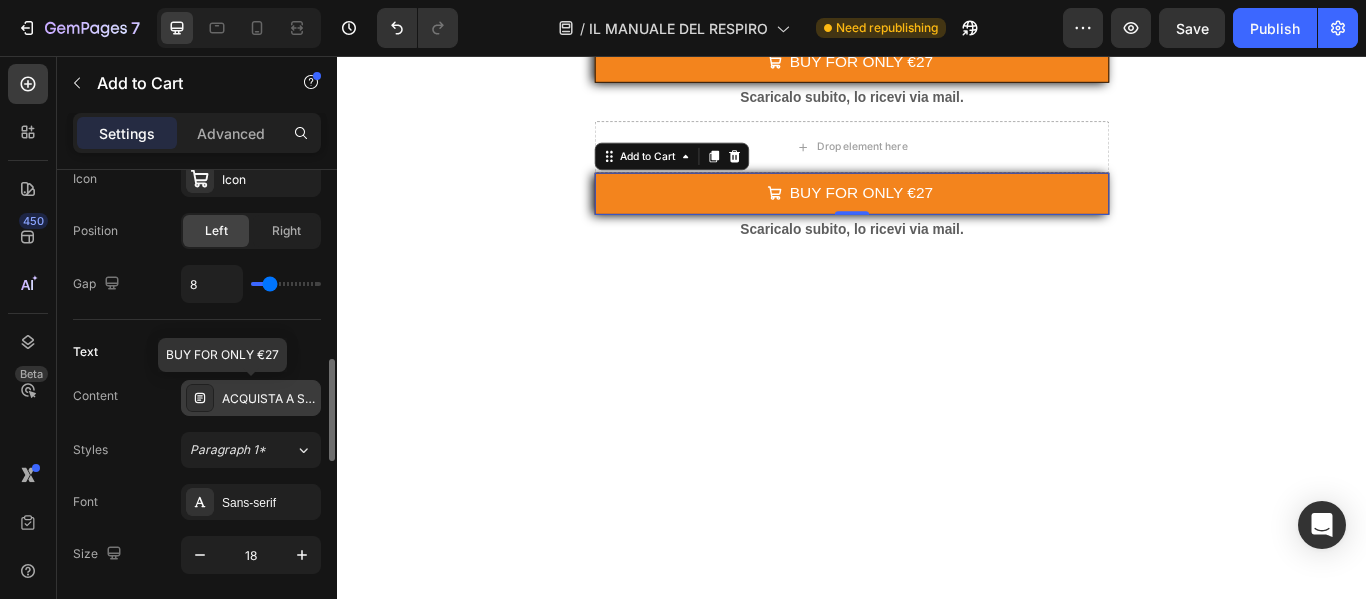 click on "ACQUISTA A SOLI [PRICE]" at bounding box center (251, 398) 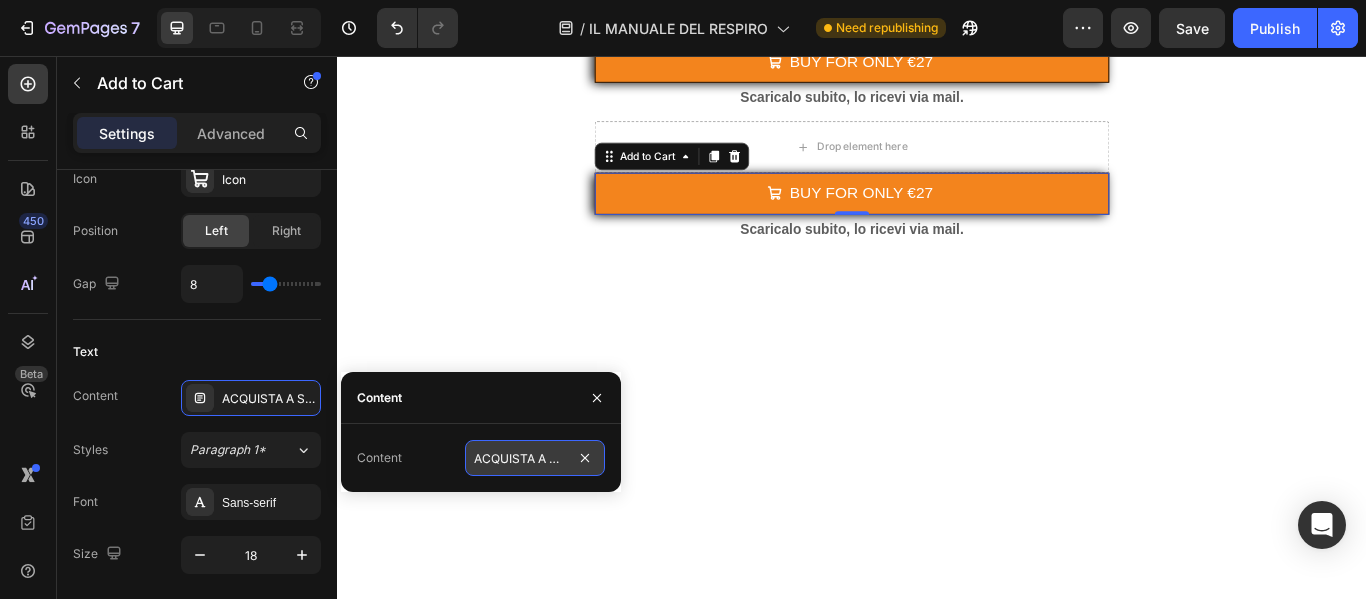 click on "ACQUISTA A SOLI [PRICE]" at bounding box center (535, 458) 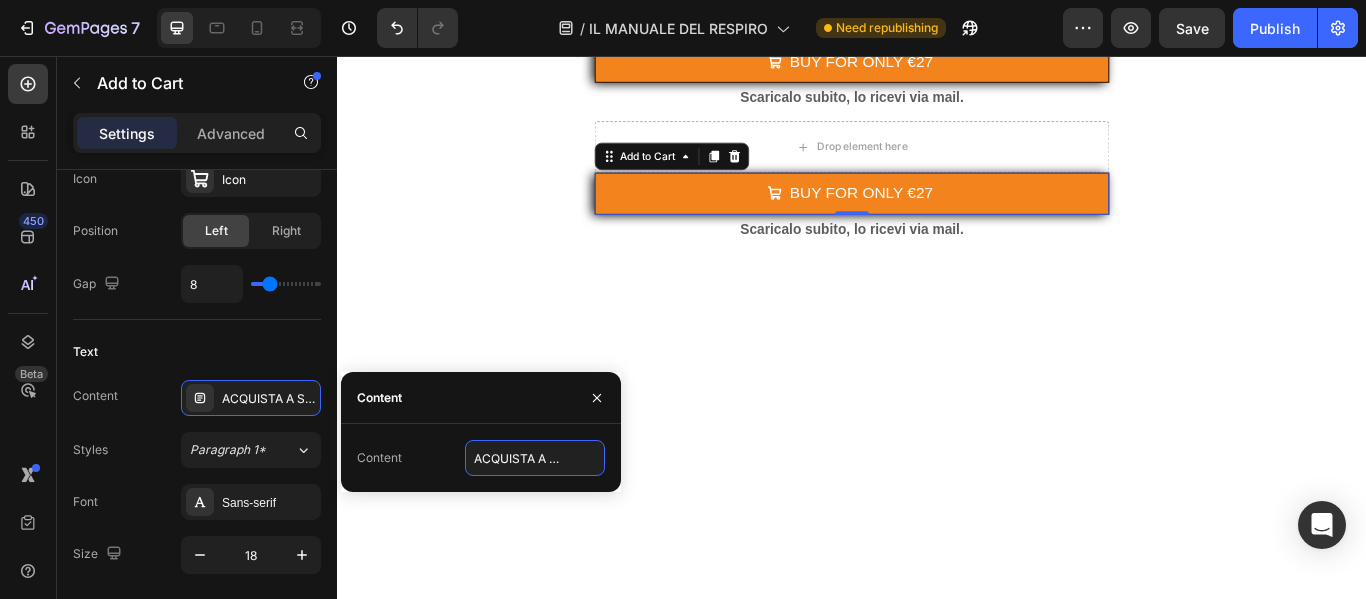 paste on "BUY FOR ONLY [PRICE]" 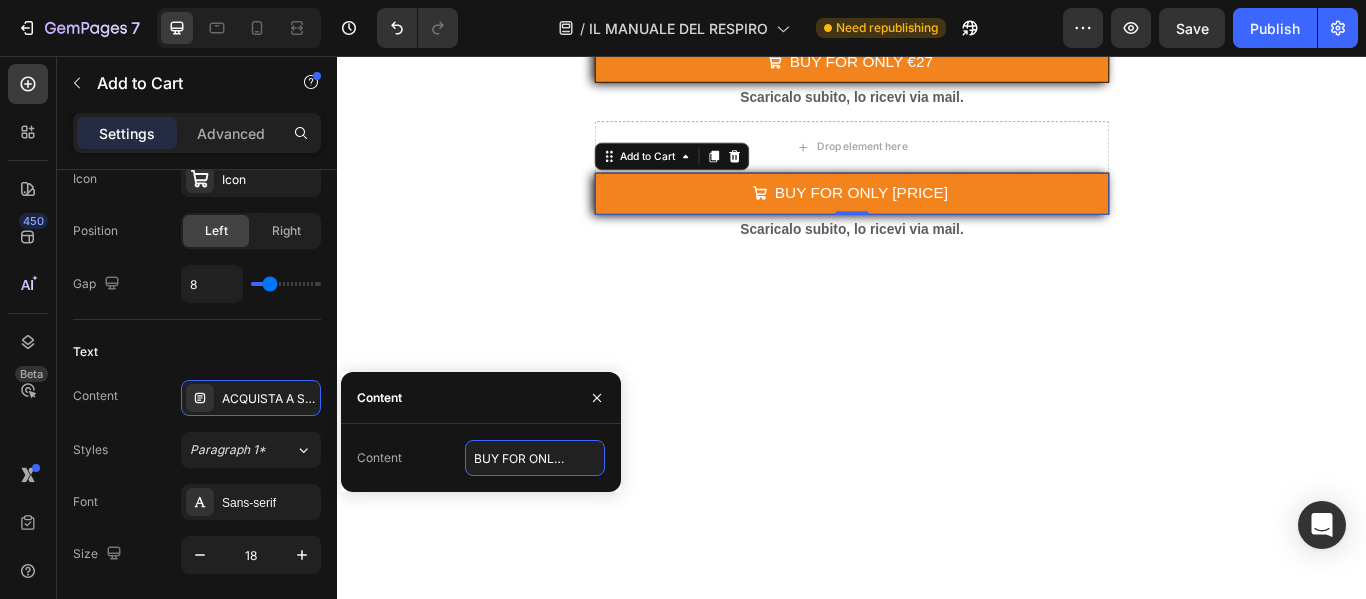 scroll, scrollTop: 0, scrollLeft: 23, axis: horizontal 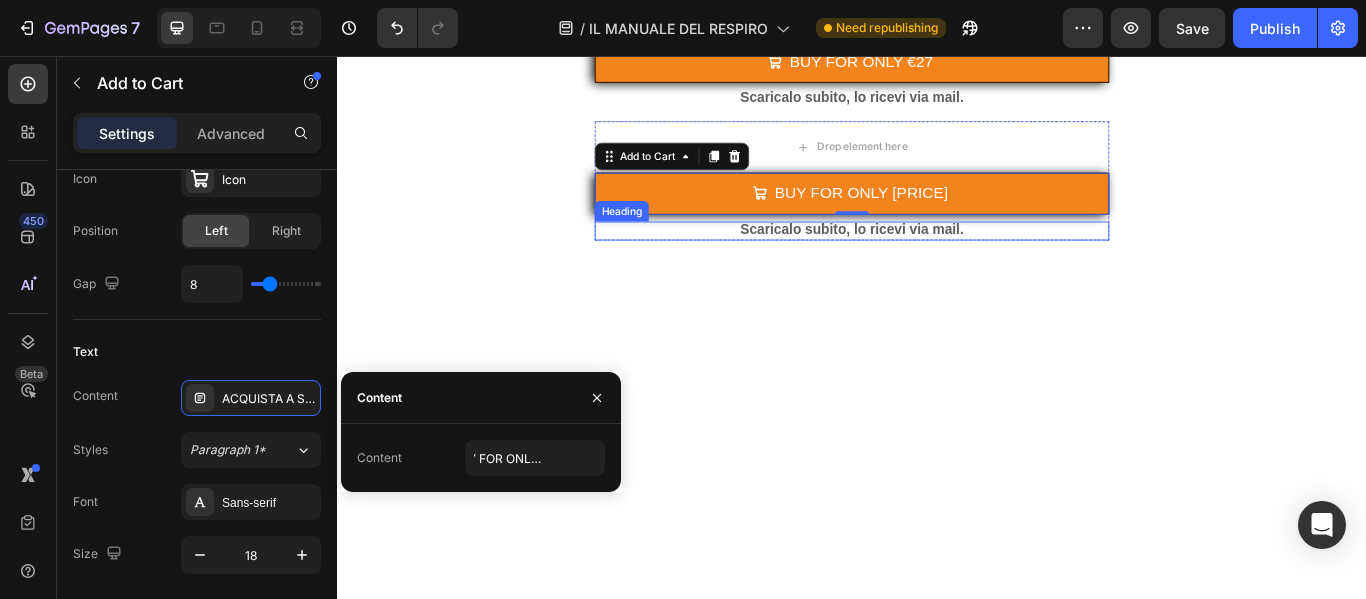click on "Scaricalo subito, lo ricevi via mail." at bounding box center [937, 258] 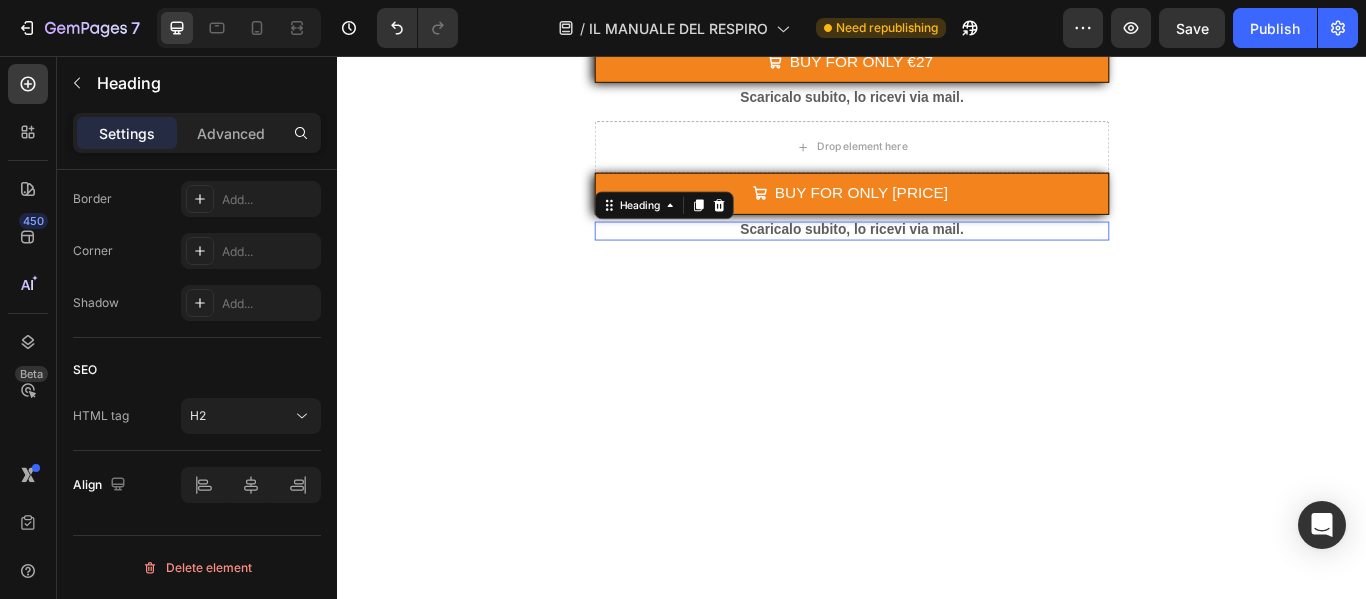 scroll, scrollTop: 0, scrollLeft: 0, axis: both 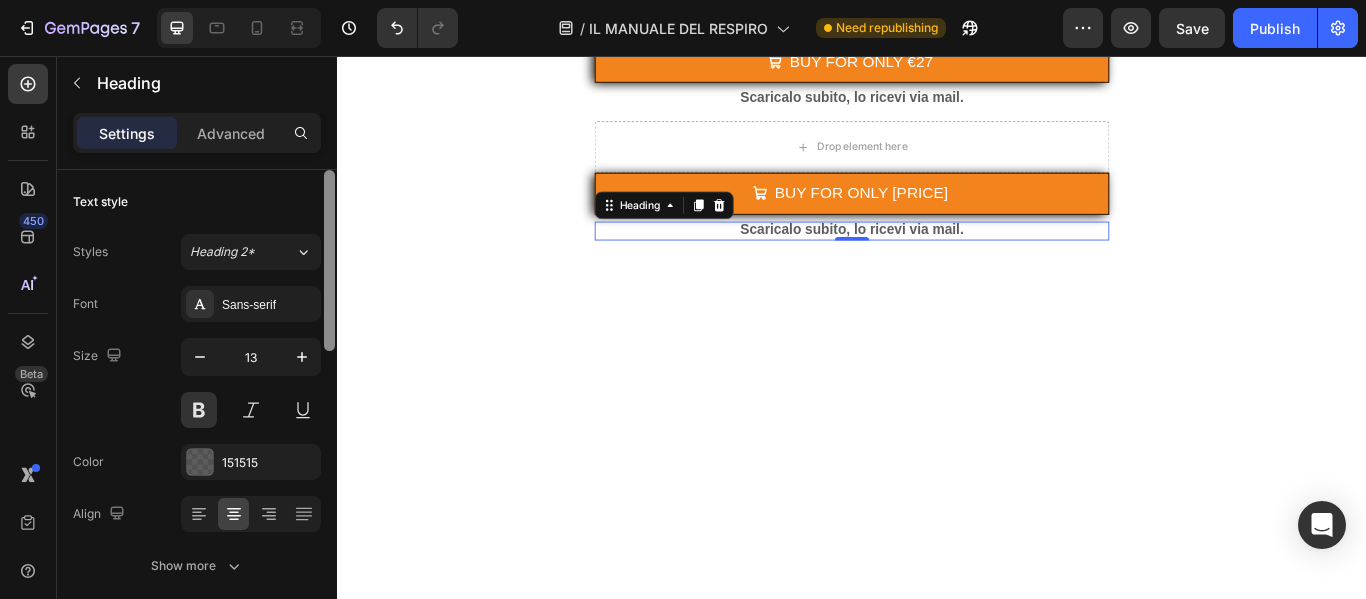 drag, startPoint x: 330, startPoint y: 212, endPoint x: 278, endPoint y: 150, distance: 80.919716 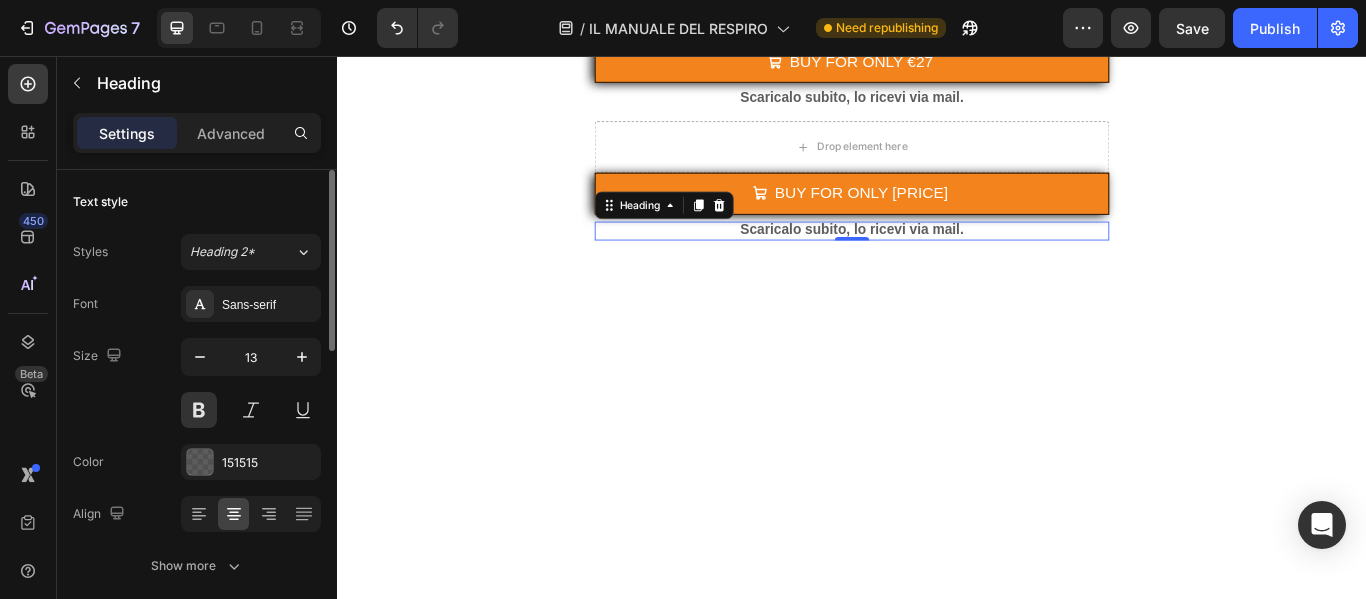 click on "Scaricalo subito, lo ricevi via mail." at bounding box center [937, 260] 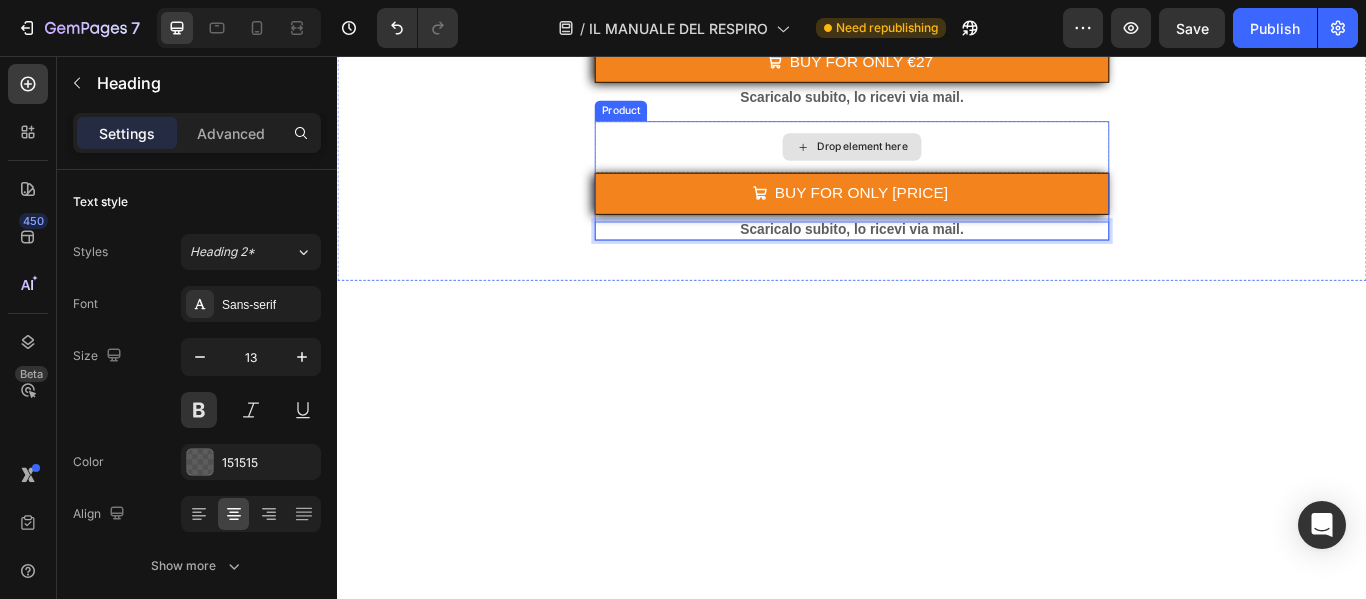 click on "Drop element here" at bounding box center (937, 162) 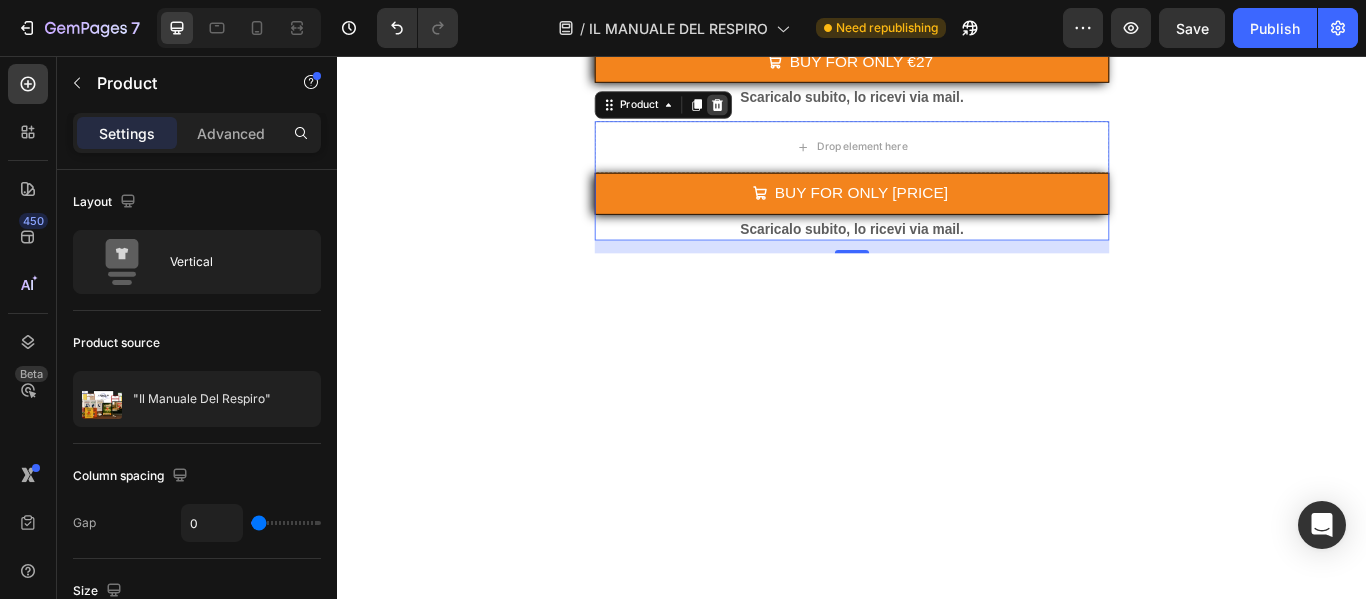 click 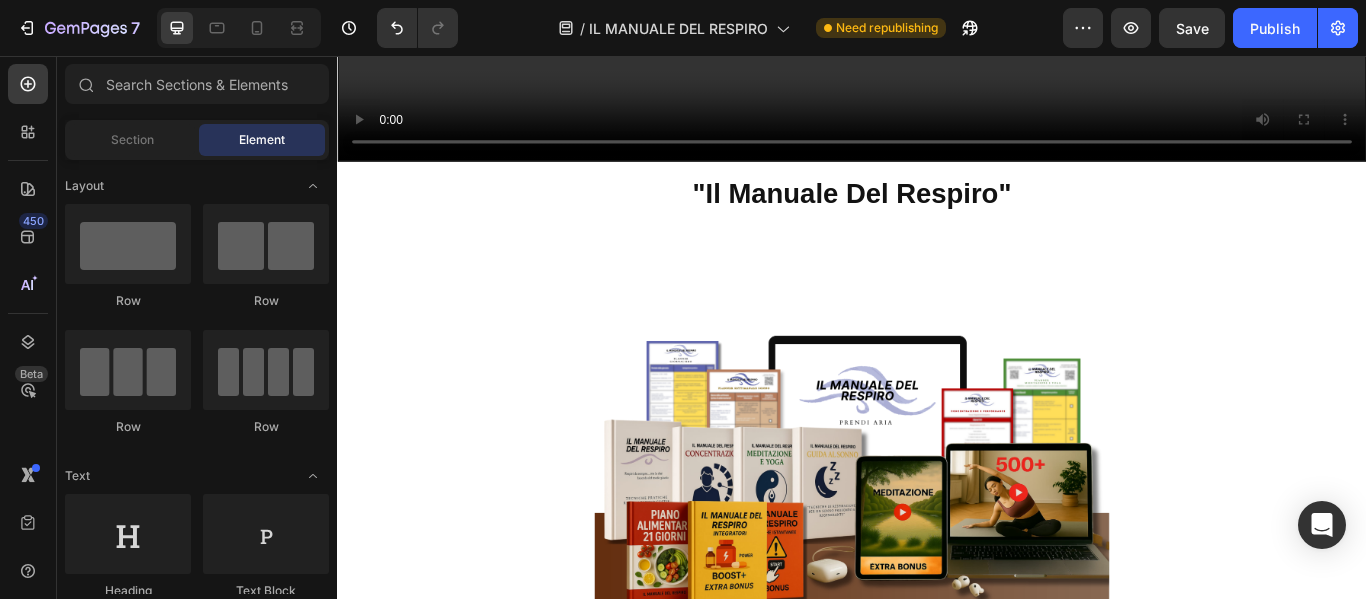scroll, scrollTop: 704, scrollLeft: 0, axis: vertical 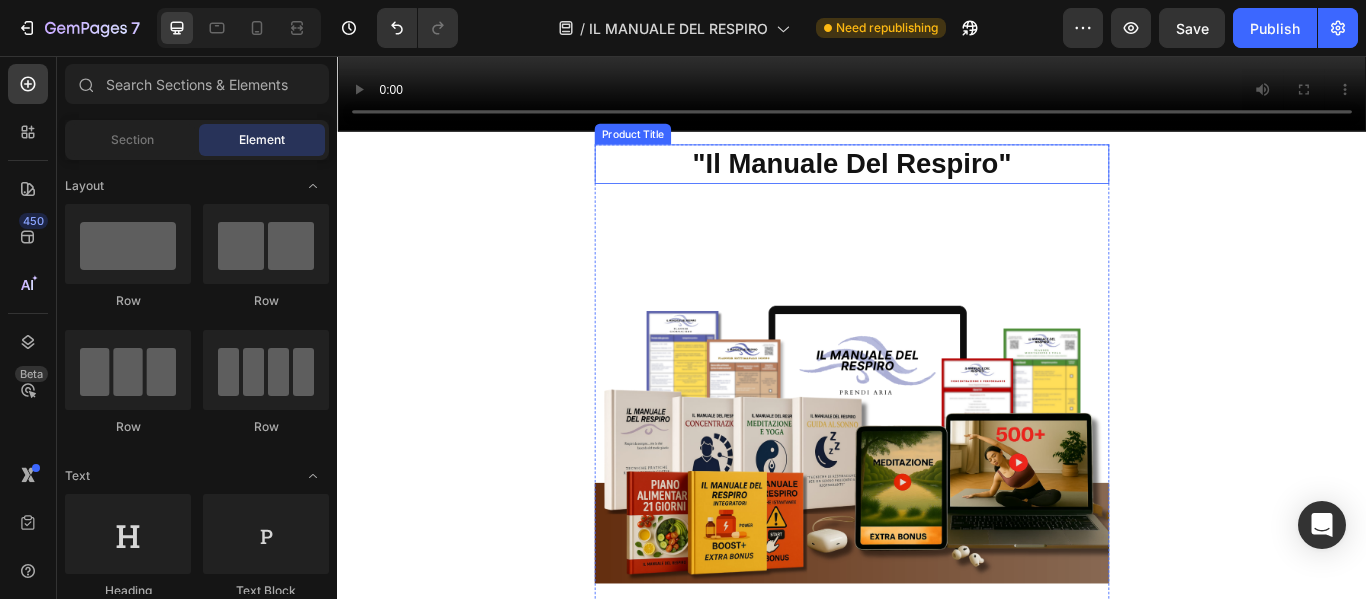 click at bounding box center [937, 446] 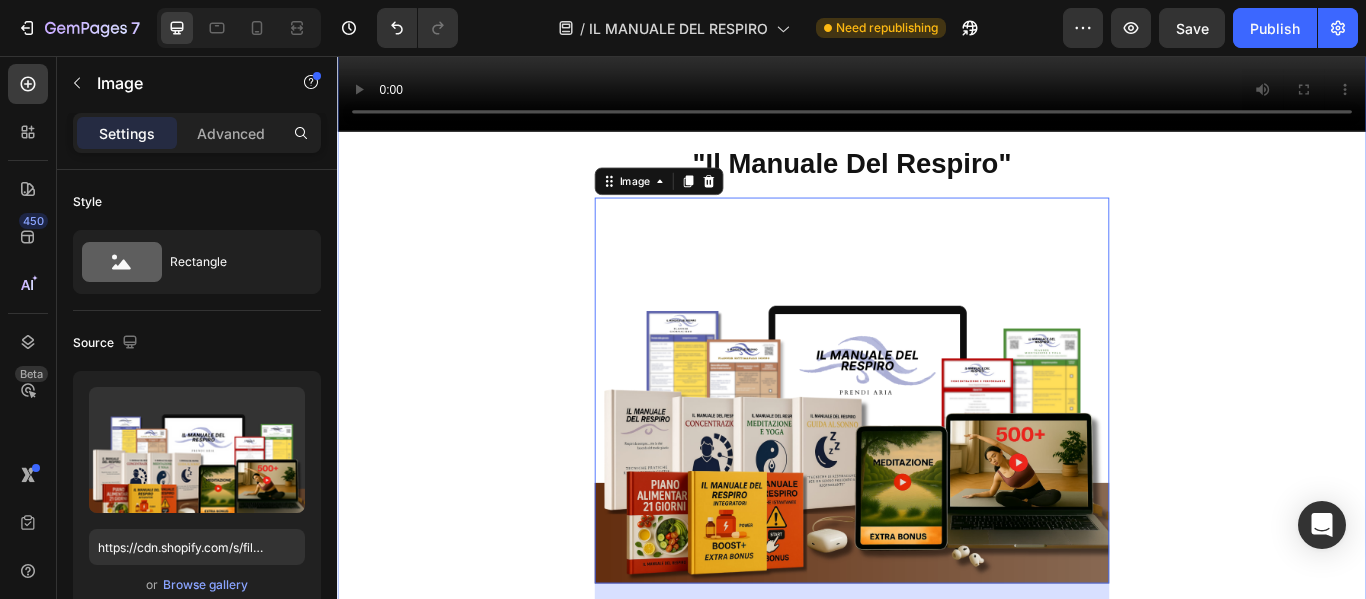 click on ""FREE YOURSELF FROM ANXIETY, AGITATION AND EXHAUSTION" NOW YOU HAVE A GUIDE THAT HELPS YOU DO IT WITH METHOD AND SIMPLICITY. Heading How to say NO to Stress, Anger and Mental Fatigue and rediscover CALM, BALANCE and CLARITY in just 10 minutes a day Heading Video "Il Manuale Del Respiro" Product Title Image   35
BUY FOR ONLY €27 Add to Cart Download it now, you'll receive it by email. Heading Product" at bounding box center [937, 96] 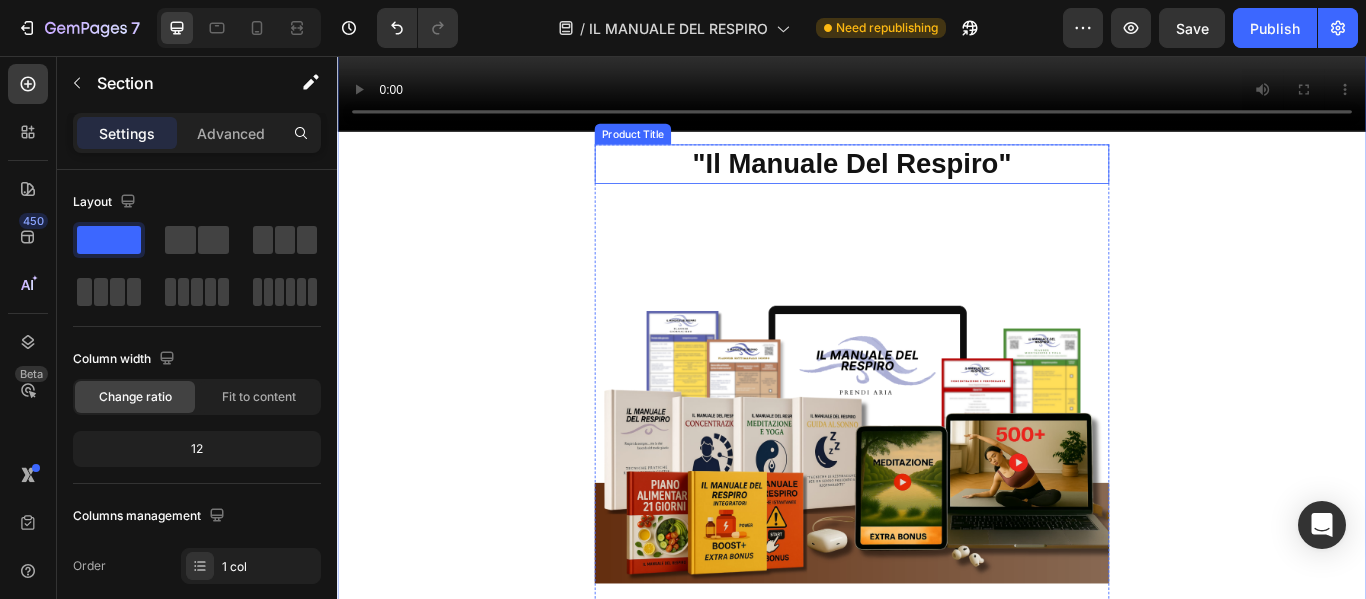 click on ""LIBERATI DA ANSIA, AGITAZIONE E SPOSSATEZZA" ORA HAI UNA GUIDA CHE TI AIUTA A FARLO CON METODO E SEMPLICITÀ Heading "FREE YOURSELF FROM ANXIETY, ANGIZATION, AND EXTENSION" NOW YOU HAVE A GUIDE THAT HELPS YOU DO IT WITH METHOD AND SIMPLICITY. Heading Come dire BASTA a Stress, Rabbia e Stanchezza Mentale e riscoprire CALMA, EQUILIBRIO E LUCIDITA' con solo 10 Min al Giorno Heading How to say NO to Stress, Anger and Mental Fatigue and rediscover CALM, BALANCE and CLARITY in just 10 minutes a day Heading Video "Il Manuale Del Respiro" Product Title Image ACQUISTA A SOLI [PRICE] Add to Cart Scaricalo subito, lo ricevi via mail. Heading Product" at bounding box center [937, 96] 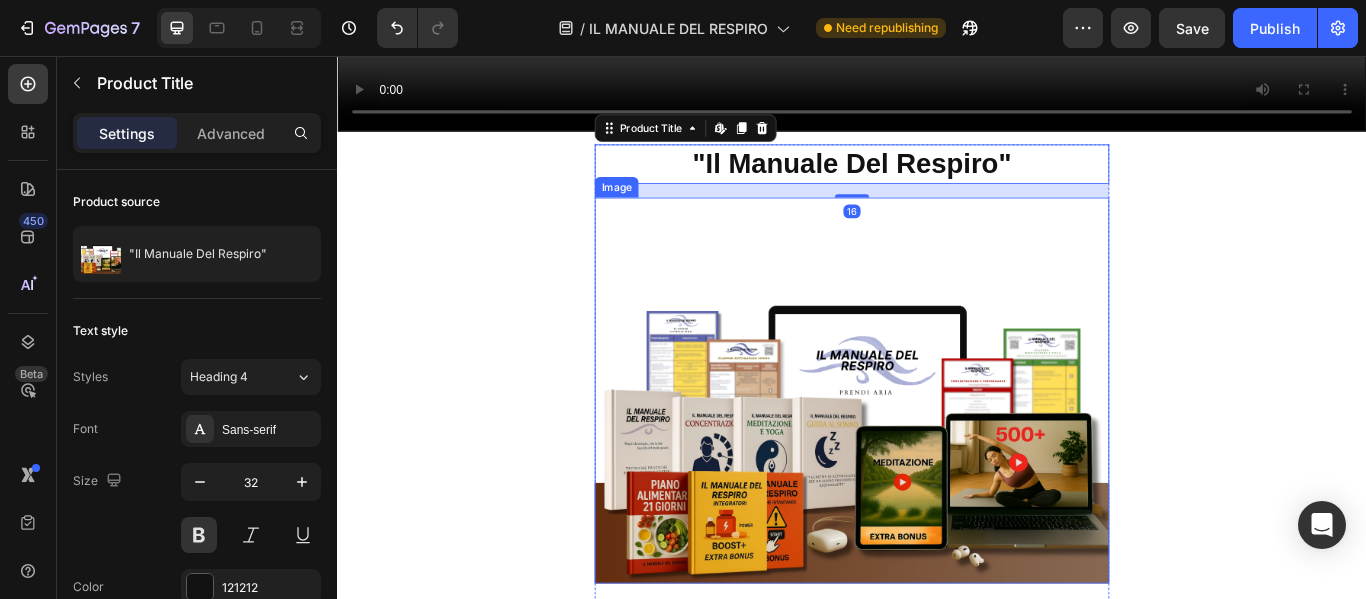 click at bounding box center (937, 446) 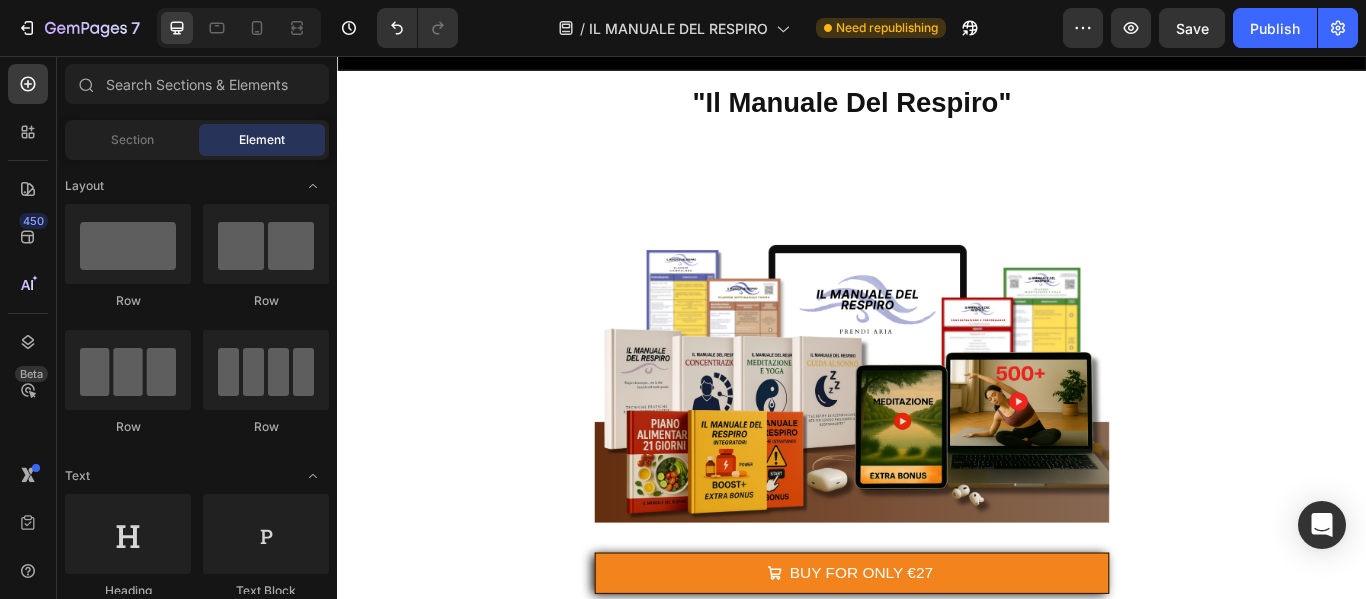 scroll, scrollTop: 810, scrollLeft: 0, axis: vertical 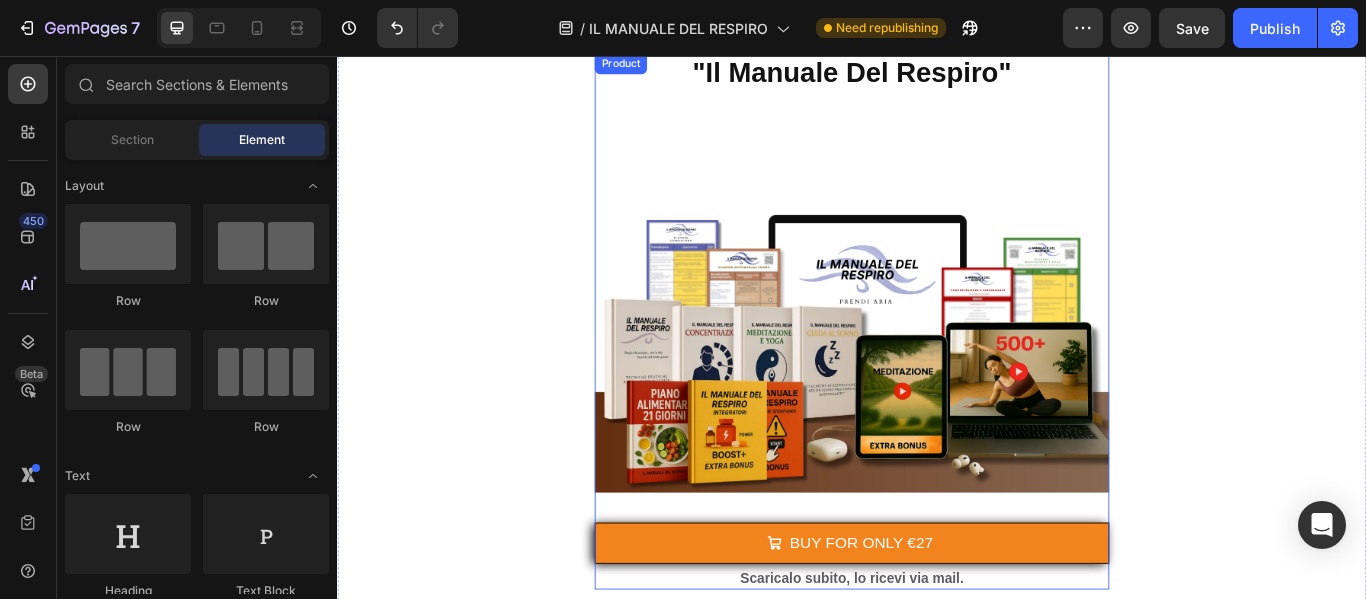 click on ""Il Manuale Del Respiro" Product Title Image" at bounding box center (937, 326) 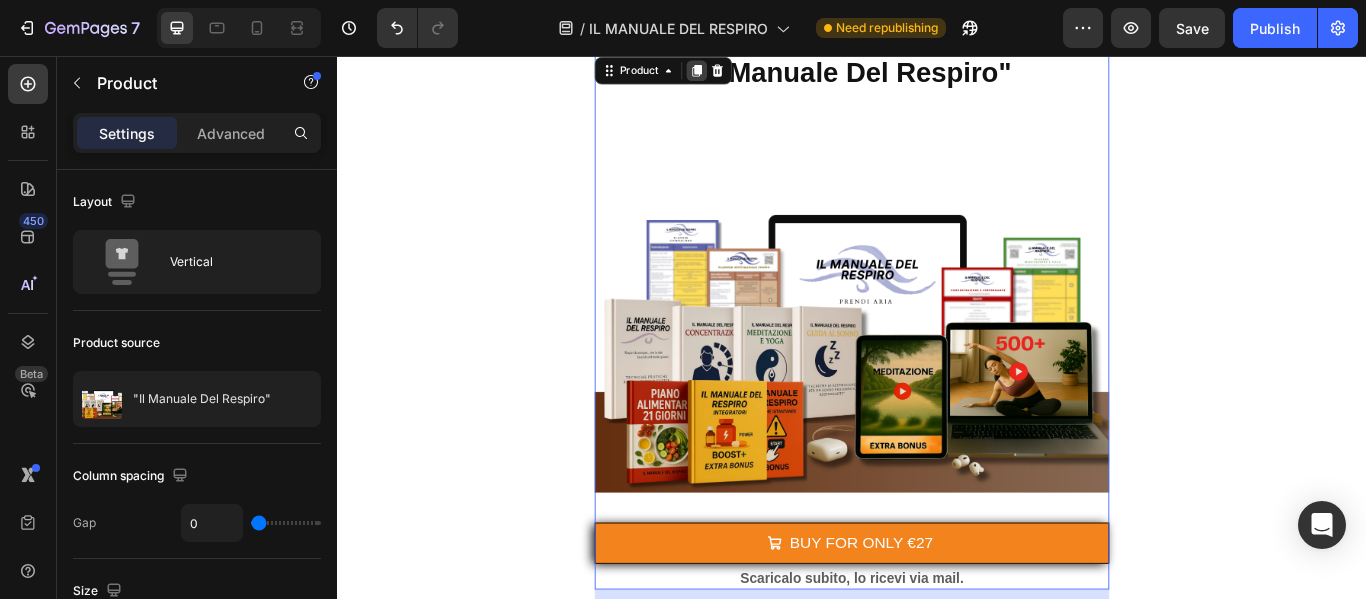 click 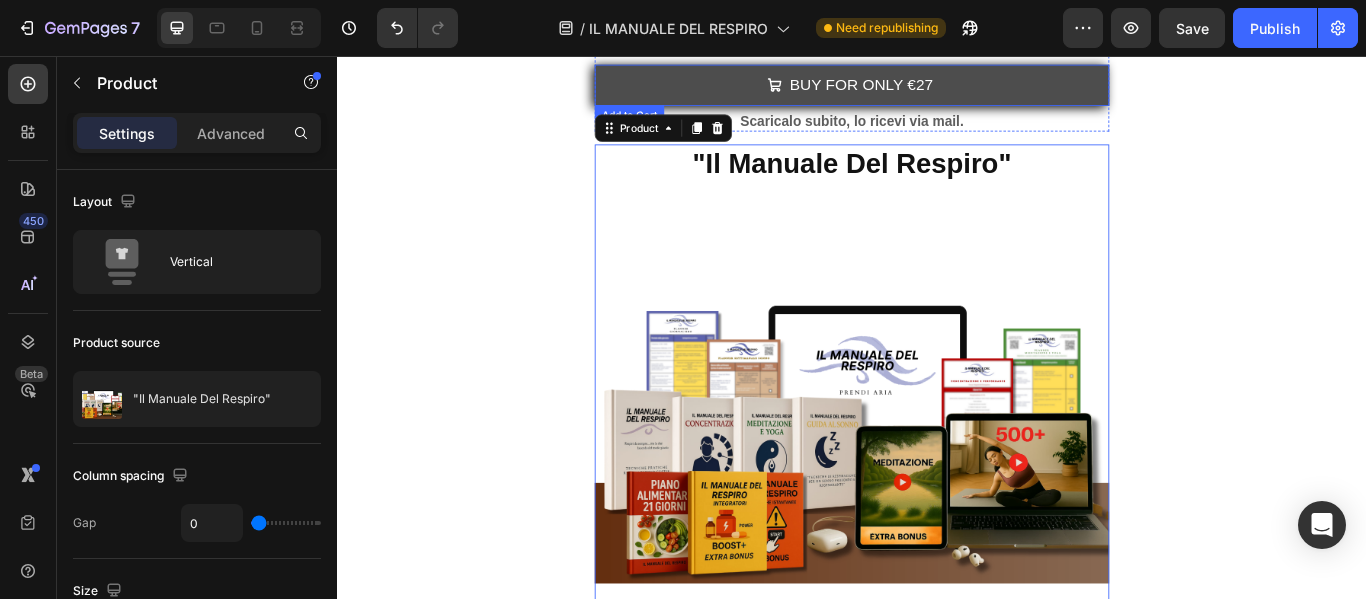 scroll, scrollTop: 1371, scrollLeft: 0, axis: vertical 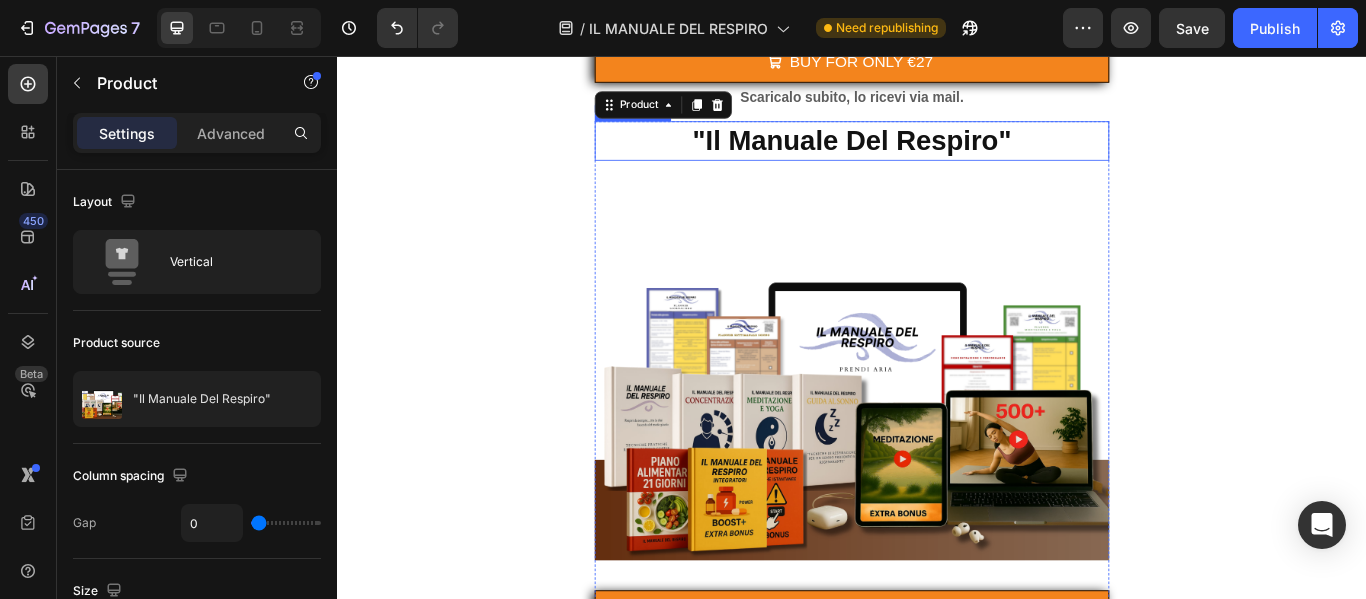 click on ""Il Manuale Del Respiro"" at bounding box center (937, 155) 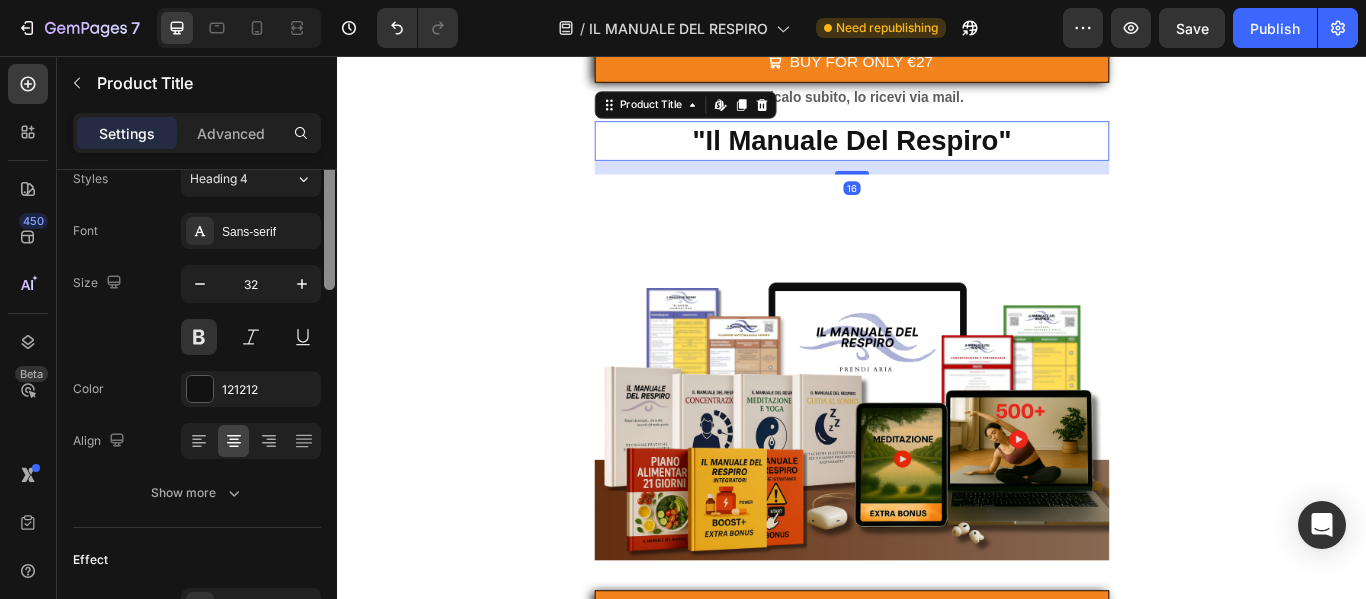scroll, scrollTop: 205, scrollLeft: 0, axis: vertical 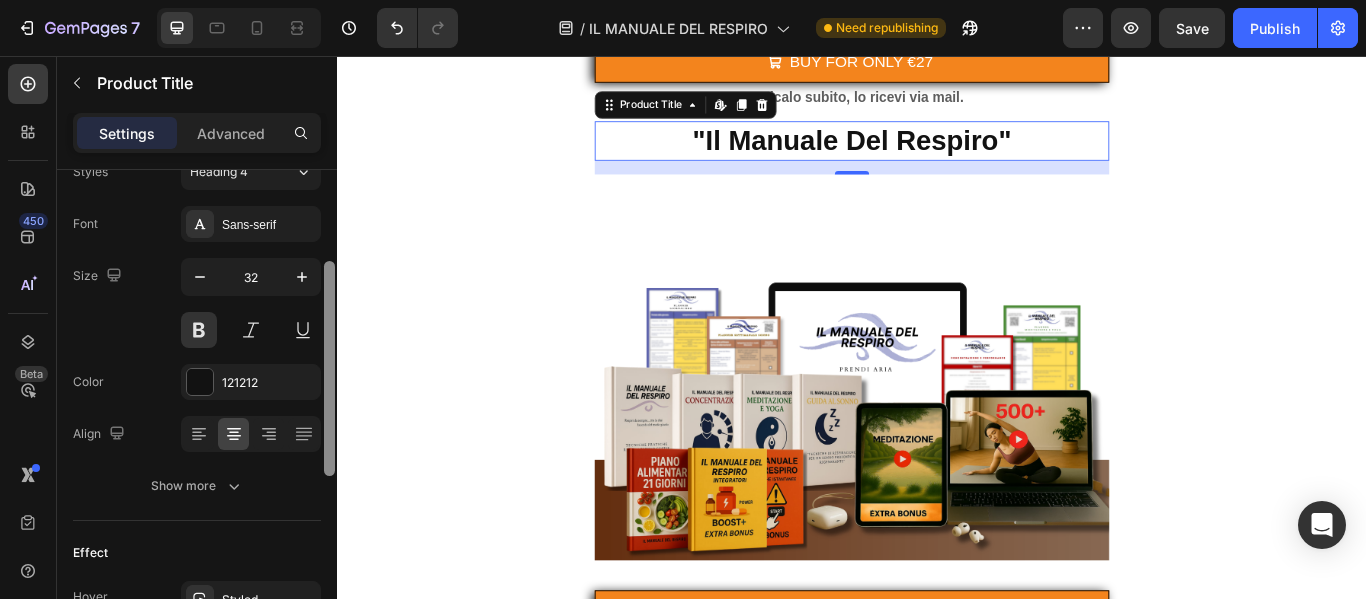 drag, startPoint x: 330, startPoint y: 218, endPoint x: 334, endPoint y: 308, distance: 90.088844 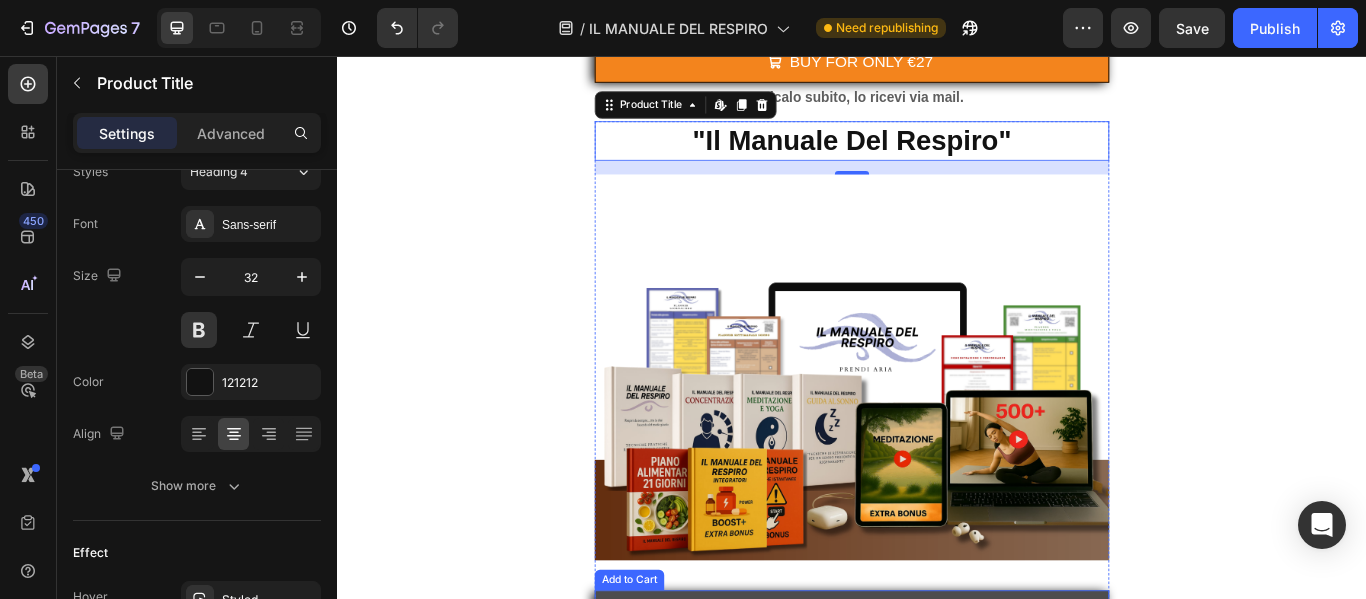 click on "BUY FOR ONLY €27" at bounding box center [937, 703] 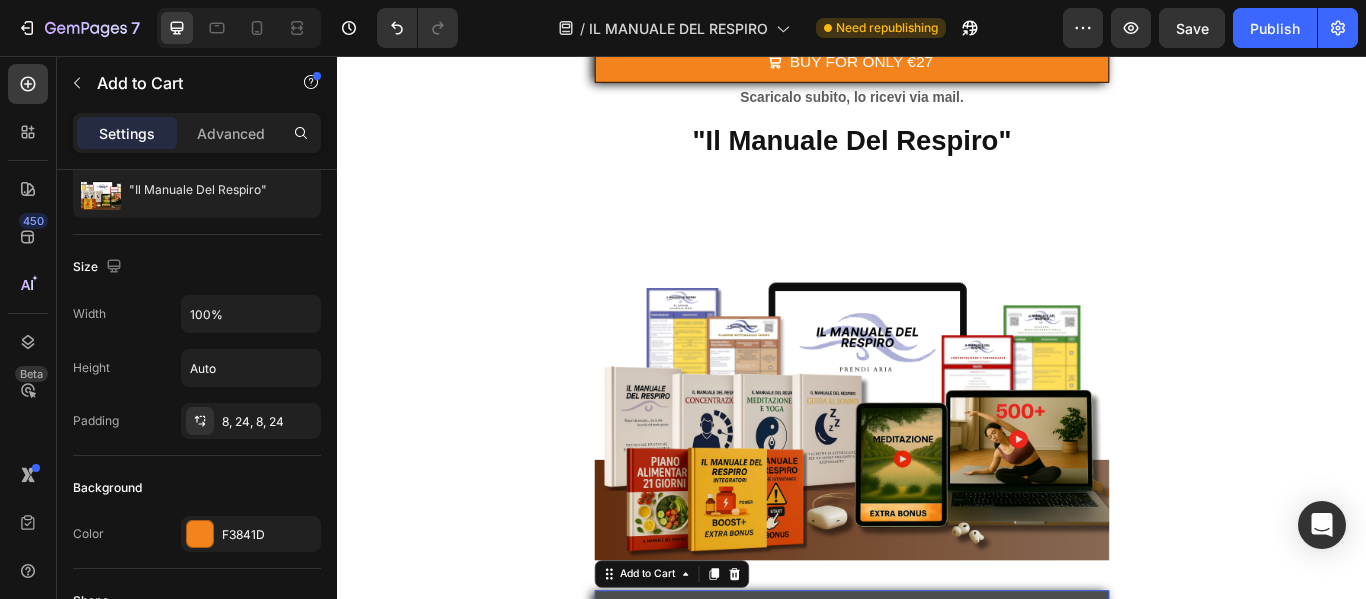 scroll, scrollTop: 0, scrollLeft: 0, axis: both 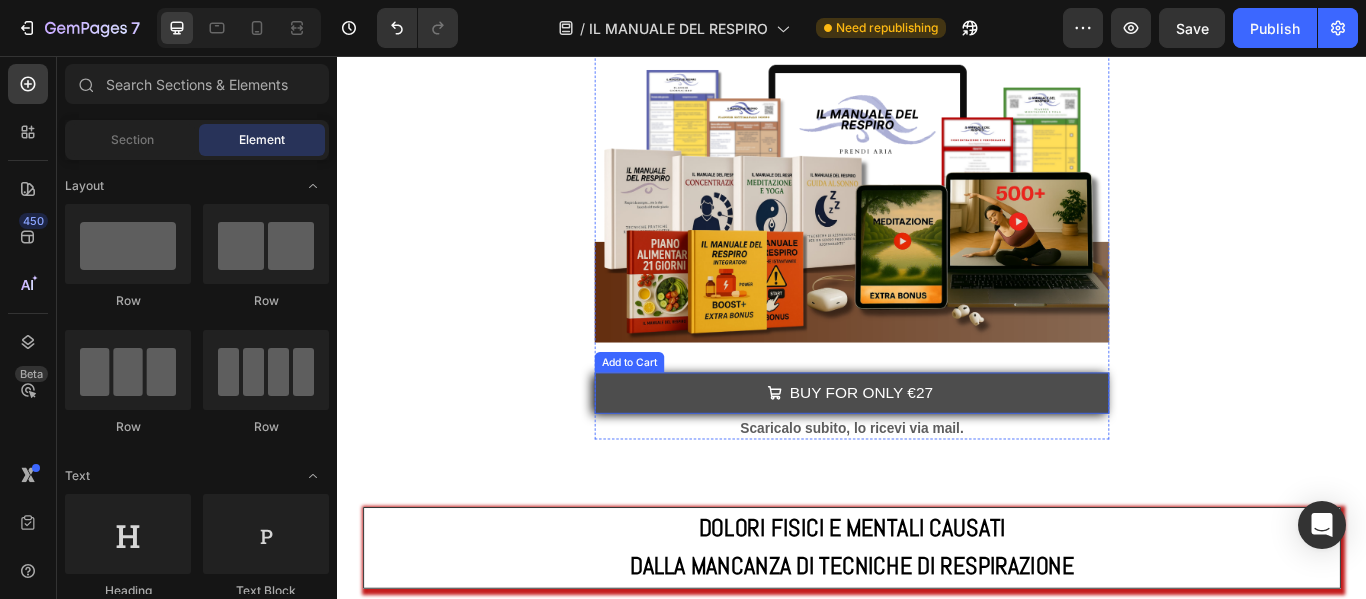 click on "BUY FOR ONLY €27" at bounding box center [937, 449] 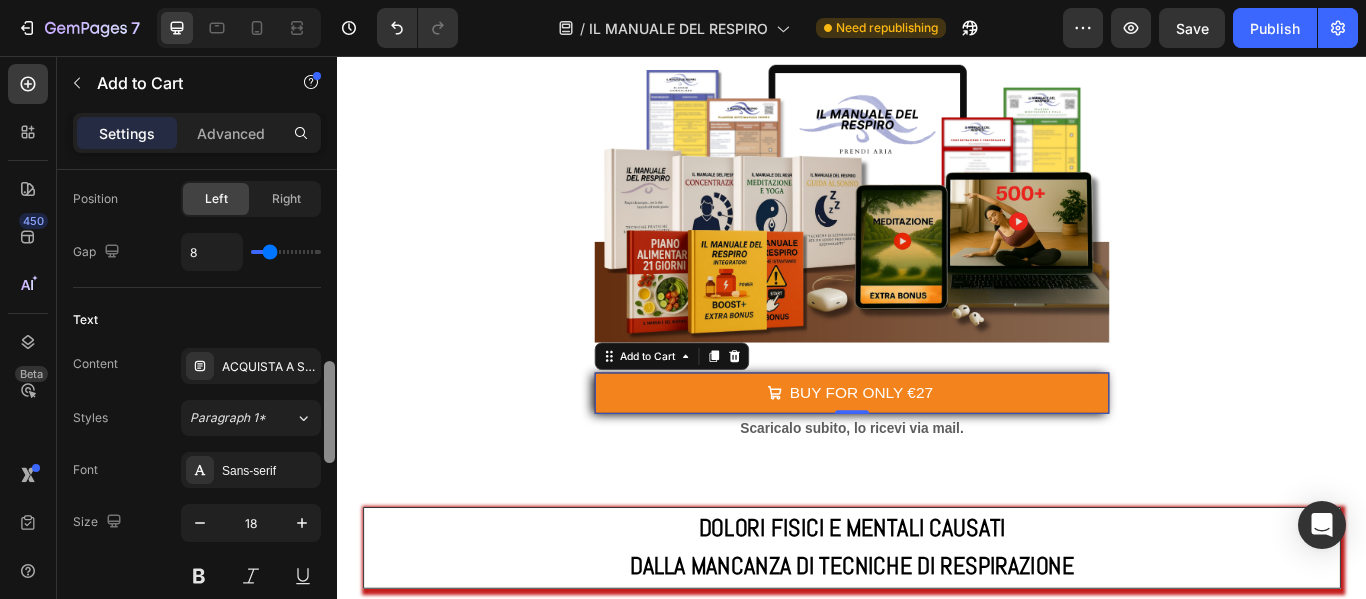 scroll, scrollTop: 931, scrollLeft: 0, axis: vertical 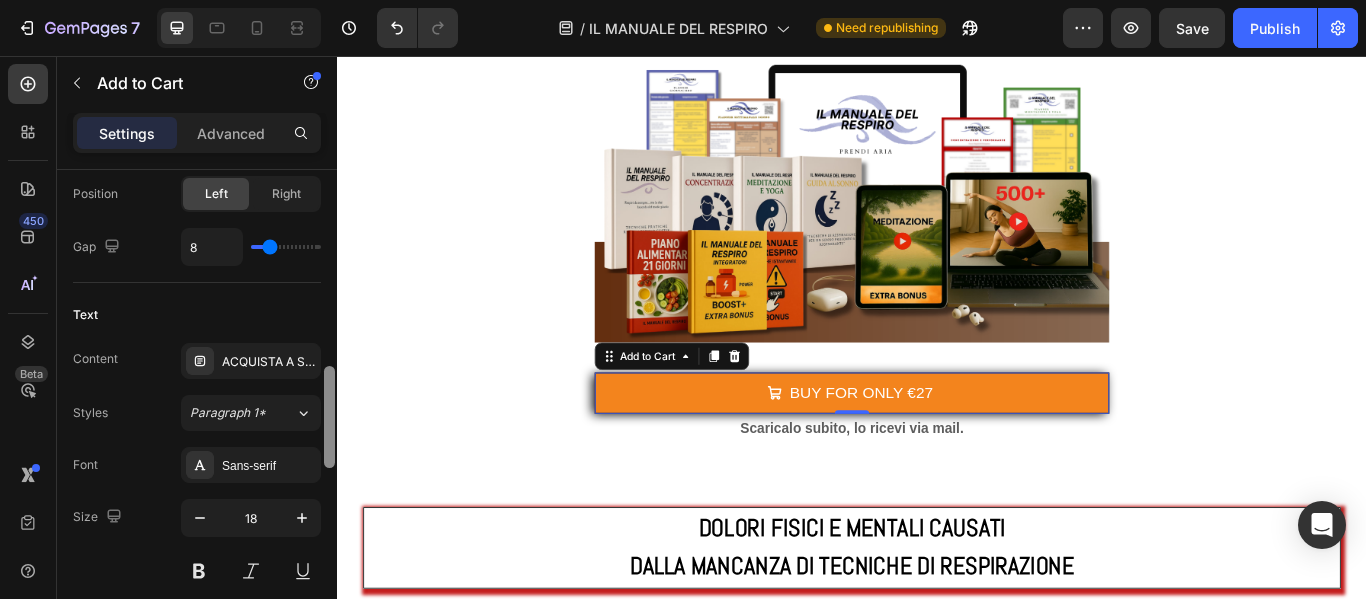 drag, startPoint x: 333, startPoint y: 238, endPoint x: 325, endPoint y: 435, distance: 197.16237 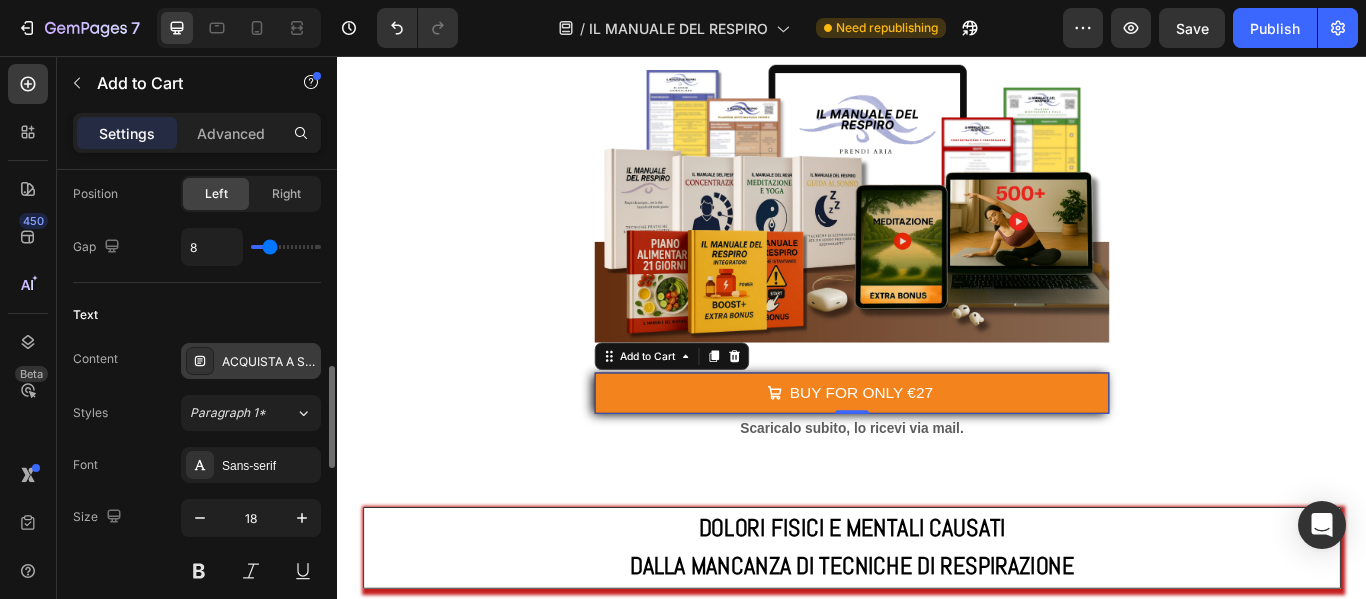 click on "ACQUISTA A SOLI [PRICE]" at bounding box center (269, 362) 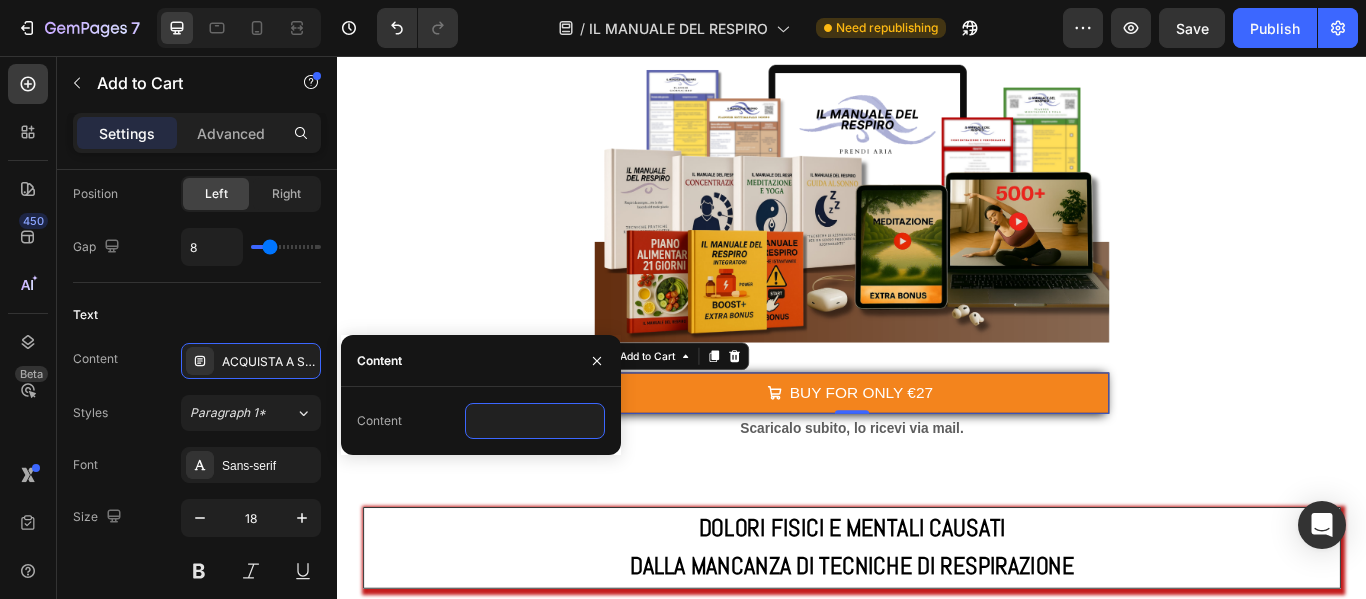 scroll, scrollTop: 0, scrollLeft: 0, axis: both 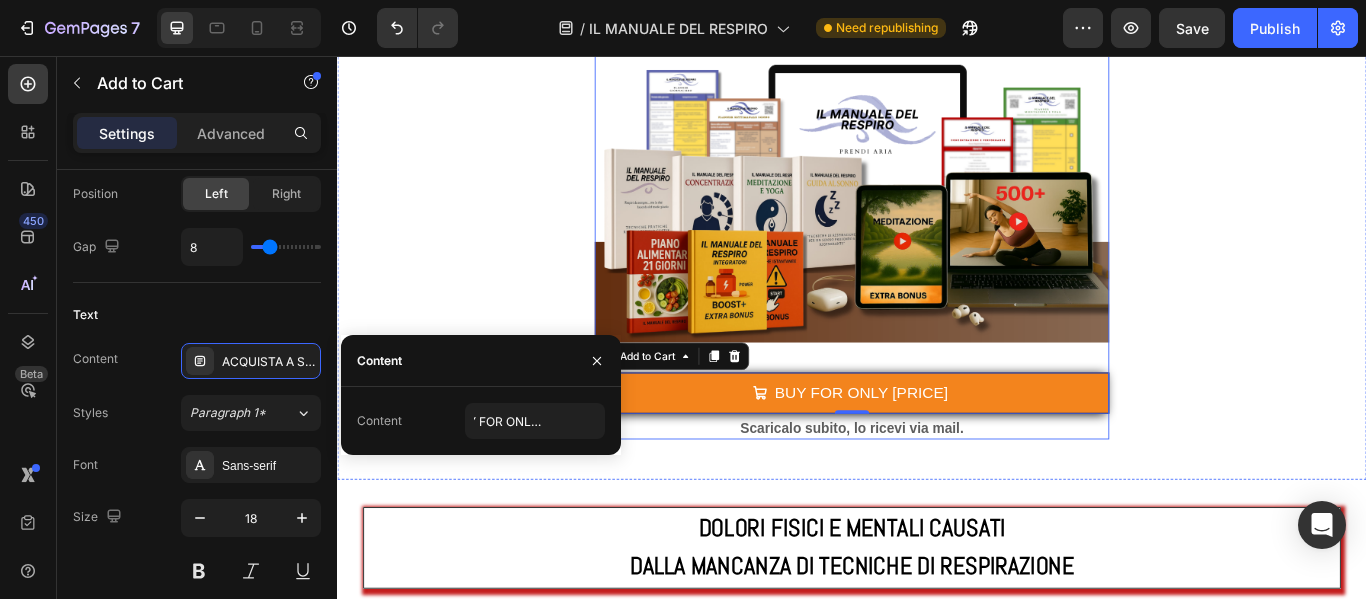 click on "BUY FOR ONLY [PRICE] Add to Cart 0 Scaricalo subito, lo ricevi via mail. Heading" at bounding box center (937, 464) 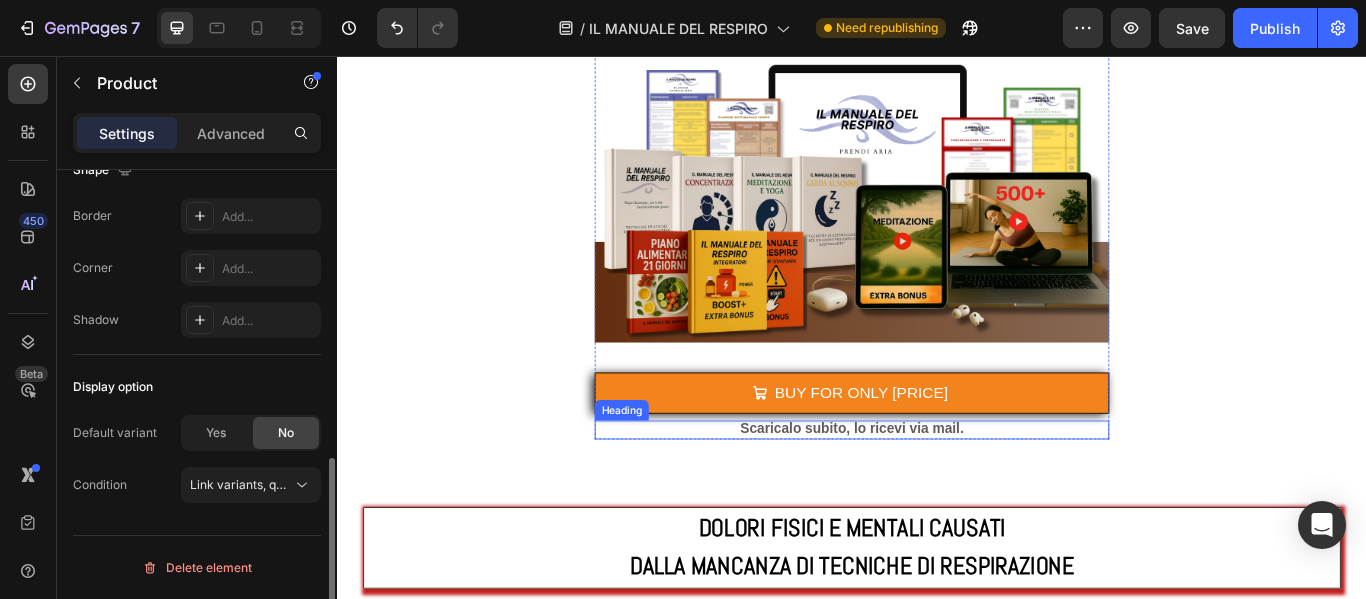 scroll, scrollTop: 0, scrollLeft: 0, axis: both 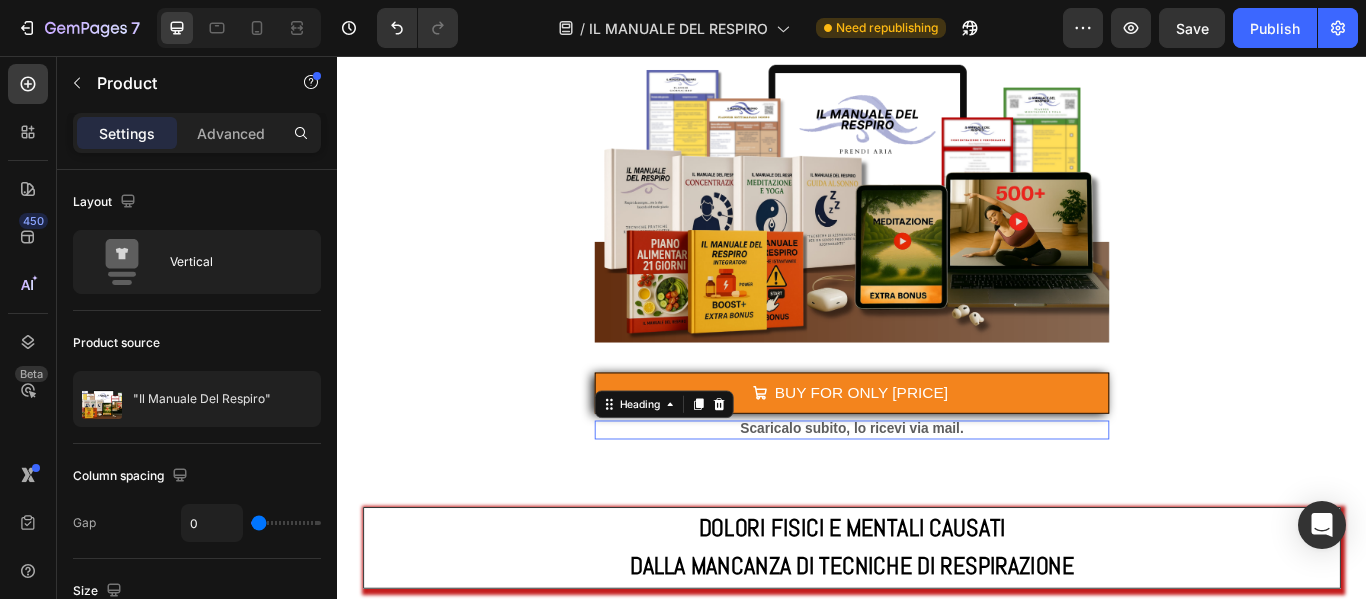 click on "Scaricalo subito, lo ricevi via mail." at bounding box center (937, 492) 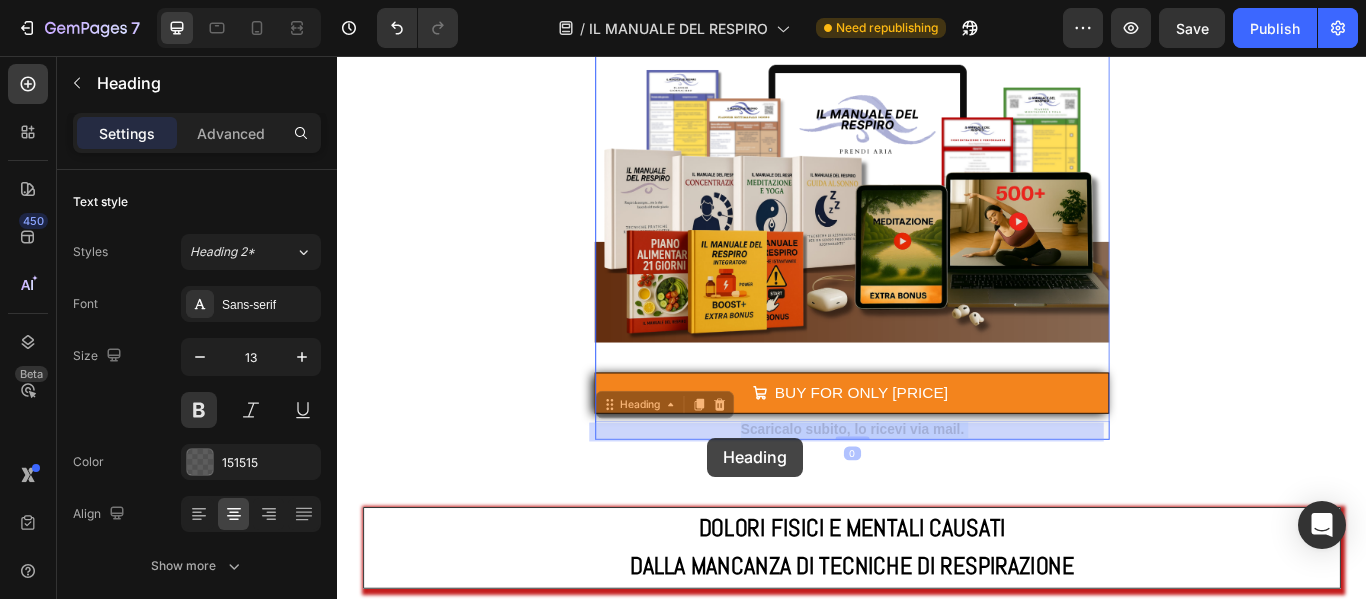 drag, startPoint x: 1065, startPoint y: 487, endPoint x: 769, endPoint y: 501, distance: 296.3309 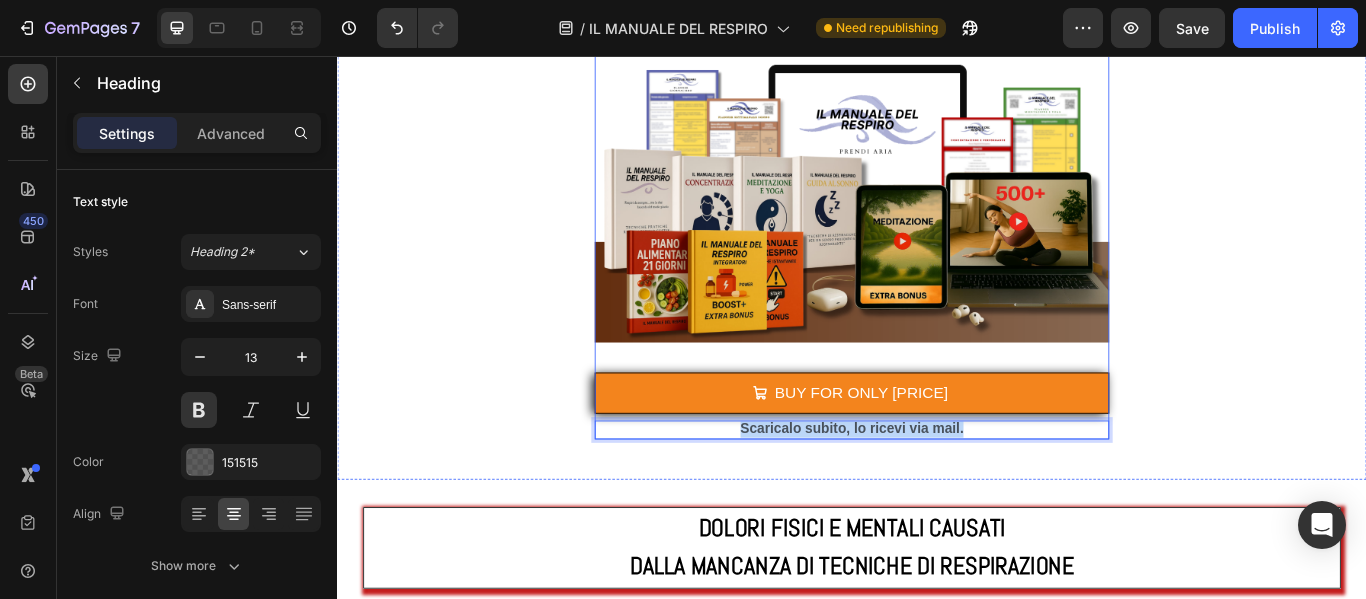 drag, startPoint x: 798, startPoint y: 487, endPoint x: 1082, endPoint y: 471, distance: 284.45035 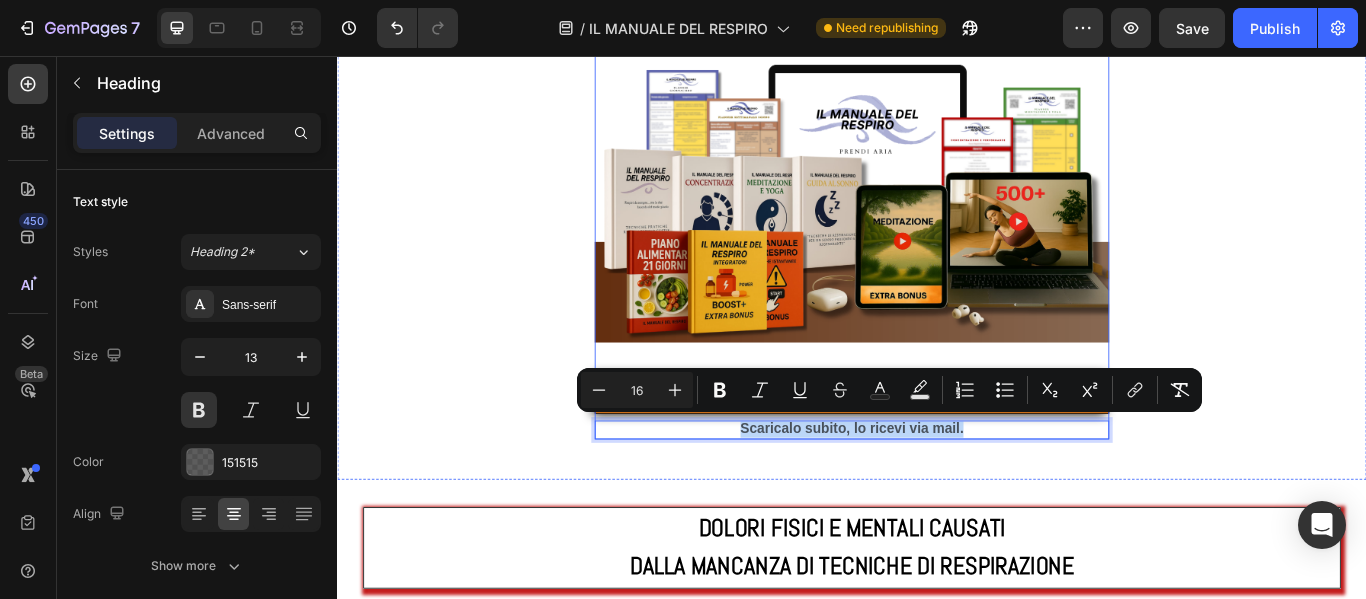 copy on "Scaricalo subito, lo ricevi via mail." 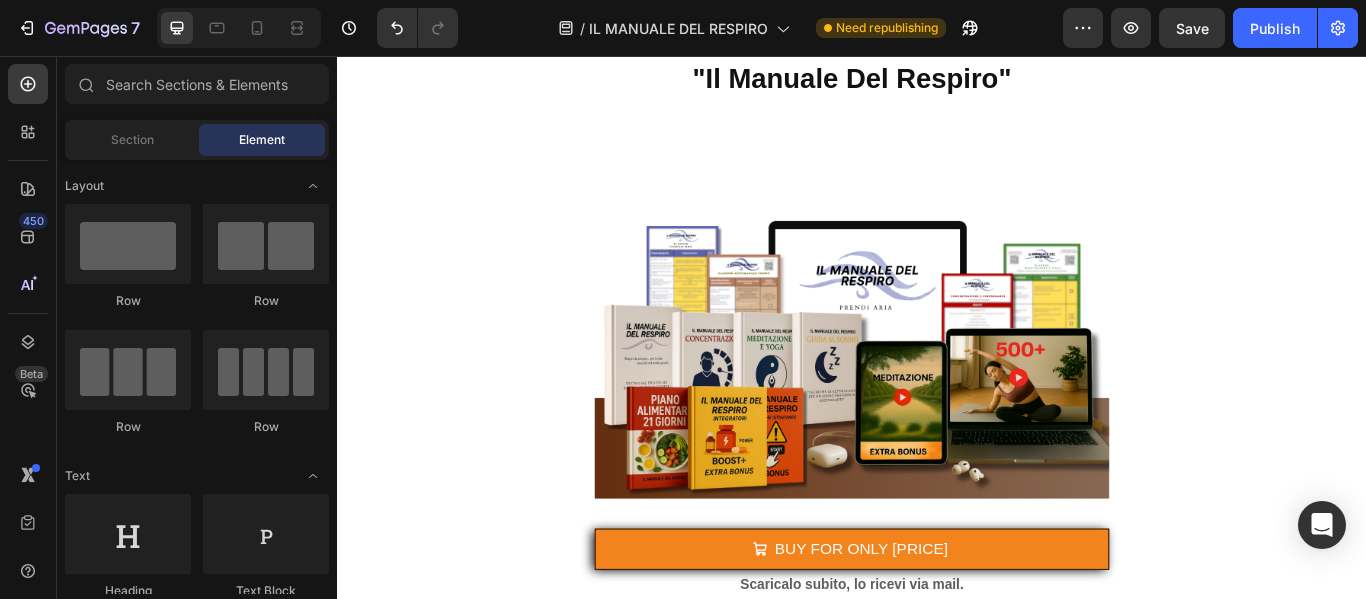 scroll, scrollTop: 1298, scrollLeft: 0, axis: vertical 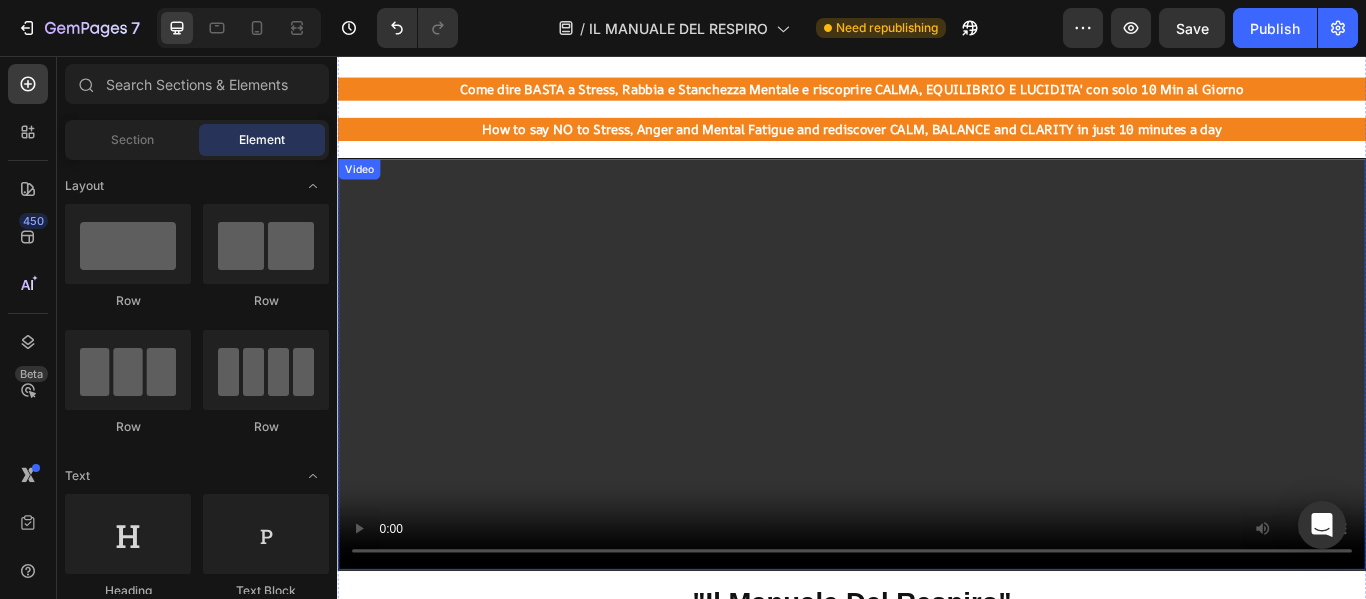 click at bounding box center (937, 415) 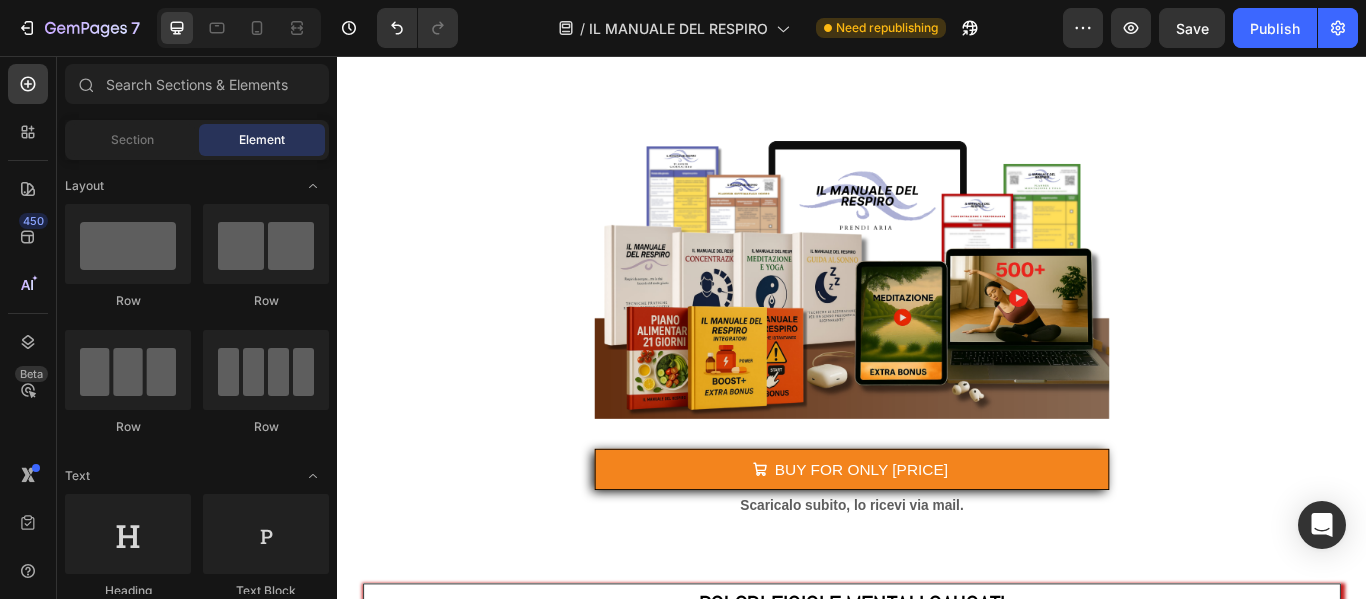 scroll, scrollTop: 1682, scrollLeft: 0, axis: vertical 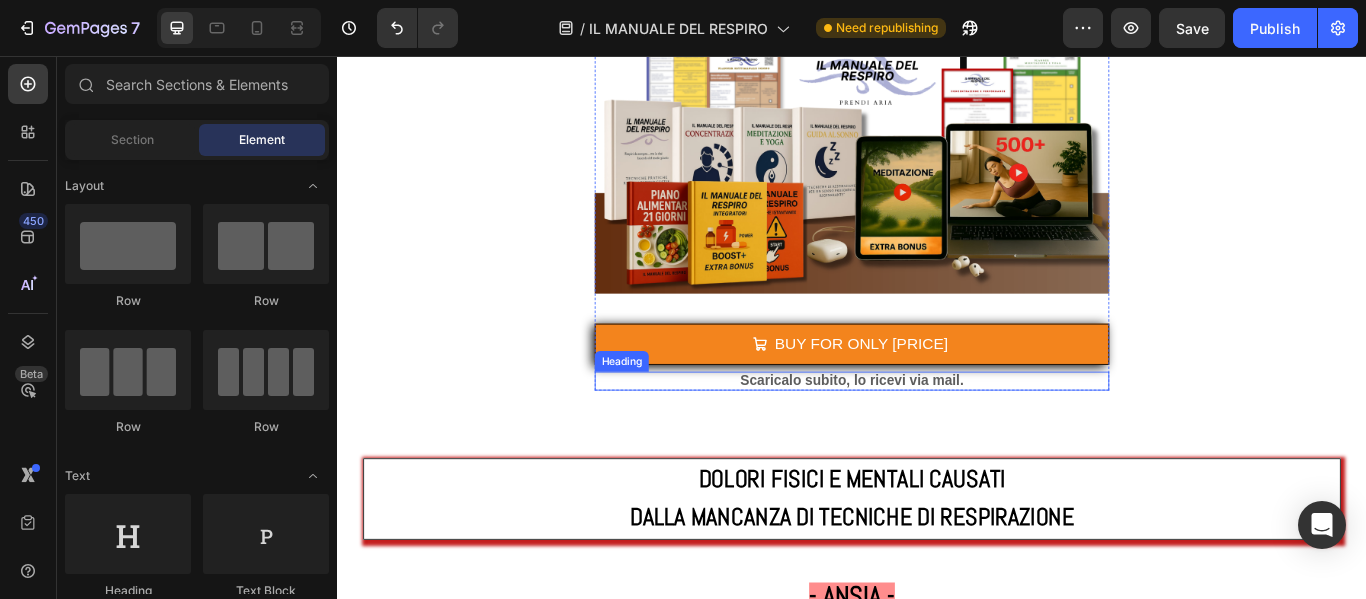 click on "Scaricalo subito, lo ricevi via mail." at bounding box center (937, 433) 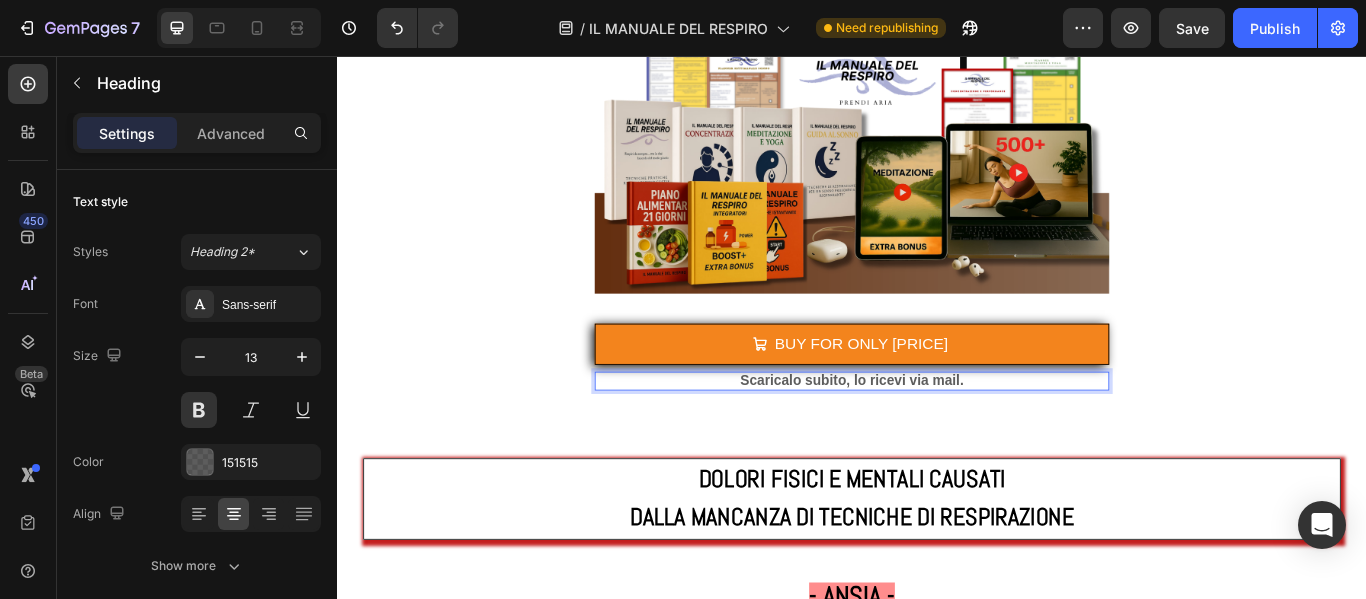 click on "Scaricalo subito, lo ricevi via mail." at bounding box center (937, 433) 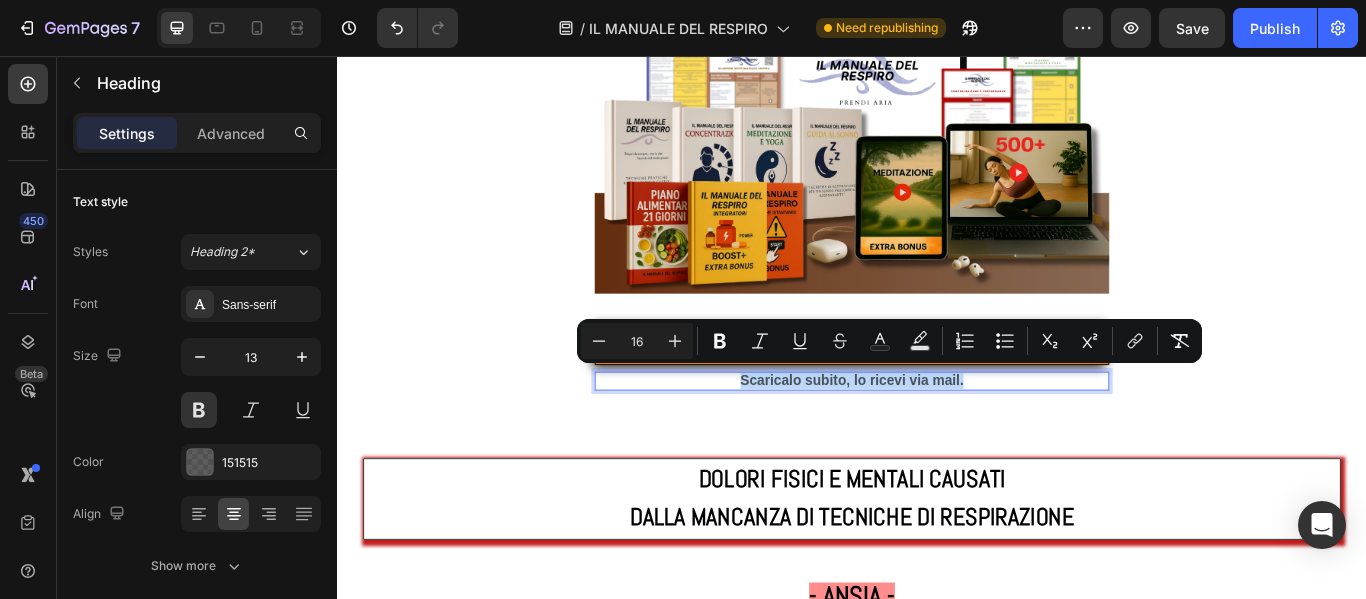 drag, startPoint x: 1071, startPoint y: 428, endPoint x: 797, endPoint y: 422, distance: 274.06567 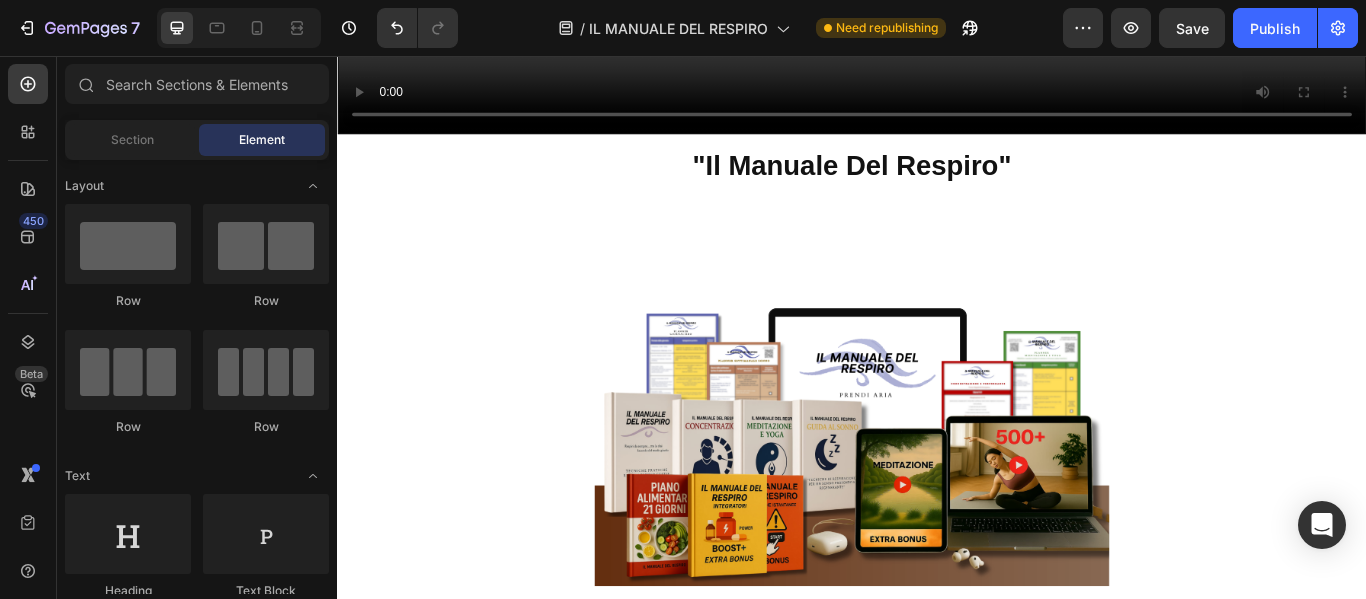 scroll, scrollTop: 1100, scrollLeft: 0, axis: vertical 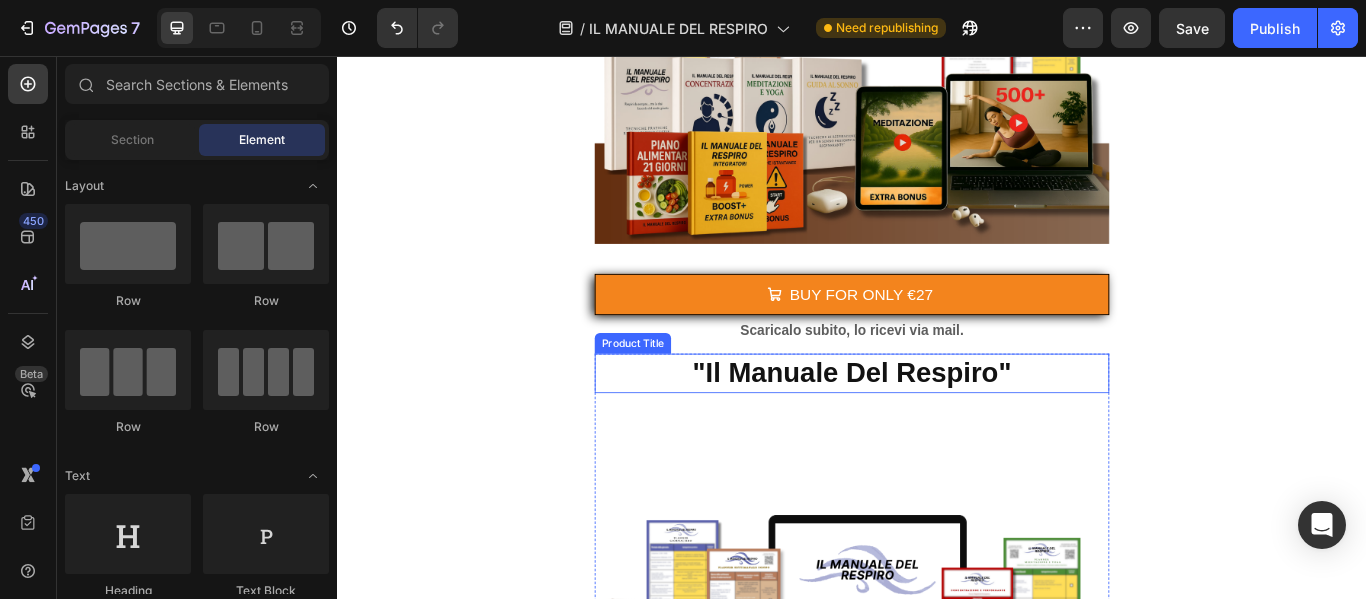 click on ""Il Manuale Del Respiro"" at bounding box center [937, 426] 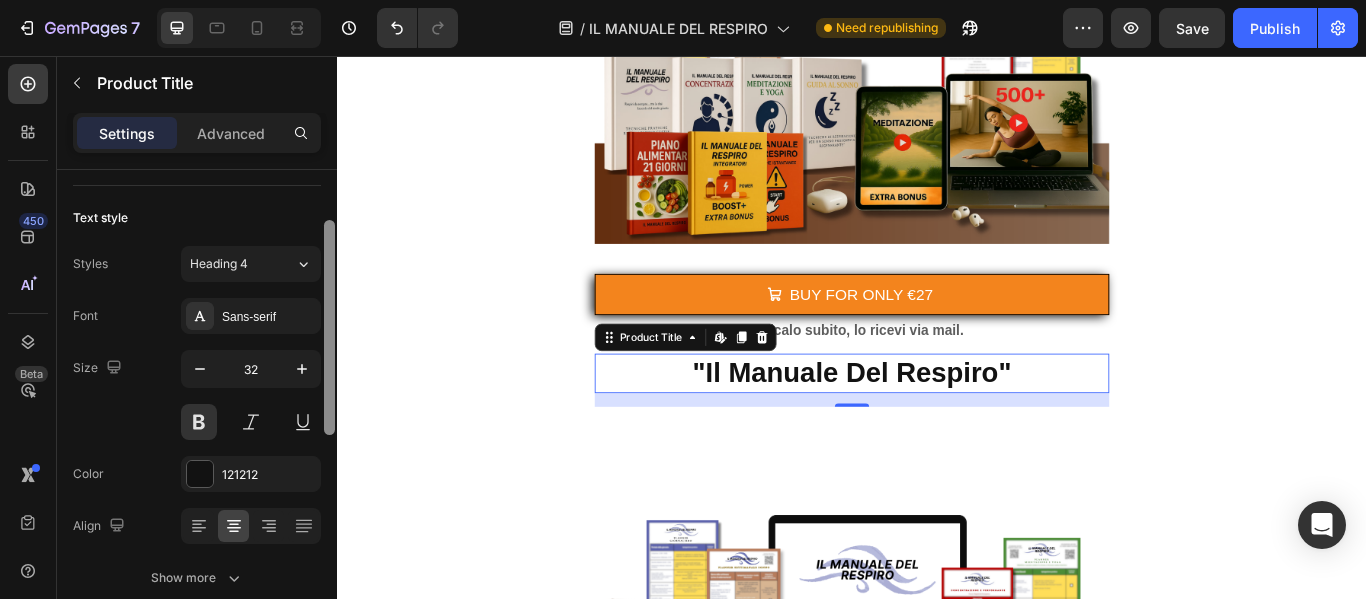 scroll, scrollTop: 0, scrollLeft: 0, axis: both 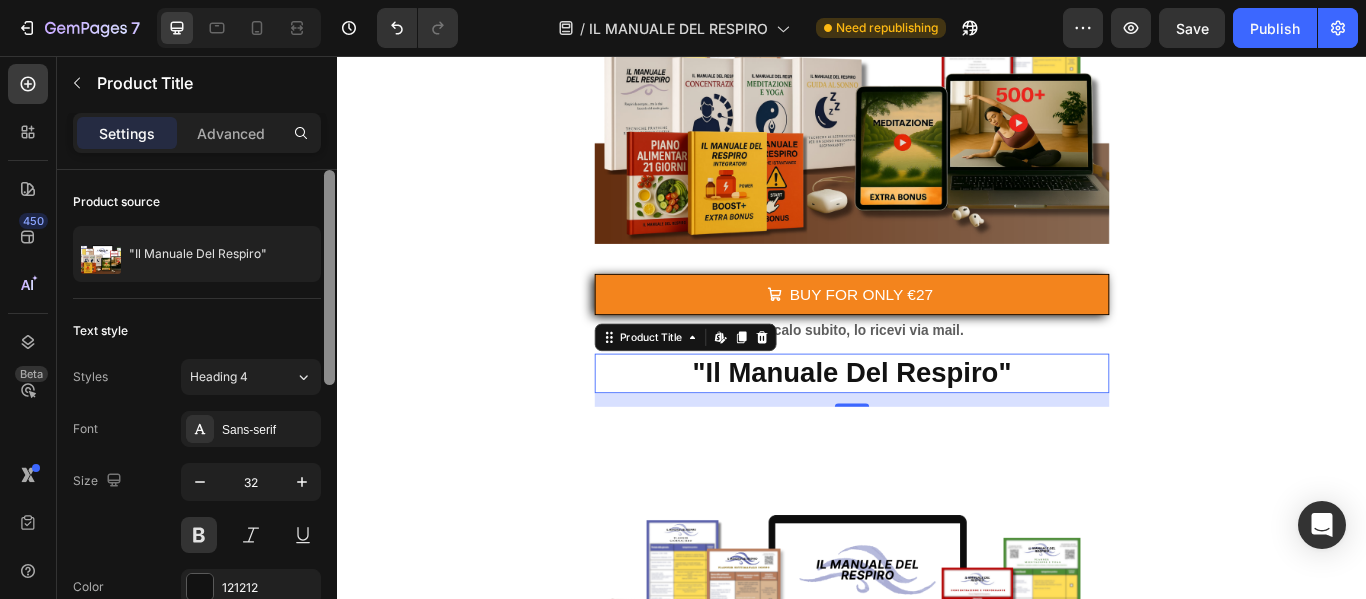 drag, startPoint x: 331, startPoint y: 266, endPoint x: 287, endPoint y: 176, distance: 100.17984 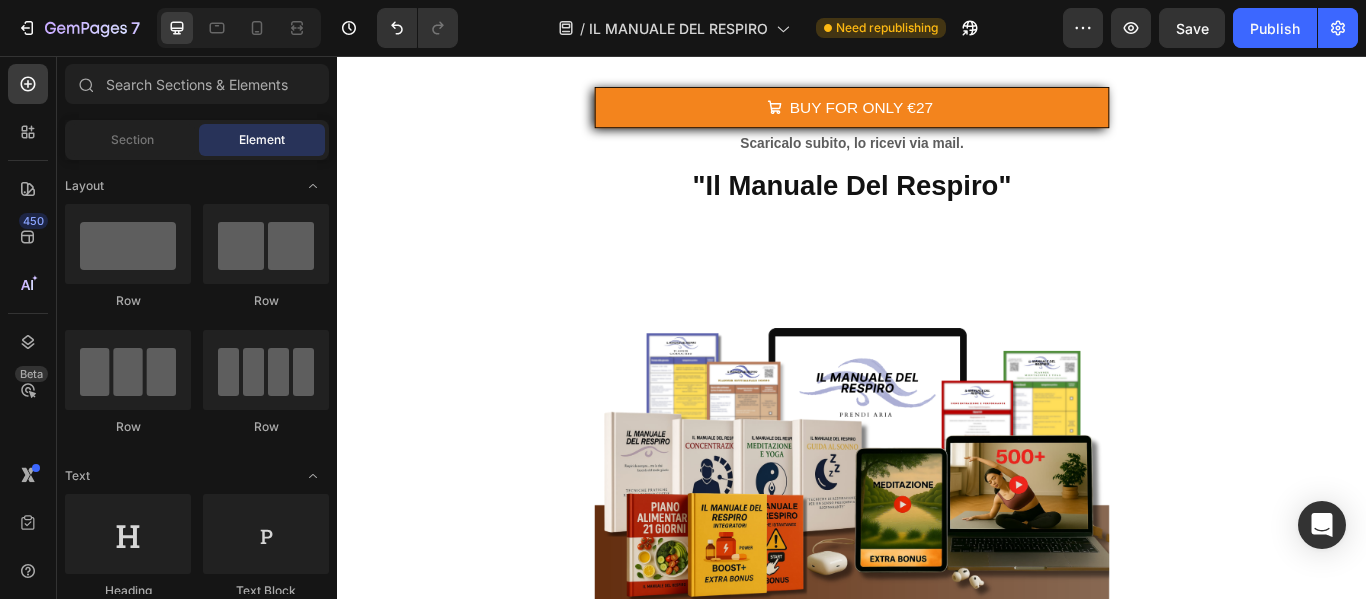 scroll, scrollTop: 1246, scrollLeft: 0, axis: vertical 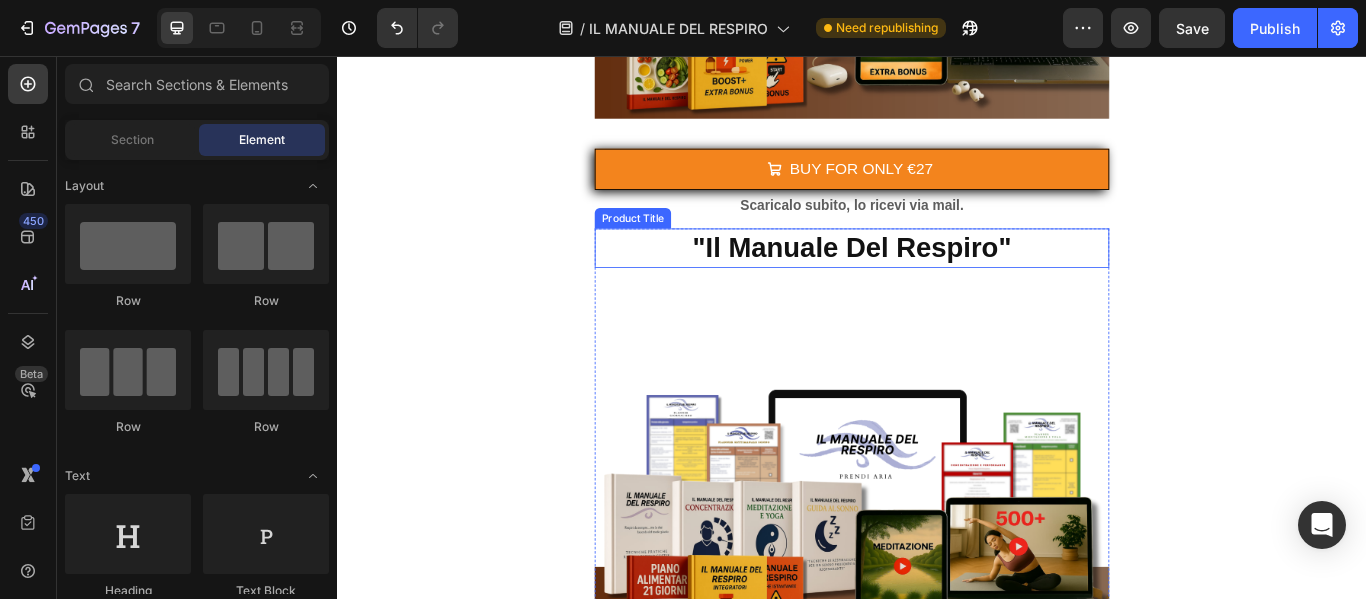 click on ""Il Manuale Del Respiro"" at bounding box center [937, 280] 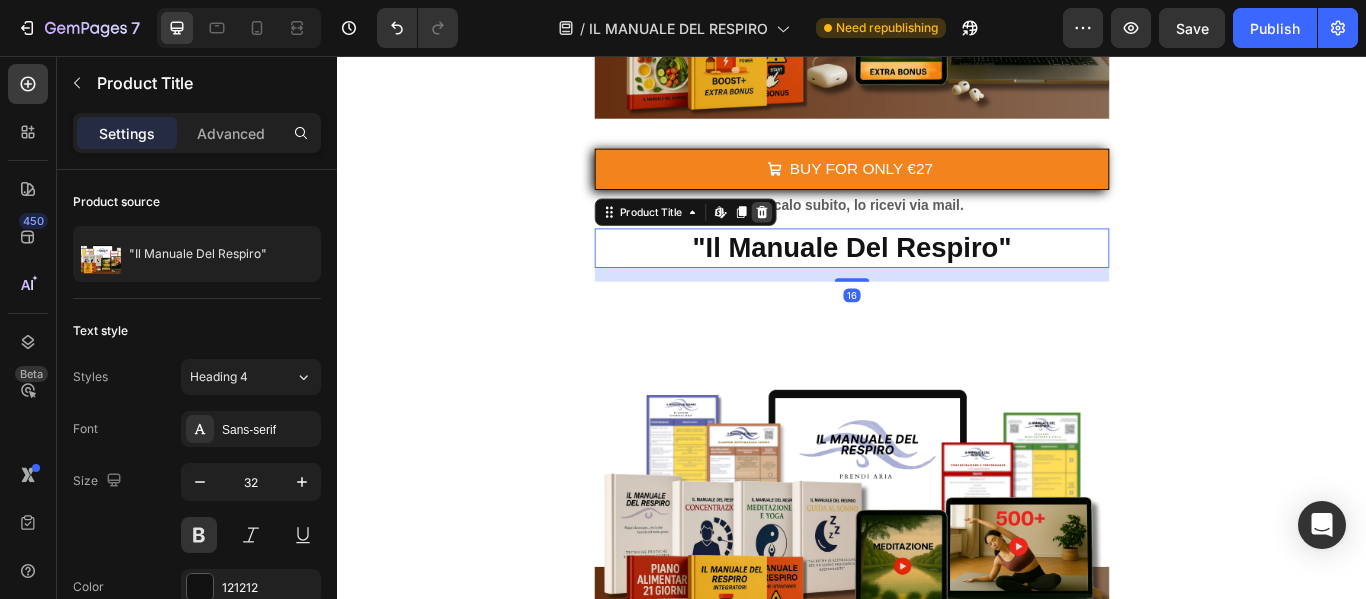 click 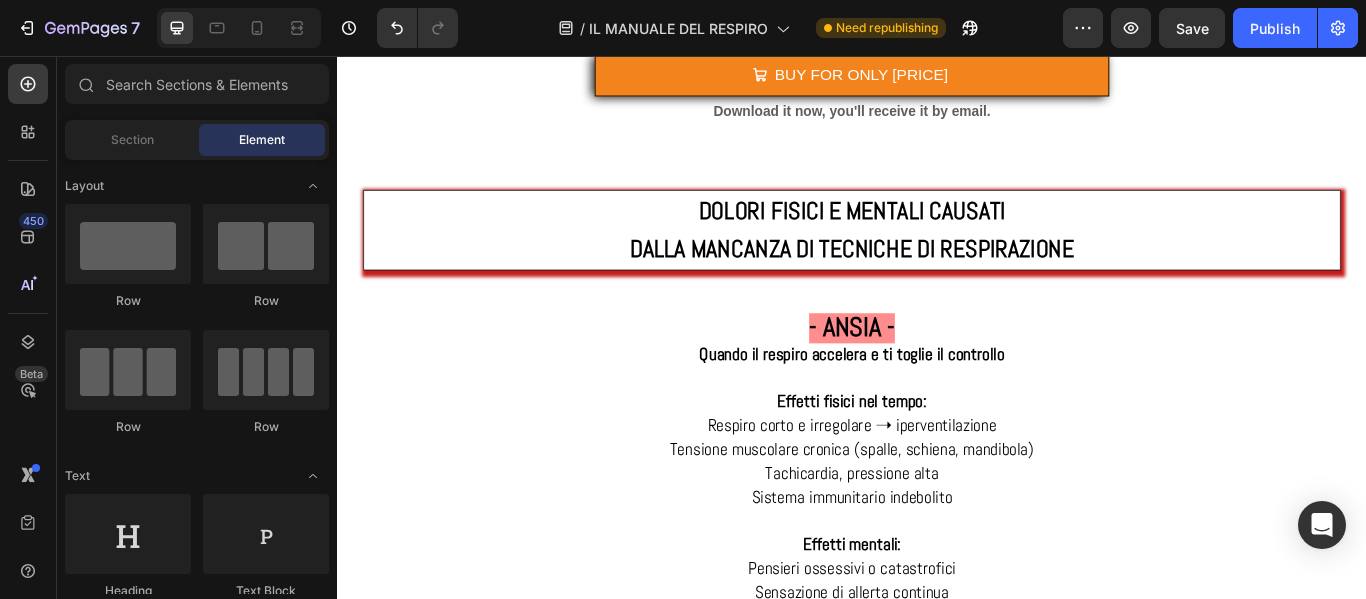 scroll, scrollTop: 1970, scrollLeft: 0, axis: vertical 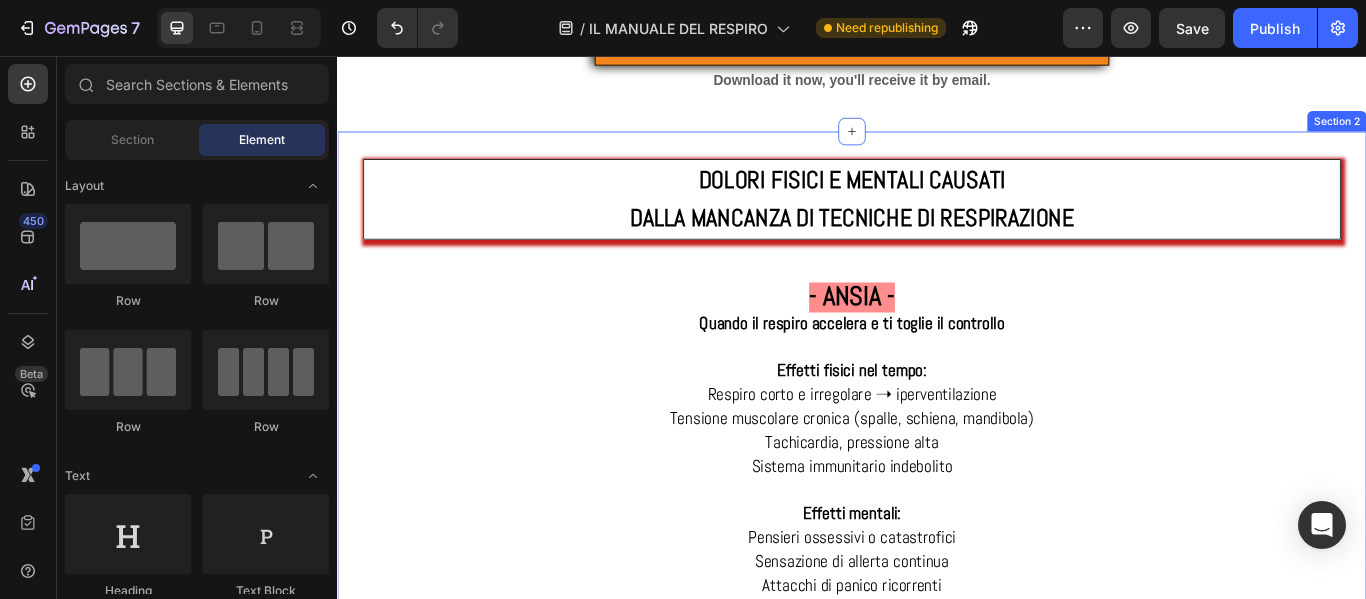 click on "DOLORI FISICI E MENTALI CAUSATI DALLA MANCANZA DI TECNICHE DI RESPIRAZIONE Text Block - ANSIA - Quando il respiro accelera e ti toglie il controllo Effetti fisici nel tempo: Respiro corto e irregolare ➝ iperventilazione Tensione muscolare cronica (spalle, schiena, mandibola) Tachicardia, pressione alta Sistema immunitario indebolito Effetti mentali: Pensieri ossessivi o catastrofici Sensazione di allerta continua Attacchi di panico ricorrenti Incapacità di rilassarsi, anche nei momenti tranquilli Text Block - STRESS - Il veleno silenzioso che logora il corpo ogni giorno Effetti fisici nel tempo: Infiammazioni croniche (dolori diffusi, mal di testa, colon irritabile) Disturbi gastrointestinali (nausea, acidità, diarrea) Squilibri ormonali (cortisolo sempre alto) Aumento di peso (soprattutto nella zona addominale) Effetti mentali: Irritabilità costante Perdita di motivazione Sensazione di vivere sempre in emergenza Calo del desiderio sessuale e disconnessione emotiva Text Block Heading - DEFICIT" at bounding box center [937, 1223] 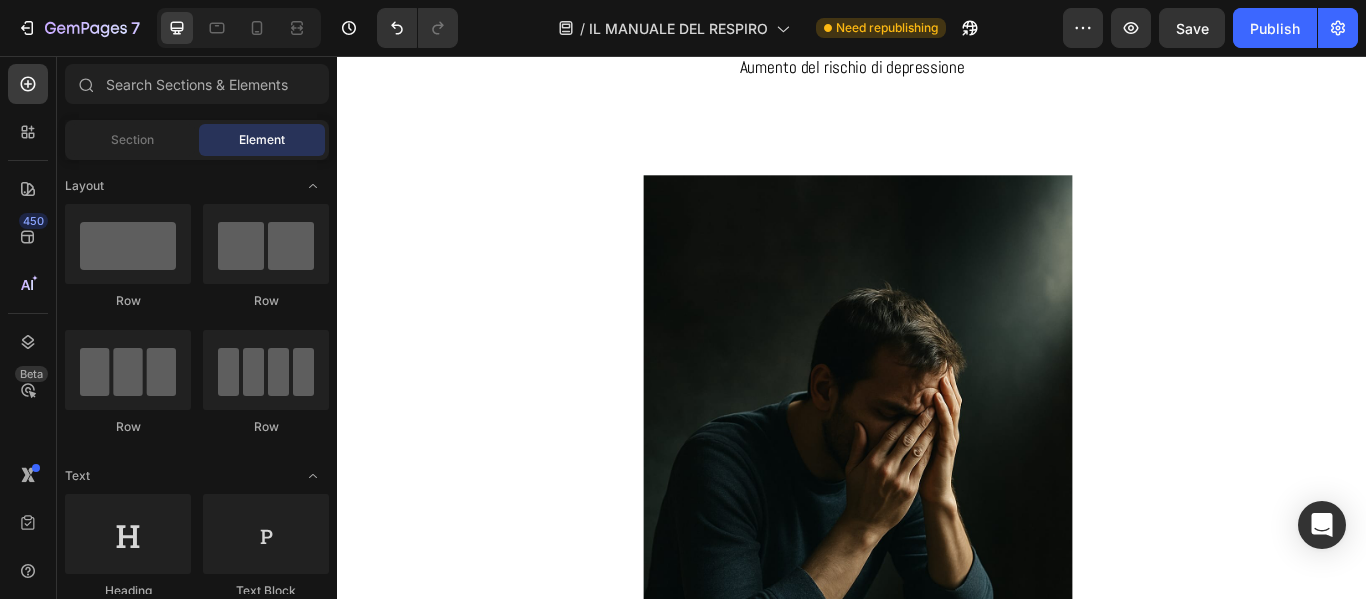 scroll, scrollTop: 4574, scrollLeft: 0, axis: vertical 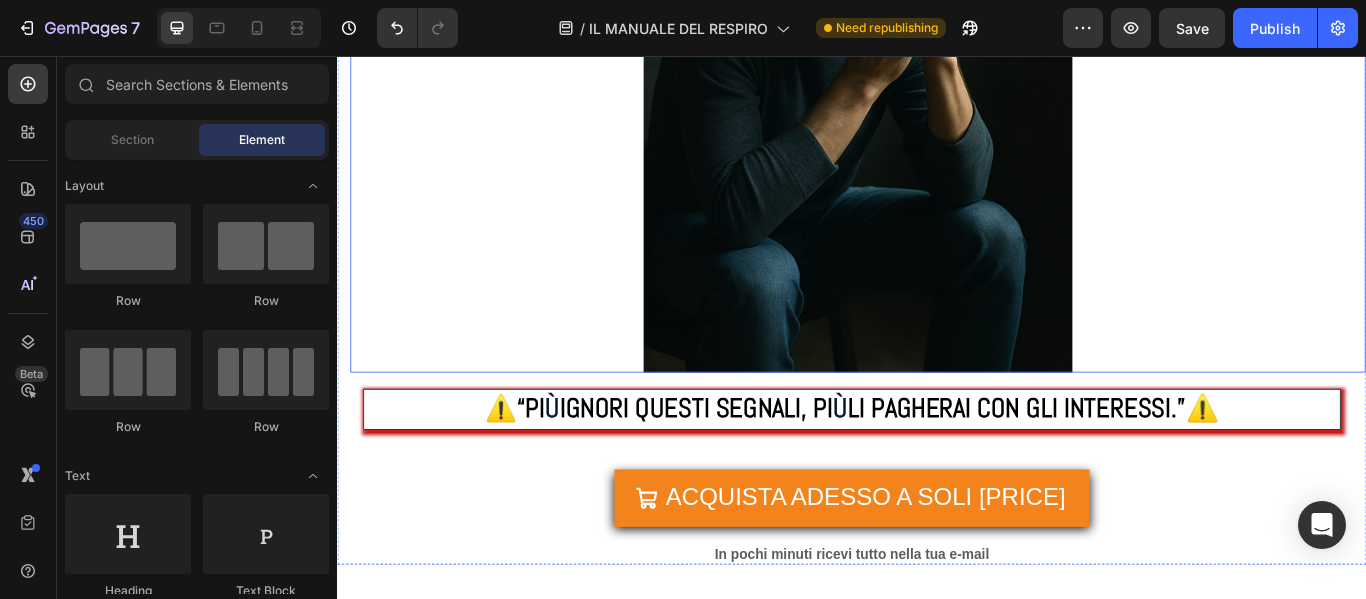 click at bounding box center [944, 50] 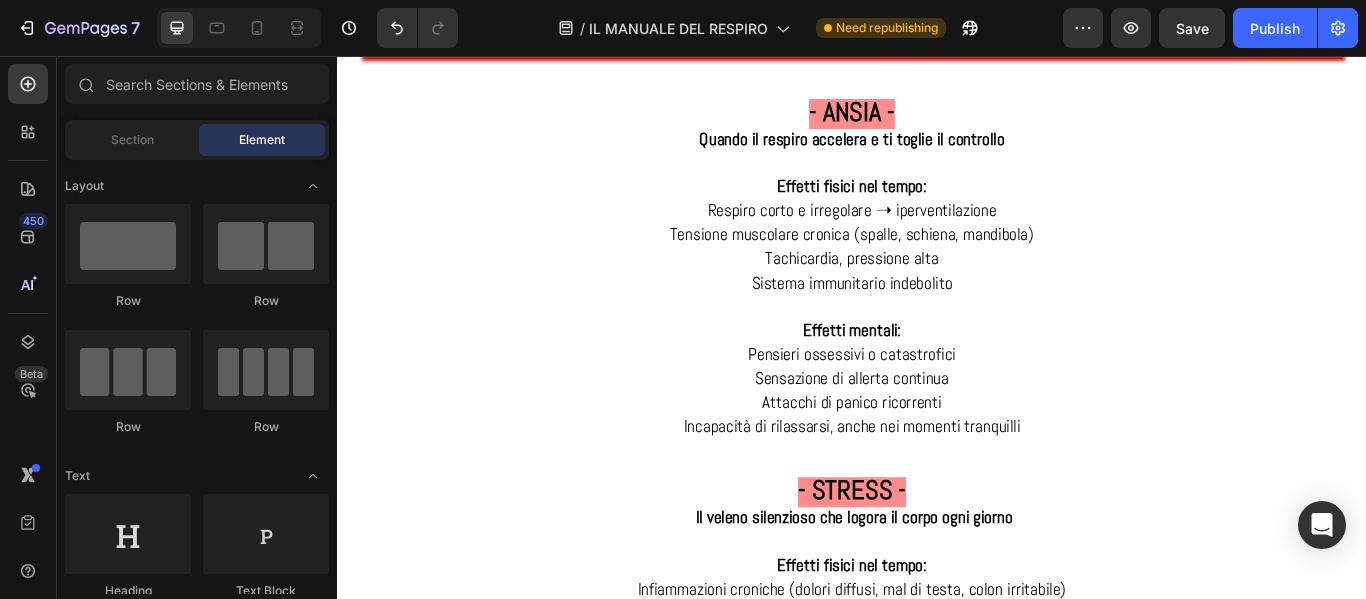 scroll, scrollTop: 1714, scrollLeft: 0, axis: vertical 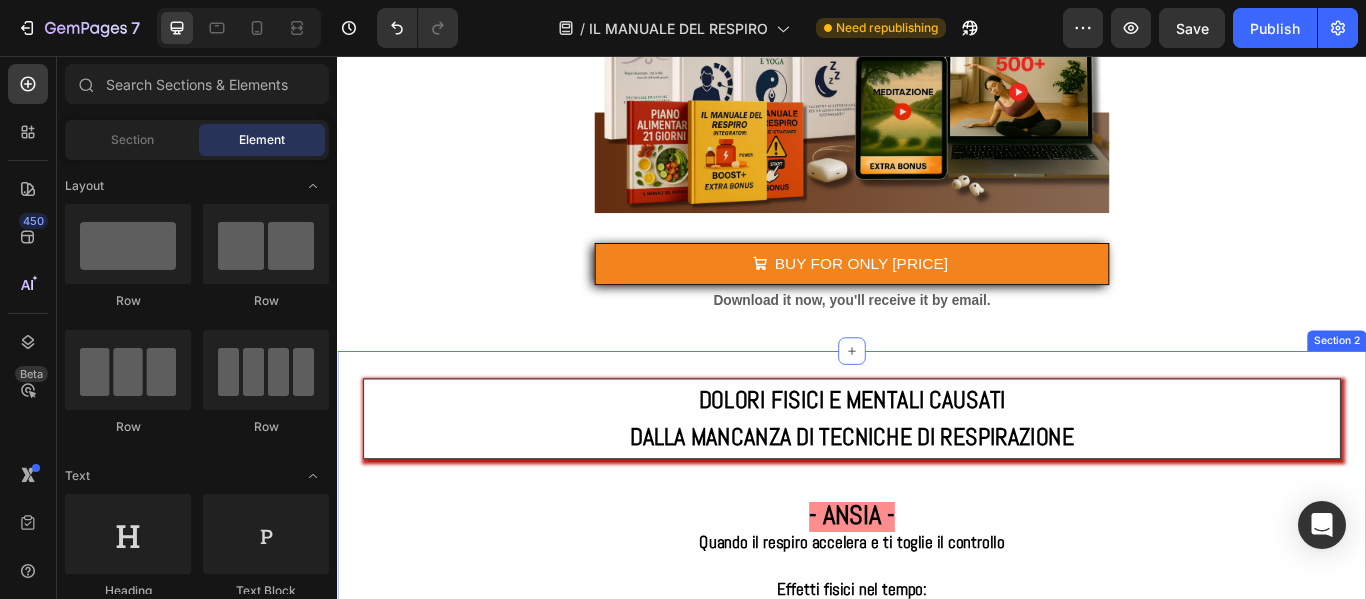 click on "DOLORI FISICI E MENTALI CAUSATI DALLA MANCANZA DI TECNICHE DI RESPIRAZIONE Text Block - ANSIA - Quando il respiro accelera e ti toglie il controllo Effetti fisici nel tempo: Respiro corto e irregolare ➝ iperventilazione Tensione muscolare cronica (spalle, schiena, mandibola) Tachicardia, pressione alta Sistema immunitario indebolito Effetti mentali: Pensieri ossessivi o catastrofici Sensazione di allerta continua Attacchi di panico ricorrenti Incapacità di rilassarsi, anche nei momenti tranquilli Text Block - STRESS - Il veleno silenzioso che logora il corpo ogni giorno Effetti fisici nel tempo: Infiammazioni croniche (dolori diffusi, mal di testa, colon irritabile) Disturbi gastrointestinali (nausea, acidità, diarrea) Squilibri ormonali (cortisolo sempre alto) Aumento di peso (soprattutto nella zona addominale) Effetti mentali: Irritabilità costante Perdita di motivazione Sensazione di vivere sempre in emergenza Calo del desiderio sessuale e disconnessione emotiva Text Block Heading - DEFICIT" at bounding box center [937, 1479] 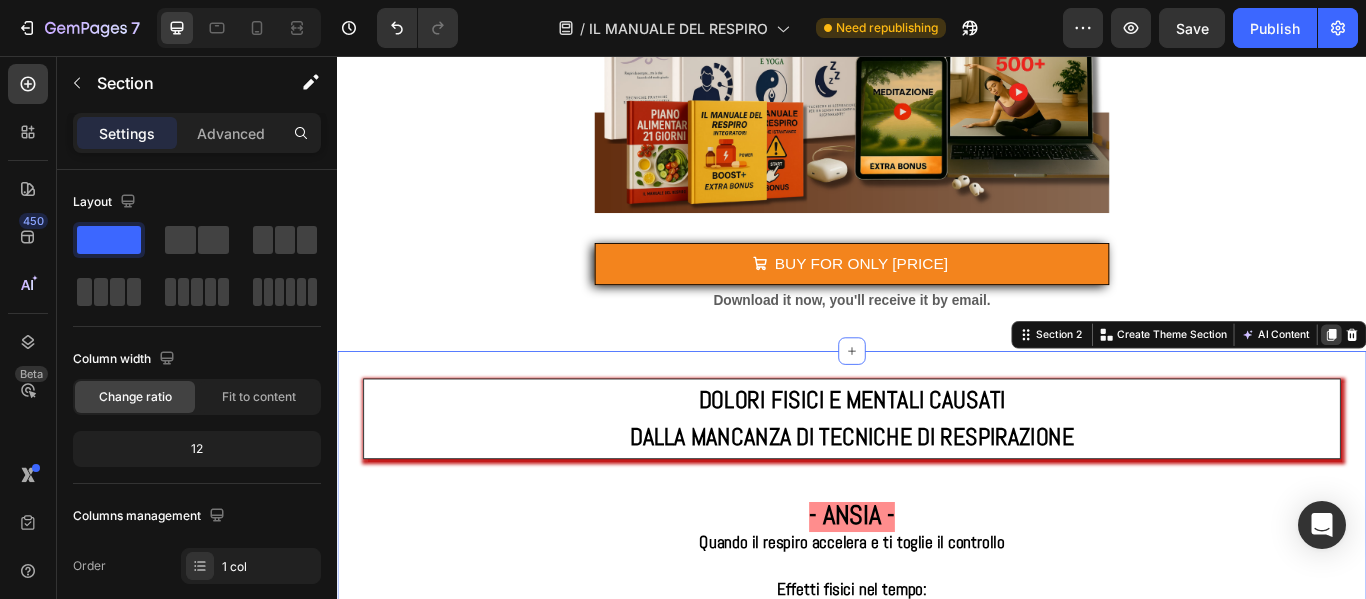 click 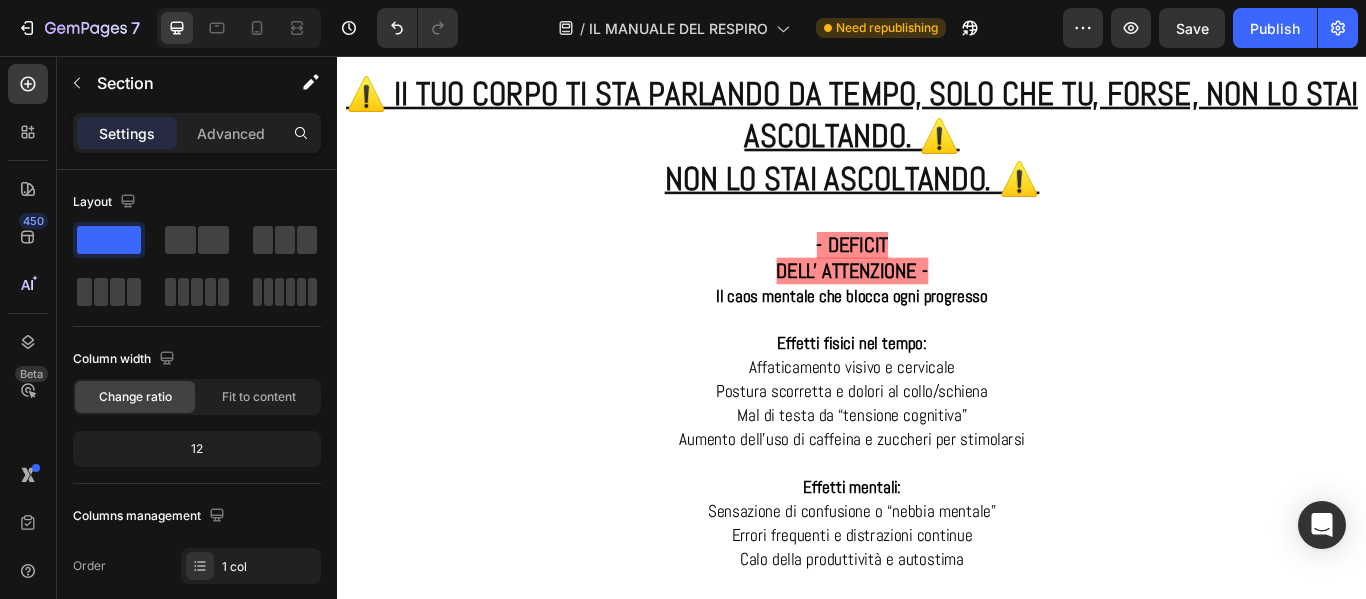 scroll, scrollTop: 4091, scrollLeft: 0, axis: vertical 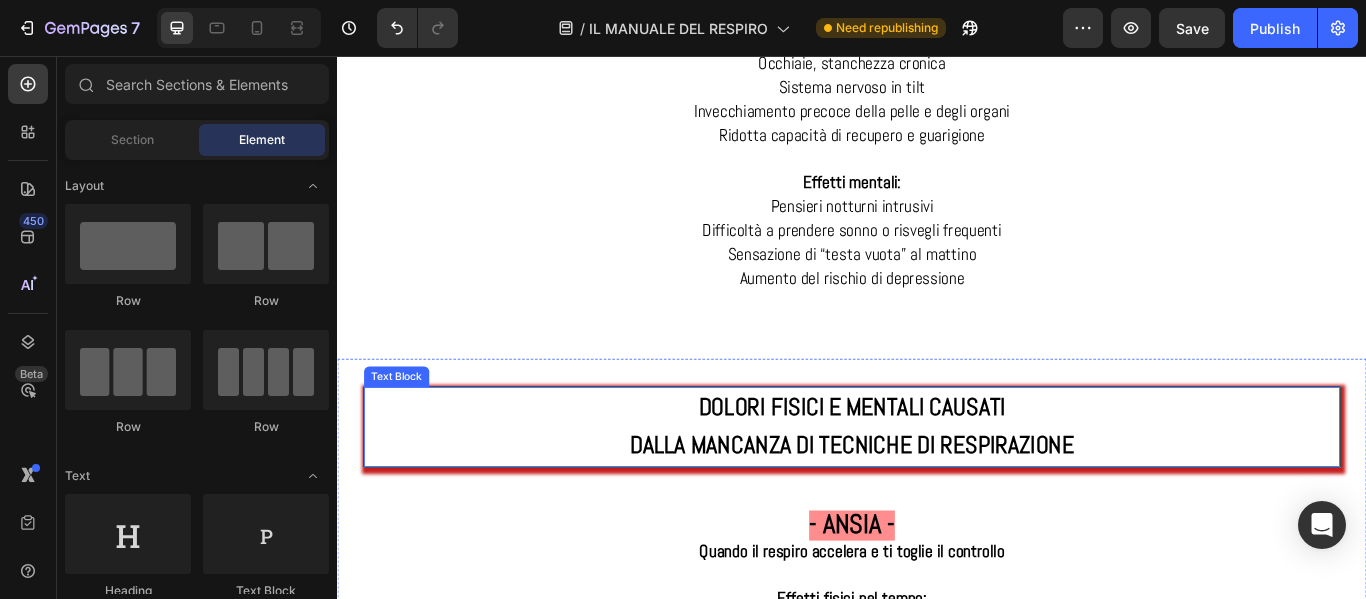 click on "DALLA MANCANZA DI TECNICHE DI RESPIRAZIONE" at bounding box center [937, 509] 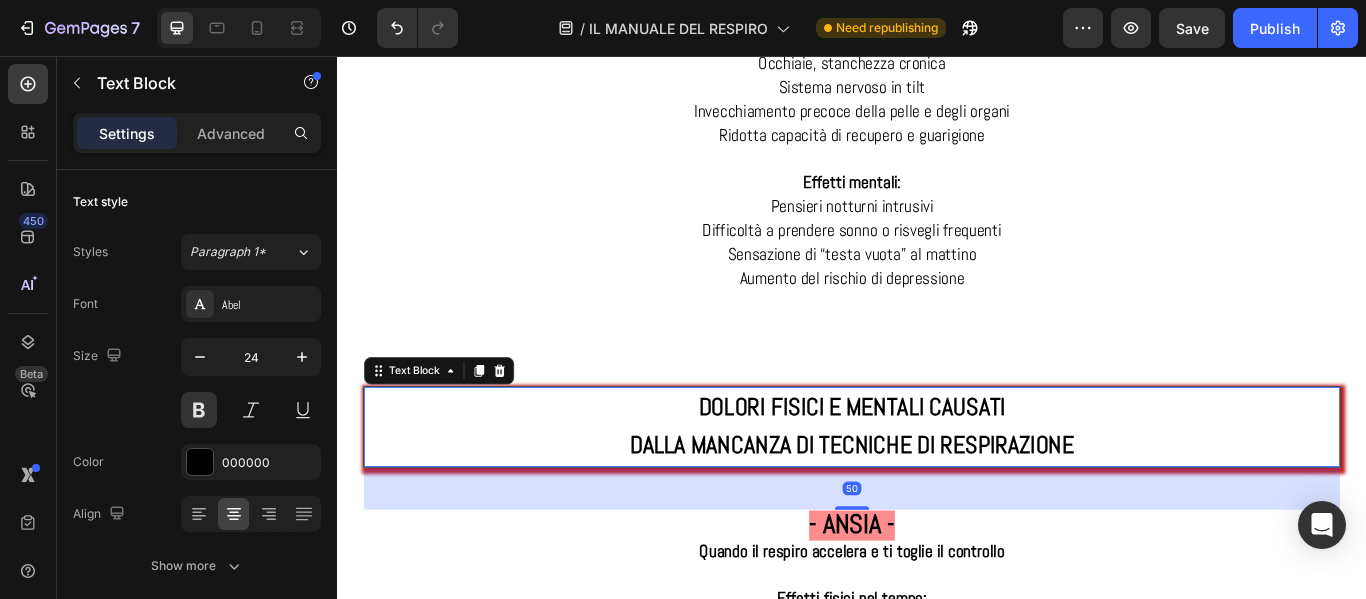 click on "DOLORI FISICI E MENTALI CAUSATI" at bounding box center [937, 466] 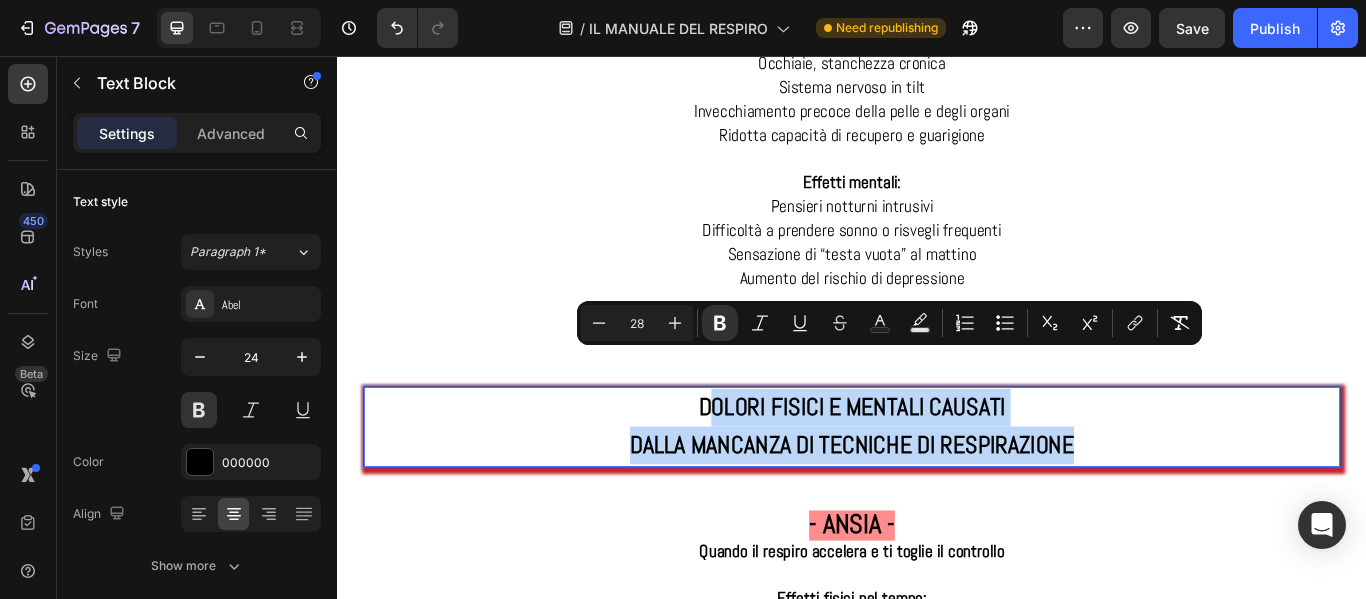 drag, startPoint x: 791, startPoint y: 412, endPoint x: 1229, endPoint y: 453, distance: 439.91476 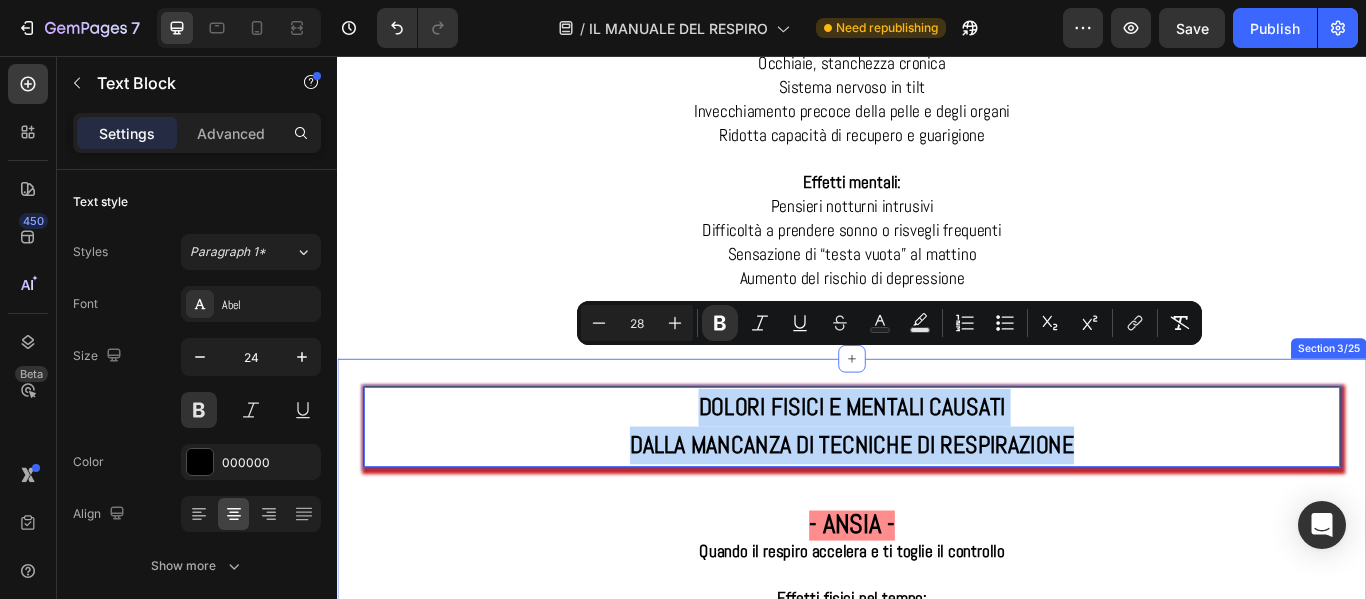 drag, startPoint x: 1211, startPoint y: 455, endPoint x: 919, endPoint y: 399, distance: 297.32138 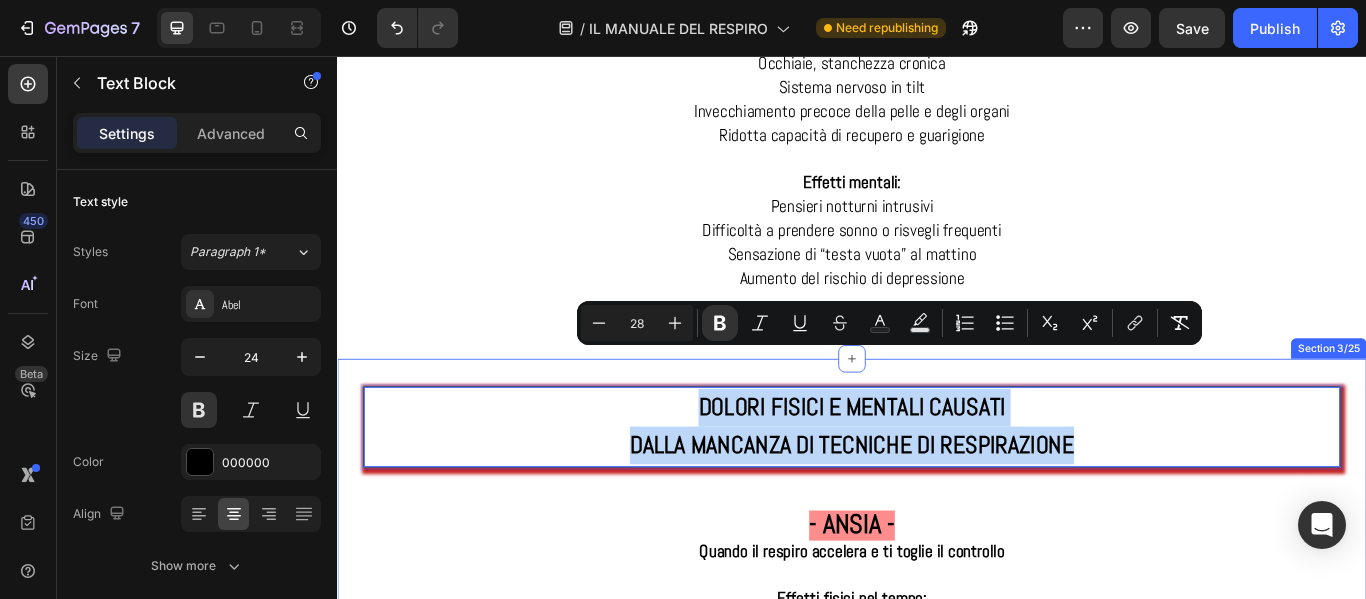 click on "PHYSICAL AND MENTAL PAIN CAUSED BY LACK OF BREATHING TECHNIQUES Text Block   50 - ANSIA - When your breathing accelerates and takes away your control   Physical effects over time: Short and irregular breathing ➝ hyperventilation Chronic muscle tension (shoulders, back, jaw) Tachycardia, high blood pressure Weakened immune system Mental effects: Obsessive or catastrophic thoughts Feeling constantly on edge Recurrent panic attacks Inability to relax, even in quiet moments Text Block - STRESS -   The silent poison that wears down the body every day   Physical effects over time: Chronic inflammation (widespread pain, headaches, irritable bowel syndrome) Gastrointestinal disorders (nausea, heartburn, diarrhea) Hormonal imbalances (persistently high cortisol) Weight gain (especially in the abdominal area) Mental effects: Constant irritability Loss of motivation Feeling of constantly living in an emergency Decreased sexual desire and emotional disconnection Text Block Heading" at bounding box center (937, 1488) 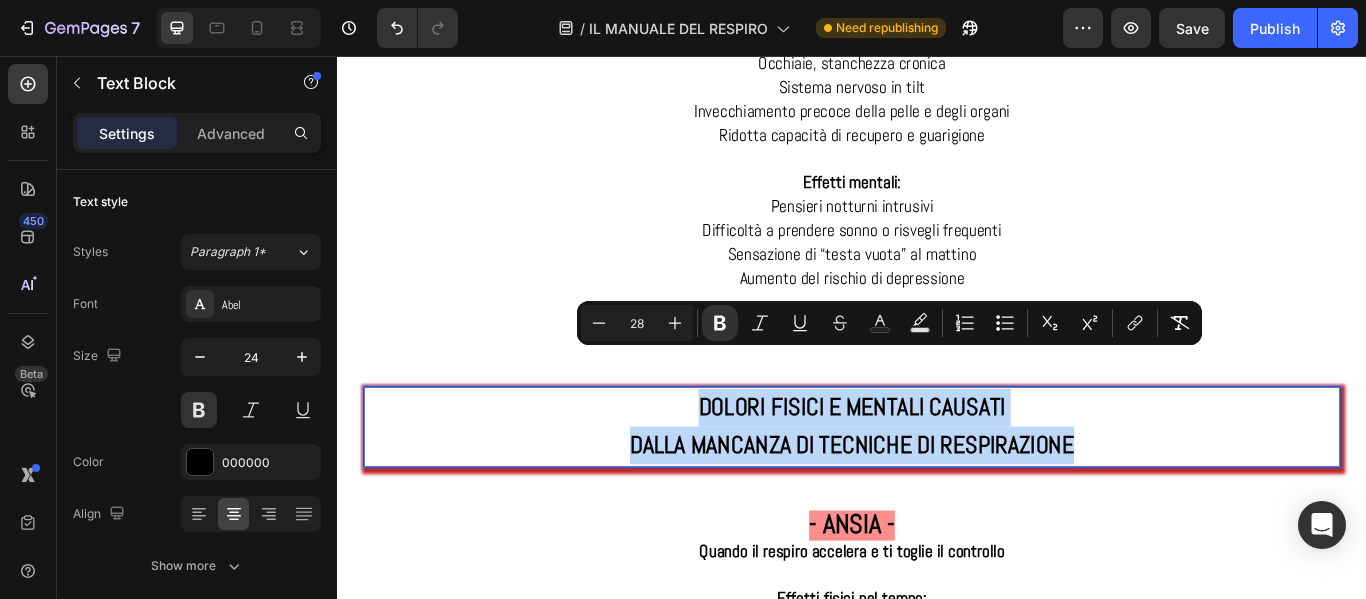 copy on "PHYSICAL AND MENTAL PAIN CAUSED BY LACK OF BREATHING TECHNIQUES" 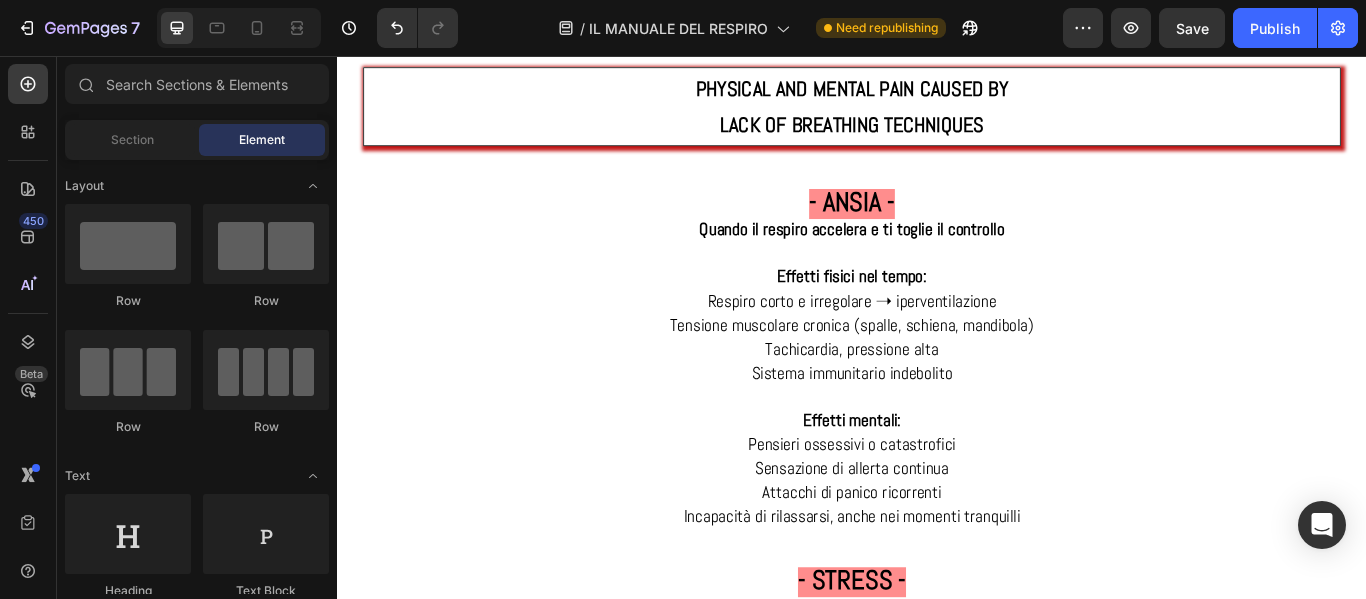 scroll, scrollTop: 4220, scrollLeft: 0, axis: vertical 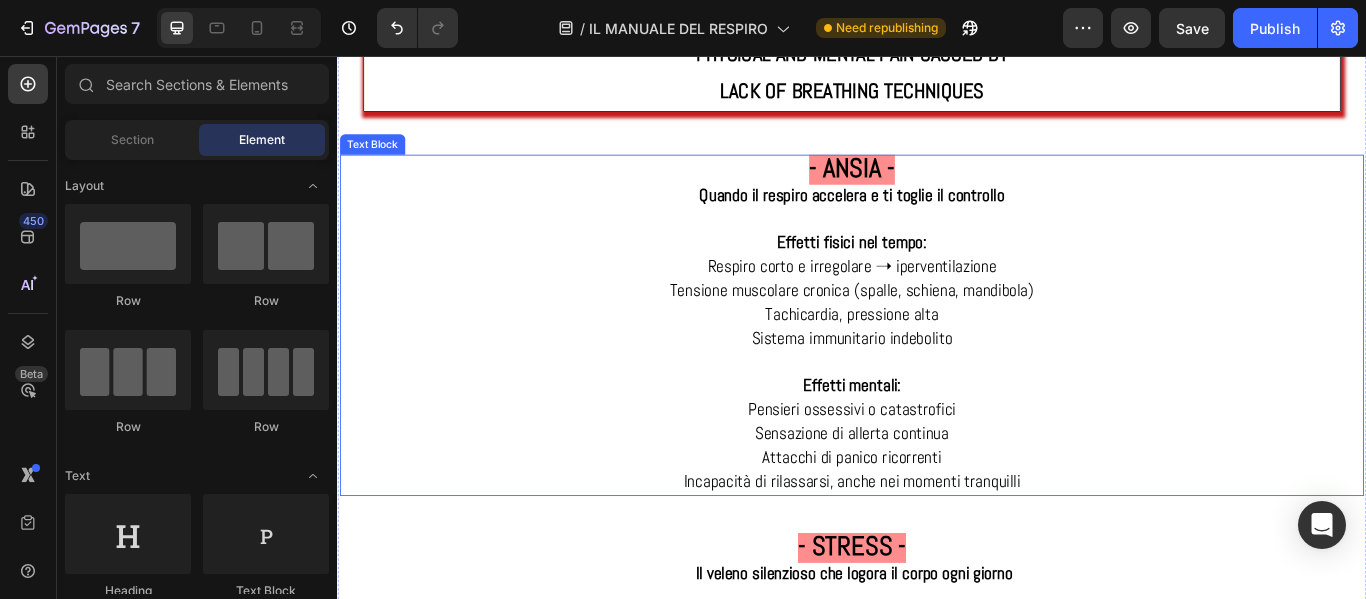 click on "Respiro corto e irregolare ➝ iperventilazione" at bounding box center [937, 301] 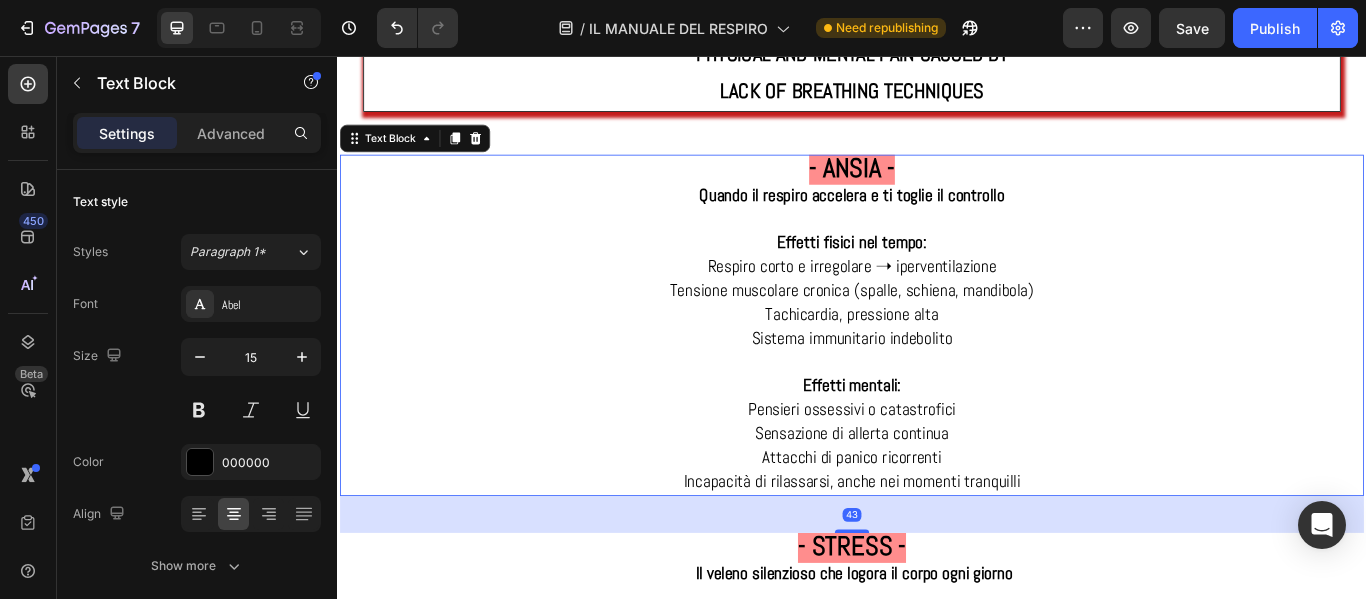 click on "- ANSIA -" at bounding box center (937, 189) 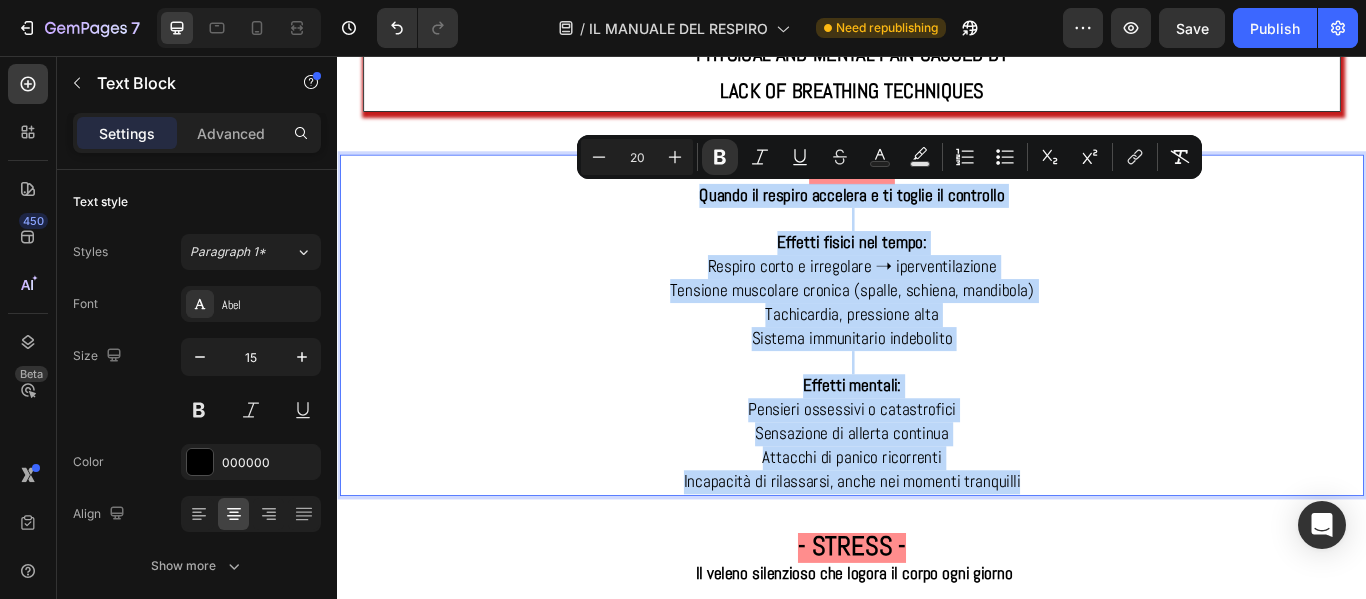 drag, startPoint x: 749, startPoint y: 220, endPoint x: 1150, endPoint y: 566, distance: 529.63855 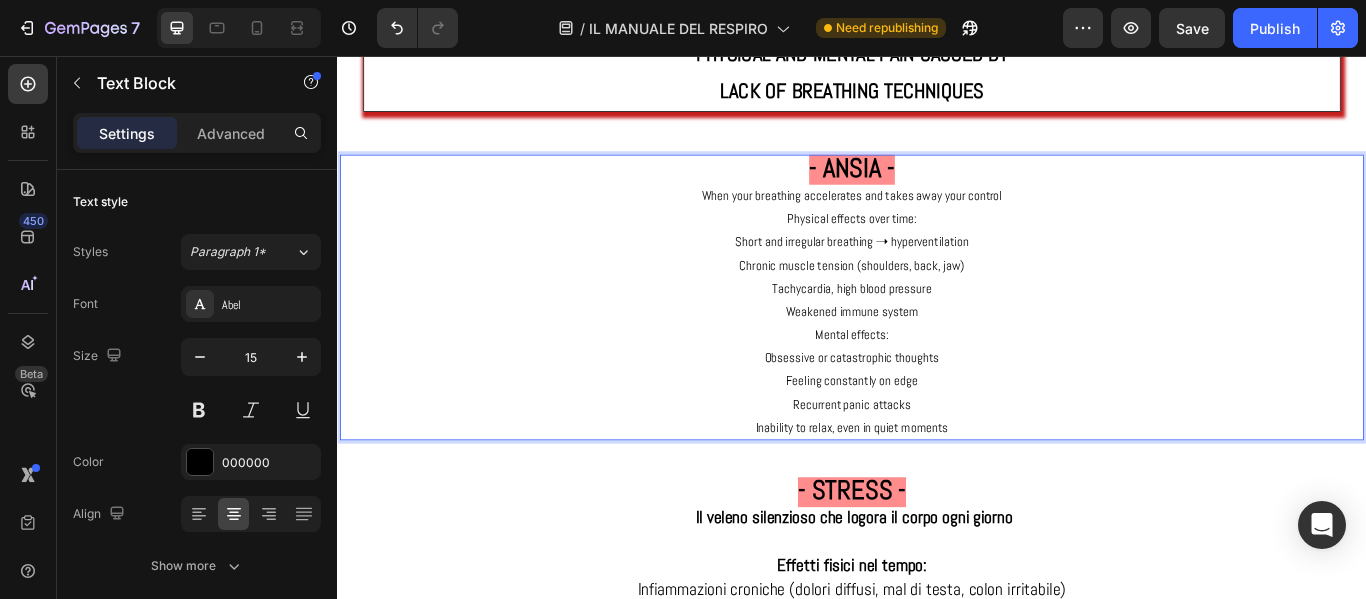 click on "- ANSIA -" at bounding box center [937, 189] 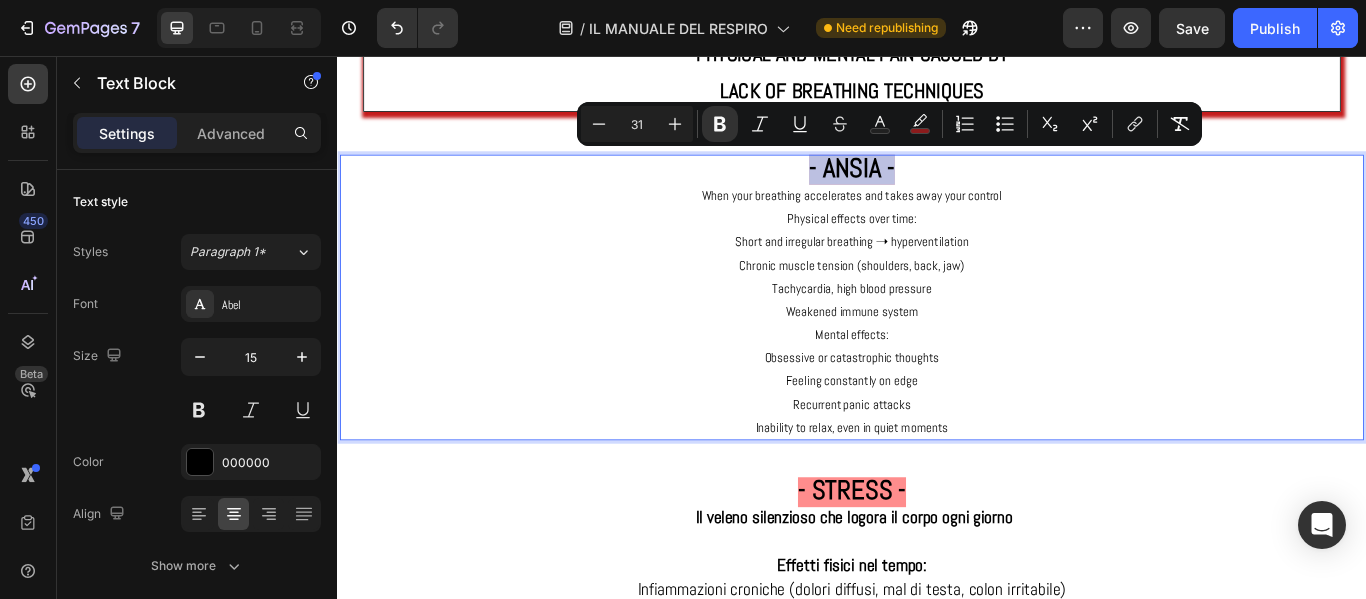 drag, startPoint x: 979, startPoint y: 190, endPoint x: 878, endPoint y: 188, distance: 101.0198 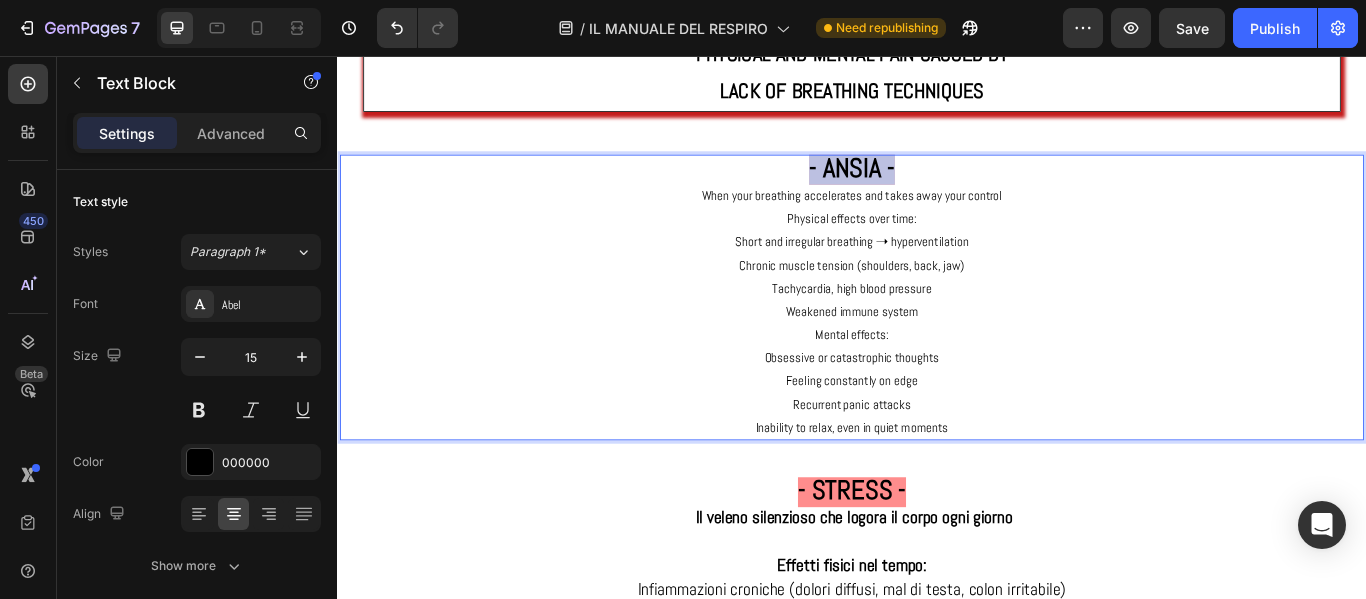 drag, startPoint x: 985, startPoint y: 201, endPoint x: 868, endPoint y: 199, distance: 117.01709 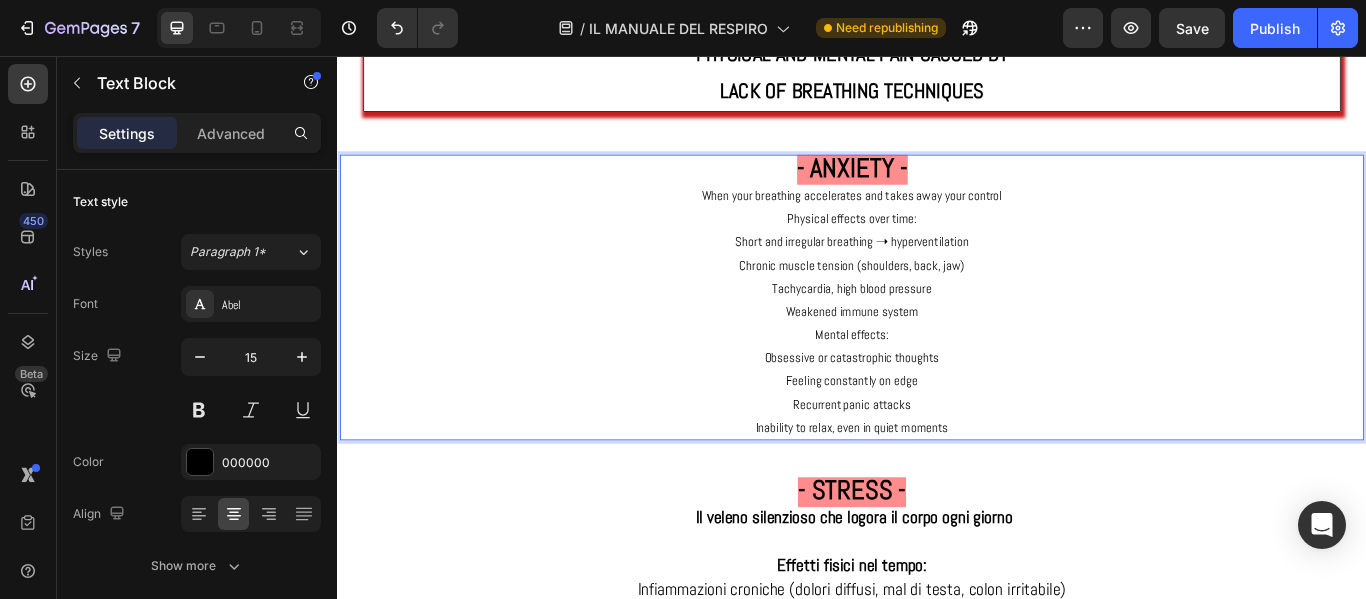 click on "When your breathing accelerates and takes away your control" at bounding box center (937, 218) 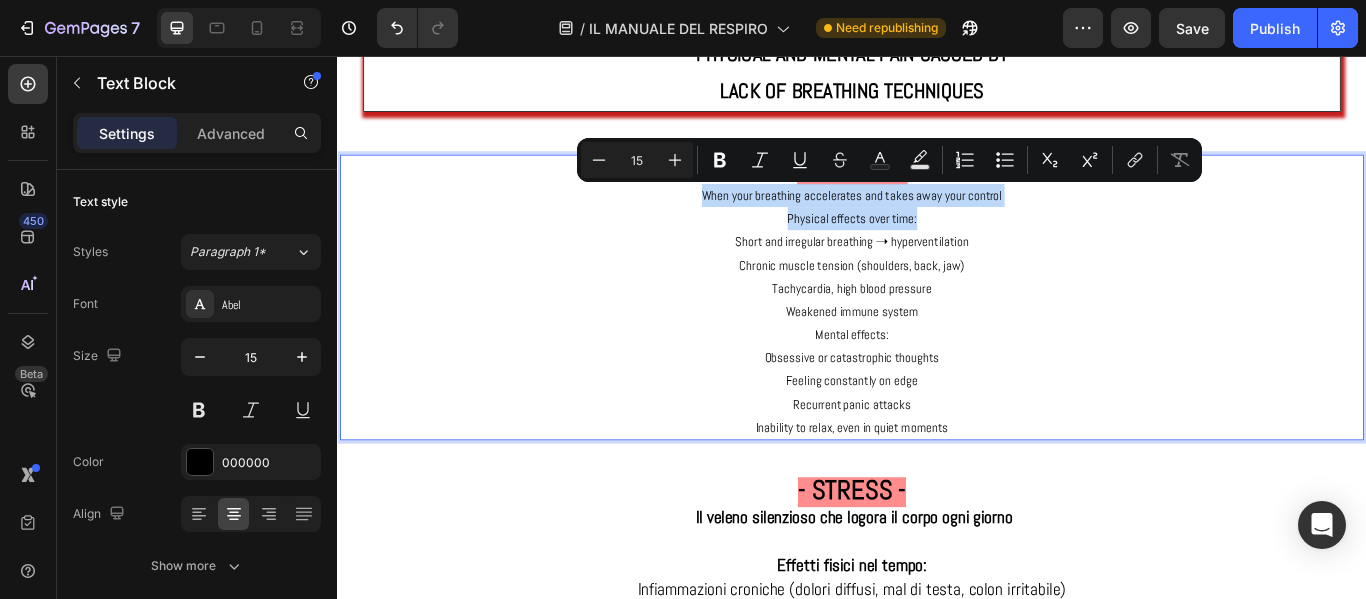 drag, startPoint x: 754, startPoint y: 211, endPoint x: 1120, endPoint y: 239, distance: 367.0695 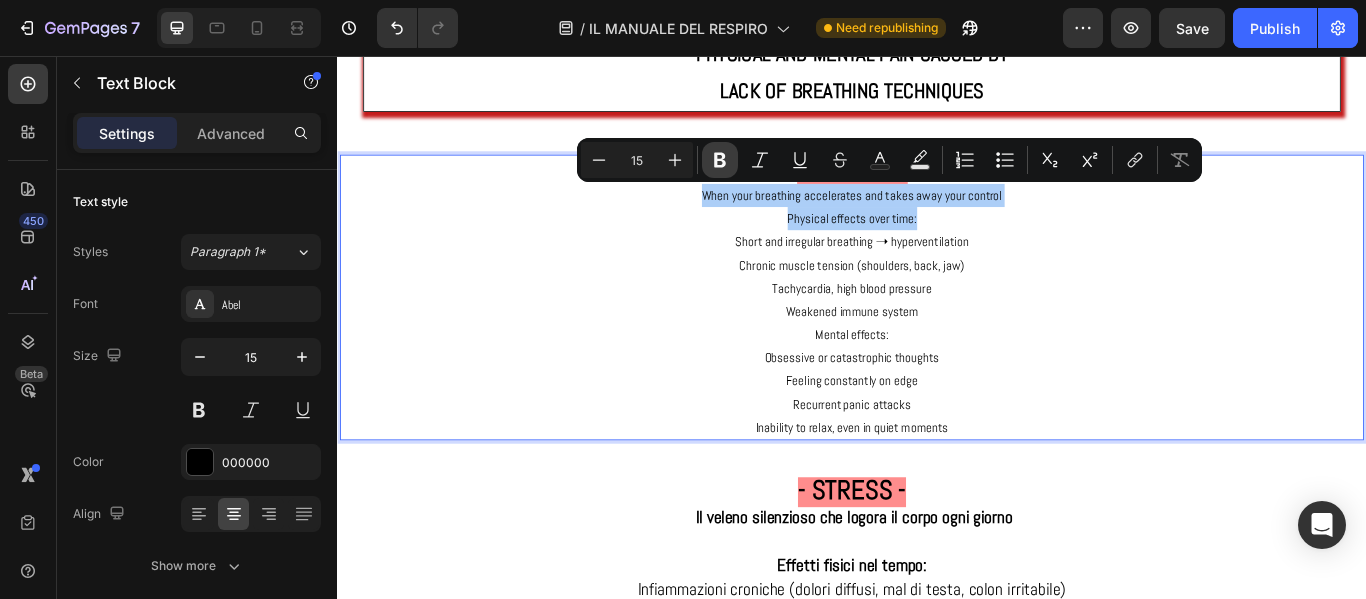 click 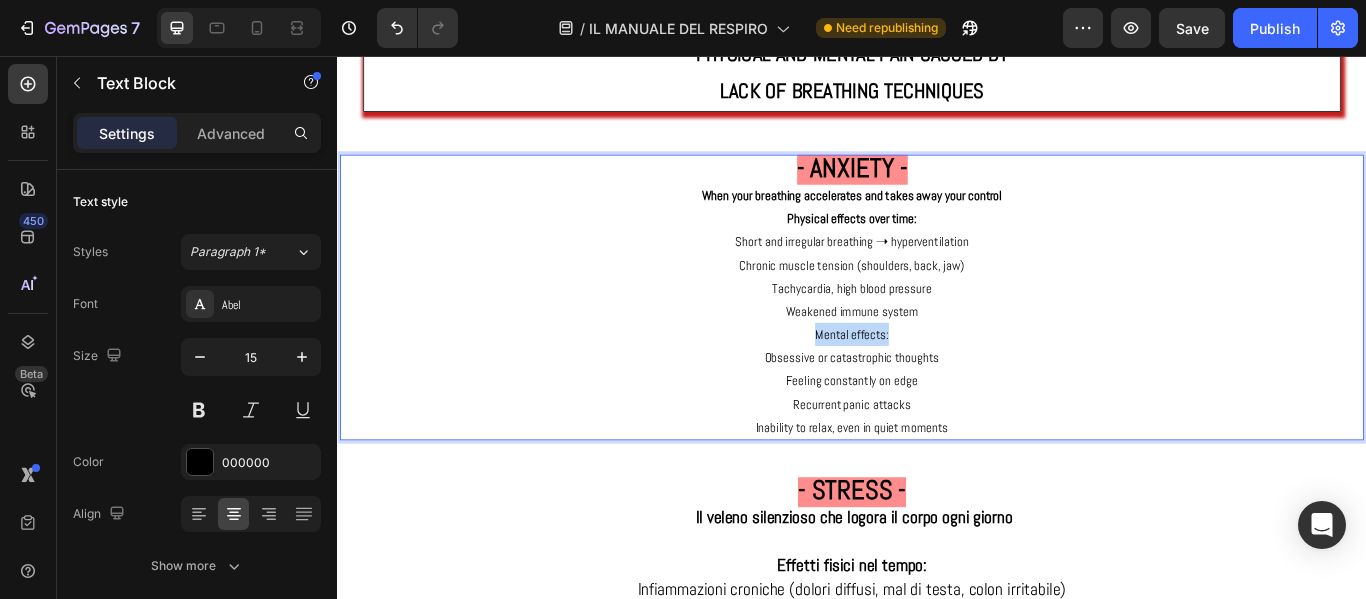 drag, startPoint x: 879, startPoint y: 380, endPoint x: 1013, endPoint y: 390, distance: 134.37262 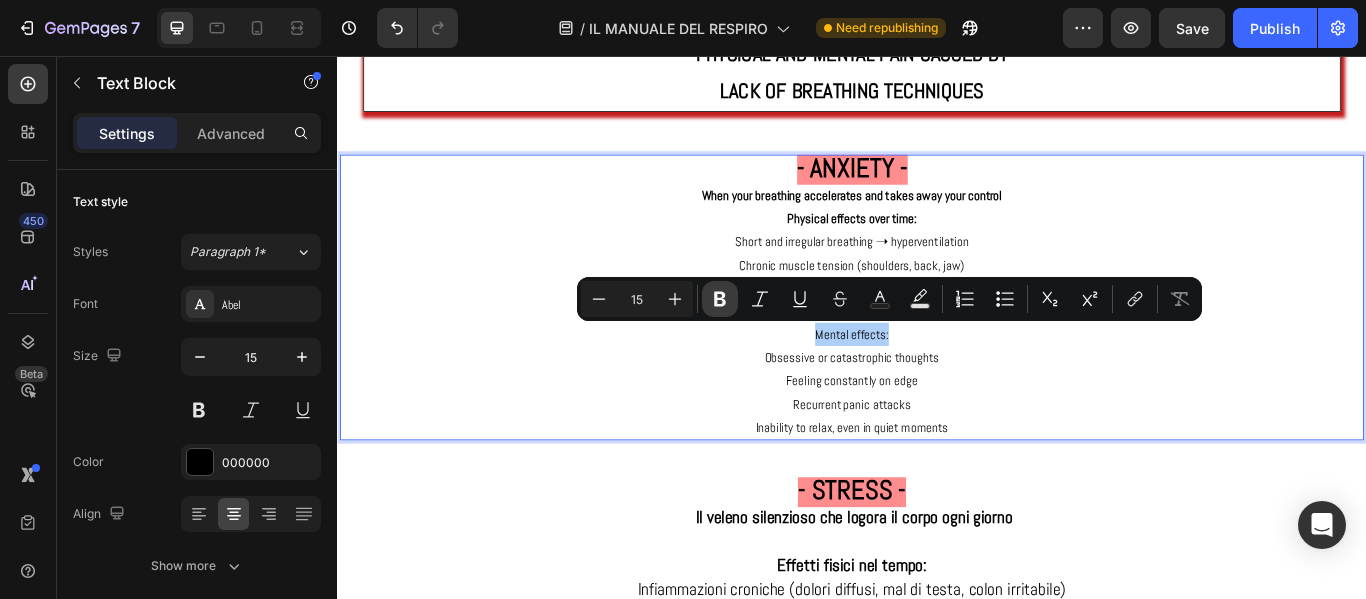 click 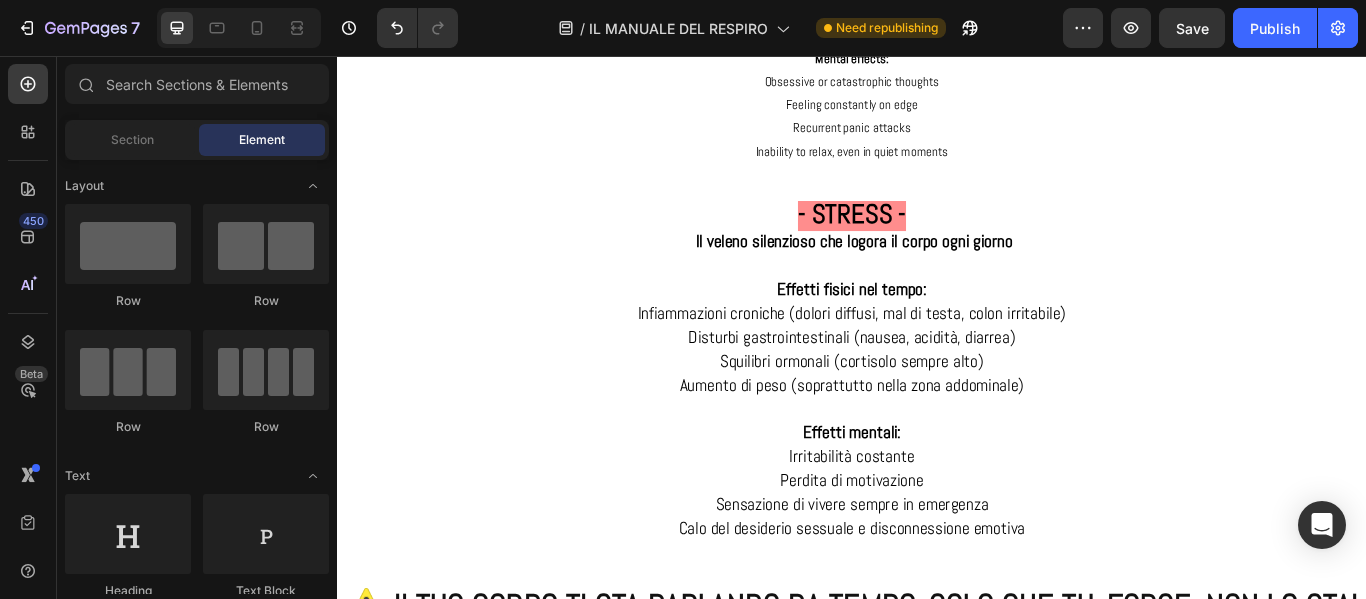 scroll, scrollTop: 4662, scrollLeft: 0, axis: vertical 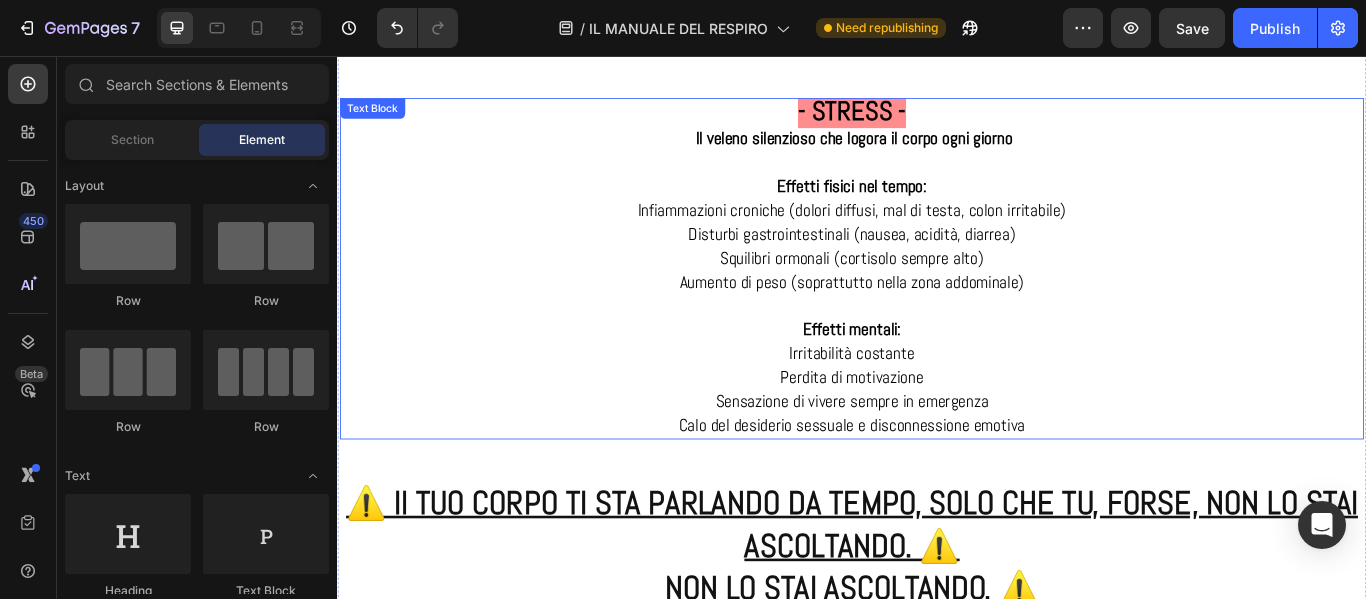 click on "- STRESS -" at bounding box center (937, 123) 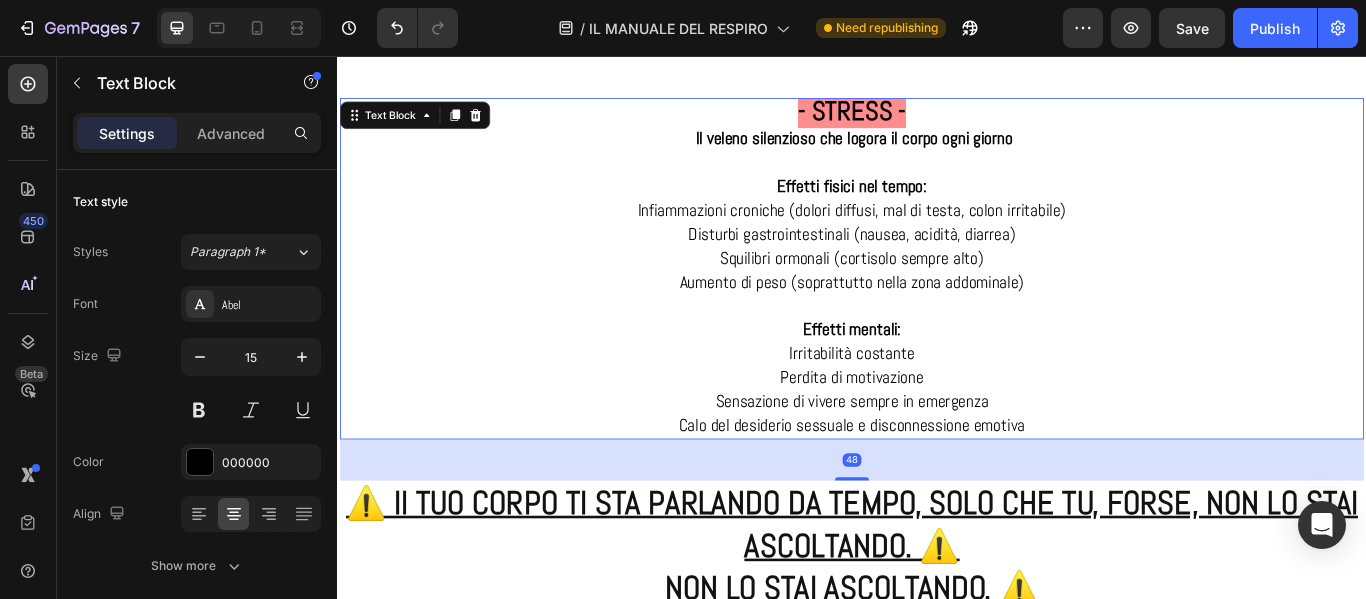click on "- STRESS -" at bounding box center [937, 120] 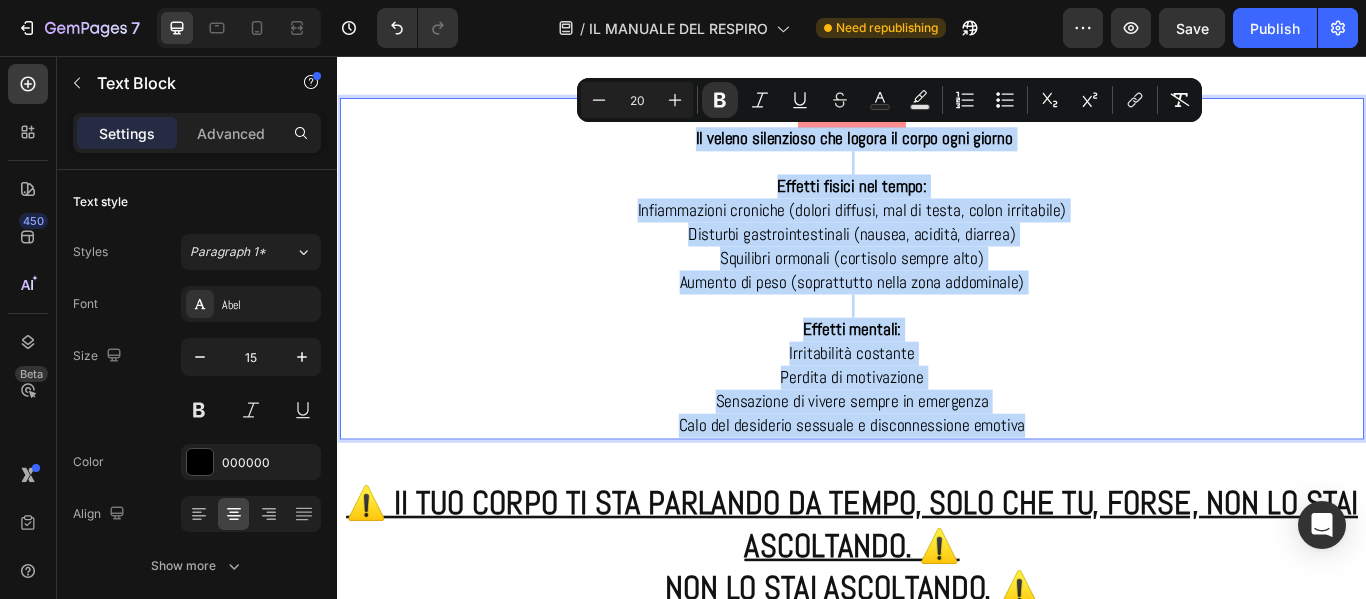 drag, startPoint x: 745, startPoint y: 153, endPoint x: 1138, endPoint y: 486, distance: 515.1097 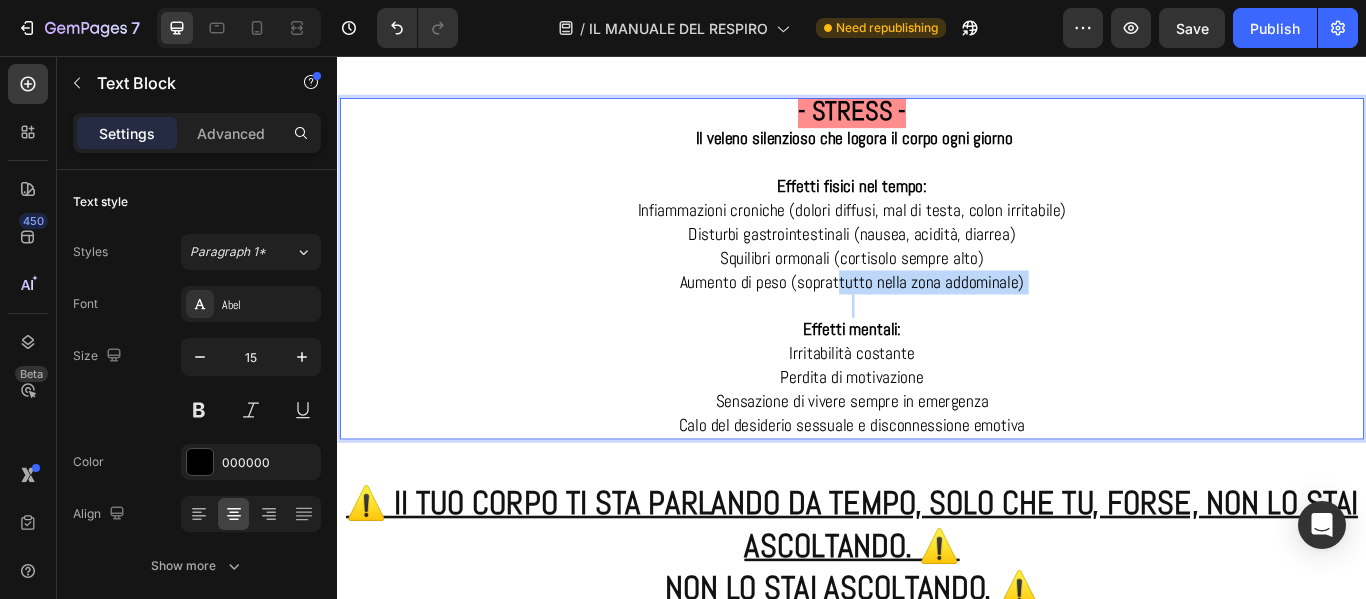 drag, startPoint x: 850, startPoint y: 376, endPoint x: 1071, endPoint y: 205, distance: 279.43158 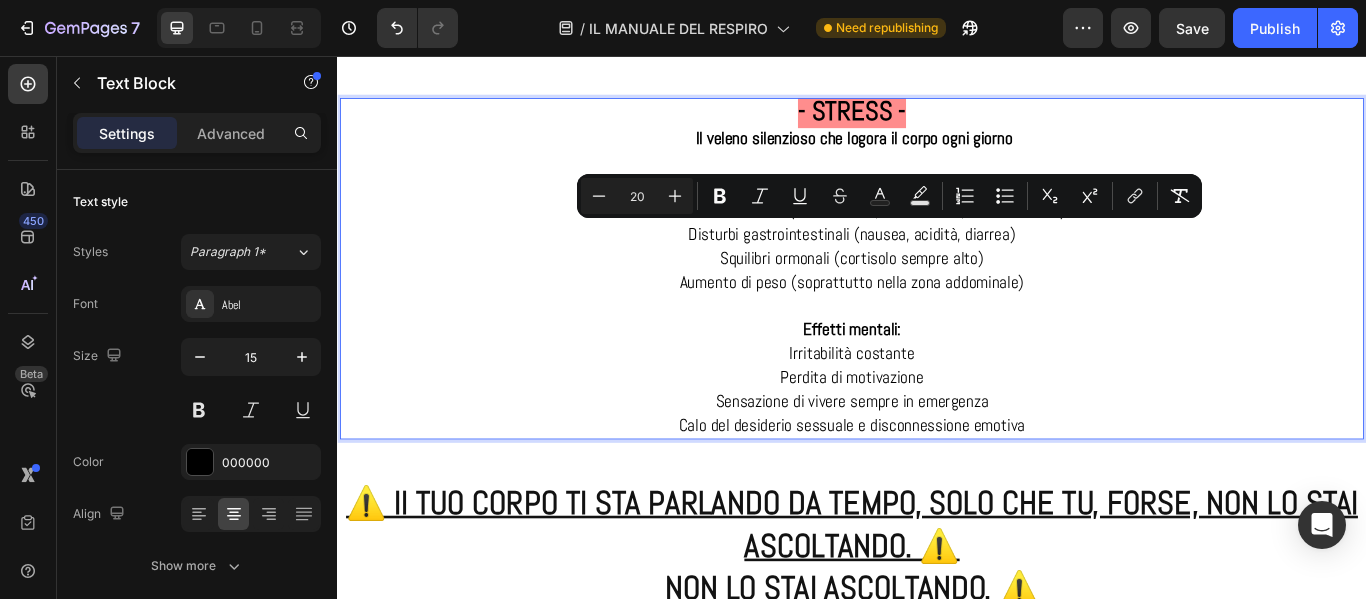 click on "Il veleno silenzioso che logora il corpo ogni giorno" at bounding box center [940, 152] 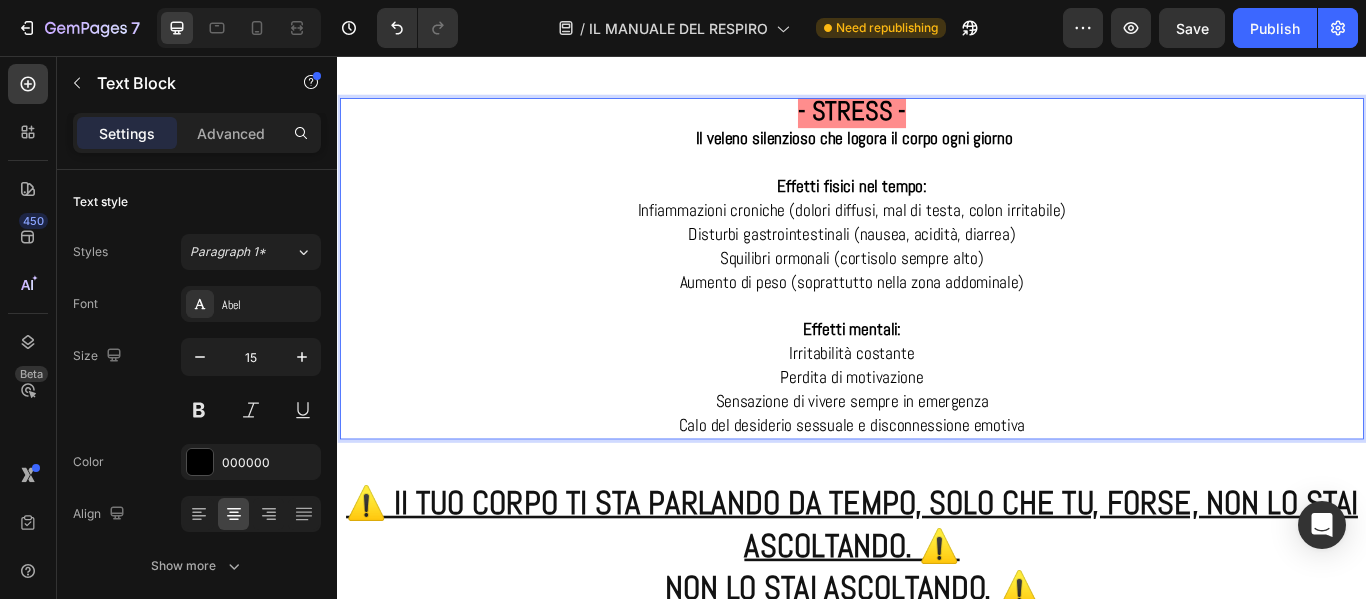 click on "Il veleno silenzioso che logora il corpo ogni giorno" at bounding box center (937, 153) 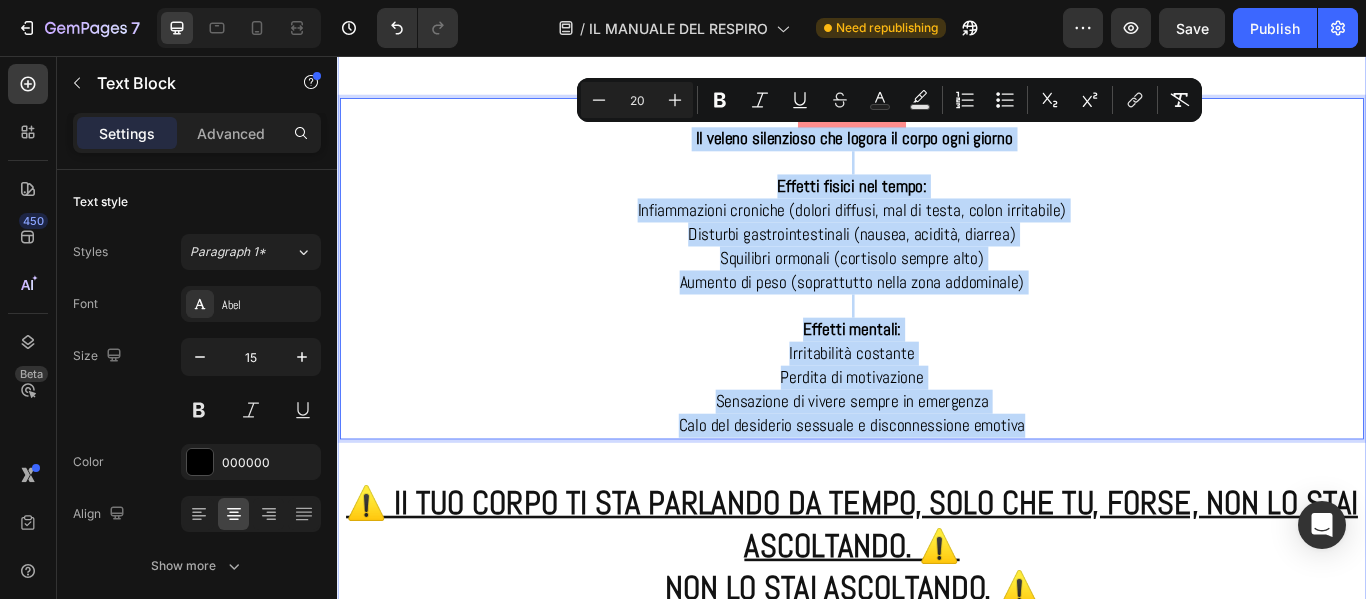 drag, startPoint x: 738, startPoint y: 152, endPoint x: 1201, endPoint y: 506, distance: 582.825 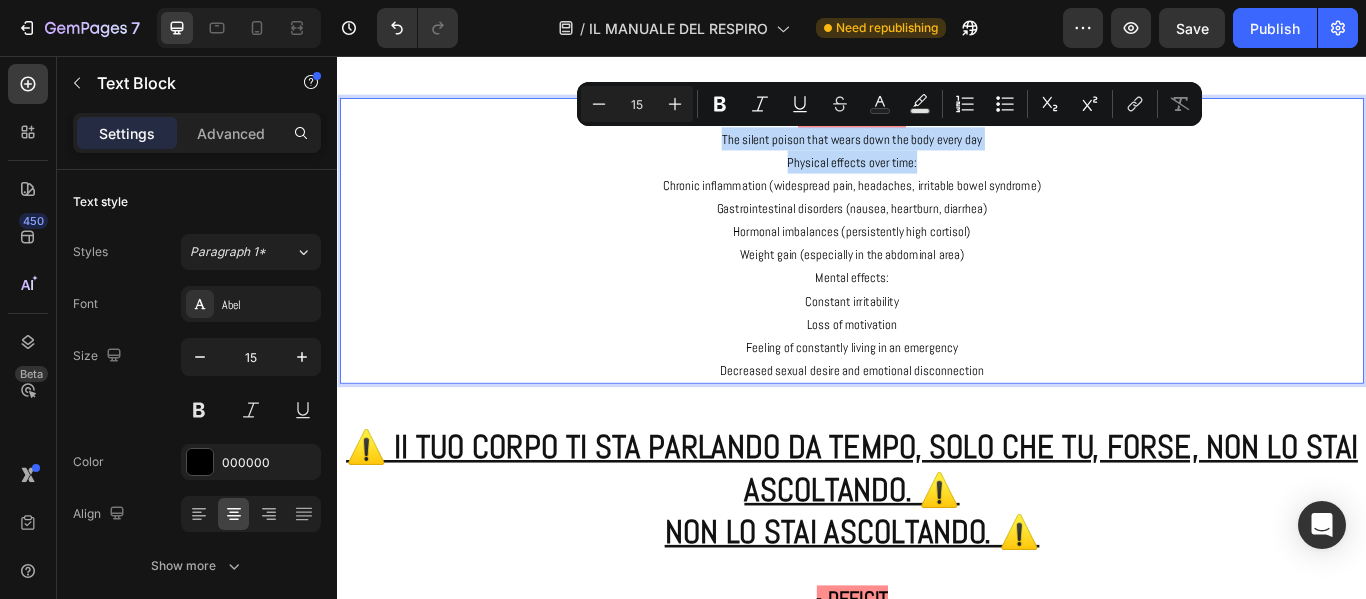 drag, startPoint x: 774, startPoint y: 151, endPoint x: 1029, endPoint y: 177, distance: 256.32205 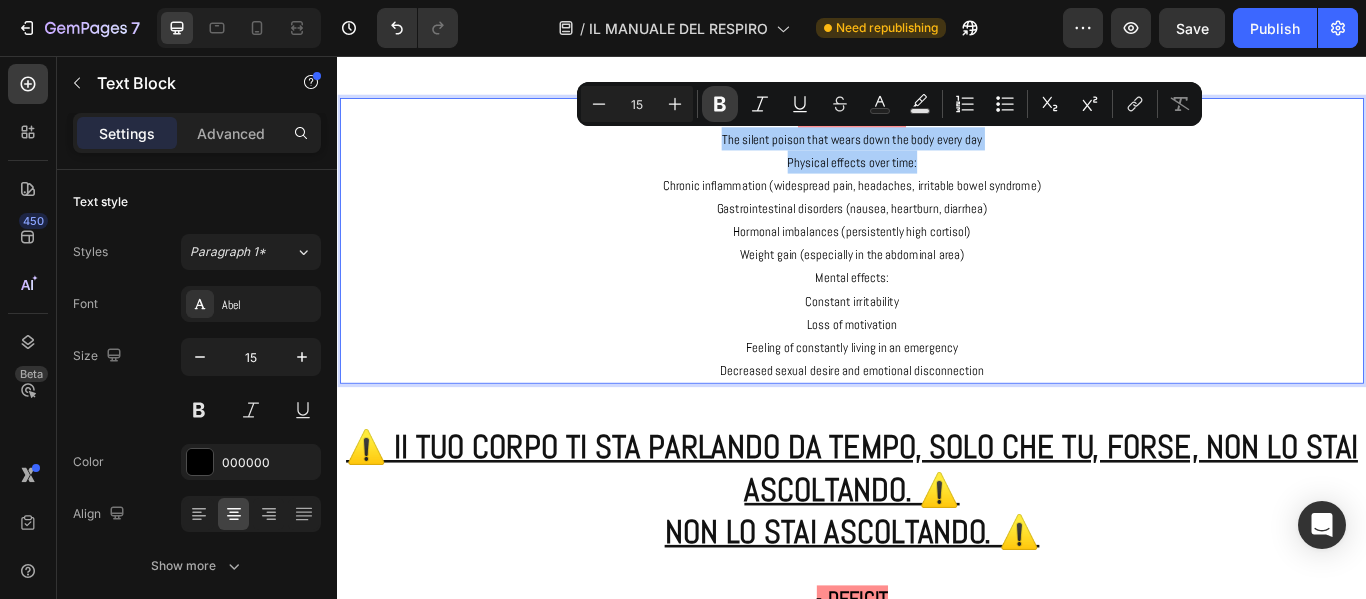 click 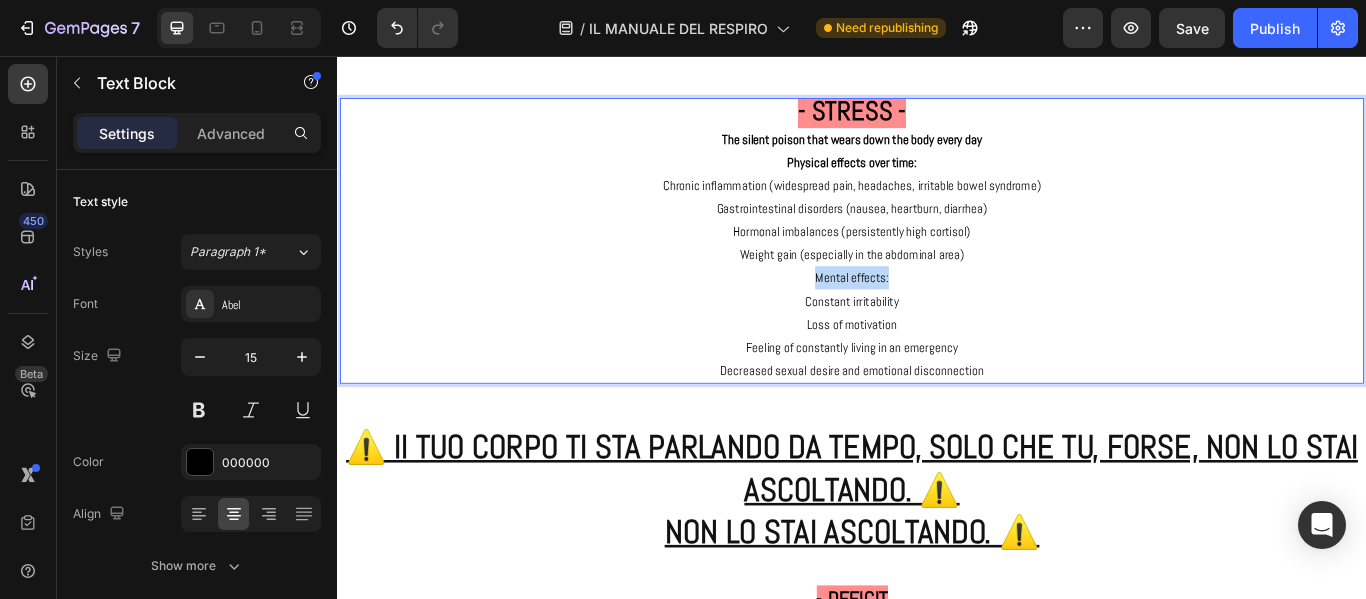 drag, startPoint x: 861, startPoint y: 318, endPoint x: 990, endPoint y: 310, distance: 129.24782 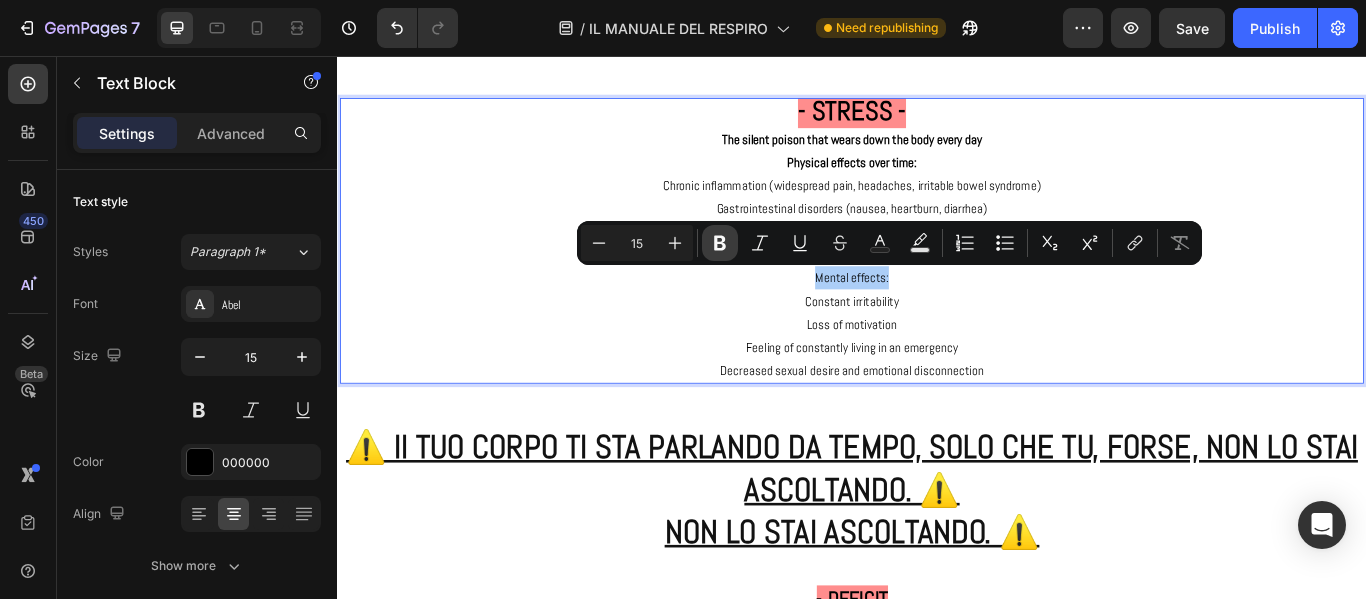 click 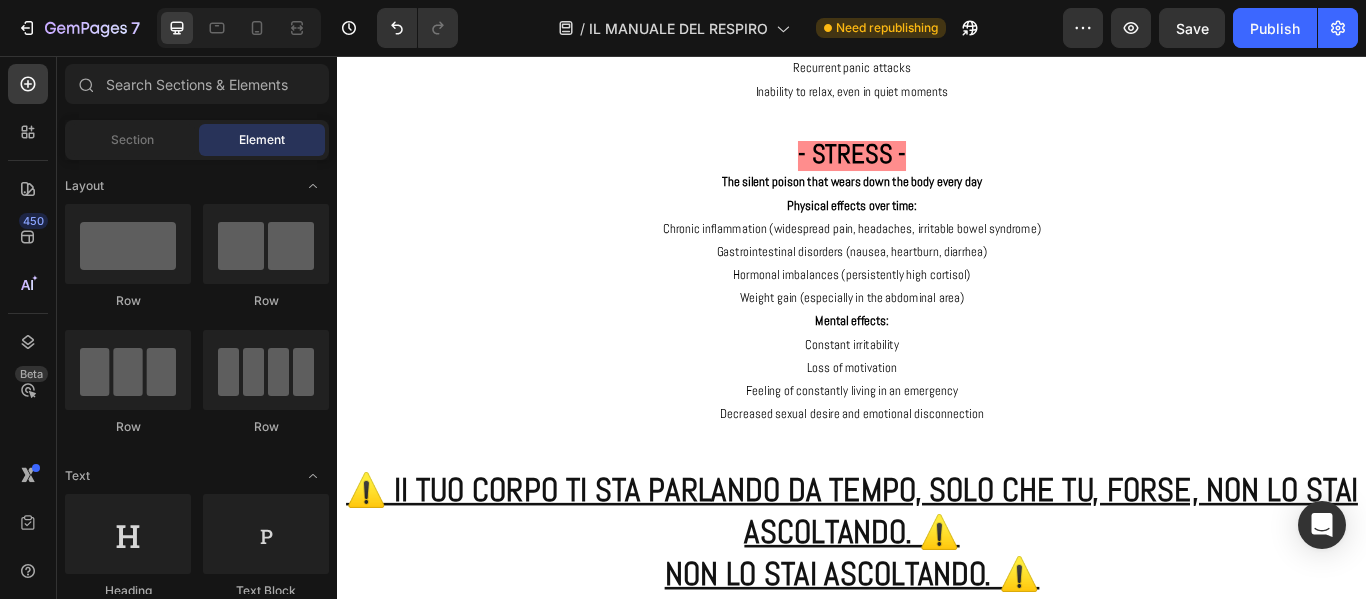 scroll, scrollTop: 4109, scrollLeft: 0, axis: vertical 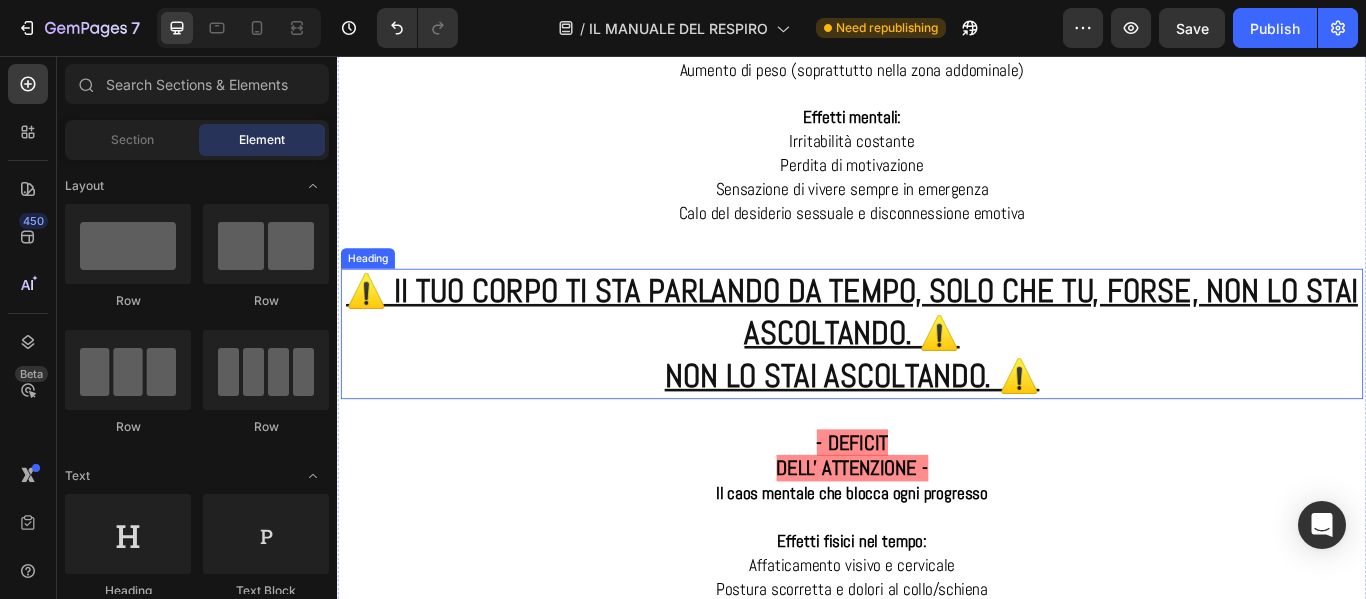 click on "⚠️ Il TUO CORPO TI STA PARLANDO DA TEMPO, SOLO CHE TU, FORSE, NON LO STAI ASCOLTANDO. ⚠️" at bounding box center [937, 354] 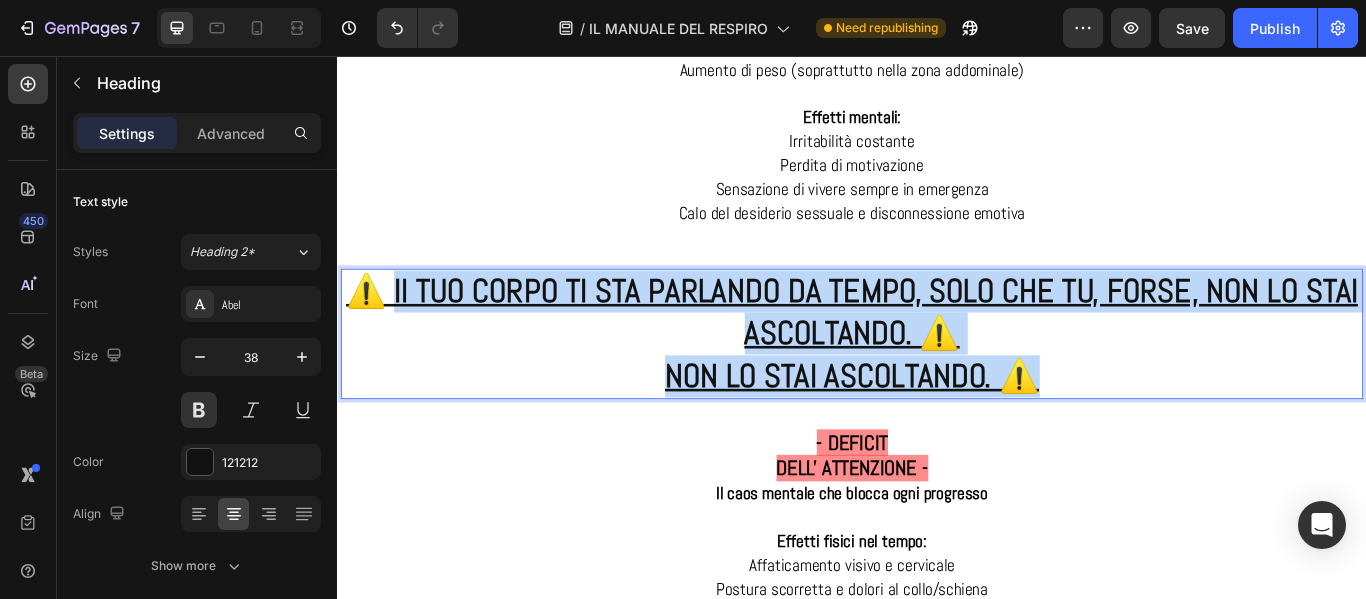 drag, startPoint x: 492, startPoint y: 323, endPoint x: 1102, endPoint y: 402, distance: 615.0943 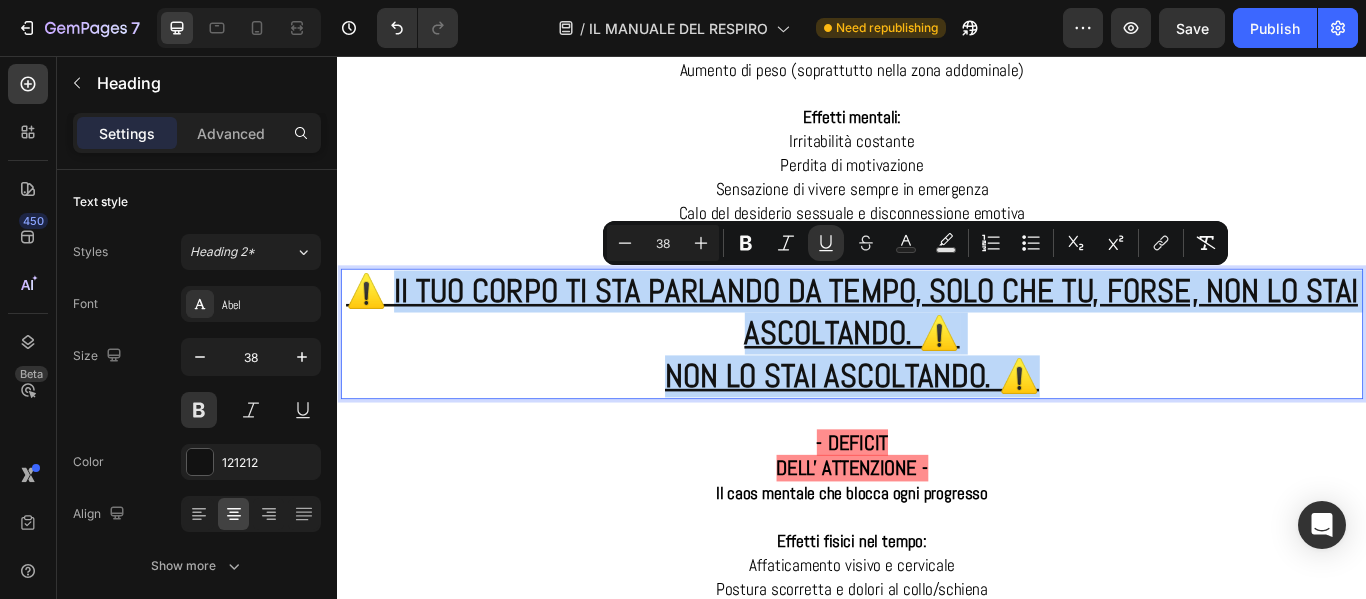 copy on "Il TUO CORPO TI STA PARLANDO DA TEMPO, SOLO CHE TU, FORSE,  NON LO STAI ASCOLTANDO." 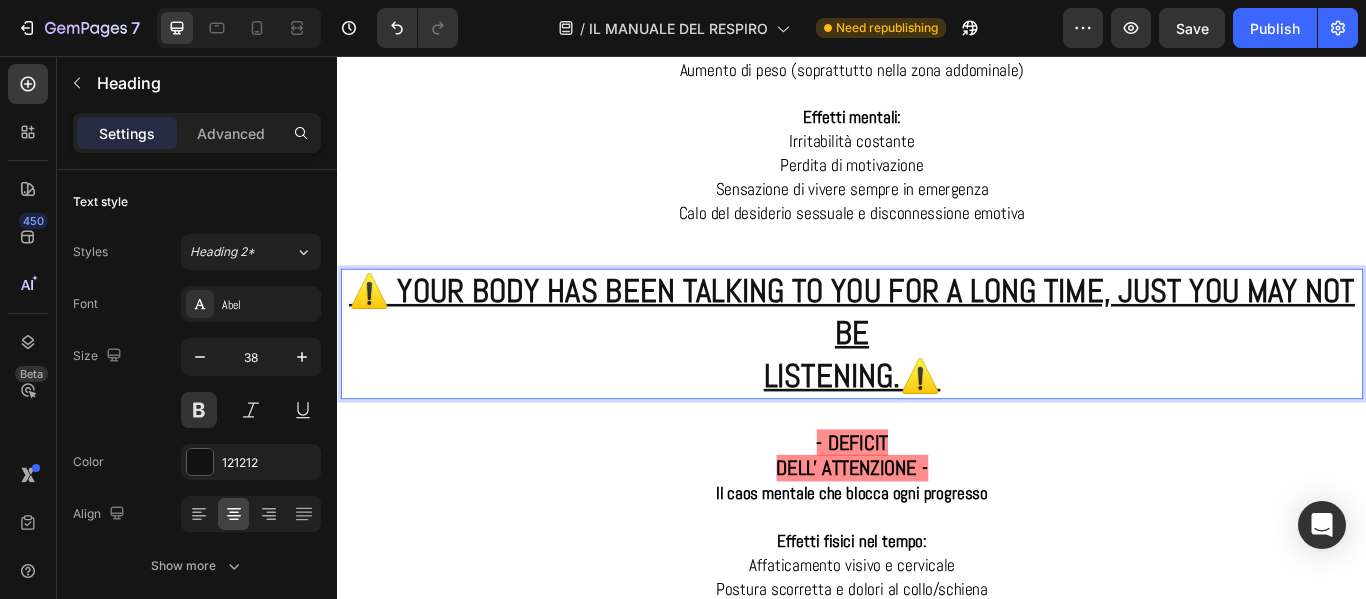 click on "⚠️ YOUR BODY HAS BEEN TALKING TO YOU FOR A LONG TIME, JUST YOU MAY NOT BE LISTENING.⚠️" at bounding box center [937, 380] 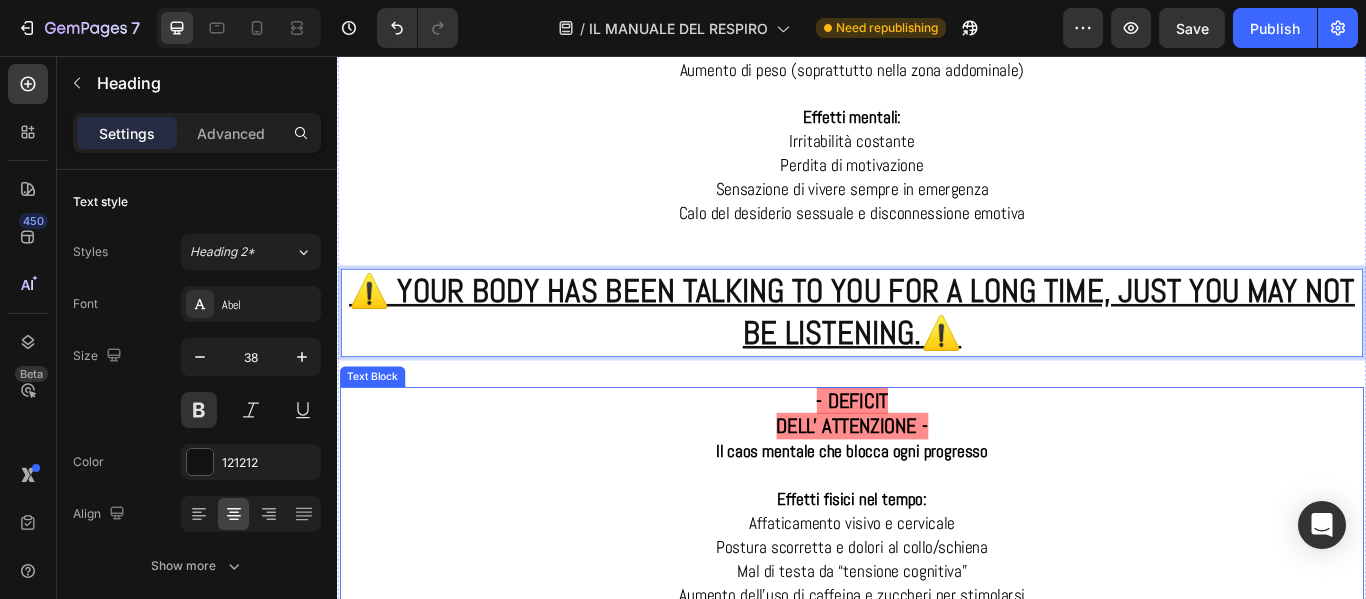 click on "- DEFICIT" at bounding box center [937, 457] 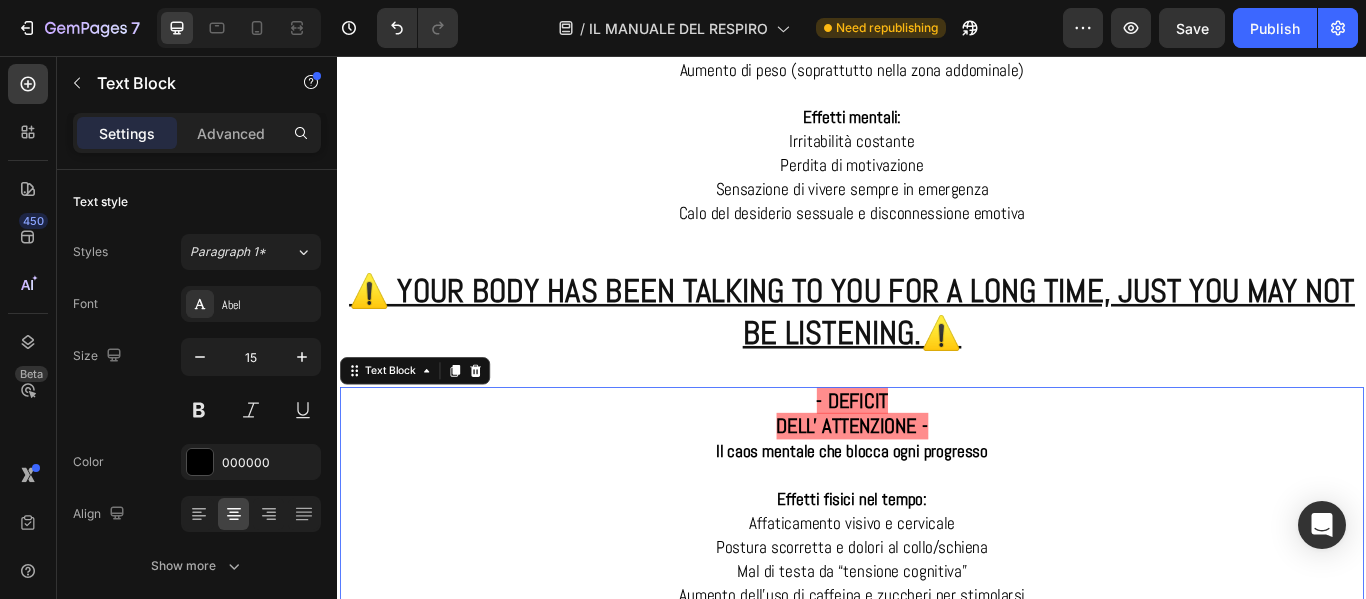 click on "- DEFICIT" at bounding box center (937, 457) 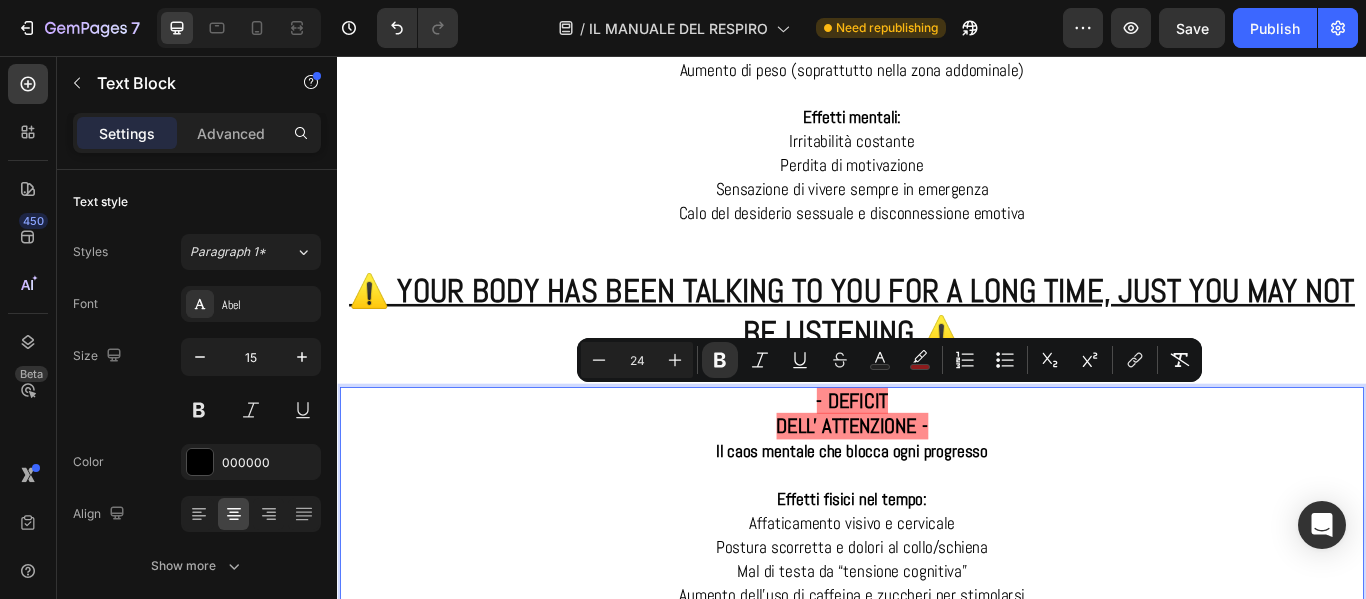 drag, startPoint x: 889, startPoint y: 457, endPoint x: 1055, endPoint y: 502, distance: 171.99127 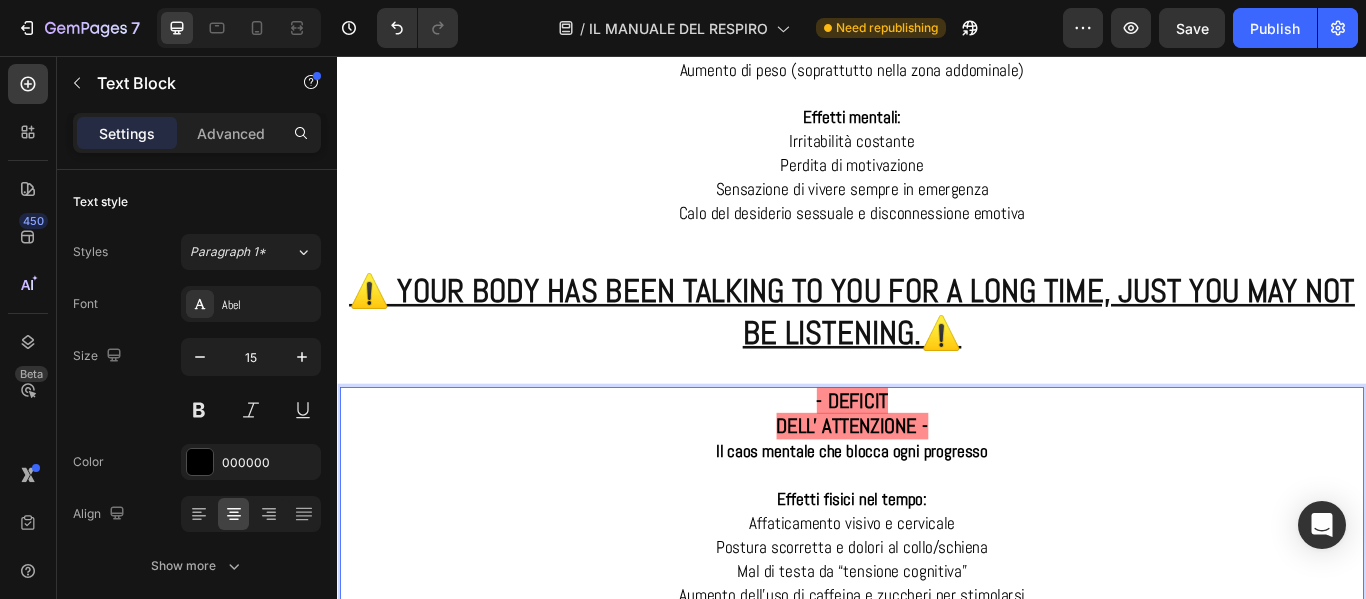 click on "DELL' ATTENZIONE -" at bounding box center (937, 489) 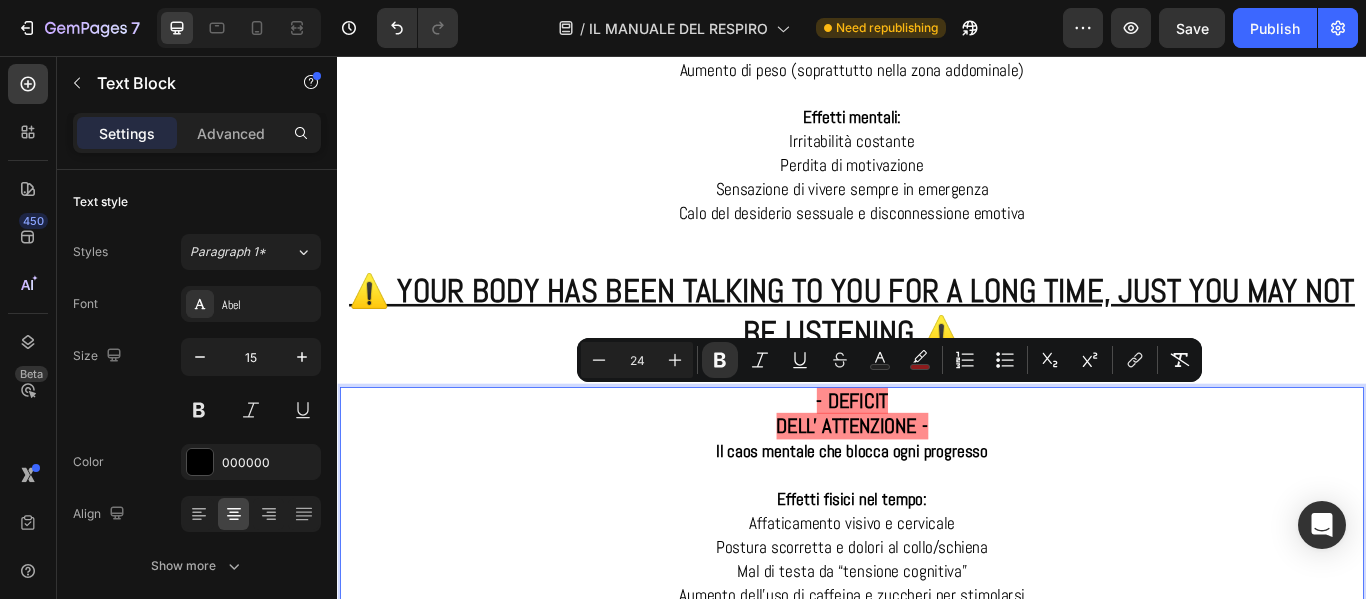 drag, startPoint x: 1026, startPoint y: 489, endPoint x: 880, endPoint y: 457, distance: 149.46571 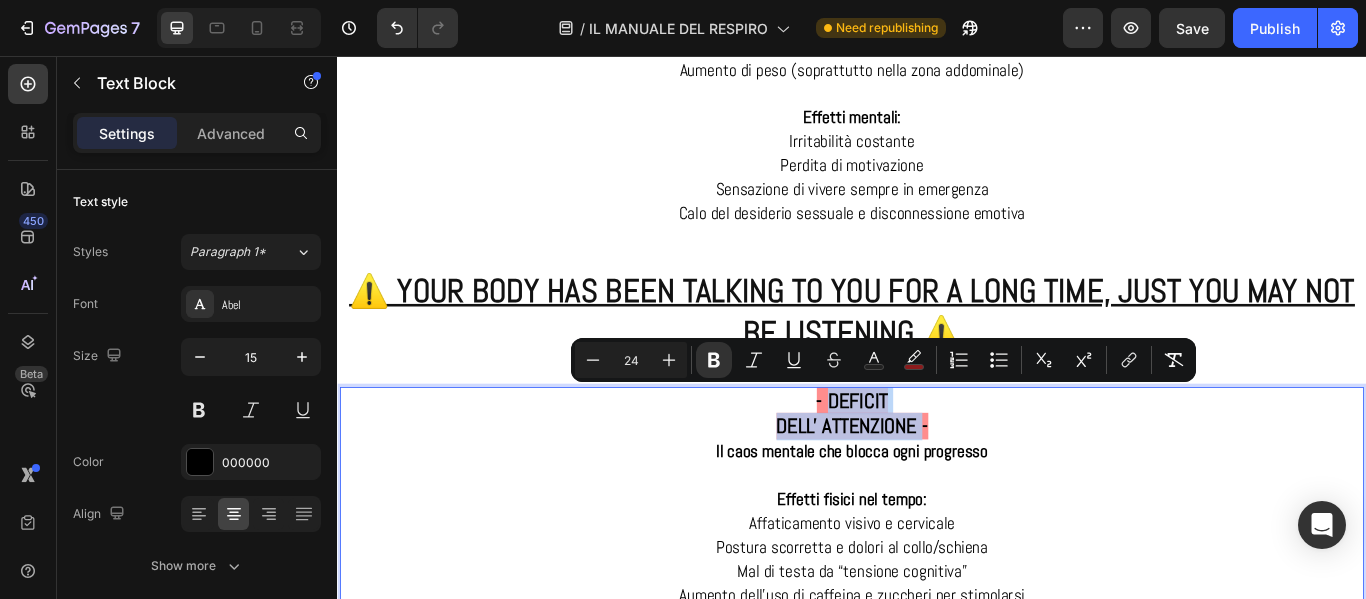 drag, startPoint x: 1011, startPoint y: 485, endPoint x: 899, endPoint y: 462, distance: 114.33722 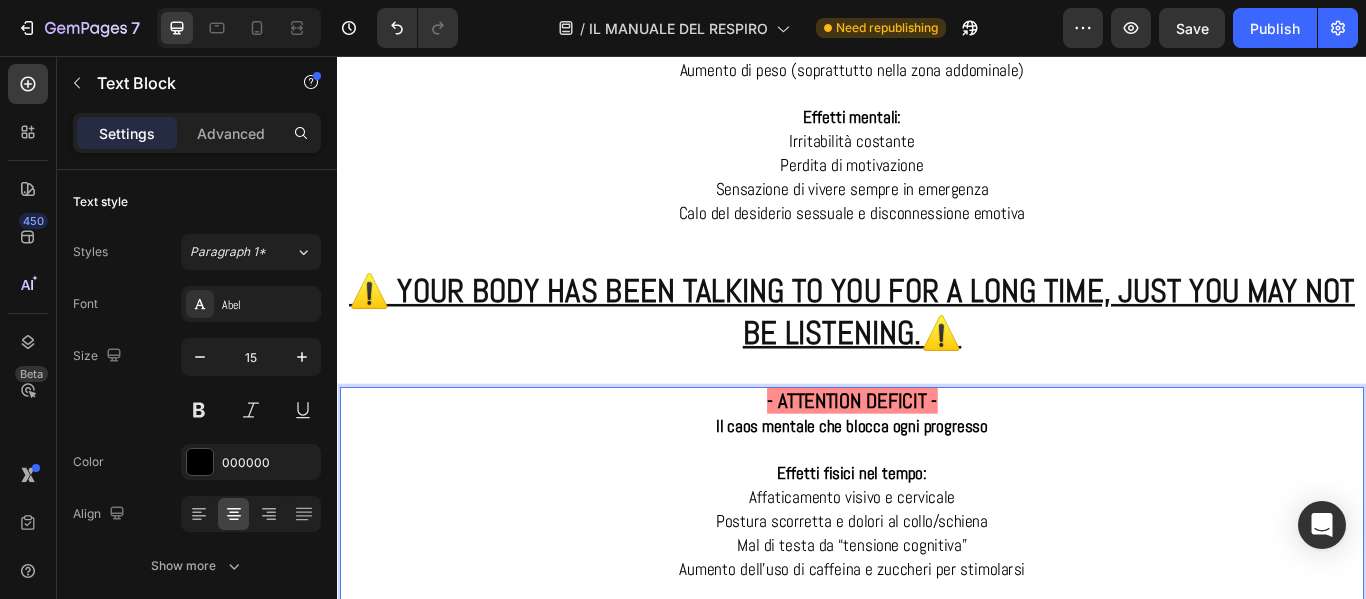 click on "Il caos mentale che blocca ogni progresso" at bounding box center (937, 488) 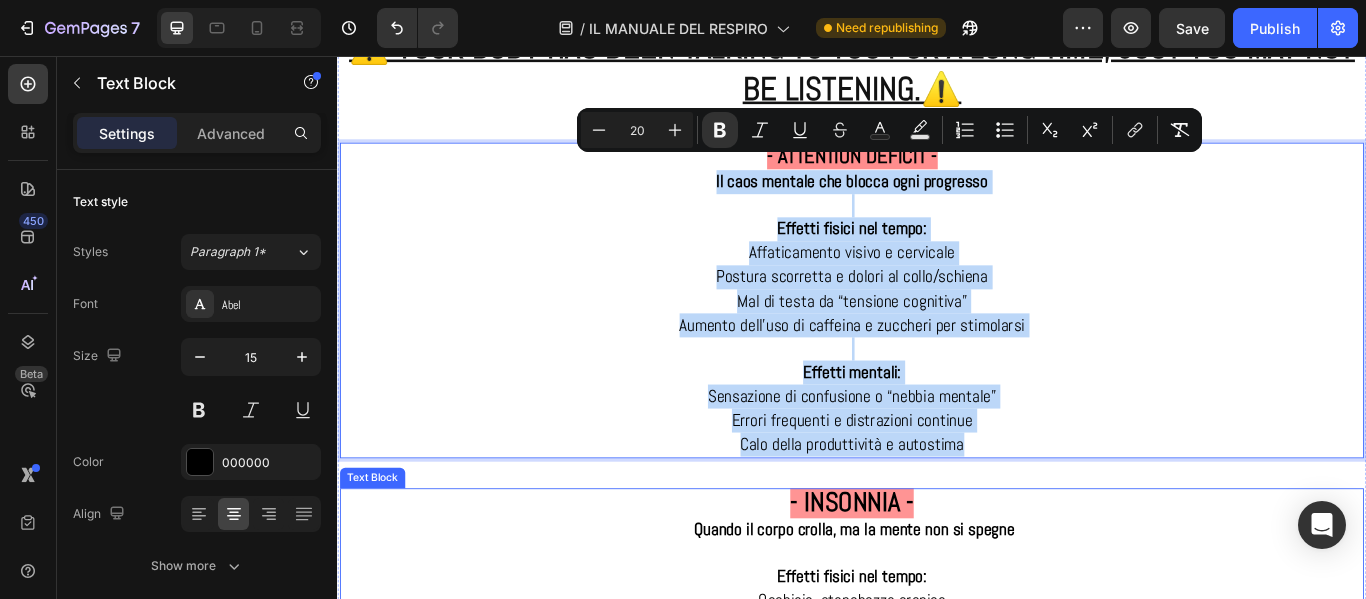 scroll, scrollTop: 3167, scrollLeft: 0, axis: vertical 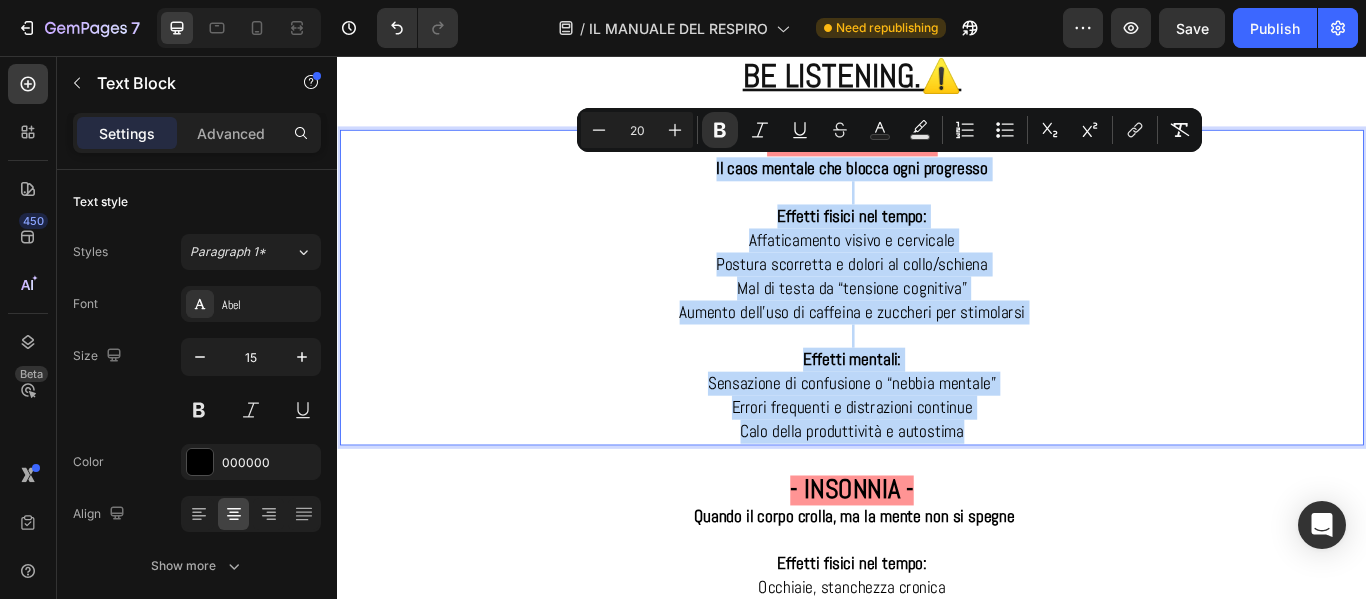drag, startPoint x: 767, startPoint y: 493, endPoint x: 1104, endPoint y: 493, distance: 337 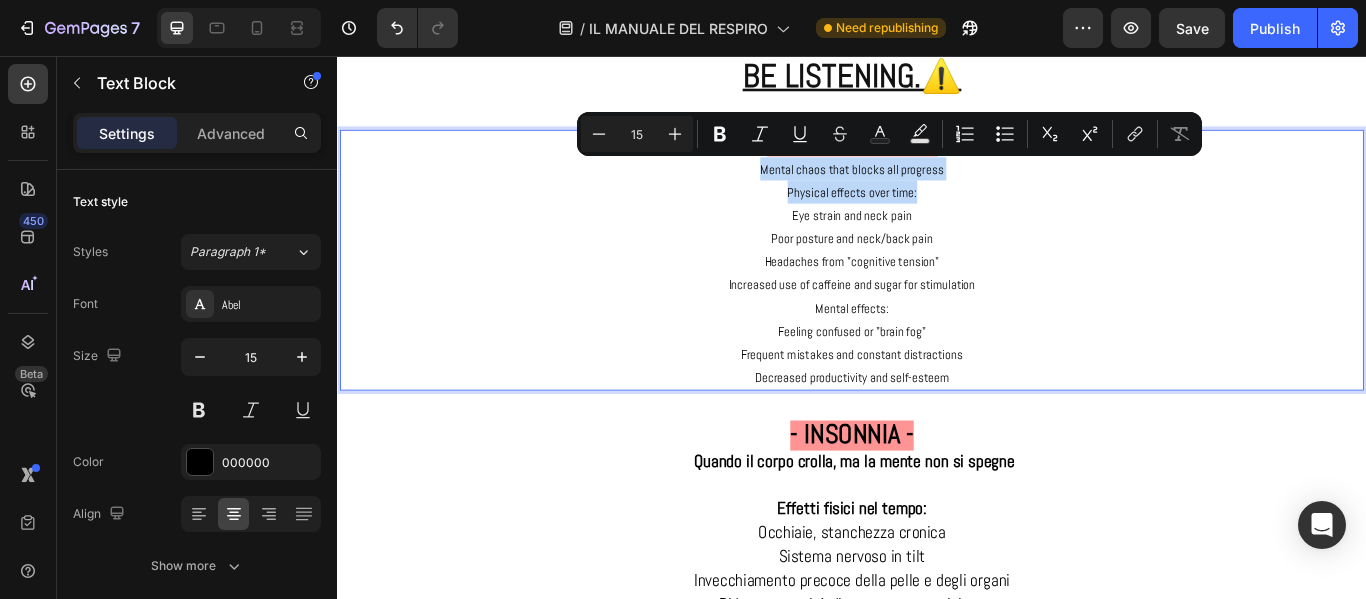 drag, startPoint x: 804, startPoint y: 188, endPoint x: 1029, endPoint y: 207, distance: 225.8008 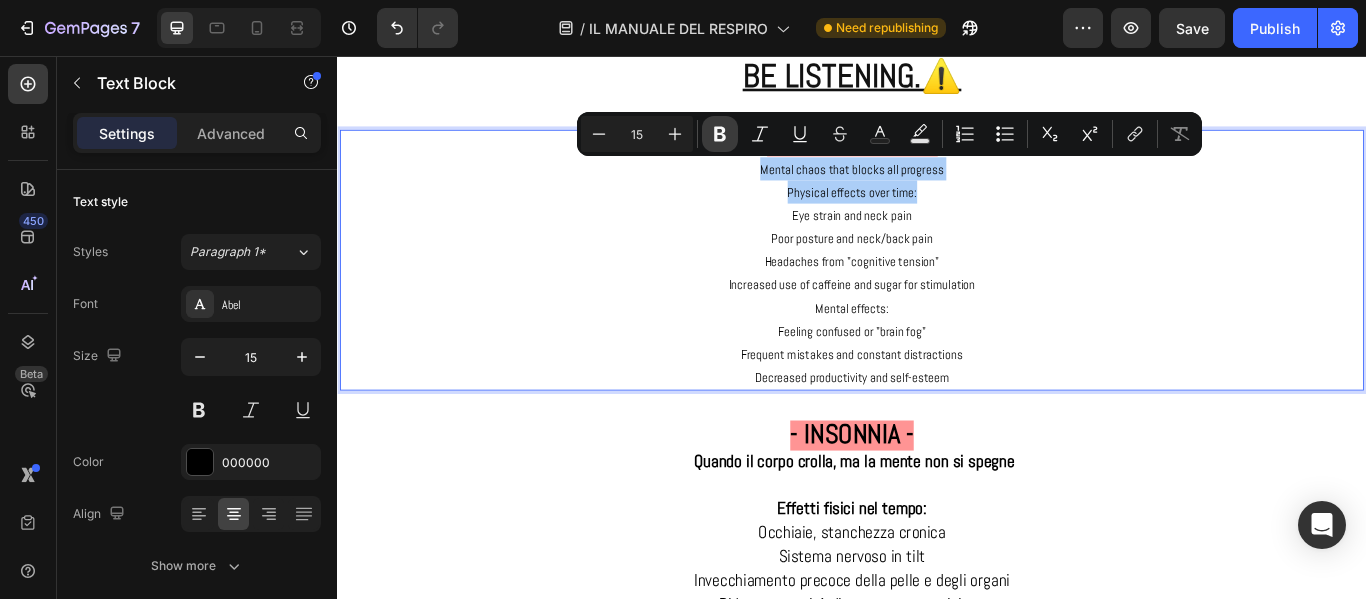 click 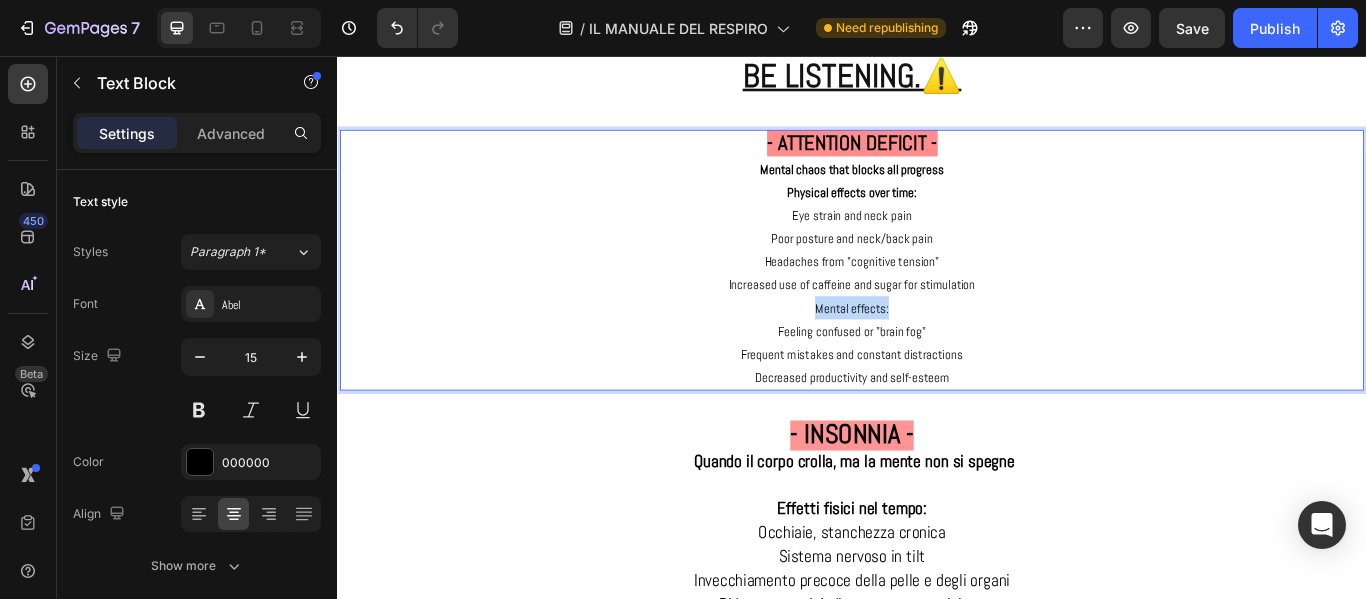 drag, startPoint x: 865, startPoint y: 345, endPoint x: 1026, endPoint y: 359, distance: 161.60754 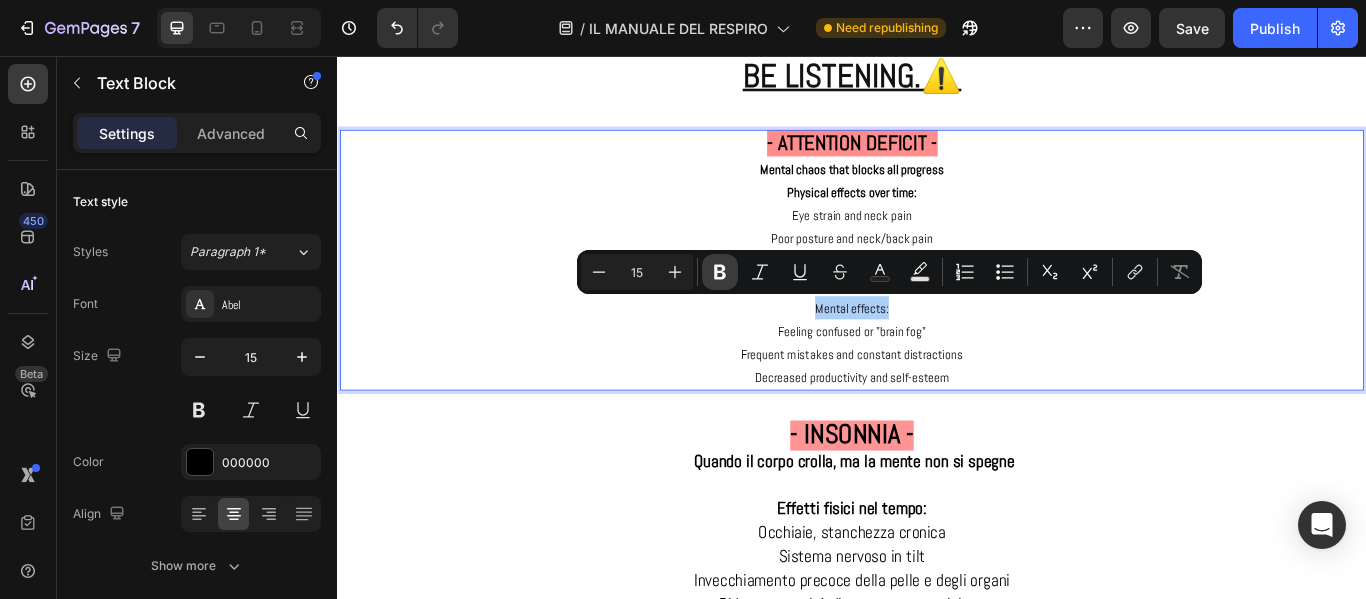 click 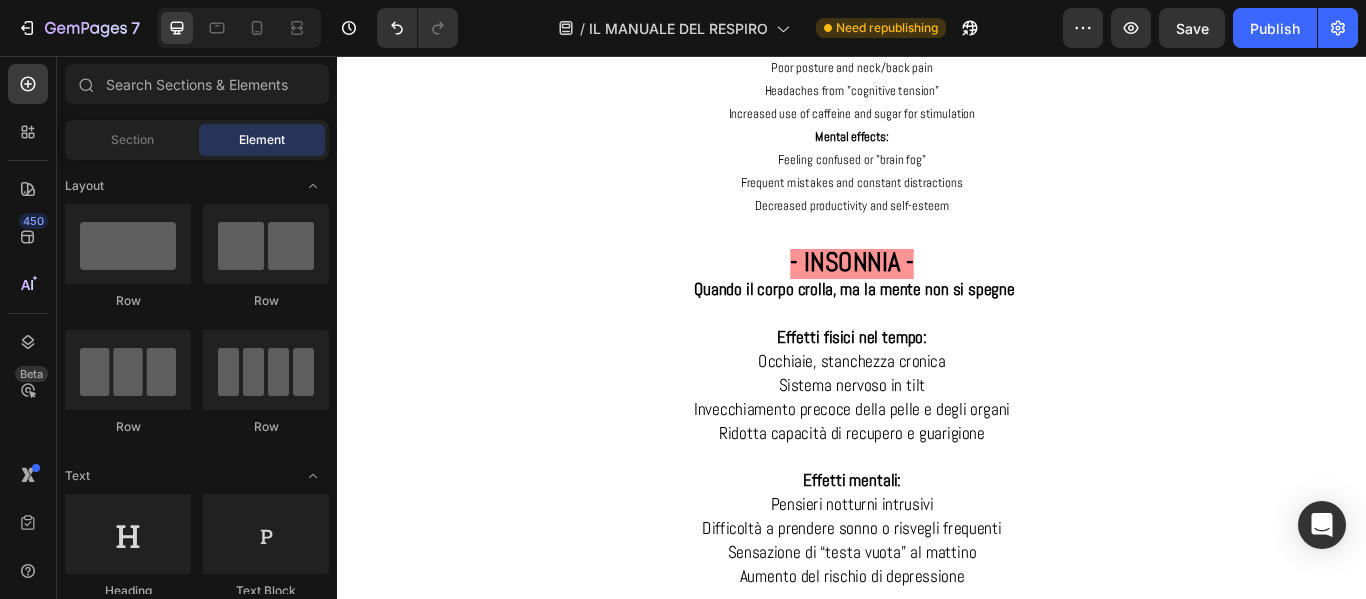 scroll, scrollTop: 3447, scrollLeft: 0, axis: vertical 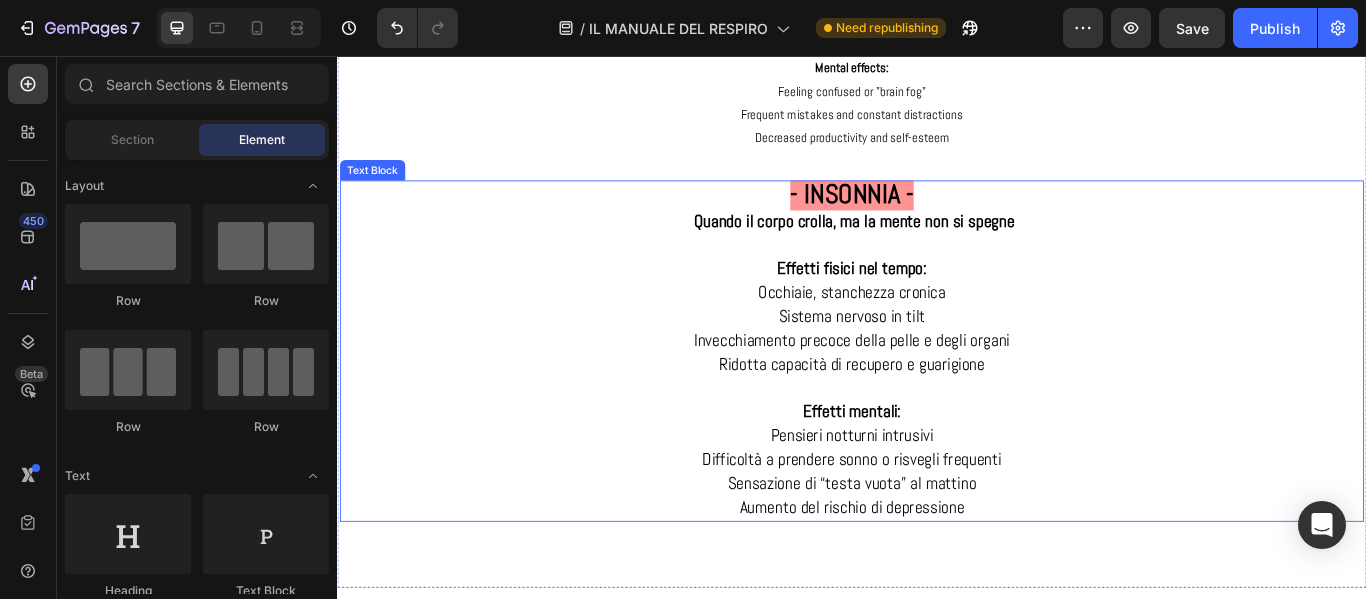 click on "- INSONNIA -" at bounding box center [937, 216] 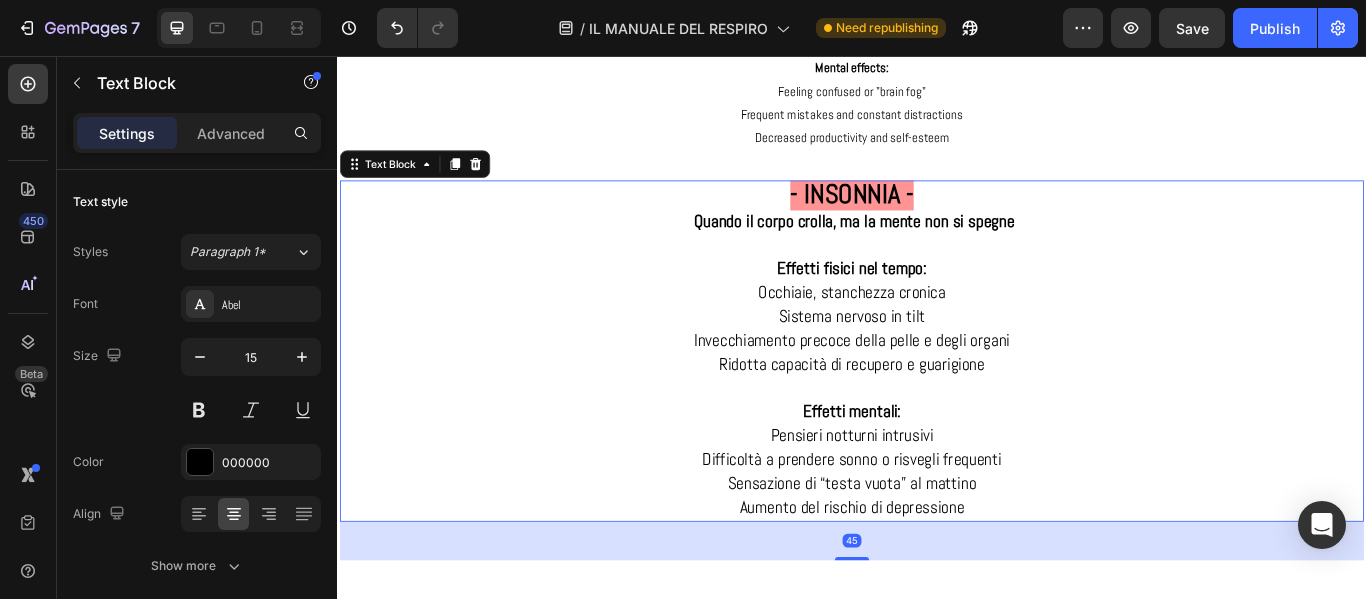 click on "- INSONNIA -" at bounding box center (937, 216) 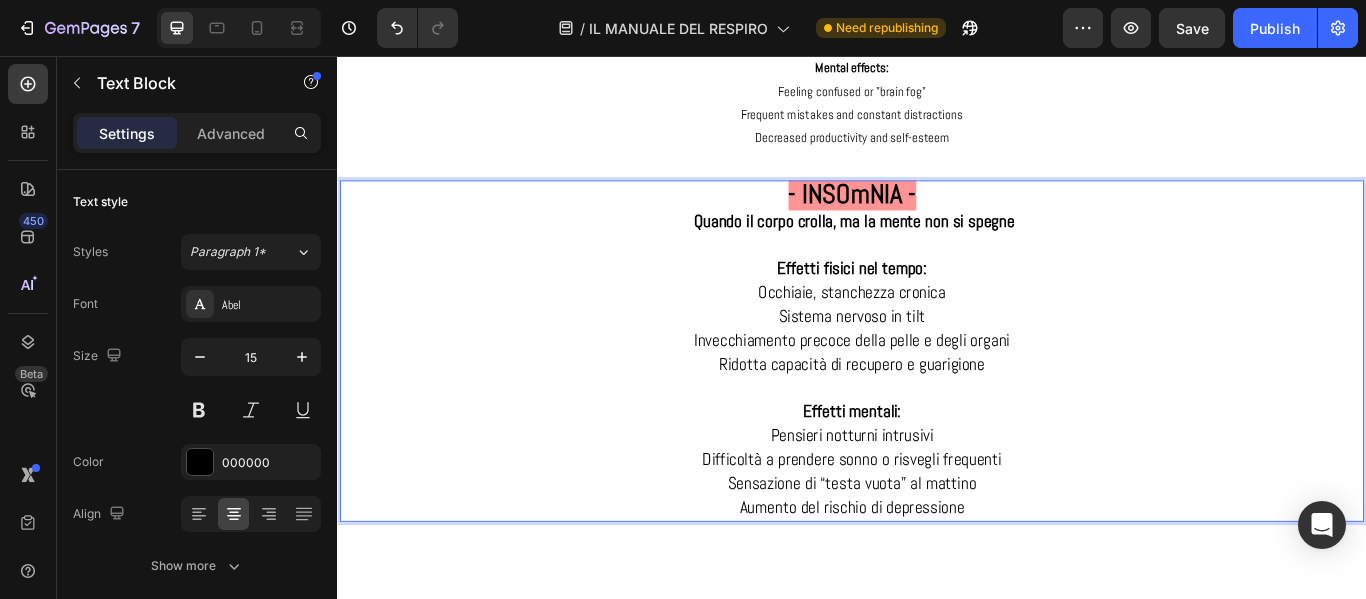 click on "- INSOmNIA -" at bounding box center [937, 216] 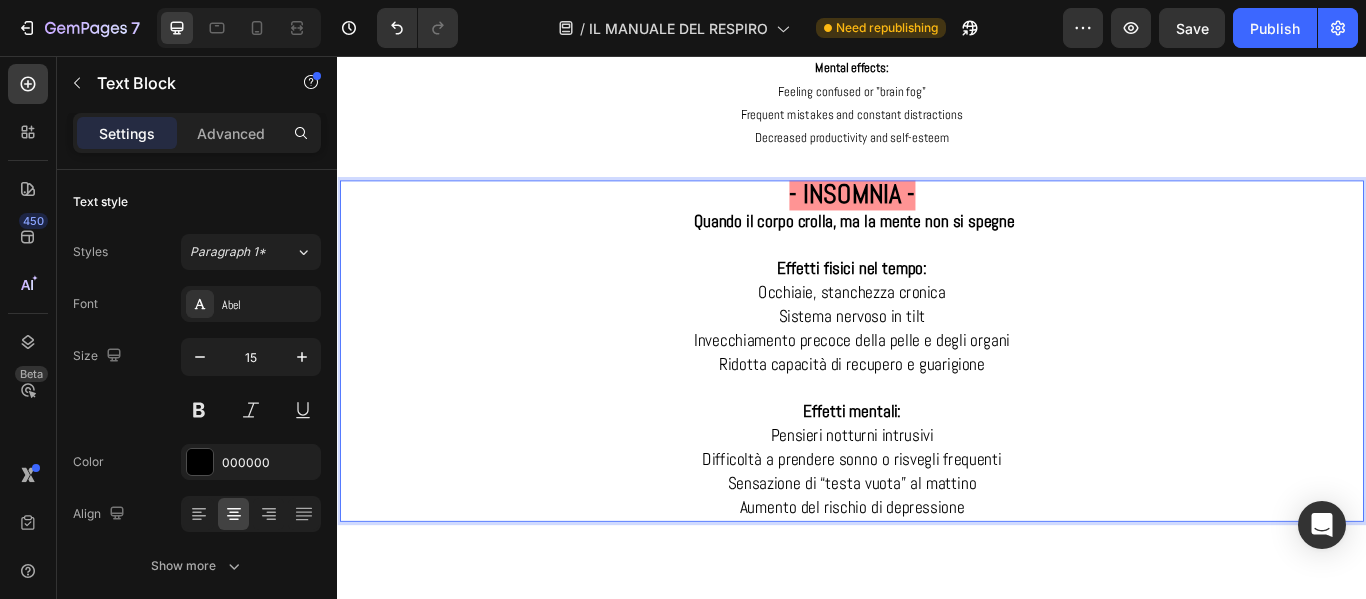 click on "Quando il corpo crolla, ma la mente non si spegne" at bounding box center [940, 248] 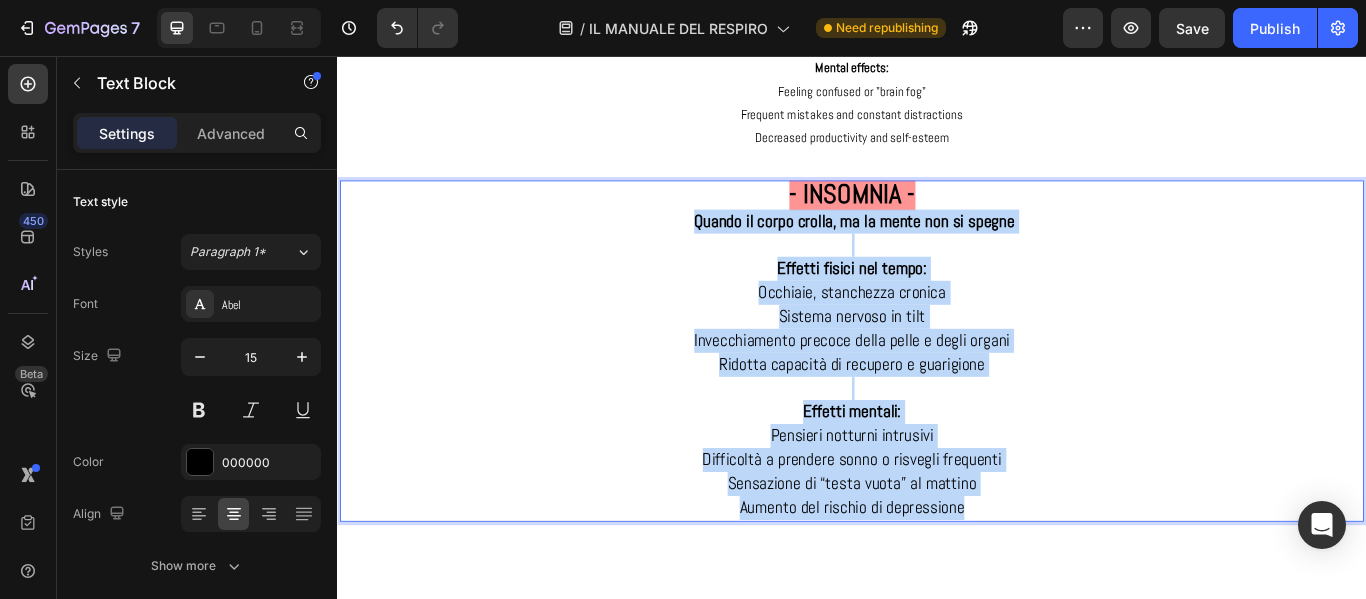 drag, startPoint x: 747, startPoint y: 253, endPoint x: 1114, endPoint y: 569, distance: 484.29846 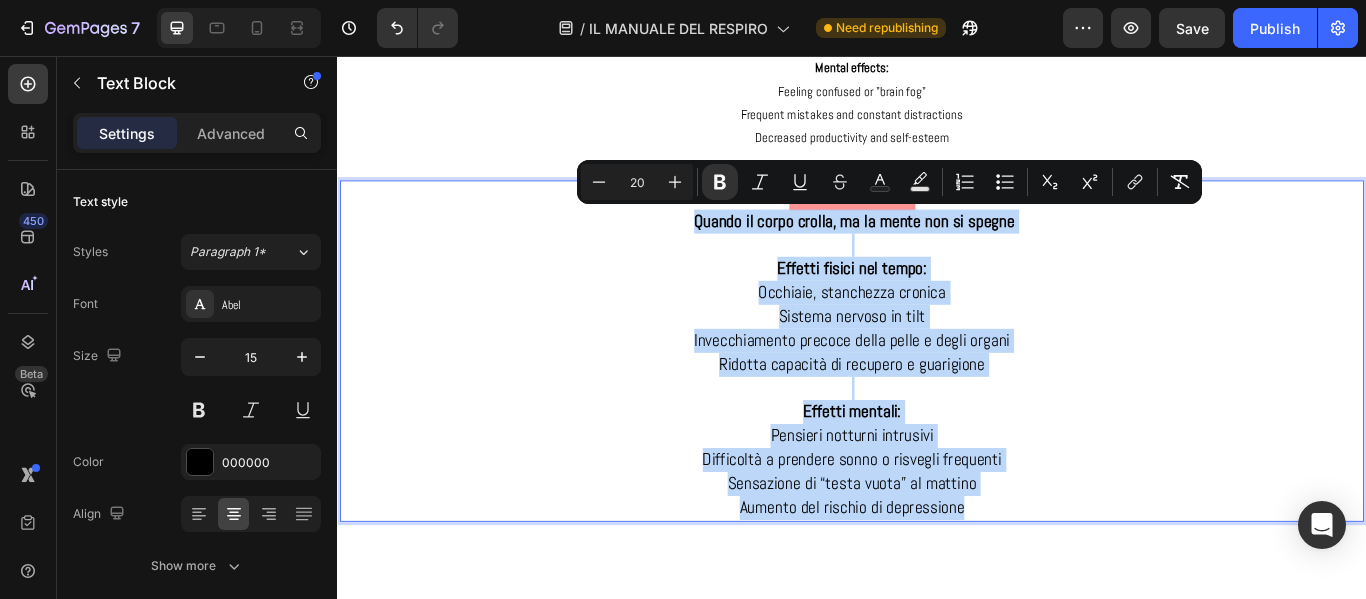 type on "15" 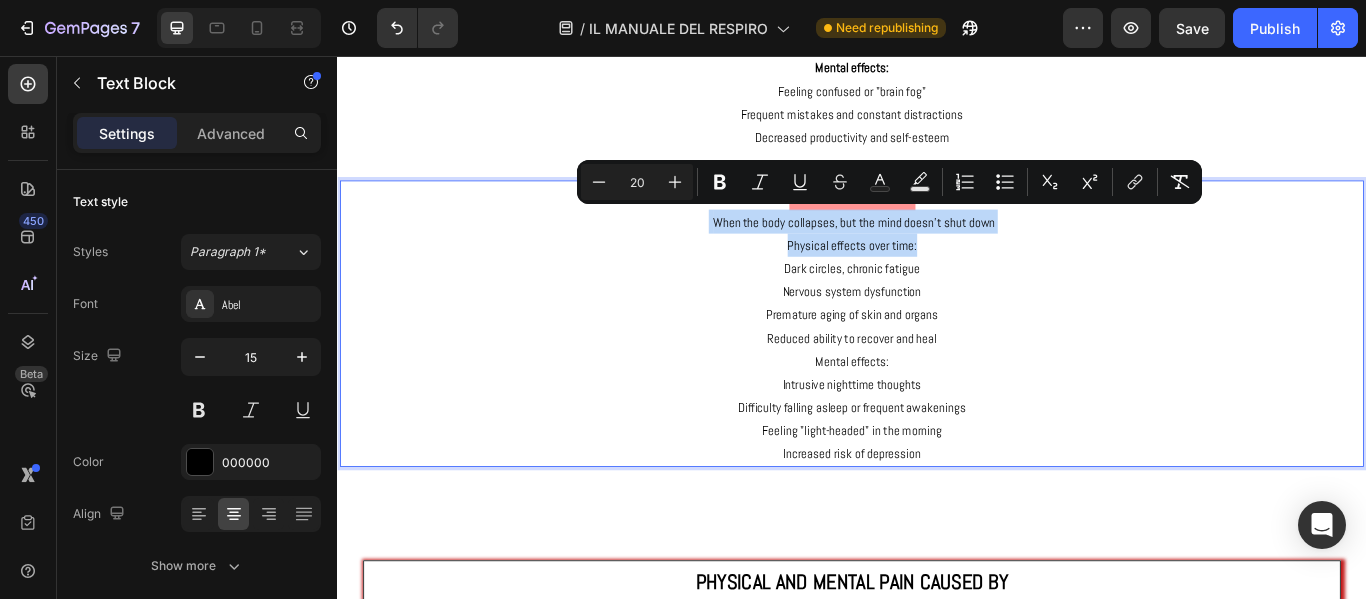 drag, startPoint x: 755, startPoint y: 242, endPoint x: 1081, endPoint y: 268, distance: 327.03516 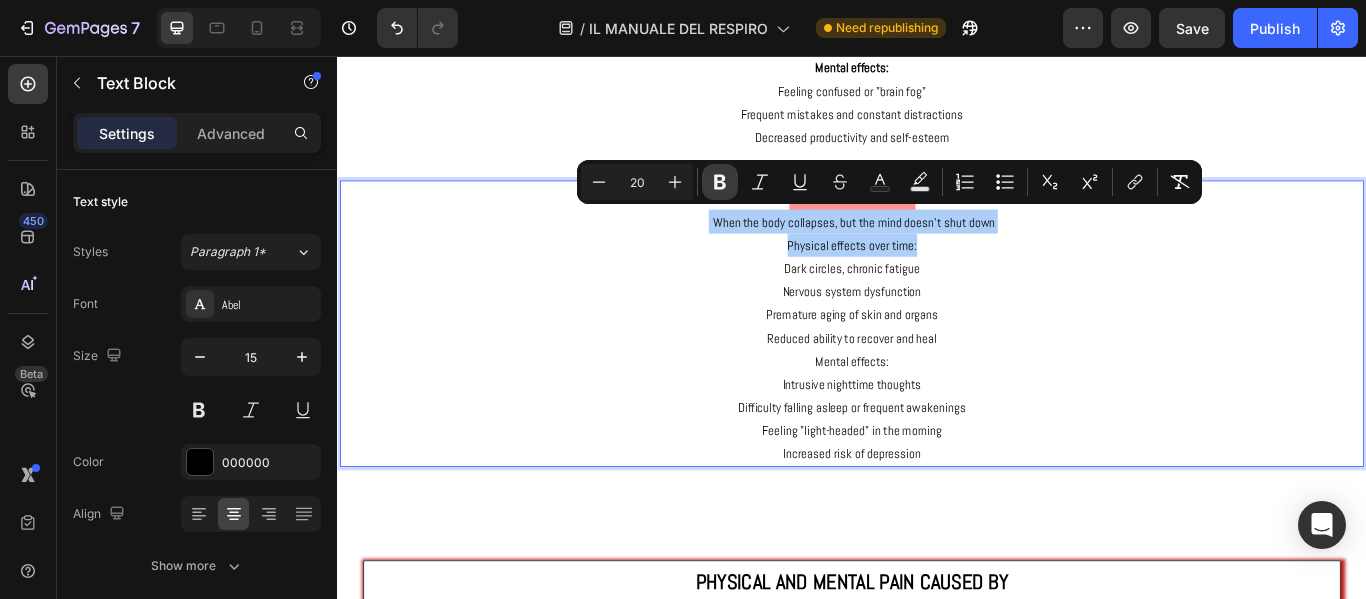 click 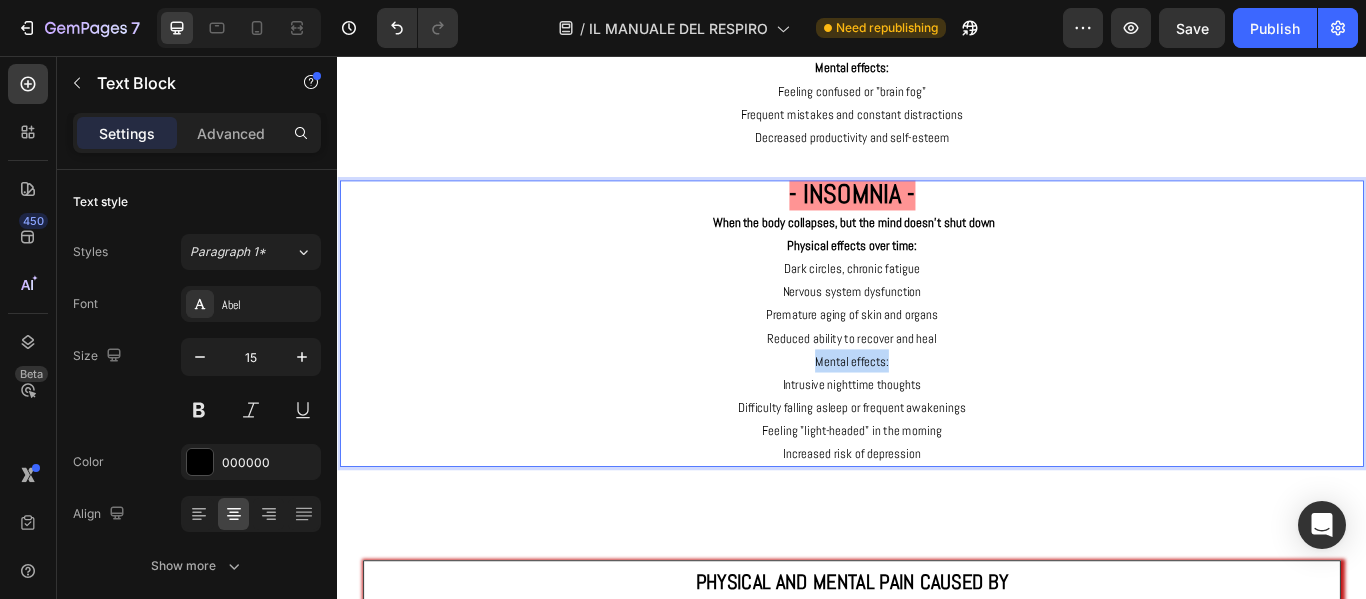 drag, startPoint x: 883, startPoint y: 408, endPoint x: 999, endPoint y: 422, distance: 116.841774 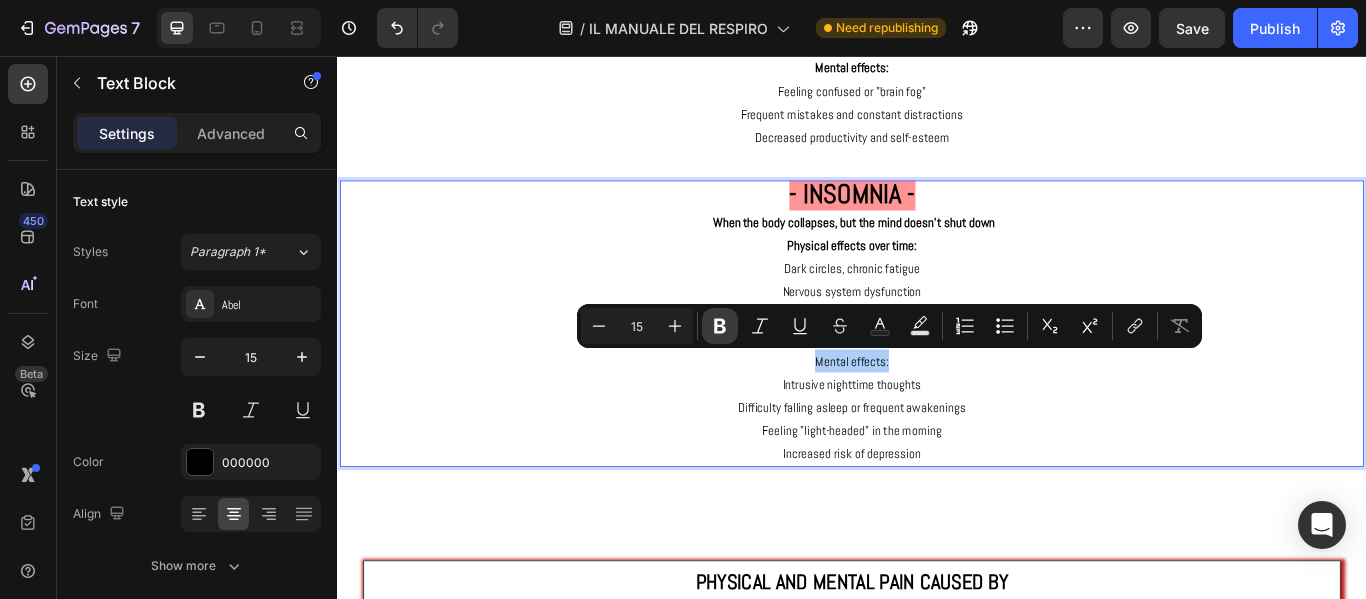 click 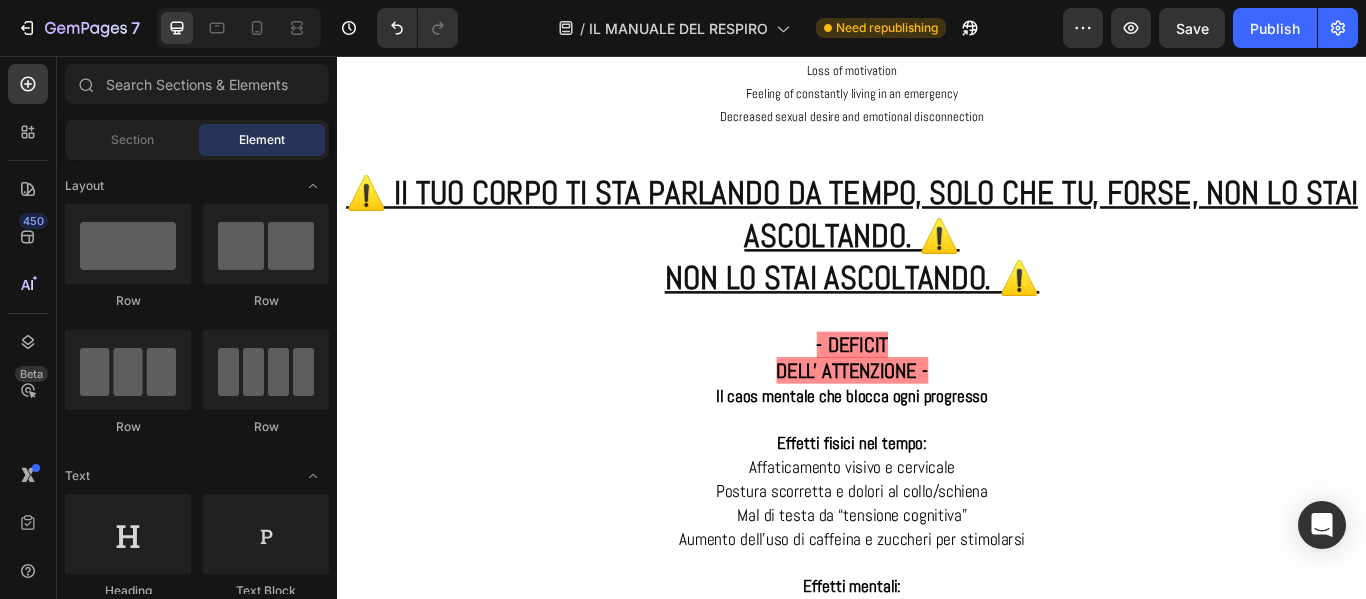 scroll, scrollTop: 4840, scrollLeft: 0, axis: vertical 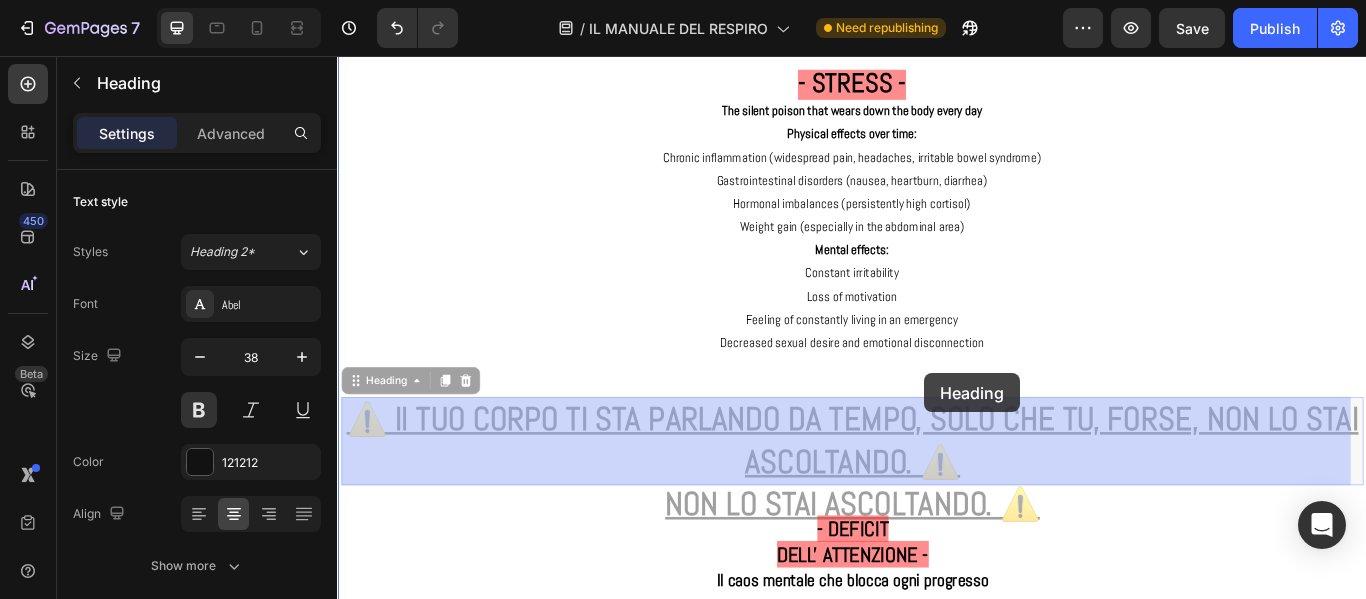 drag, startPoint x: 1128, startPoint y: 225, endPoint x: 1022, endPoint y: 426, distance: 227.23776 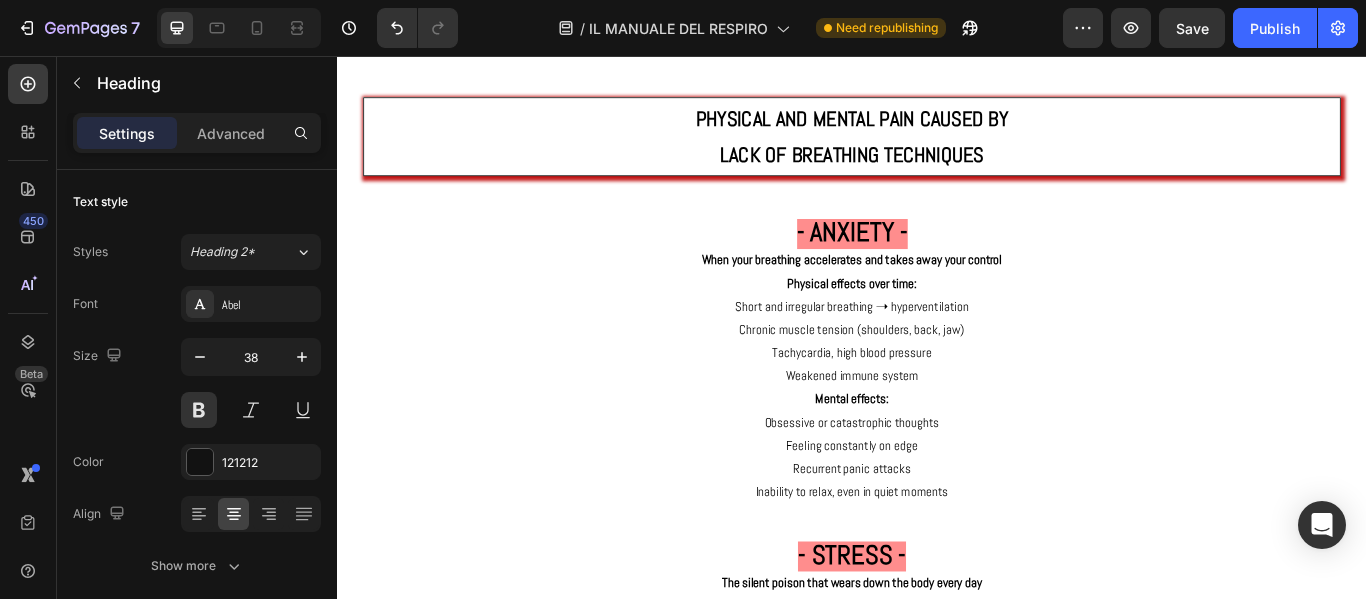 scroll, scrollTop: 3936, scrollLeft: 0, axis: vertical 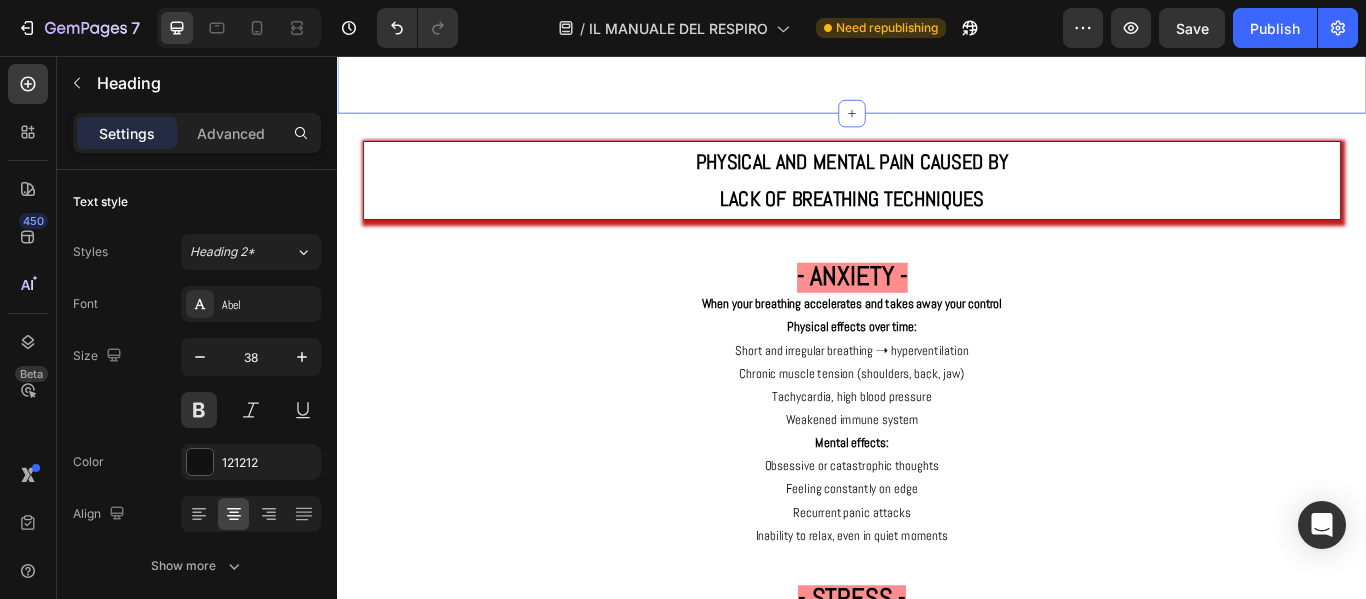 drag, startPoint x: 1237, startPoint y: 489, endPoint x: 1521, endPoint y: 176, distance: 422.6405 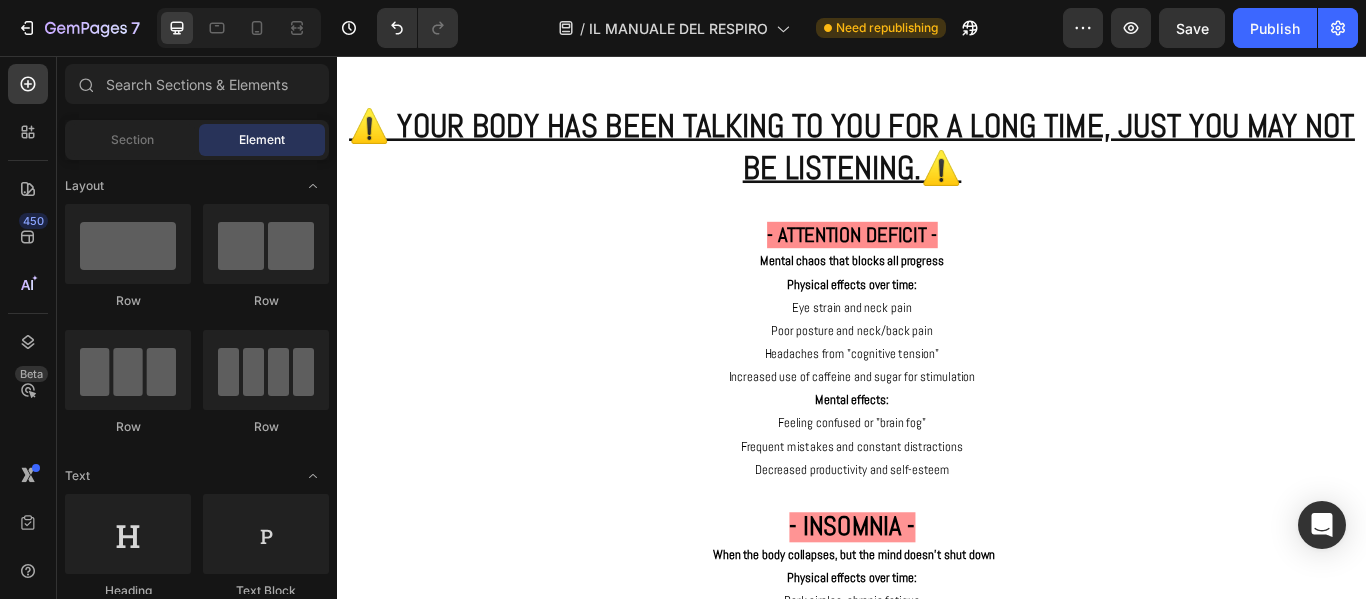 scroll, scrollTop: 2981, scrollLeft: 0, axis: vertical 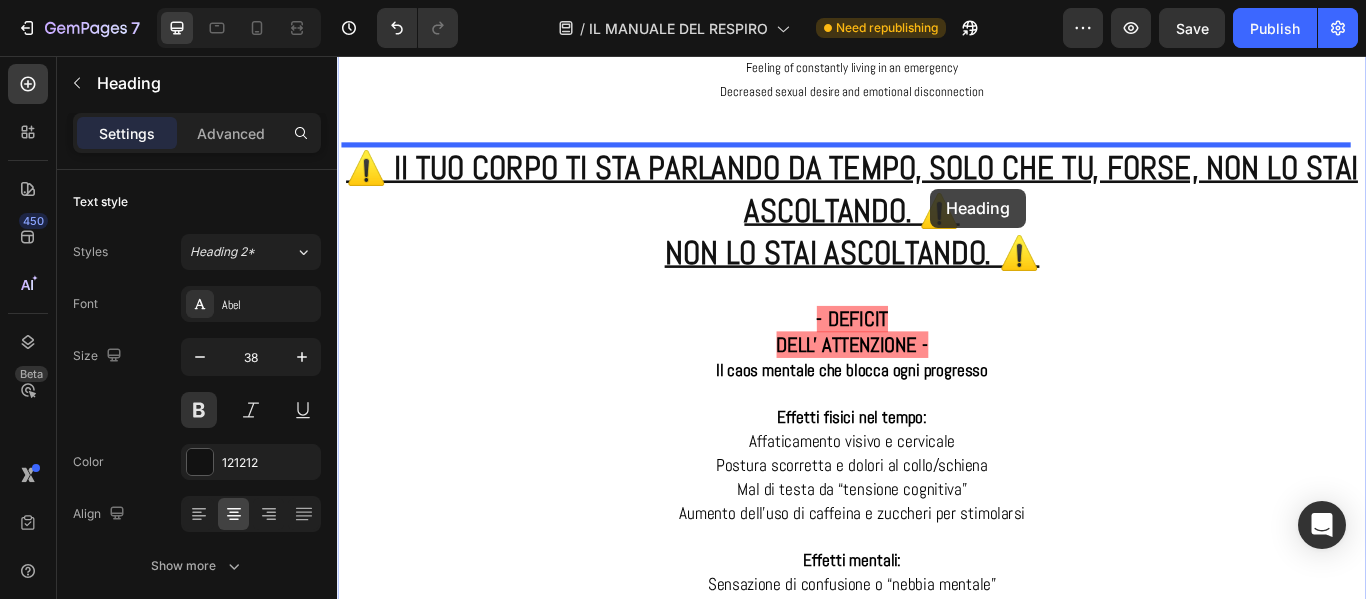 drag, startPoint x: 1074, startPoint y: 229, endPoint x: 1029, endPoint y: 211, distance: 48.466484 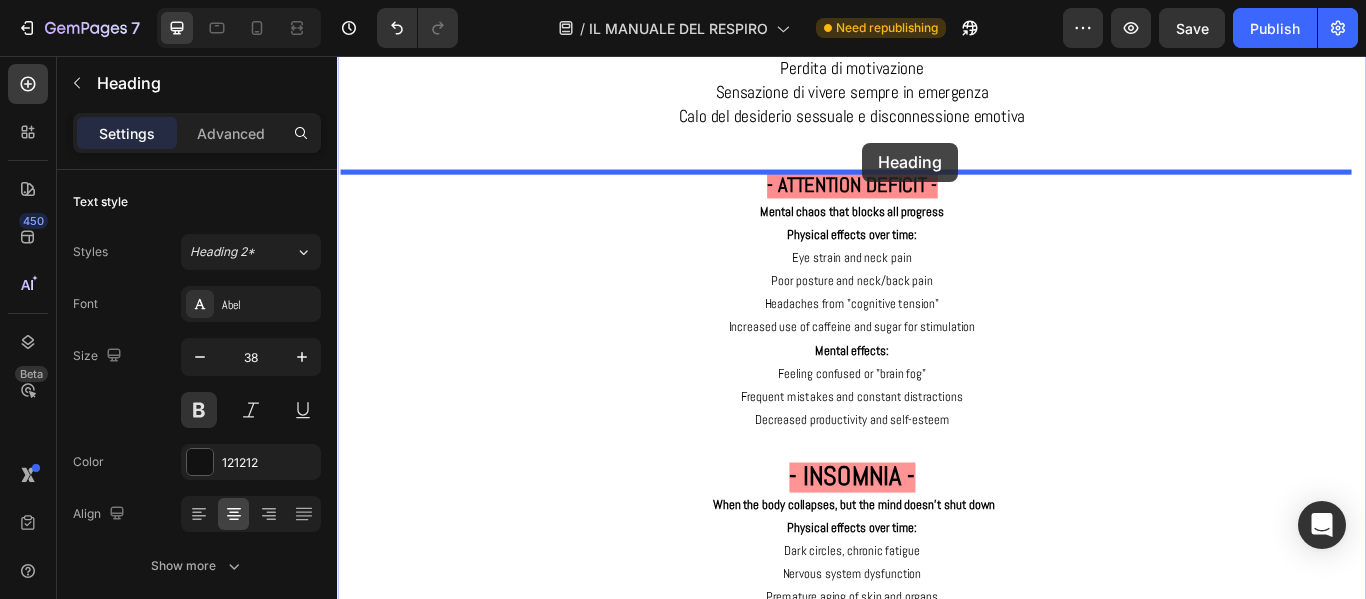 scroll, scrollTop: 2912, scrollLeft: 0, axis: vertical 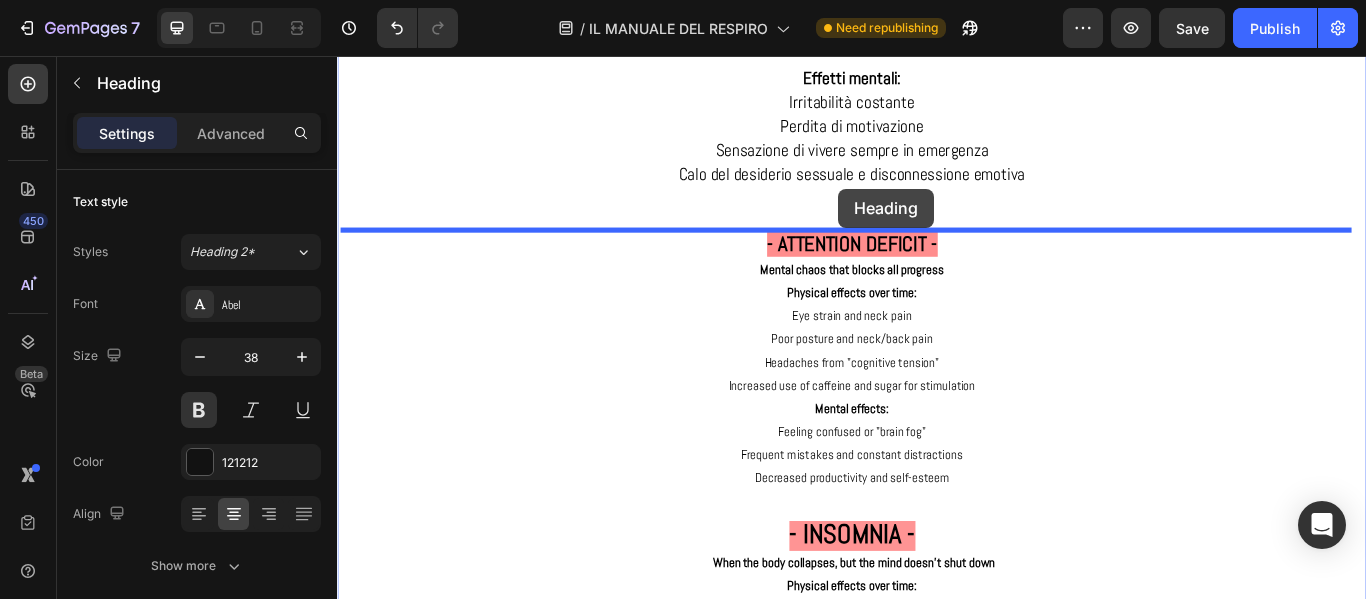 drag, startPoint x: 997, startPoint y: 379, endPoint x: 921, endPoint y: 211, distance: 184.39088 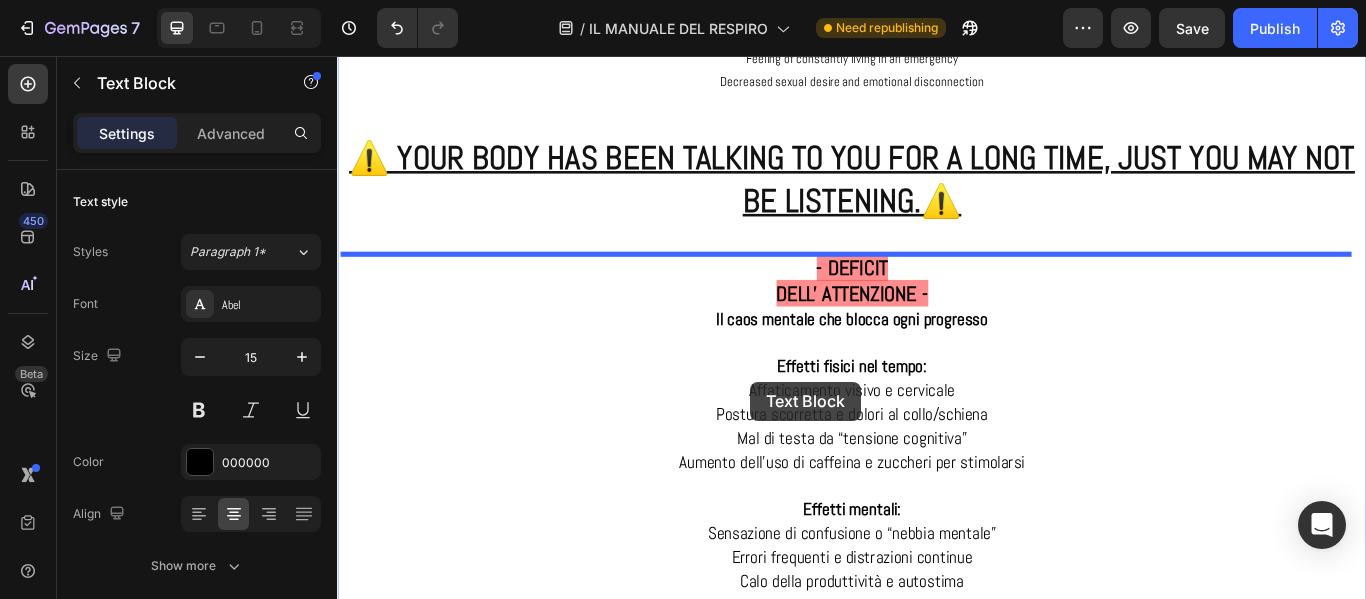 scroll, scrollTop: 4850, scrollLeft: 0, axis: vertical 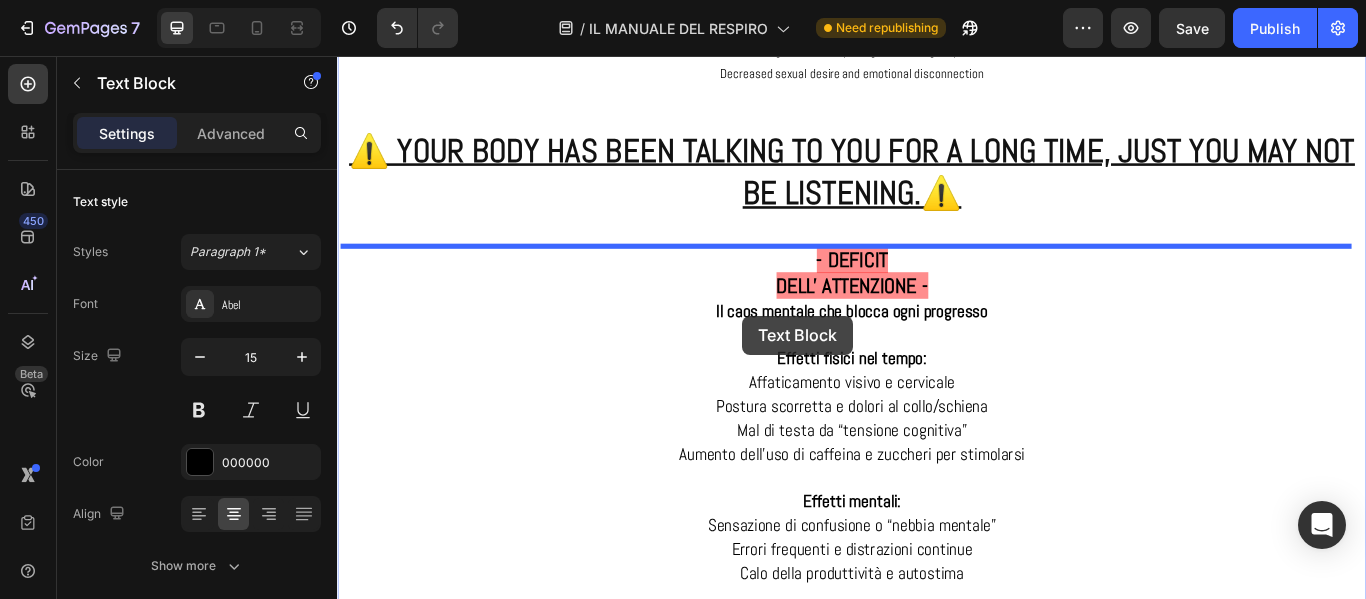 drag, startPoint x: 747, startPoint y: 430, endPoint x: 809, endPoint y: 355, distance: 97.308784 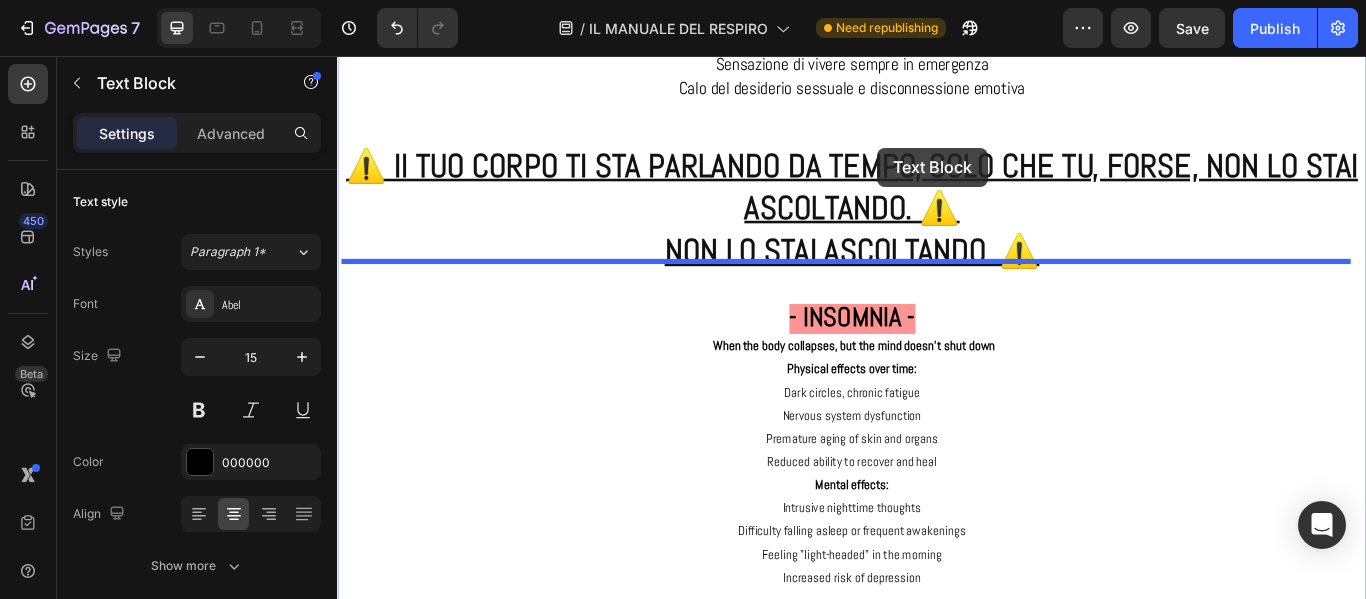 scroll, scrollTop: 2918, scrollLeft: 0, axis: vertical 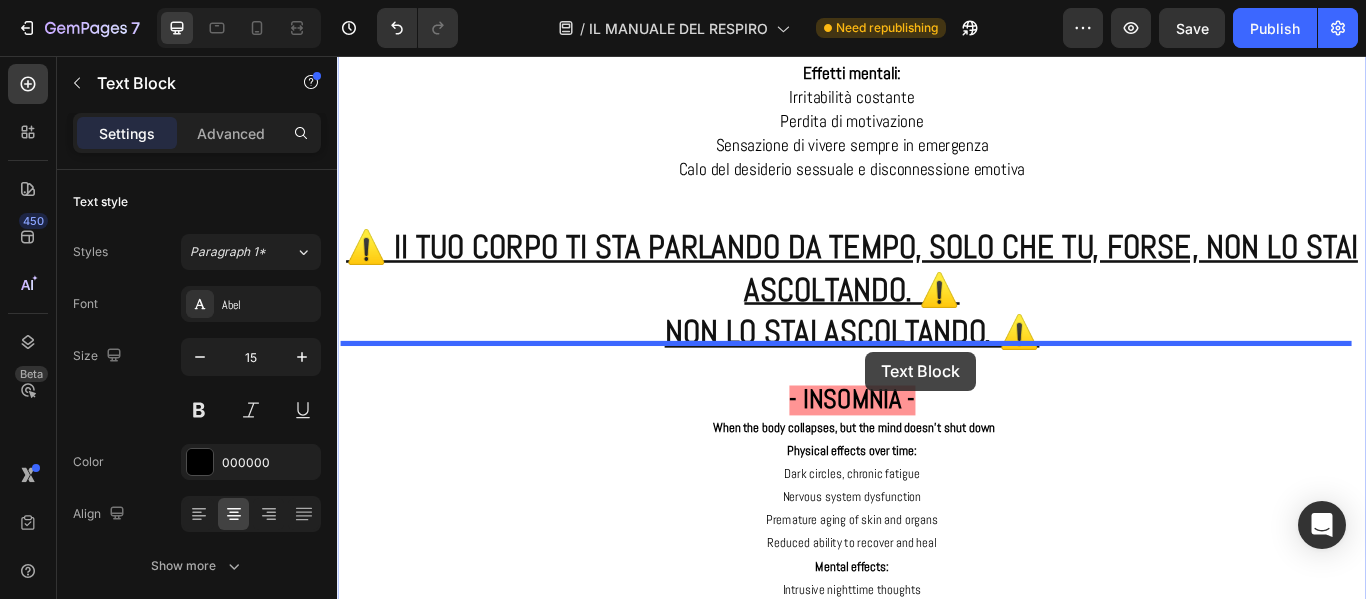 drag, startPoint x: 977, startPoint y: 647, endPoint x: 953, endPoint y: 401, distance: 247.16795 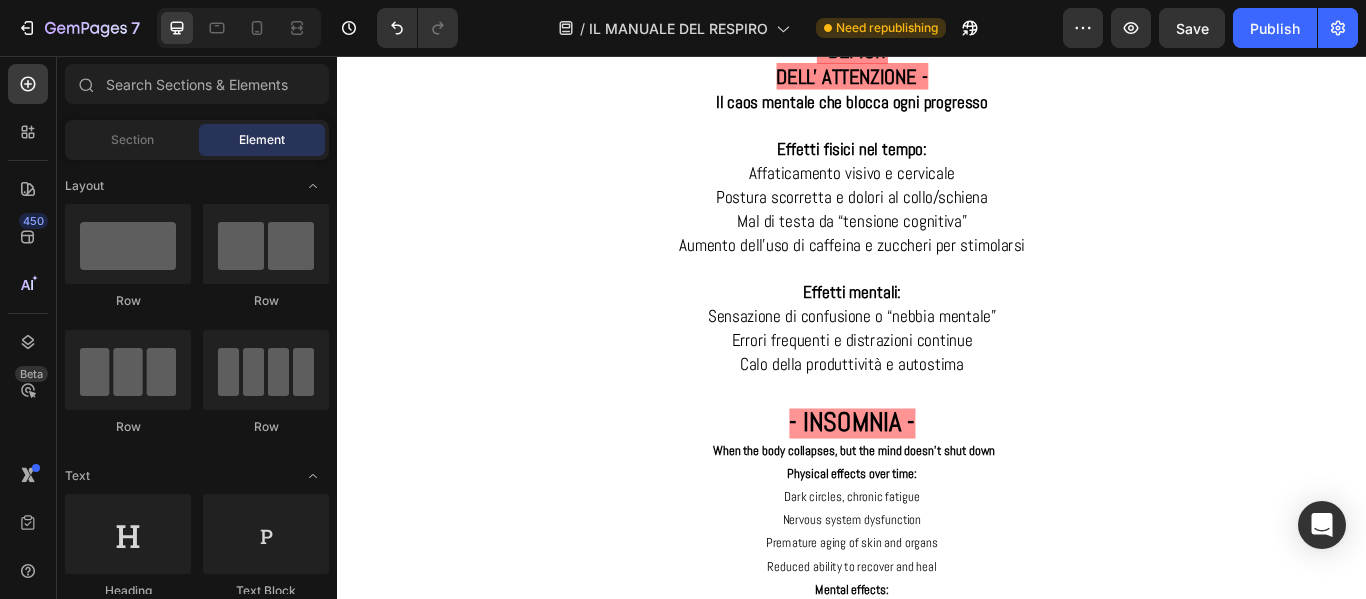 scroll, scrollTop: 3364, scrollLeft: 0, axis: vertical 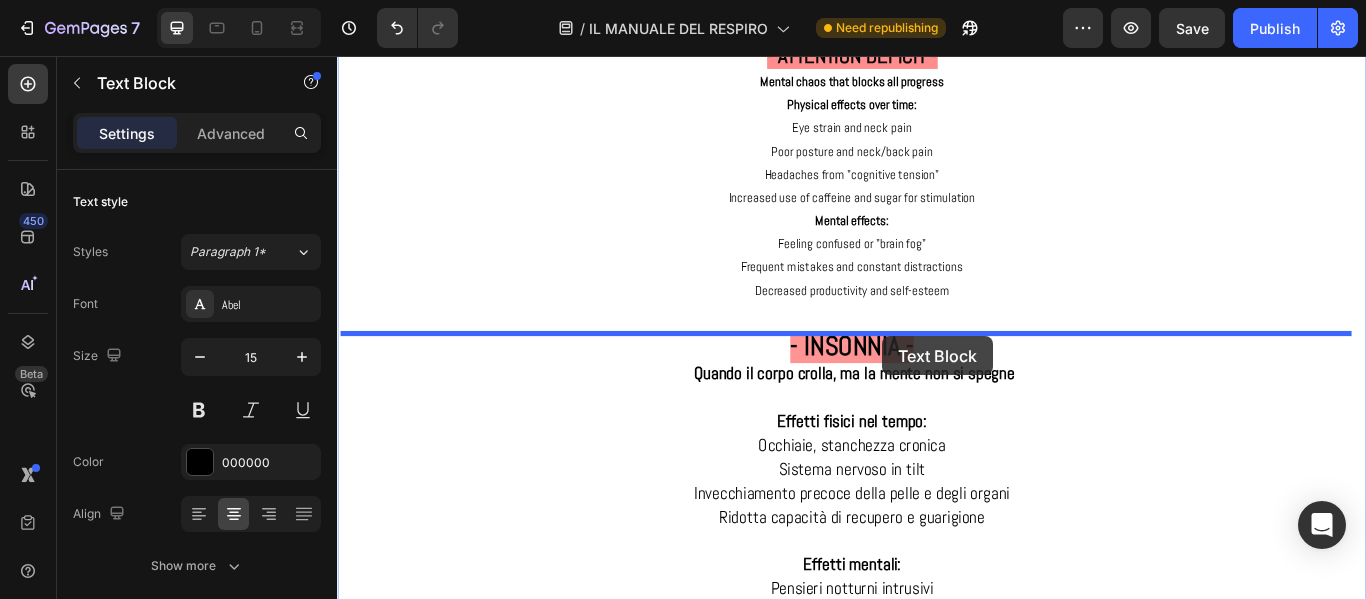 drag, startPoint x: 993, startPoint y: 438, endPoint x: 973, endPoint y: 383, distance: 58.5235 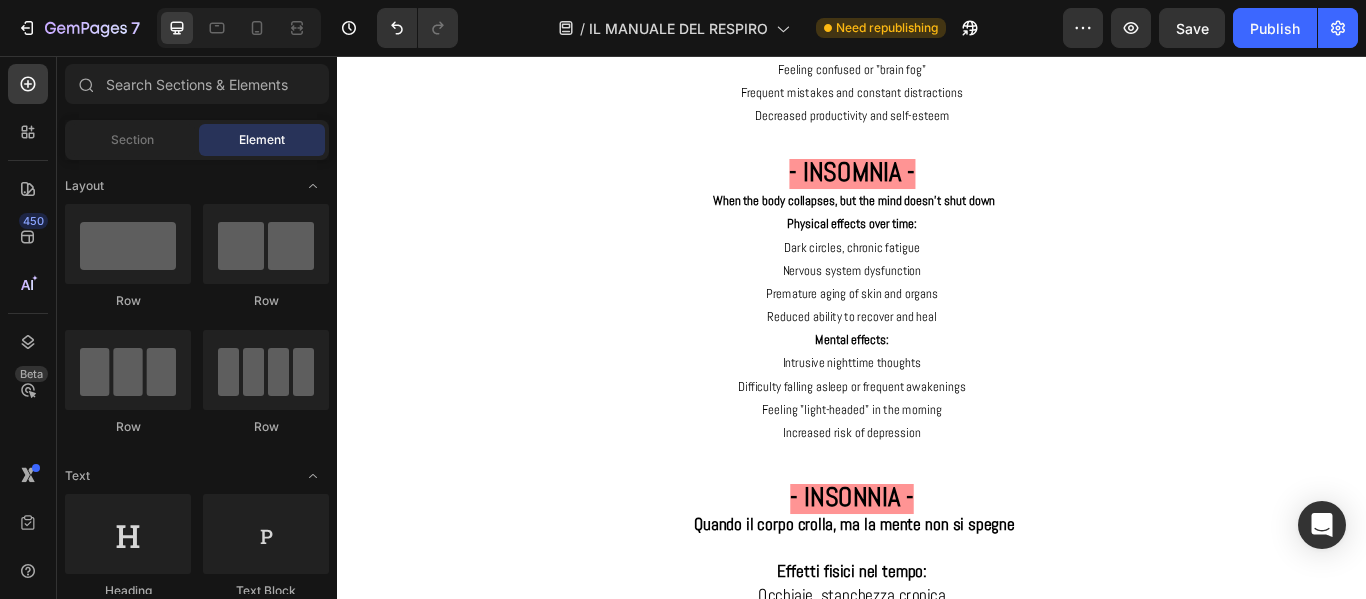 scroll, scrollTop: 5425, scrollLeft: 0, axis: vertical 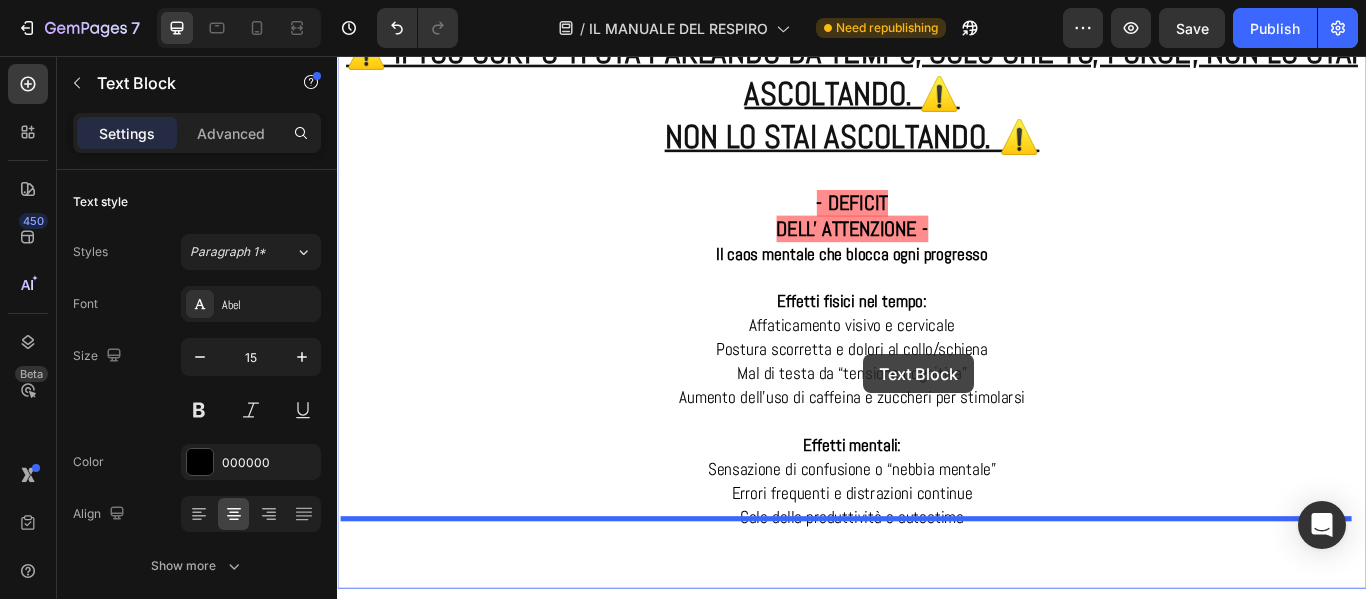drag, startPoint x: 930, startPoint y: 557, endPoint x: 950, endPoint y: 404, distance: 154.30165 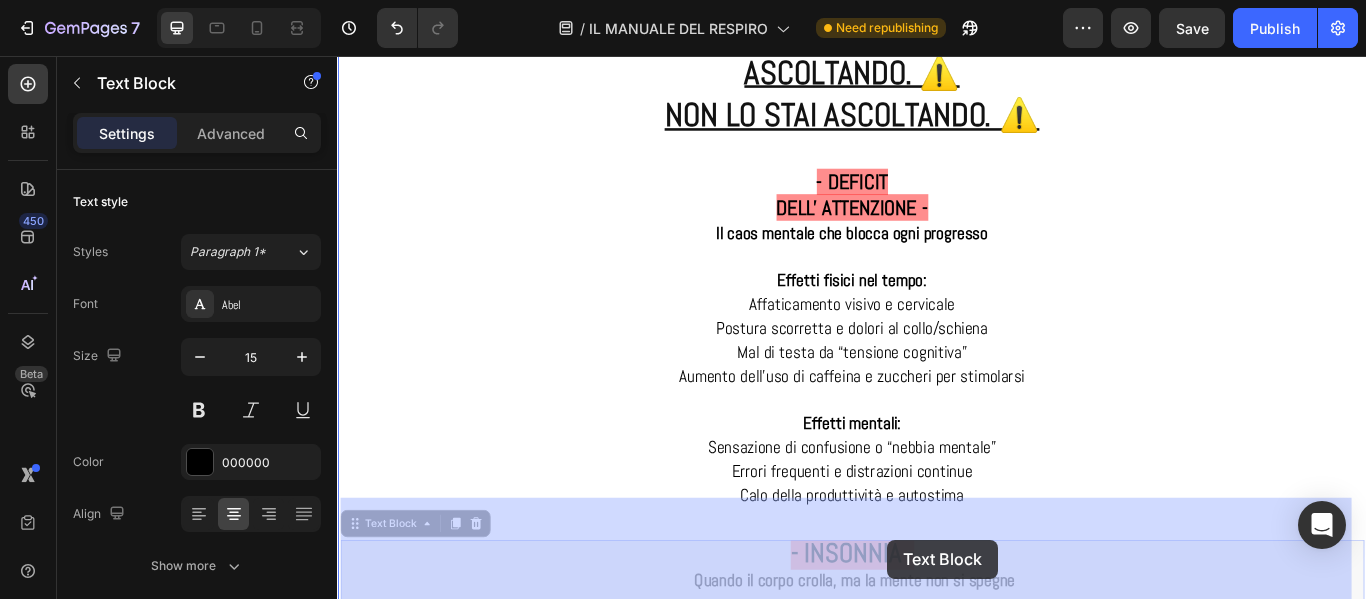 drag, startPoint x: 992, startPoint y: 620, endPoint x: 978, endPoint y: 620, distance: 14 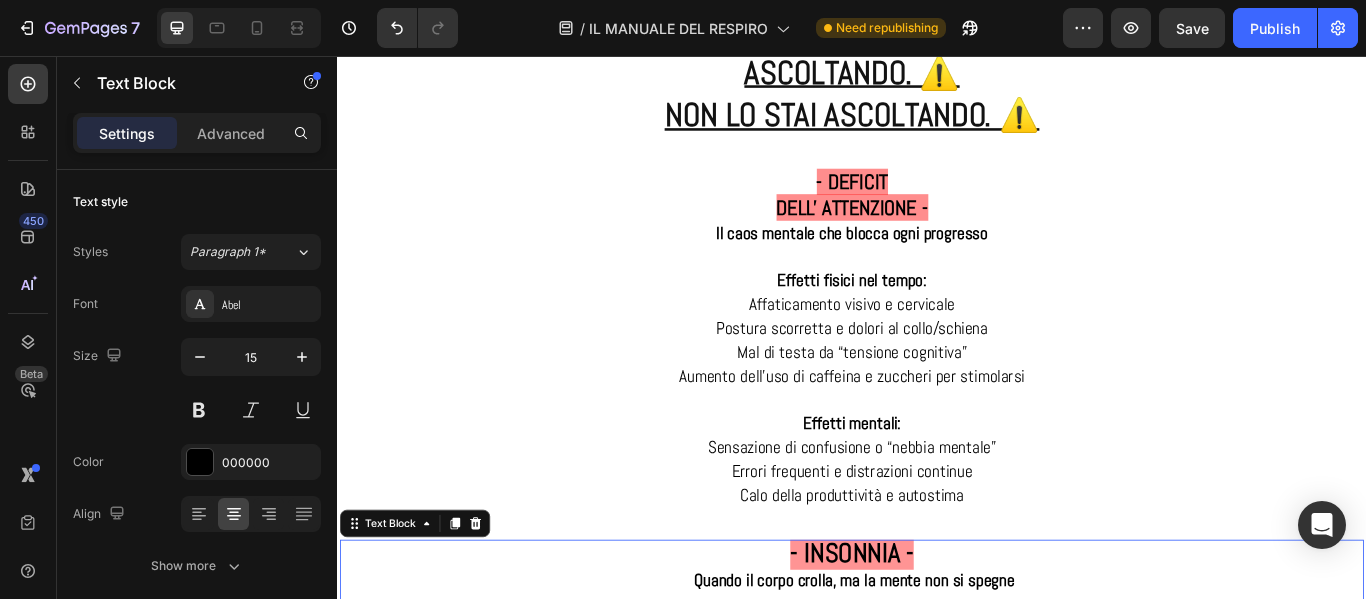 scroll, scrollTop: 3221, scrollLeft: 0, axis: vertical 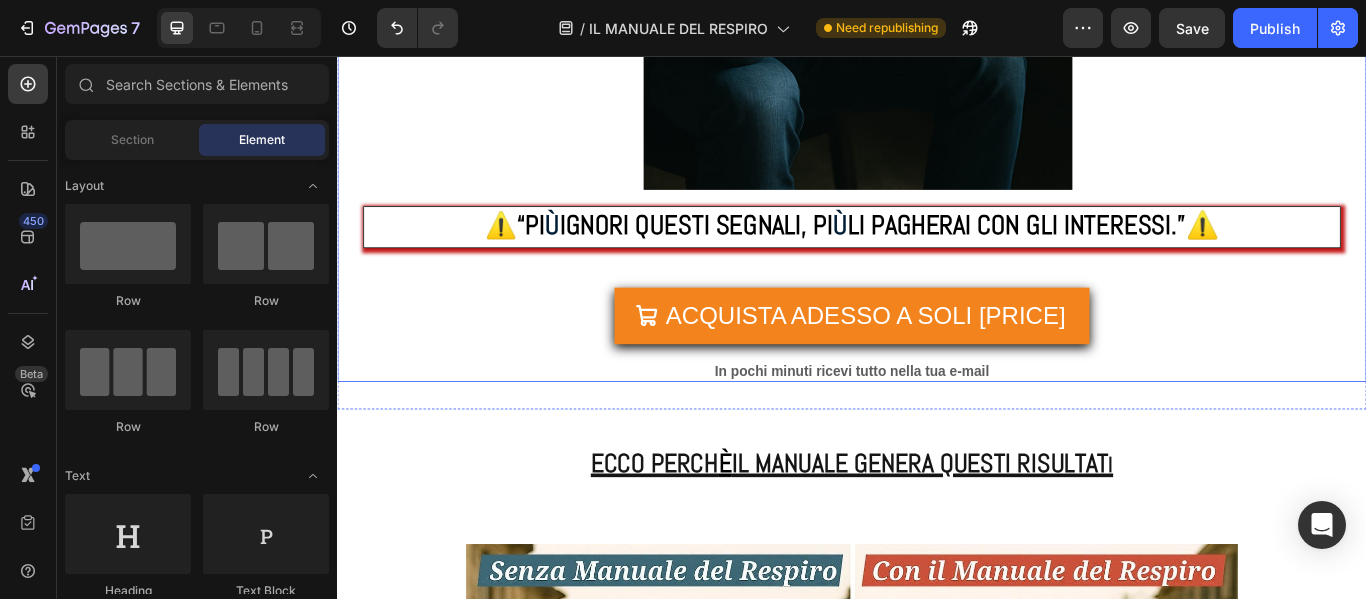 click on "Image ⚠️  “THE MORE YOU IGNORE THESE SIGNALS, THE MORE YOU WILL PAY FOR THEM WITH INTEREST.”⚠️ Text Block
BUY NOW FOR ONLY €27 Add to Cart In pochi minuti ricevi tutto nella tua e-mail Heading Product" at bounding box center [937, -51] 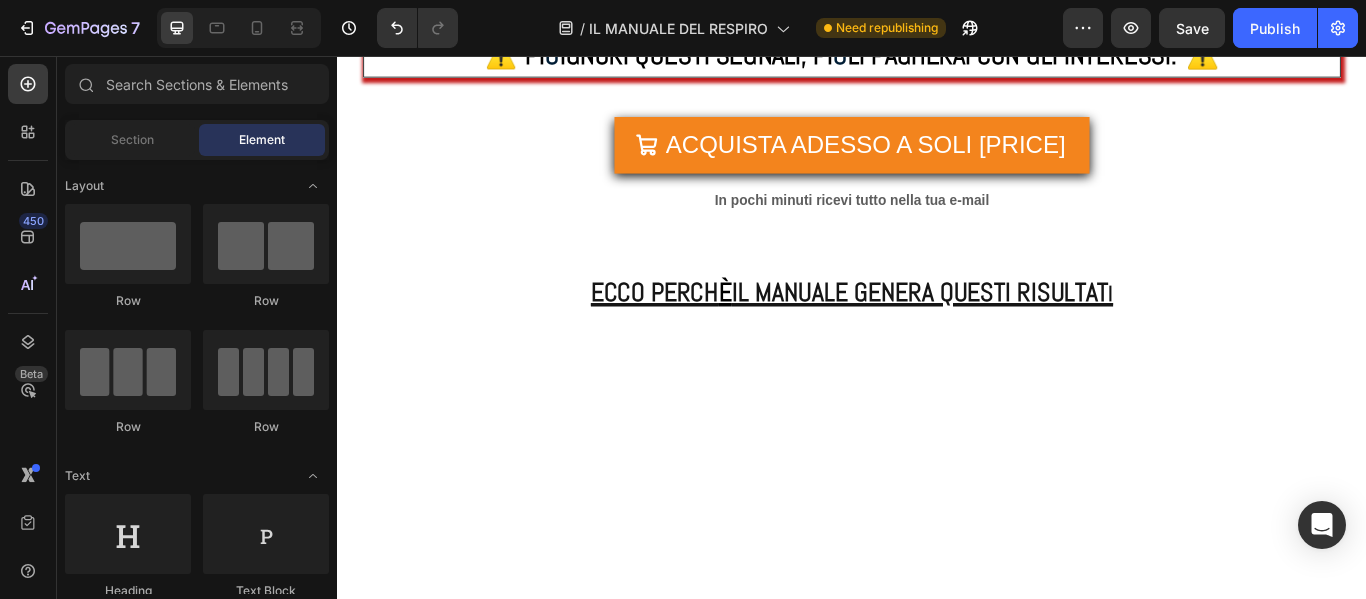 scroll, scrollTop: 6407, scrollLeft: 0, axis: vertical 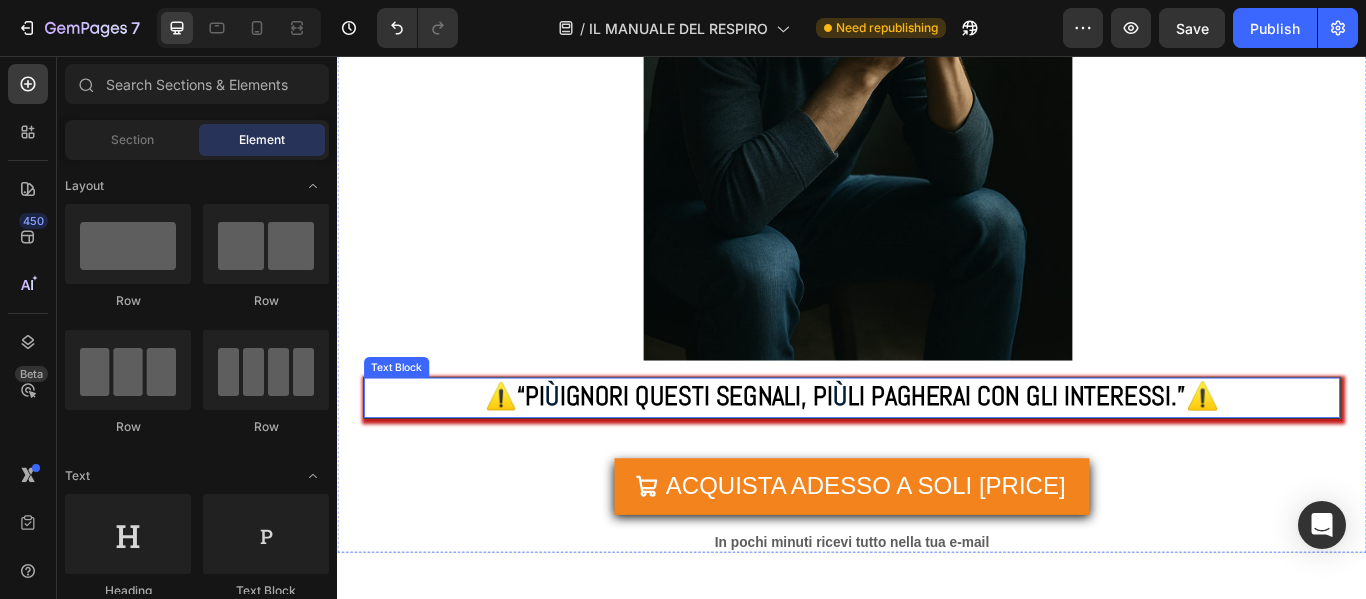 click on "⚠️ “PIÙ IGNORI QUESTI SEGNALI, PIÙ LI PAGHERAI CON GLI INTERESSI.”⚠️" at bounding box center (937, 454) 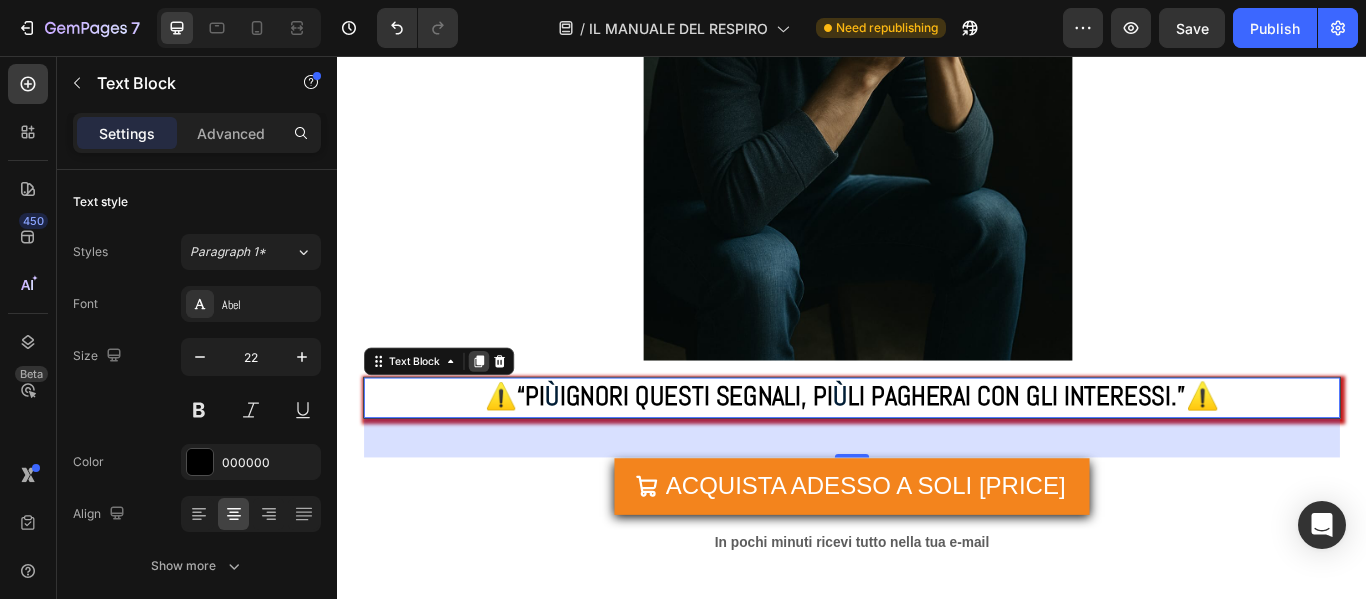 click 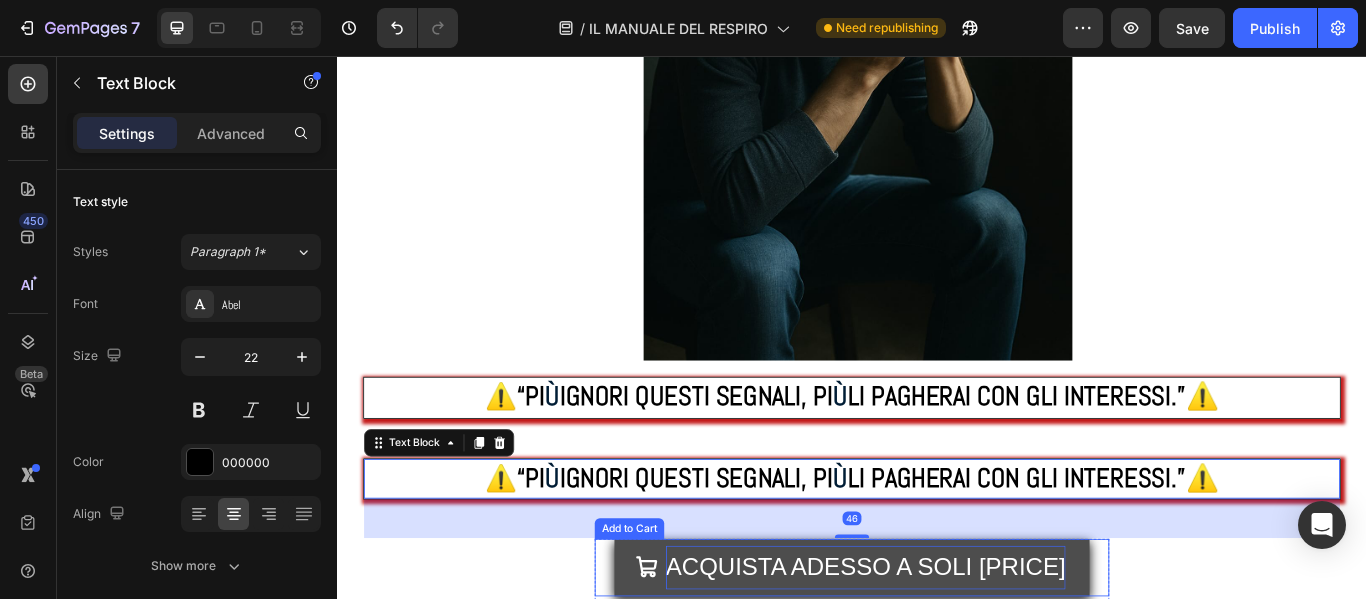 click on "ACQUISTA ADESSO A SOLI [PRICE]" at bounding box center [953, 652] 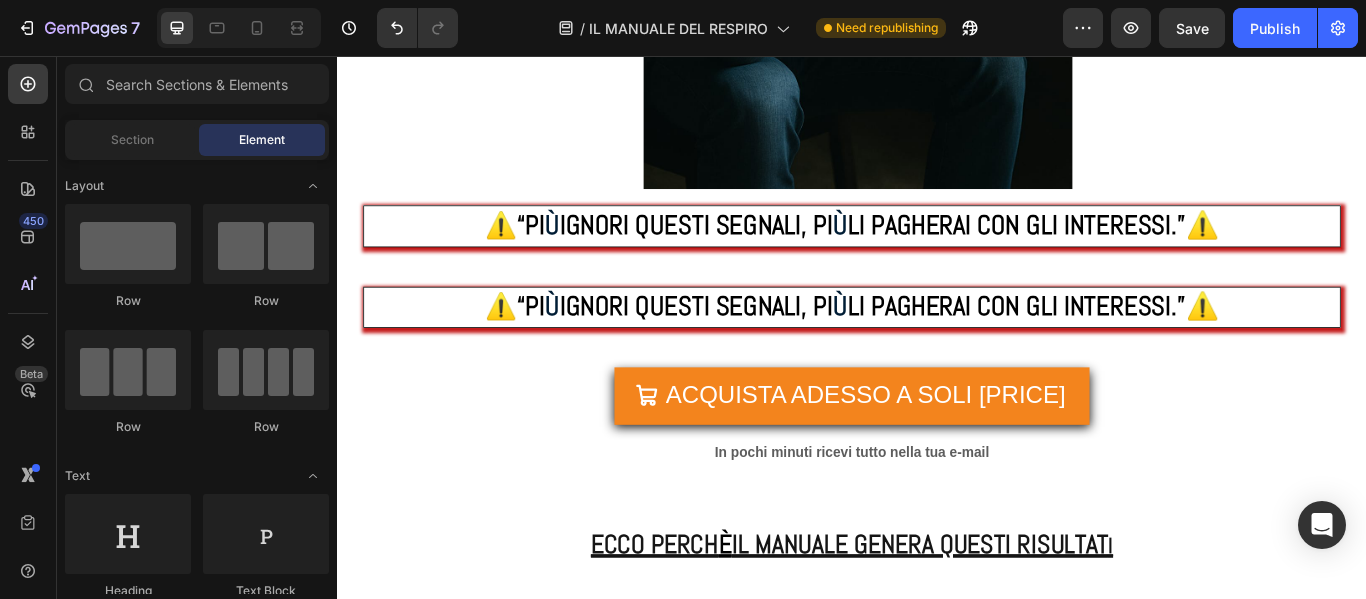 scroll, scrollTop: 6806, scrollLeft: 0, axis: vertical 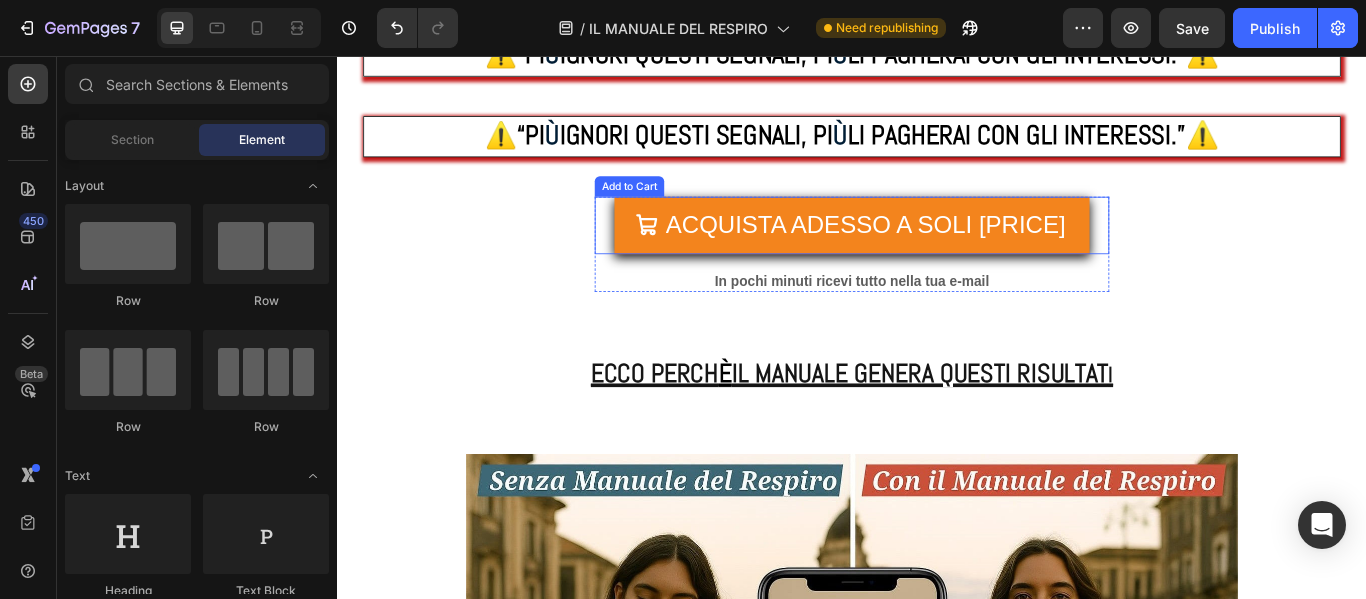click on "ACQUISTA ADESSO A SOLI [PRICE] Add to Cart" at bounding box center (937, 253) 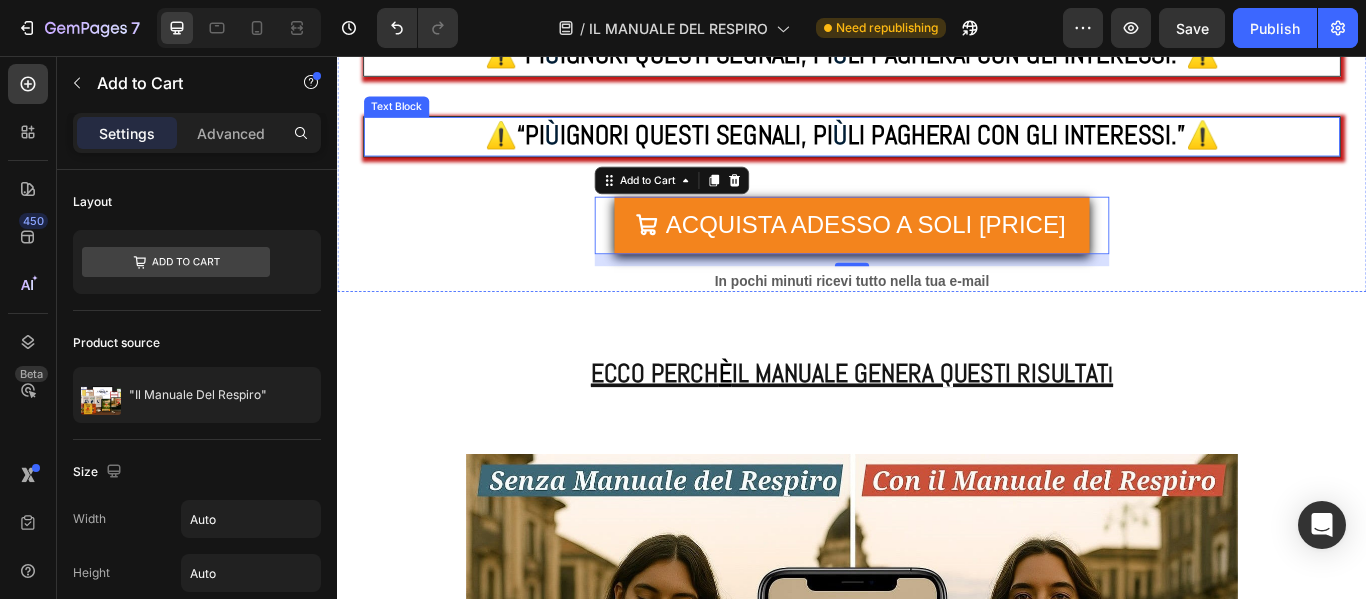 click on "LI PAGHERAI CON GLI INTERESSI.”⚠️" at bounding box center (1148, 148) 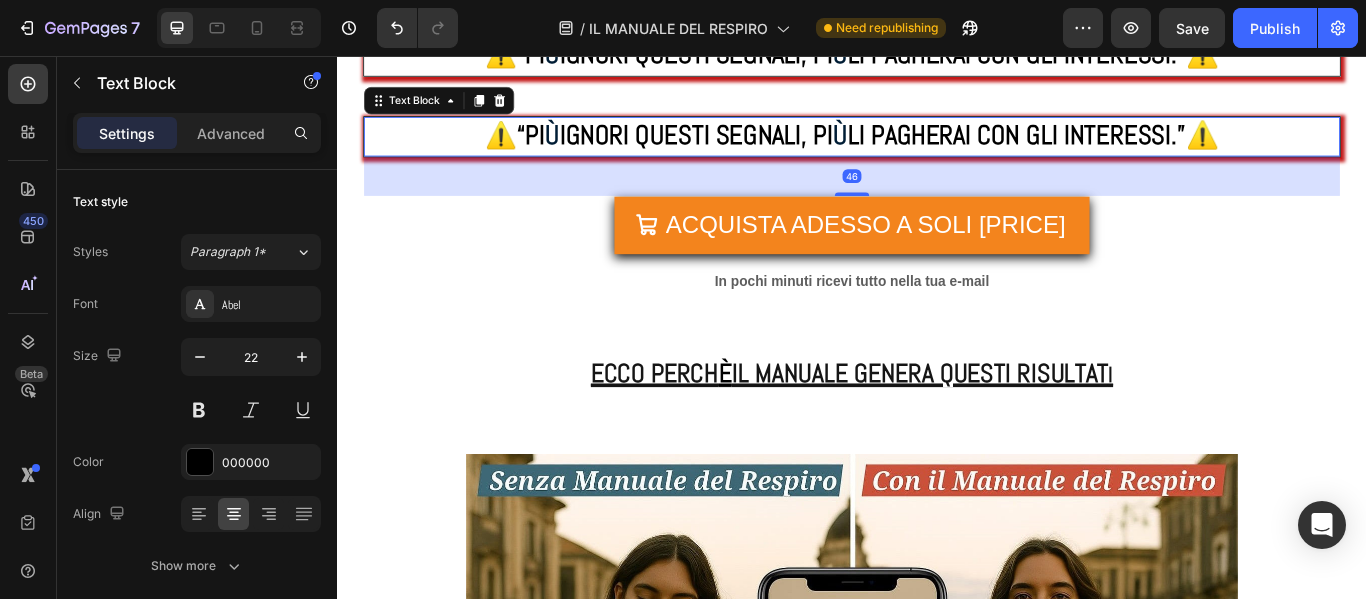 click on "LI PAGHERAI CON GLI INTERESSI.”⚠️" at bounding box center [1148, 148] 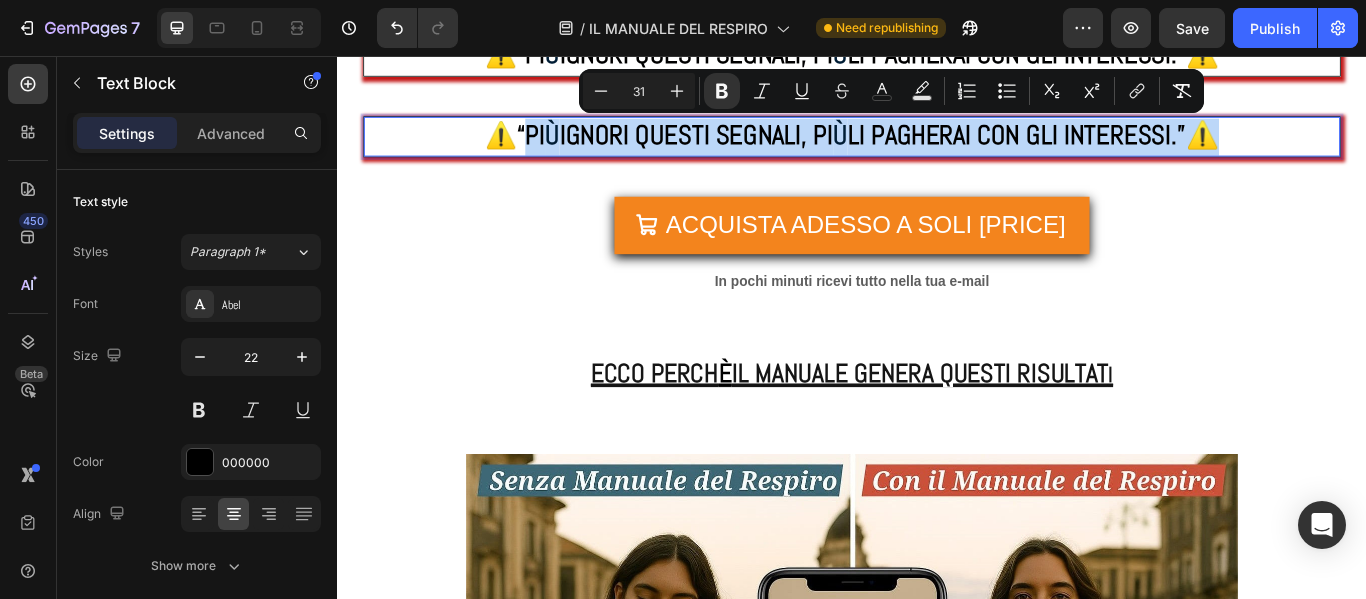 drag, startPoint x: 1330, startPoint y: 152, endPoint x: 535, endPoint y: 128, distance: 795.3622 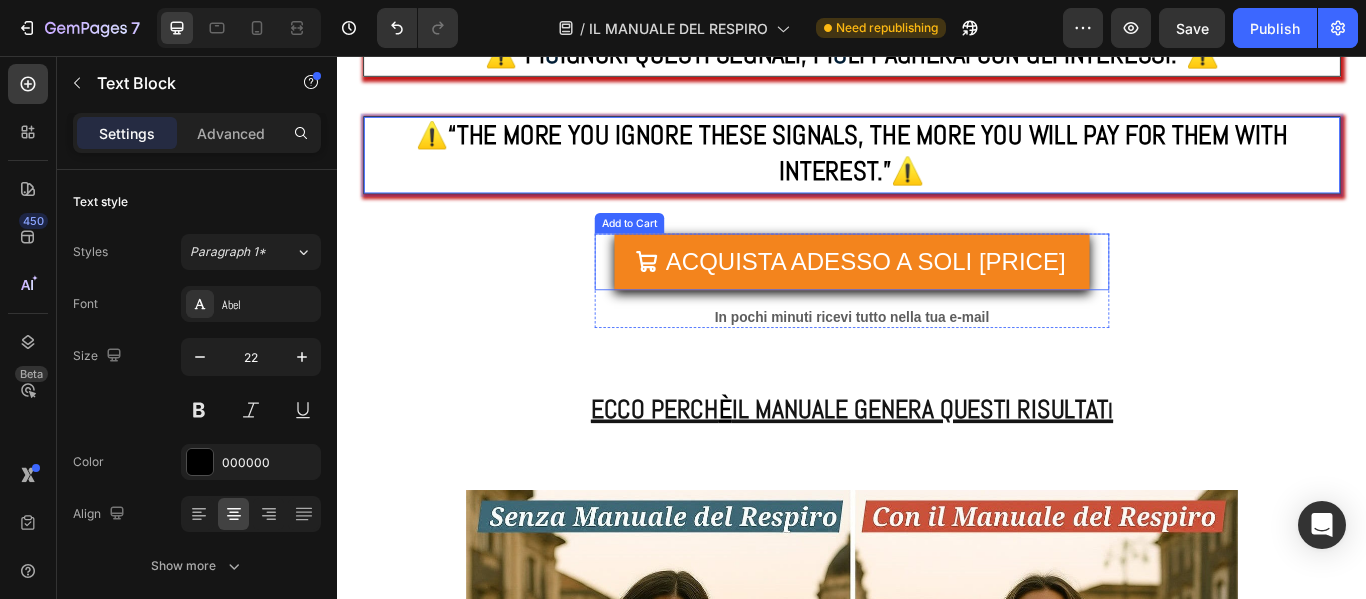 click on "ACQUISTA ADESSO A SOLI [PRICE] Add to Cart" at bounding box center (937, 296) 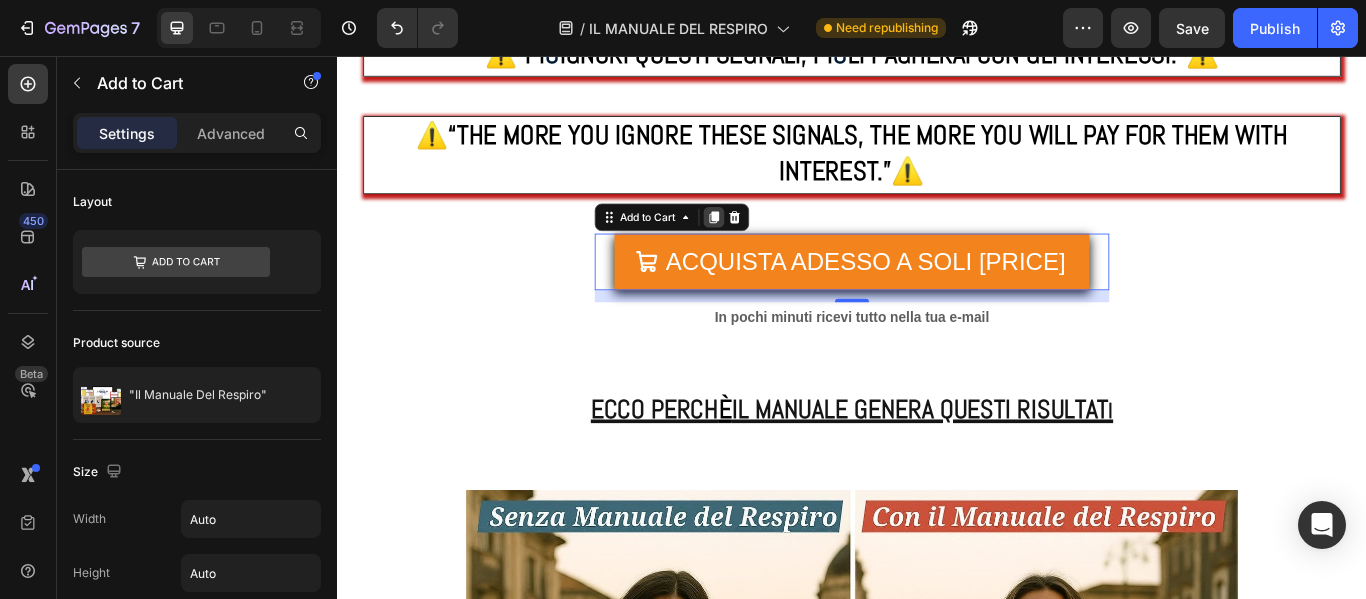 click 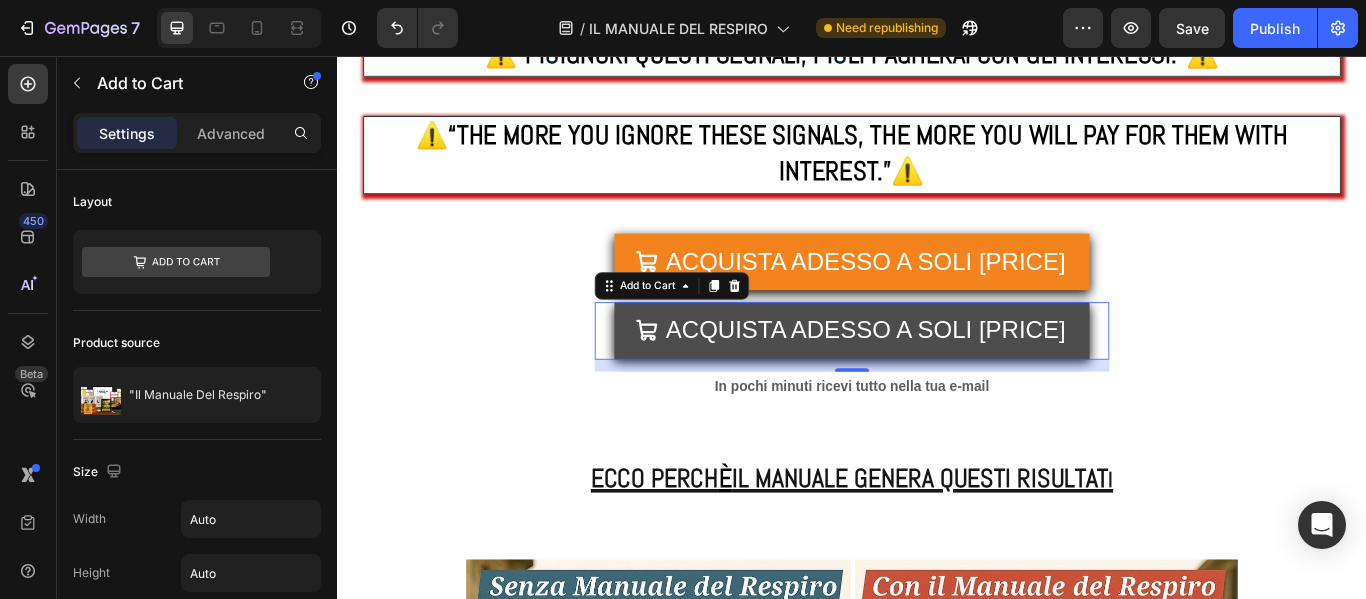 click on "ACQUISTA ADESSO A SOLI [PRICE]" at bounding box center (937, 376) 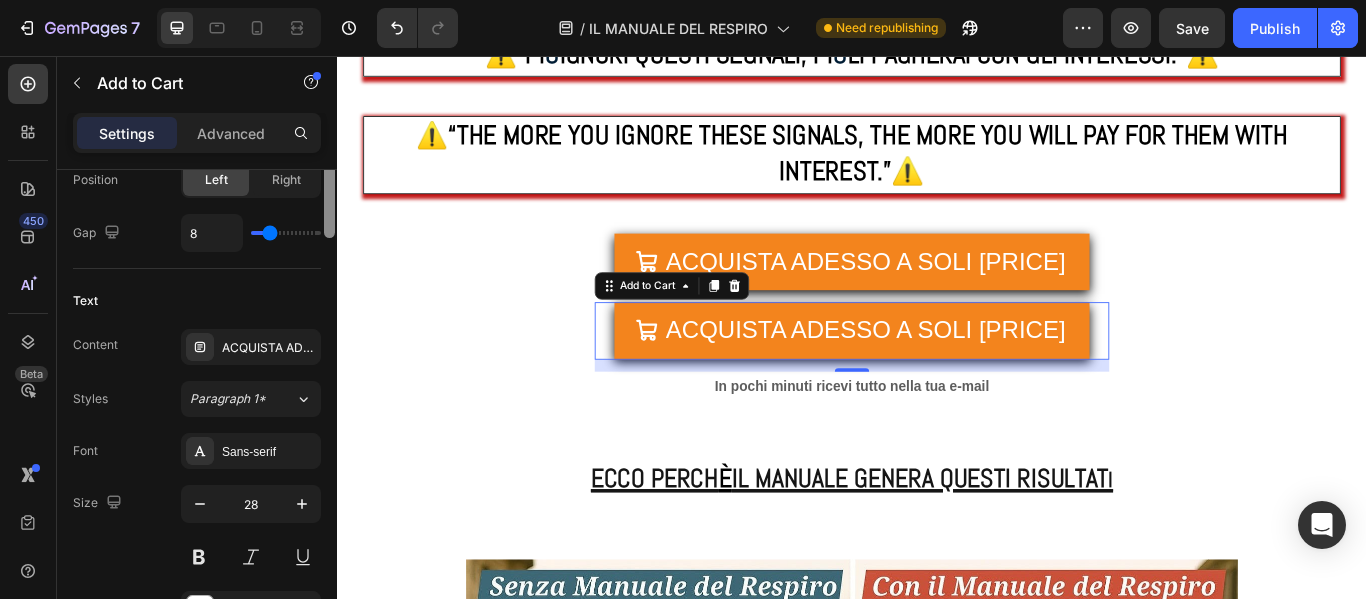 scroll, scrollTop: 964, scrollLeft: 0, axis: vertical 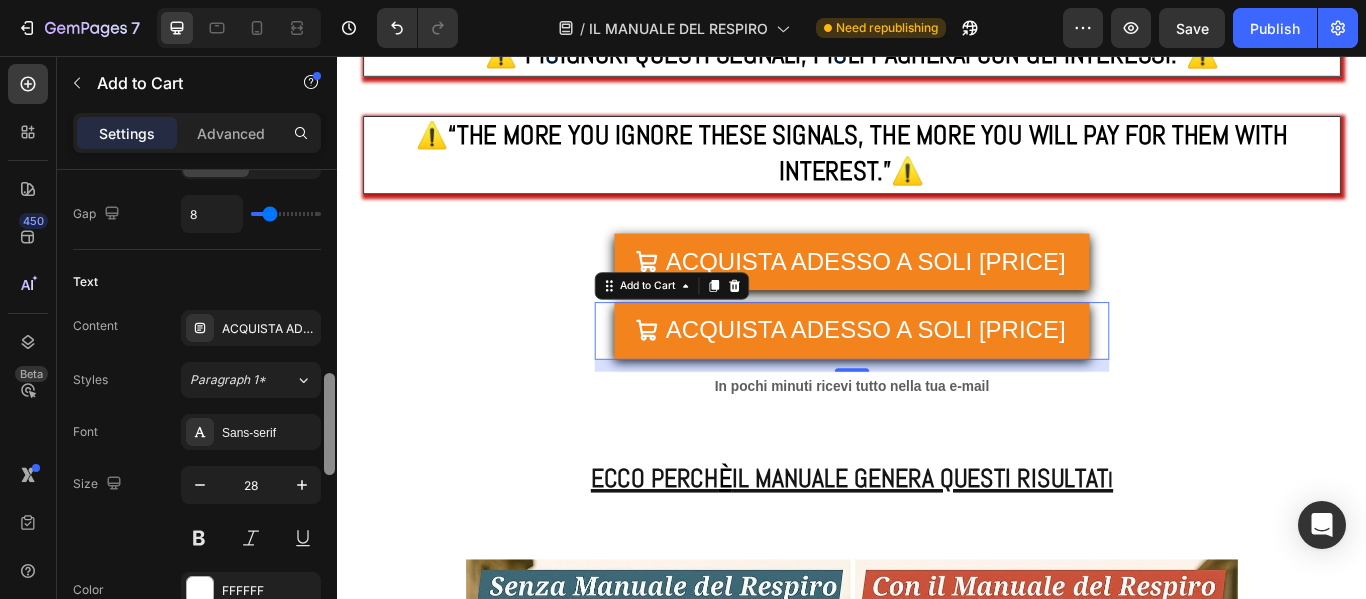 drag, startPoint x: 331, startPoint y: 254, endPoint x: 329, endPoint y: 458, distance: 204.0098 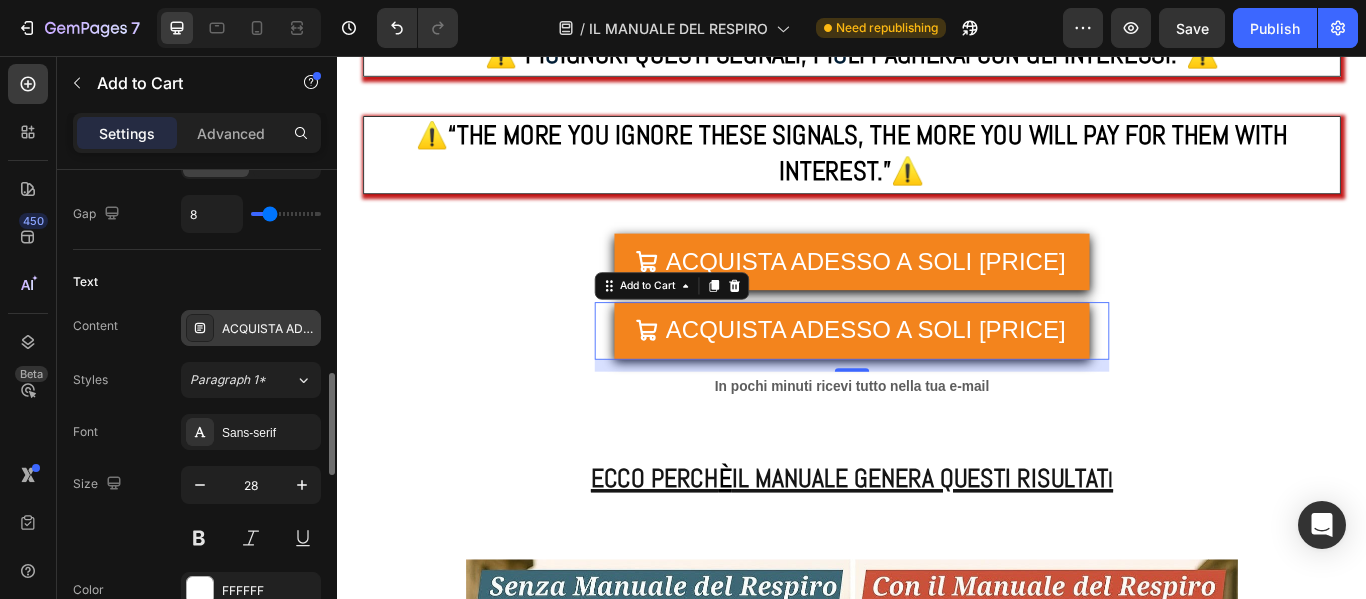 click on "ACQUISTA ADESSO A SOLI [PRICE]" at bounding box center (269, 329) 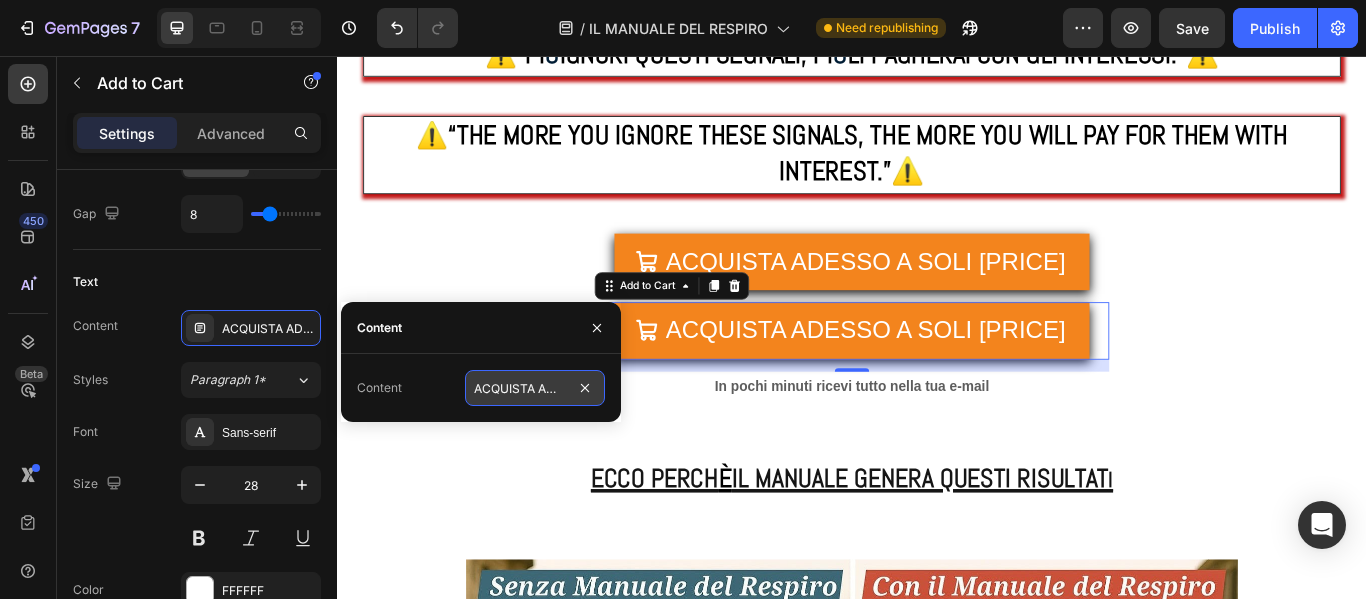 click on "ACQUISTA ADESSO A SOLI [PRICE]" at bounding box center [535, 388] 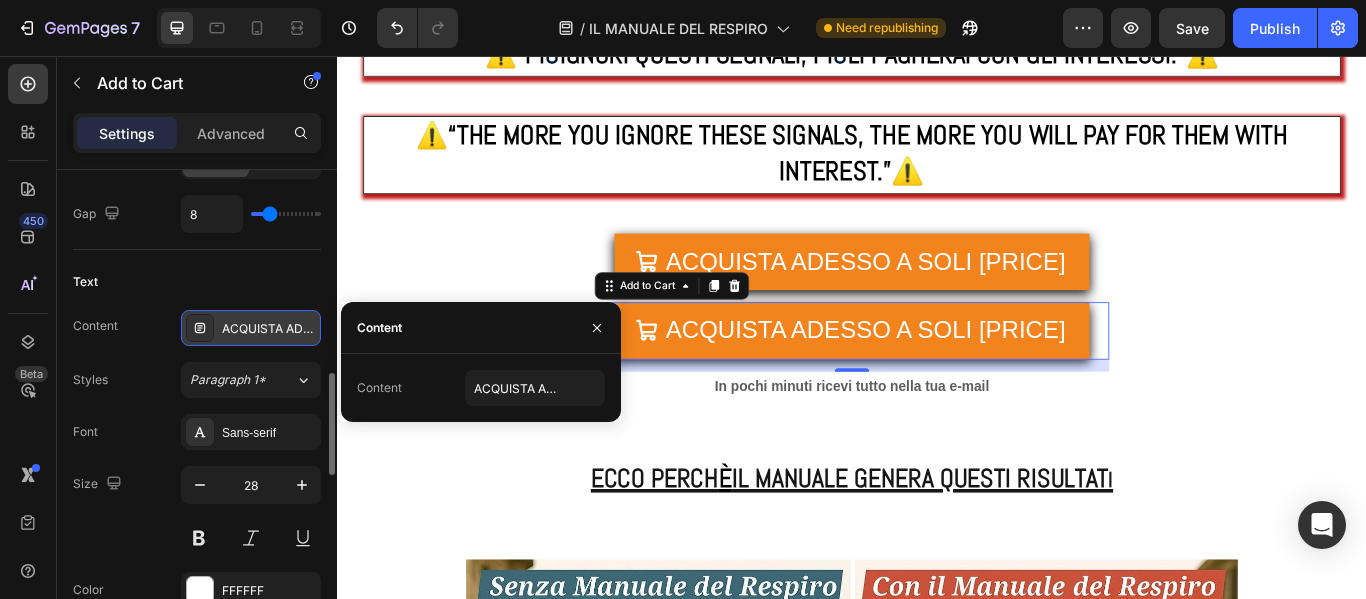 click on "ACQUISTA ADESSO A SOLI [PRICE]" at bounding box center [269, 329] 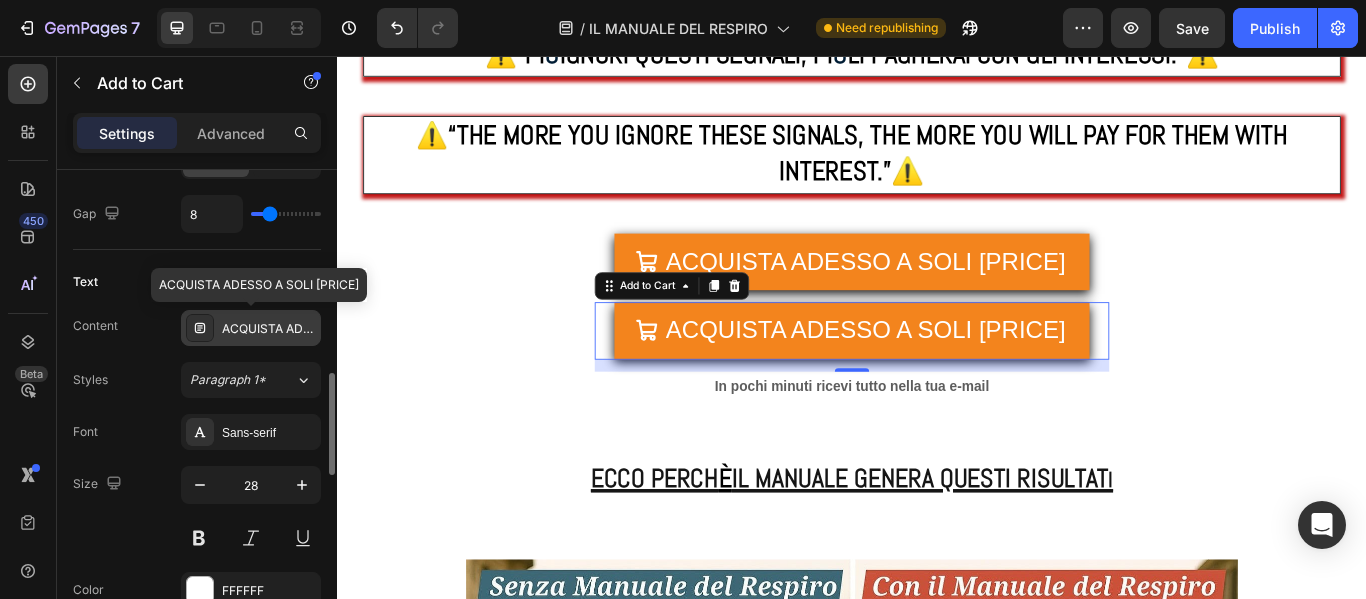 click on "ACQUISTA ADESSO A SOLI [PRICE]" at bounding box center (269, 329) 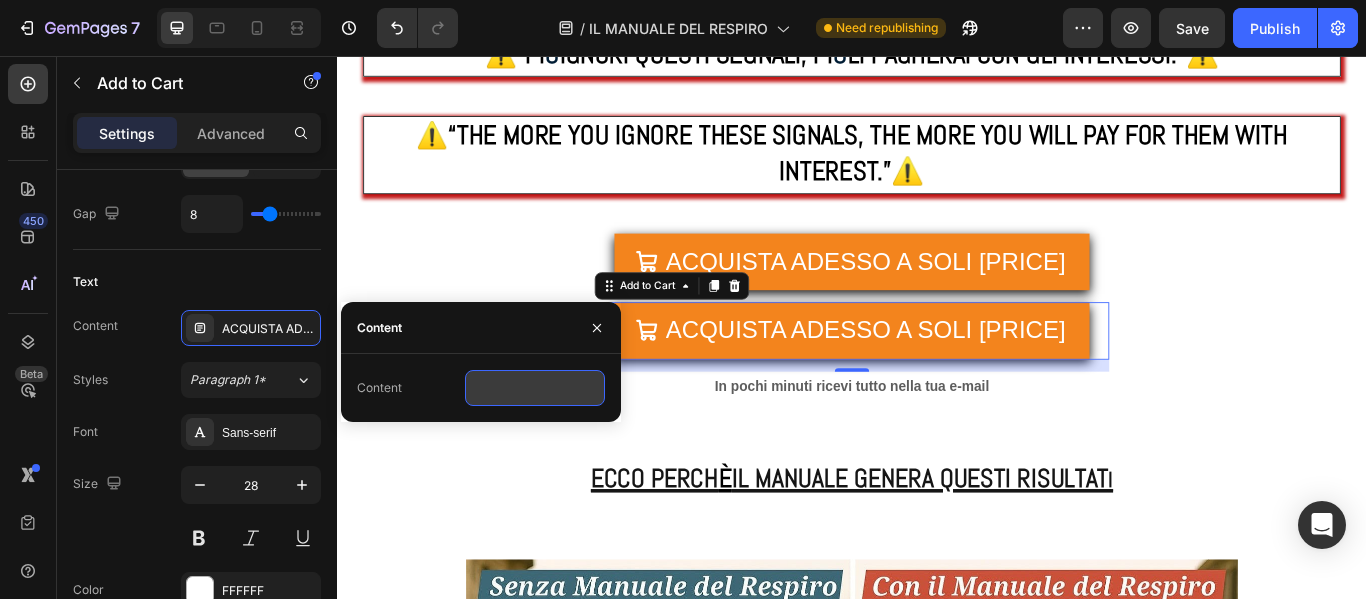paste on "BUY NOW FOR ONLY [PRICE]" 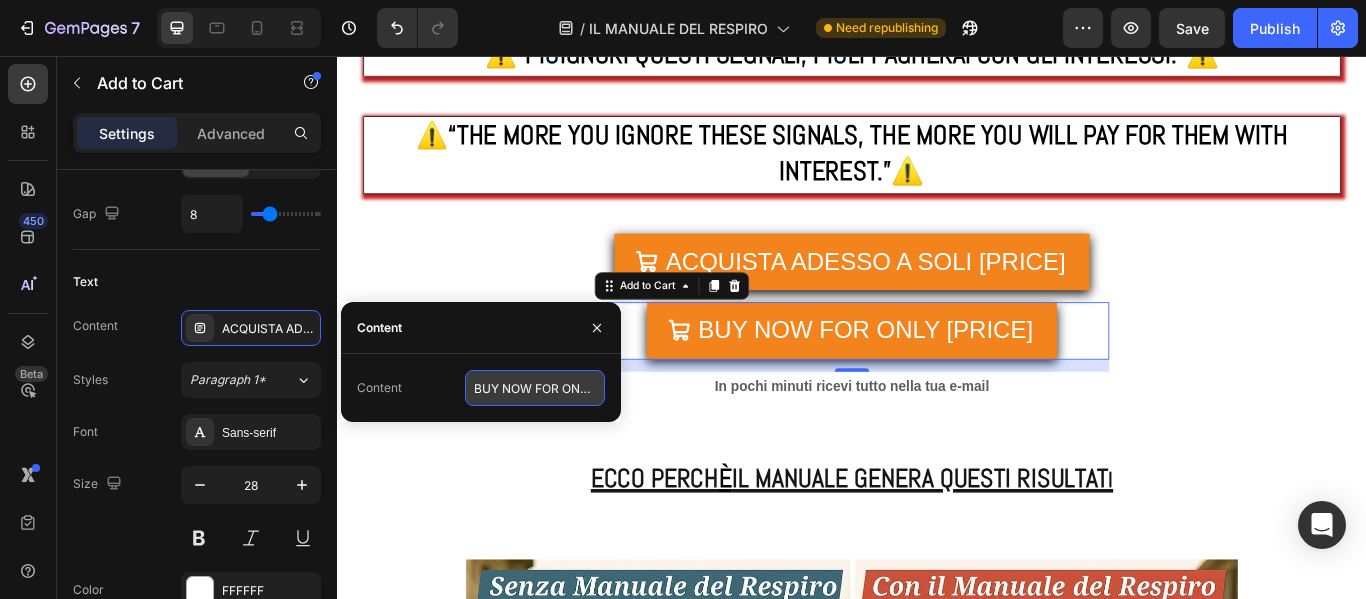 scroll, scrollTop: 0, scrollLeft: 57, axis: horizontal 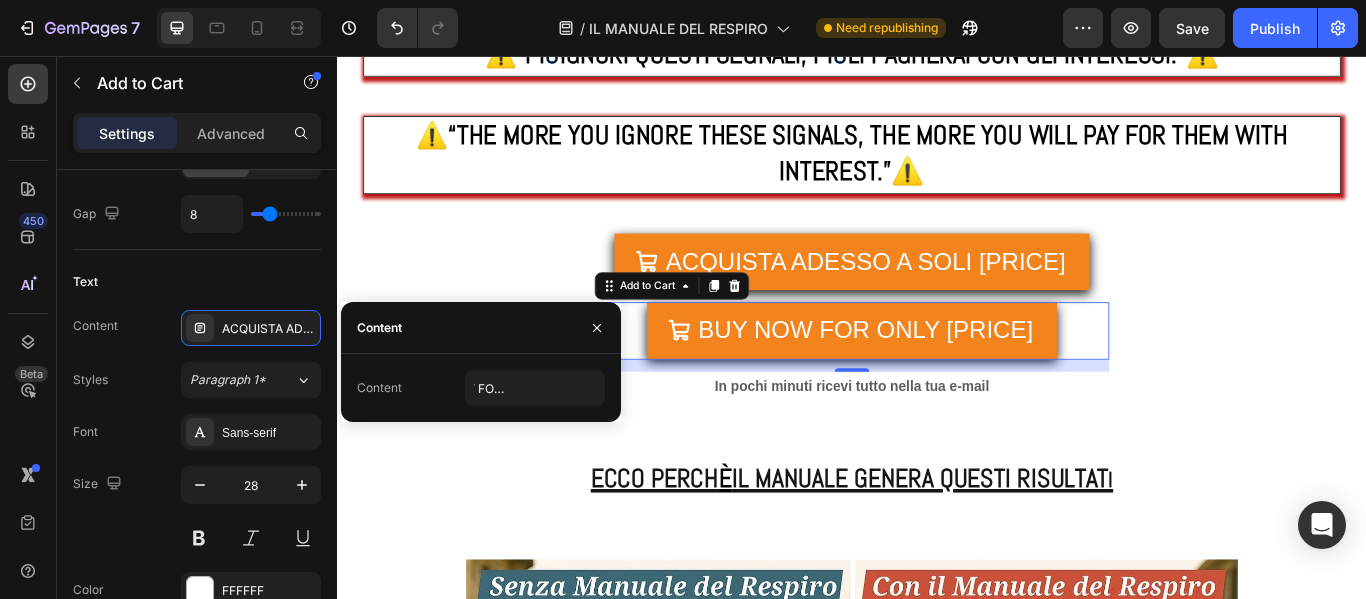 click on "14" at bounding box center (937, 440) 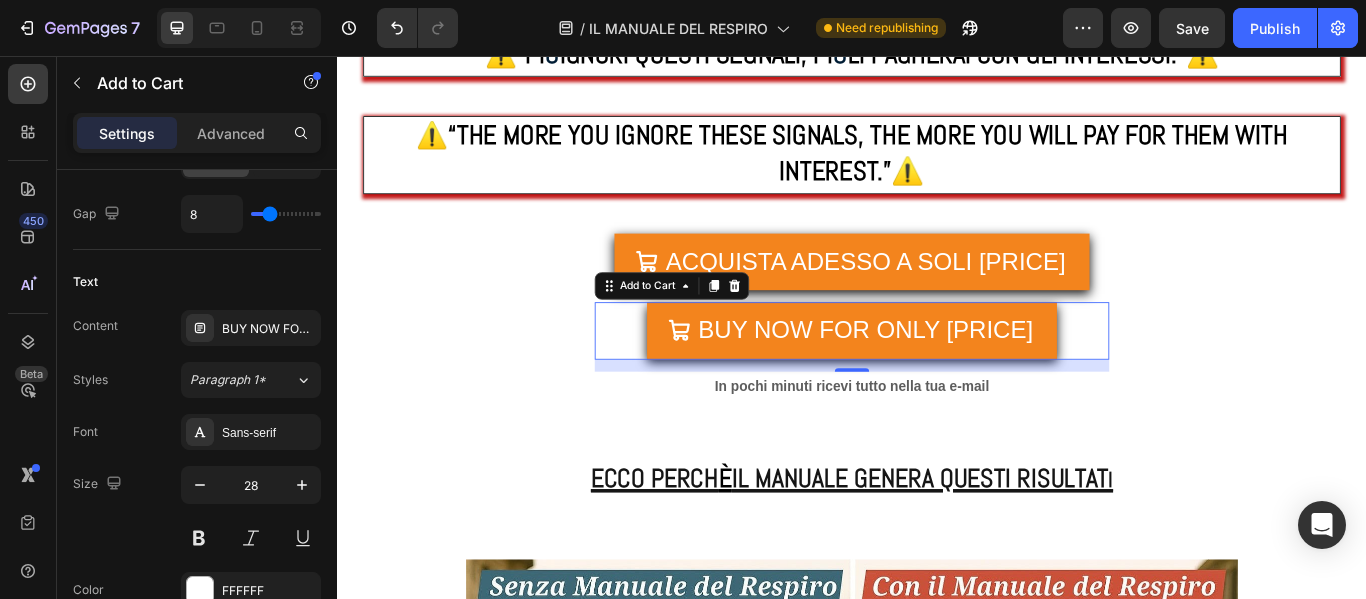 scroll, scrollTop: 0, scrollLeft: 0, axis: both 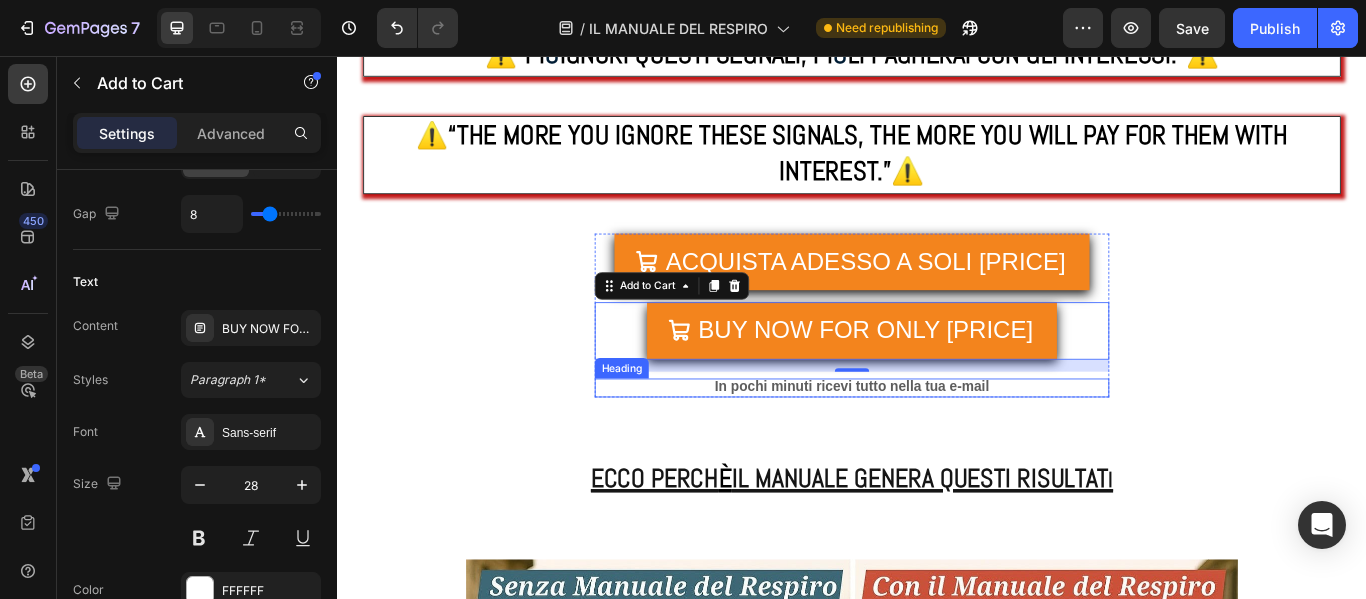 click on "In pochi minuti ricevi tutto nella tua e-mail" at bounding box center [937, 441] 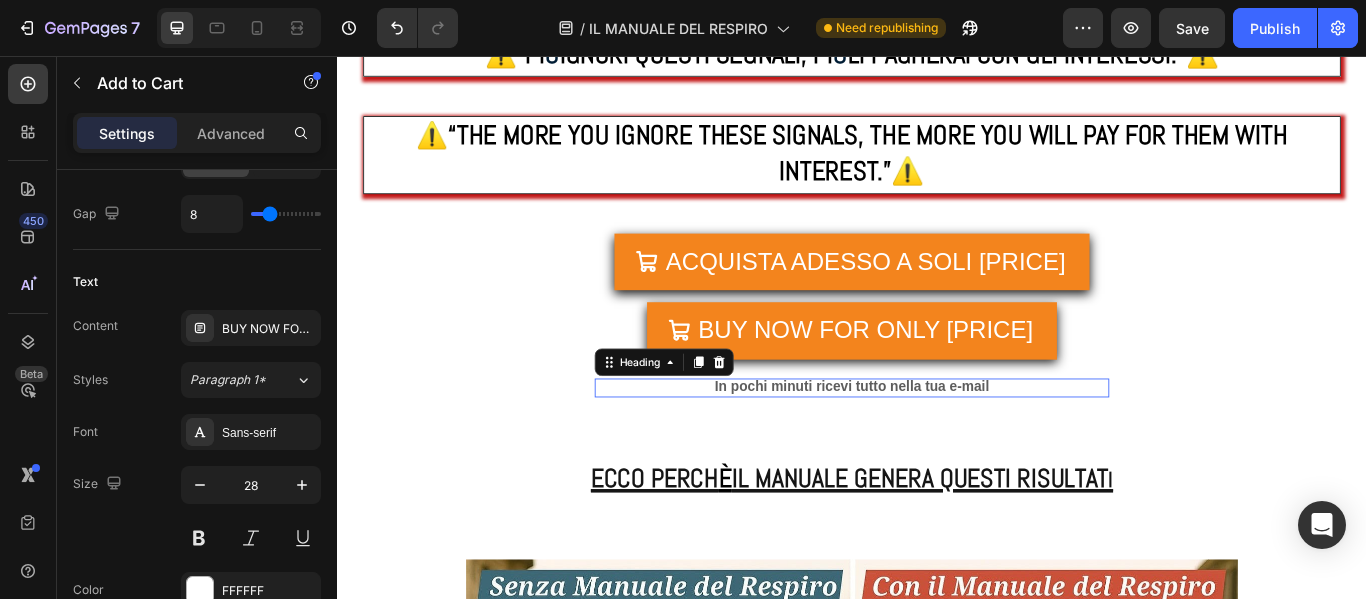 scroll, scrollTop: 0, scrollLeft: 0, axis: both 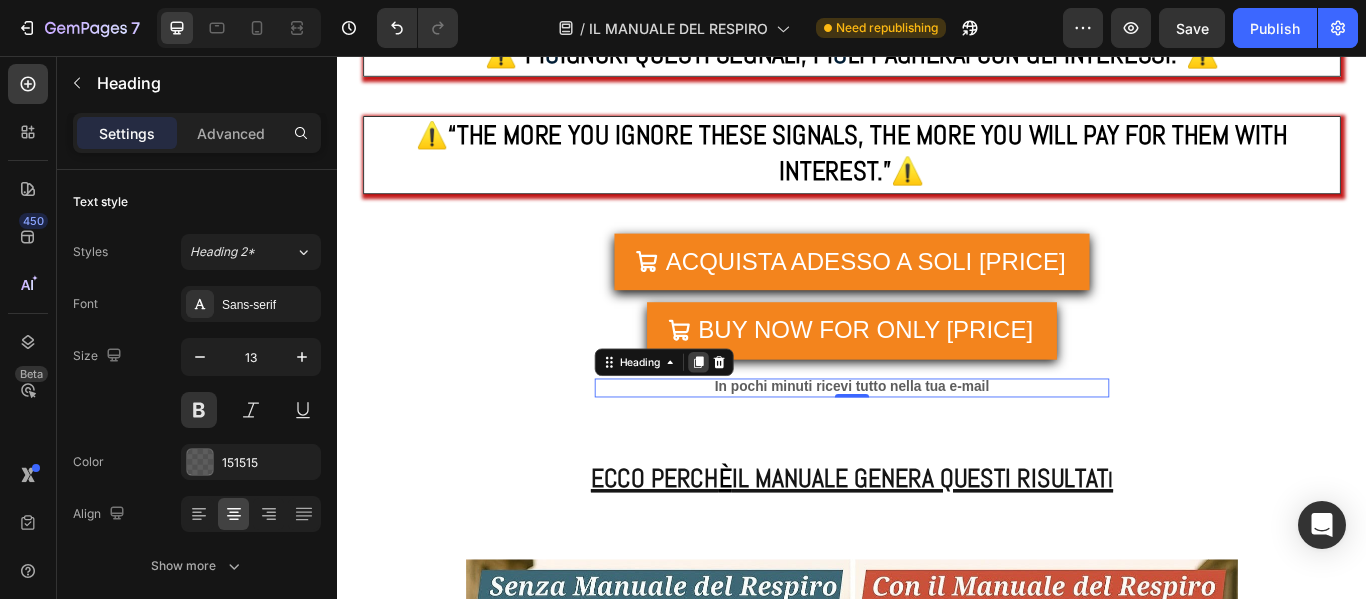 click 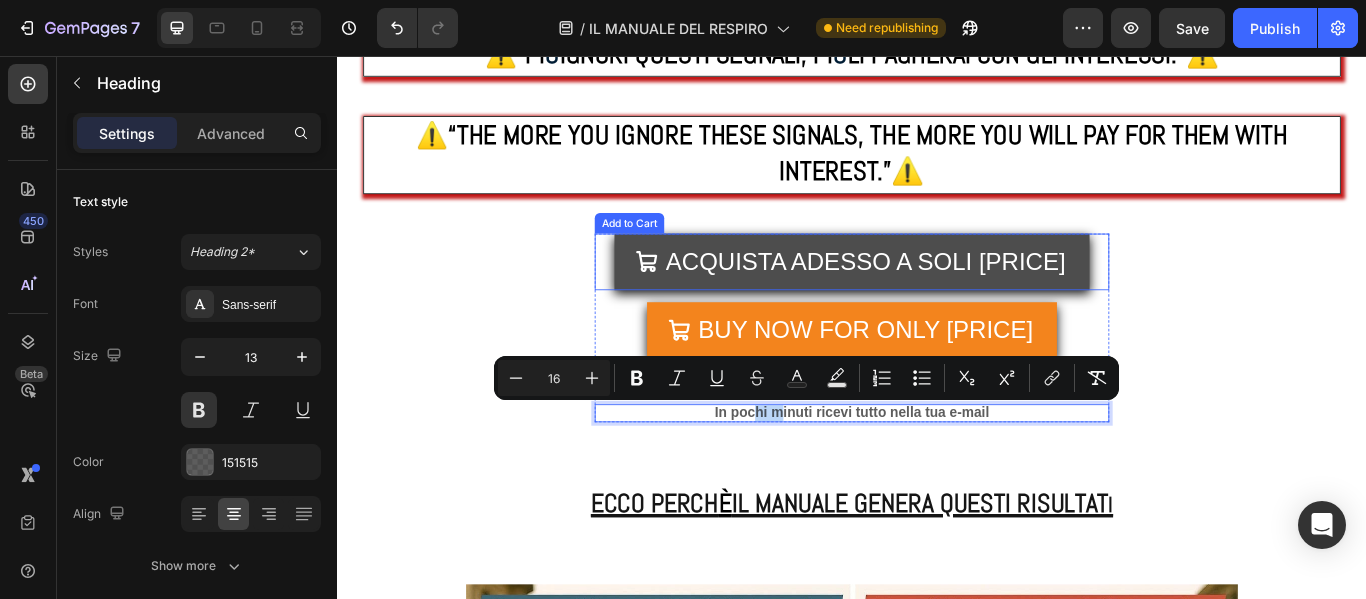 drag, startPoint x: 819, startPoint y: 473, endPoint x: 850, endPoint y: 325, distance: 151.21178 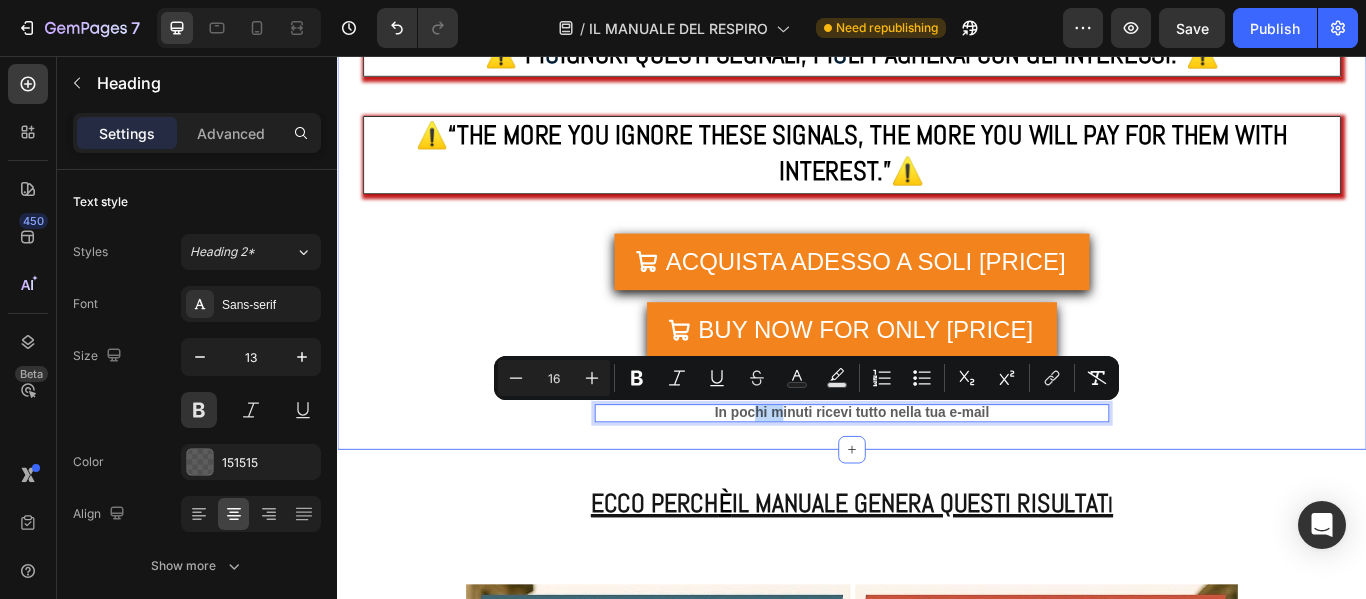 click on "Image ⚠️ “PIÙ IGNORI QUESTI SEGNALI, PIÙ LI PAGHERAI CON GLI INTERESSI.”⚠️ Text Block ⚠️ “THE MORE YOU IGNORE THESE SIGNALS, THE MORE YOU WILL PAY FOR THEM WITH INTEREST.”⚠️ Text Block ACQUISTA ADESSO A SOLI [PRICE] Add to Cart BUY NOW FOR ONLY [PRICE] Add to Cart In pochi minuti ricevi tutto nella tua e-mail Heading In pochi minuti ricevi tutto nella tua e-mail Heading 0 Product Row Section 4/25" at bounding box center (937, -128) 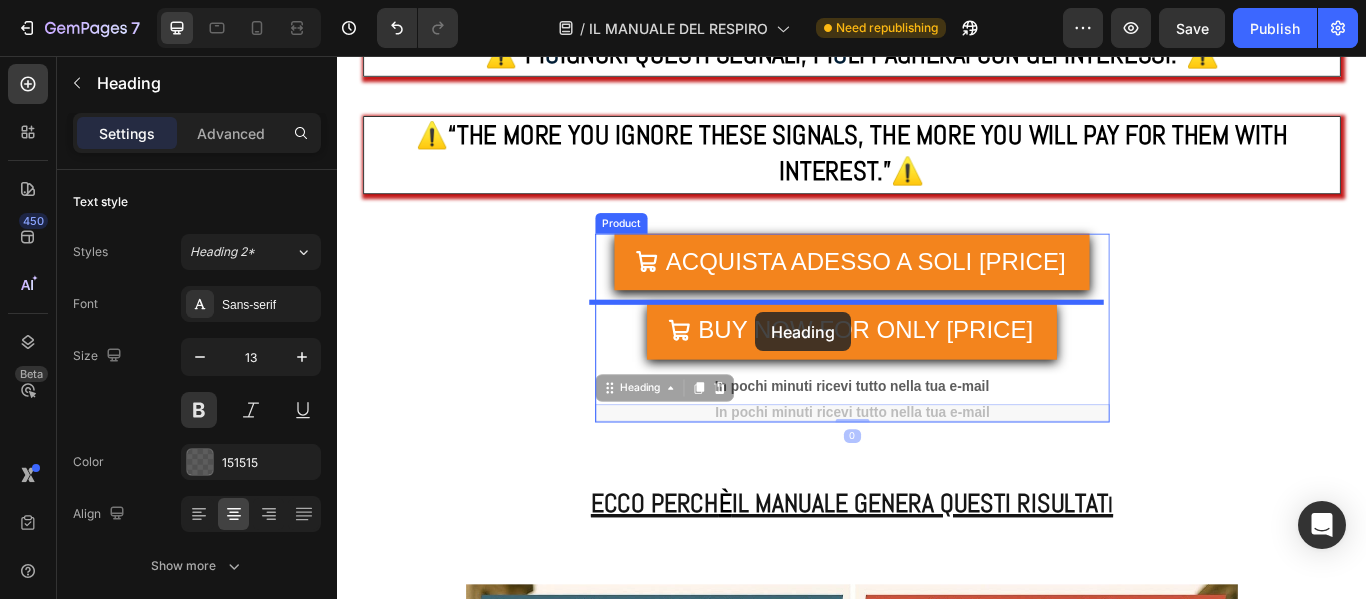 drag, startPoint x: 825, startPoint y: 475, endPoint x: 825, endPoint y: 355, distance: 120 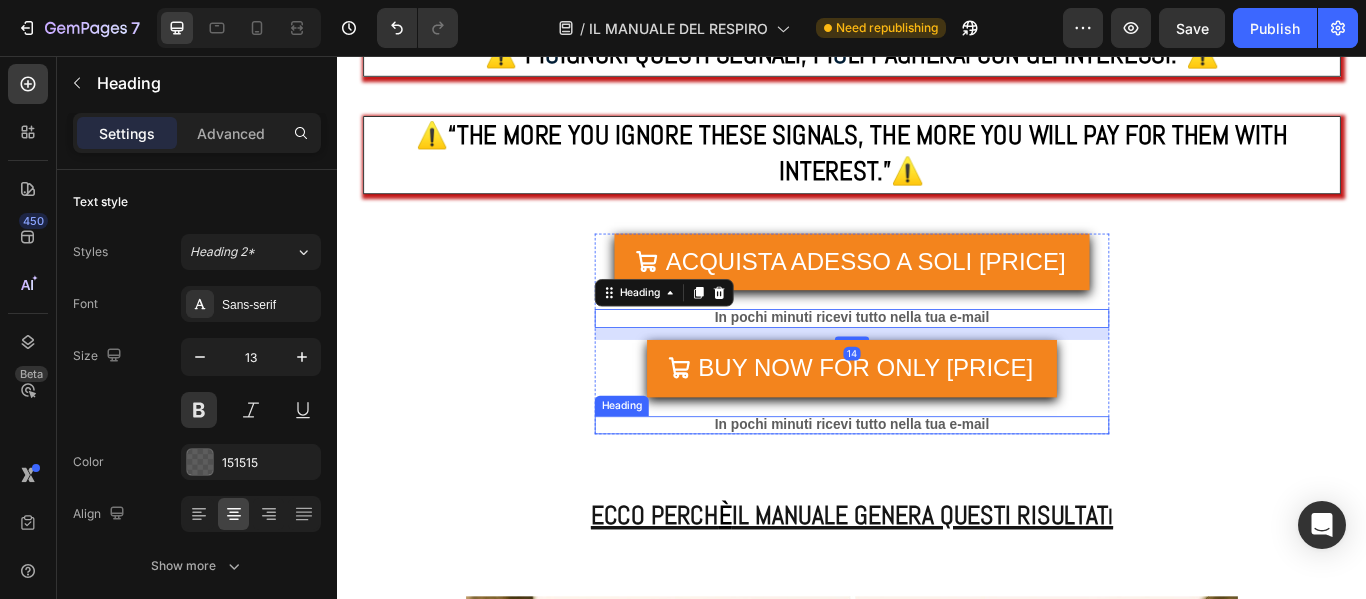 click on "In pochi minuti ricevi tutto nella tua e-mail" at bounding box center (937, 487) 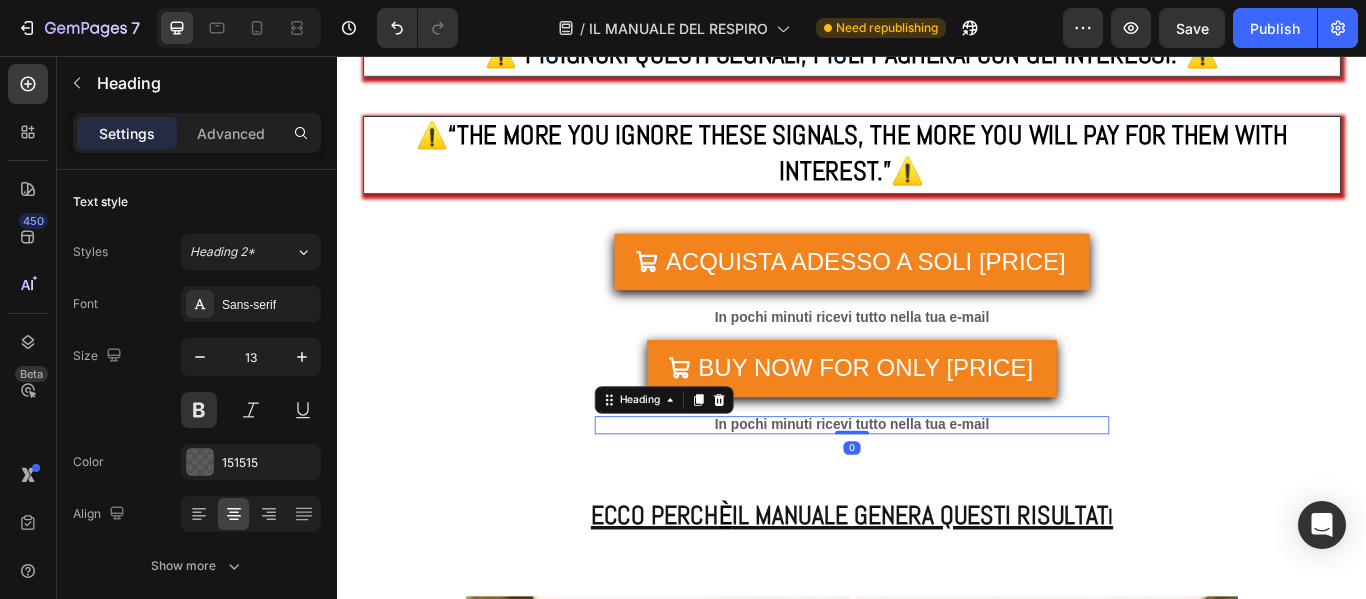 click on "In pochi minuti ricevi tutto nella tua e-mail" at bounding box center [937, 487] 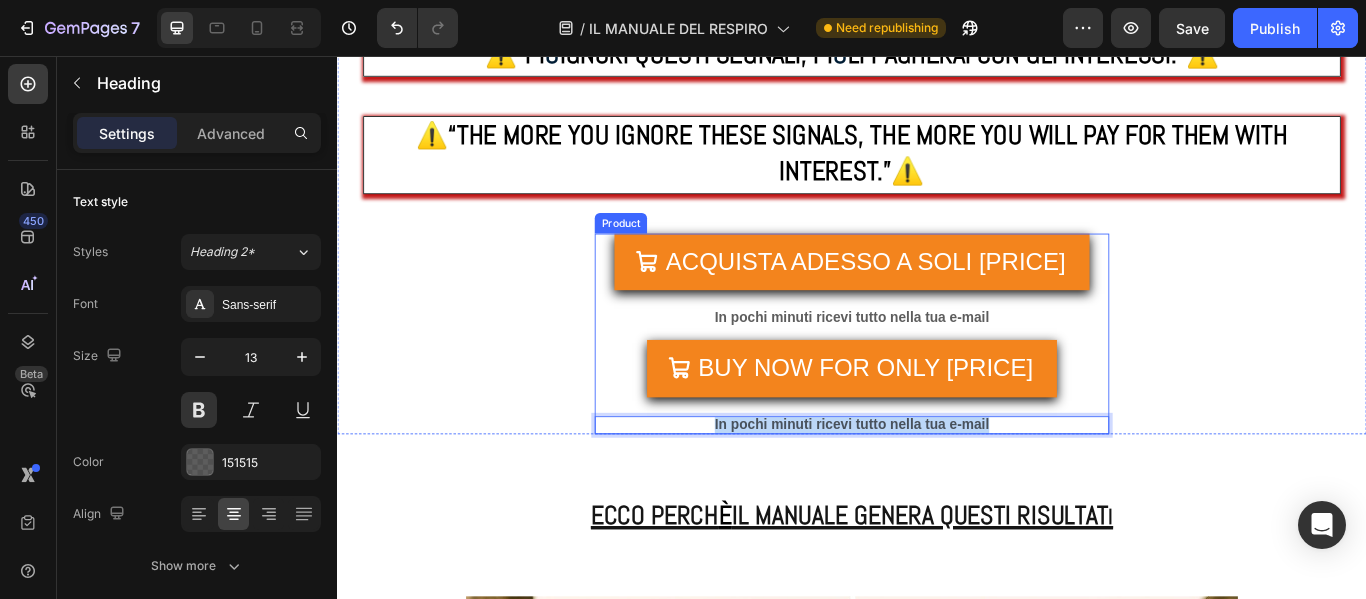 drag, startPoint x: 1102, startPoint y: 483, endPoint x: 727, endPoint y: 466, distance: 375.38513 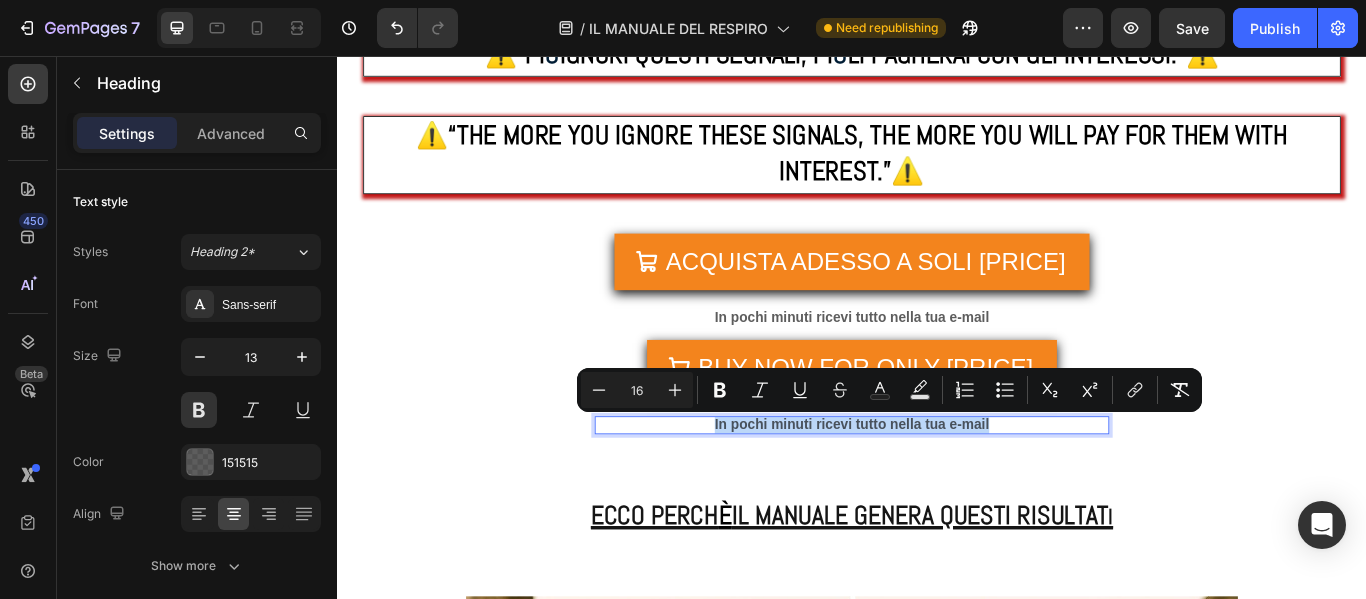 click on "In pochi minuti ricevi tutto nella tua e-mail" at bounding box center [937, 487] 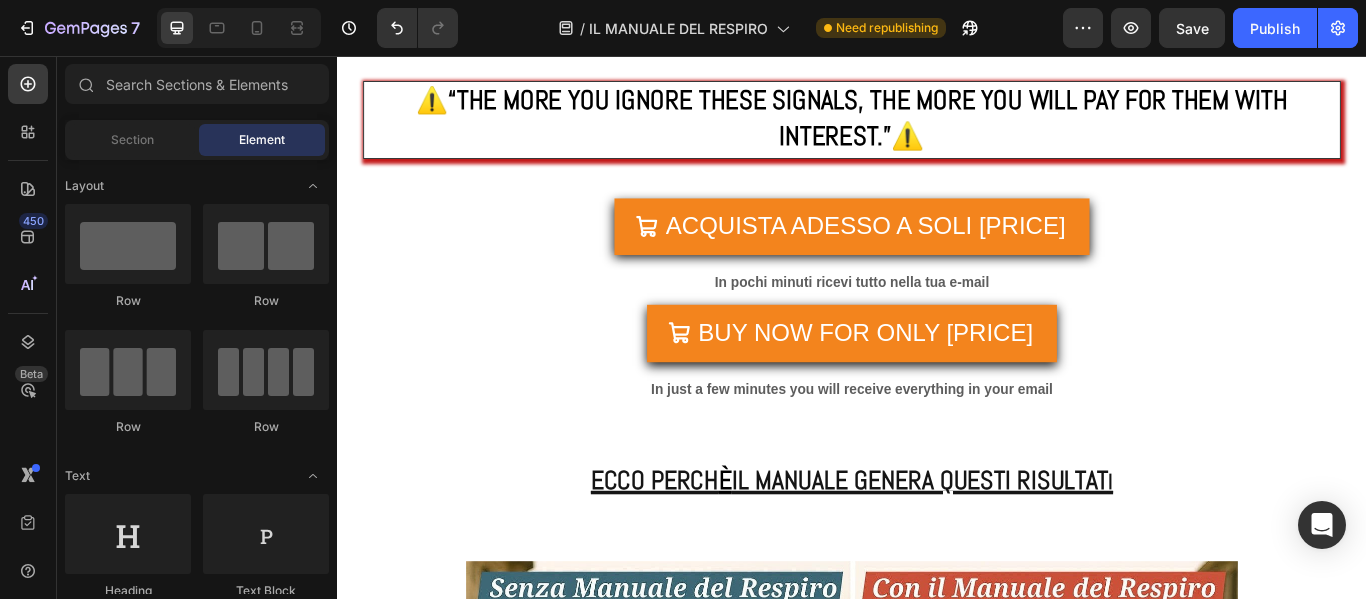 scroll, scrollTop: 7088, scrollLeft: 0, axis: vertical 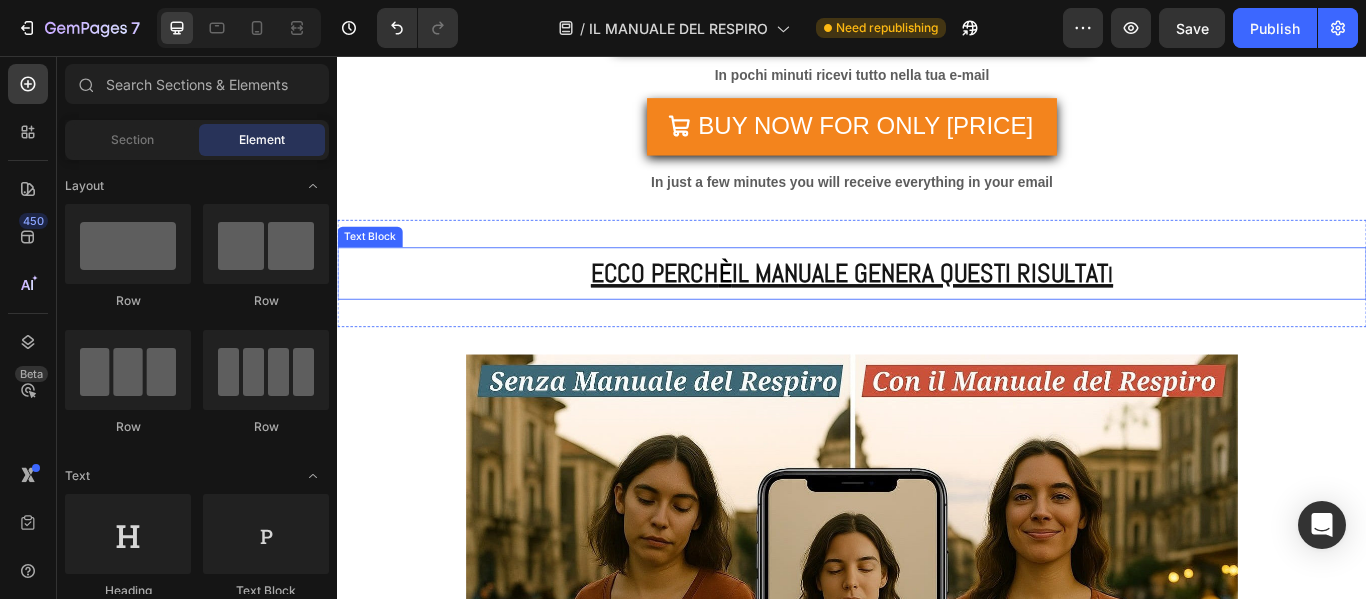 click on "ECCO PERCHÈ IL MANUALE GENERA QUESTI RISULTATI" at bounding box center [937, 309] 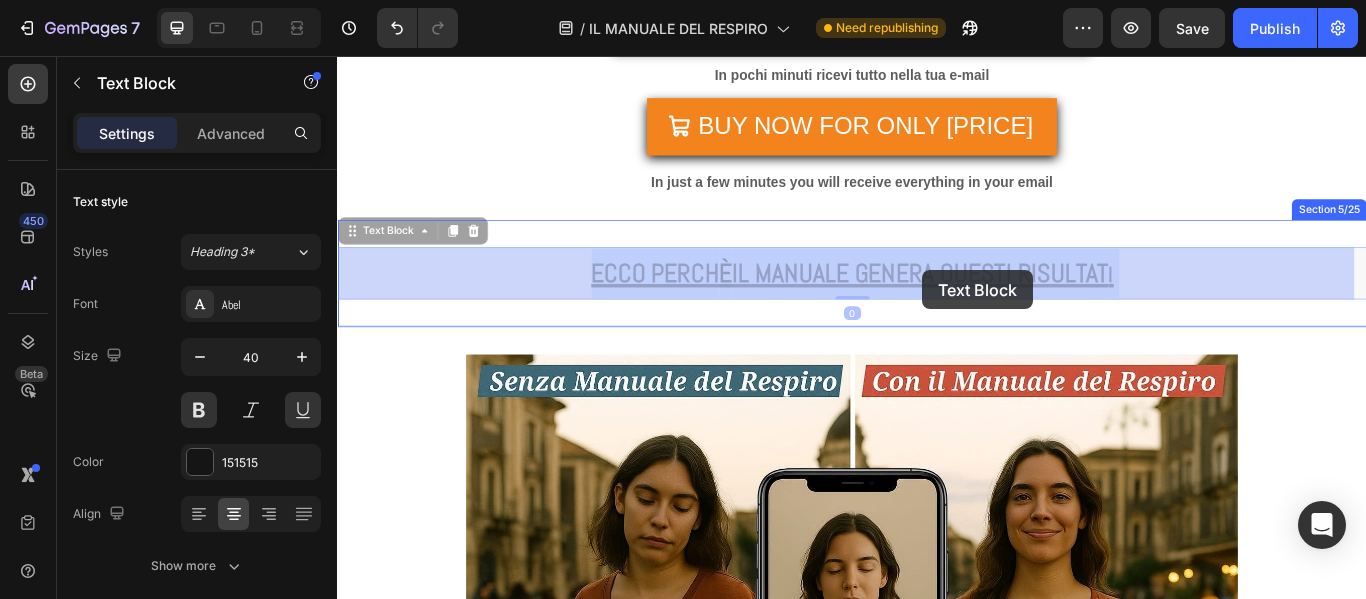 drag, startPoint x: 1253, startPoint y: 312, endPoint x: 1229, endPoint y: 307, distance: 24.5153 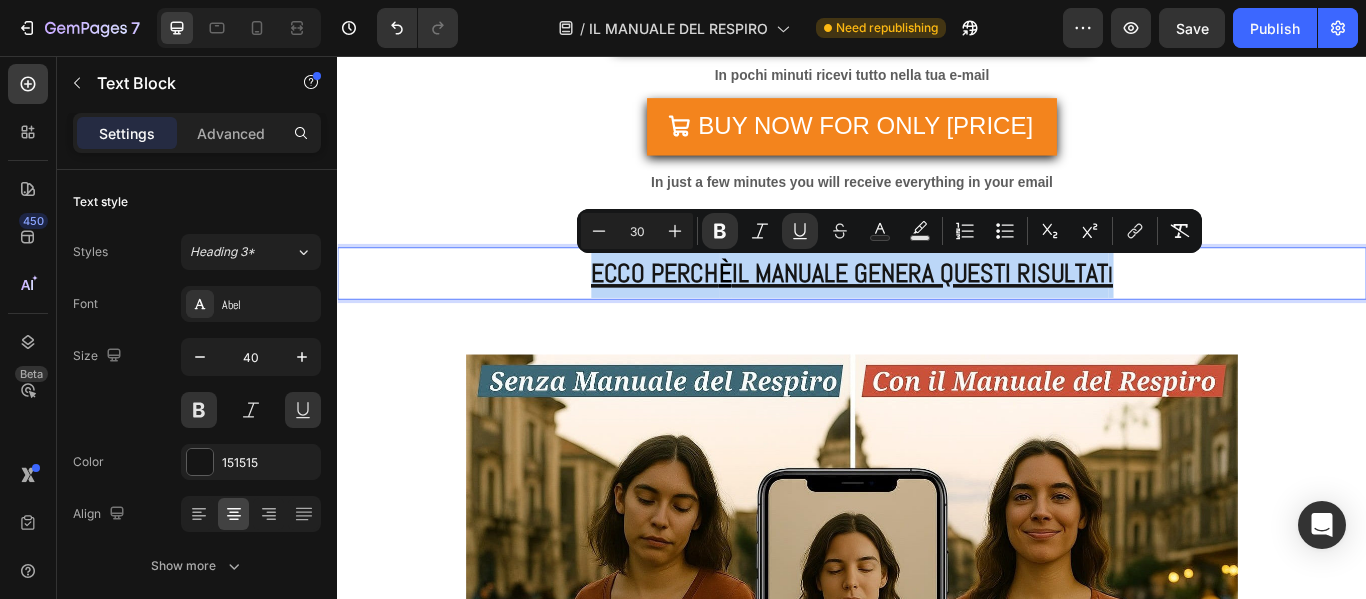 drag, startPoint x: 620, startPoint y: 306, endPoint x: 1230, endPoint y: 325, distance: 610.29584 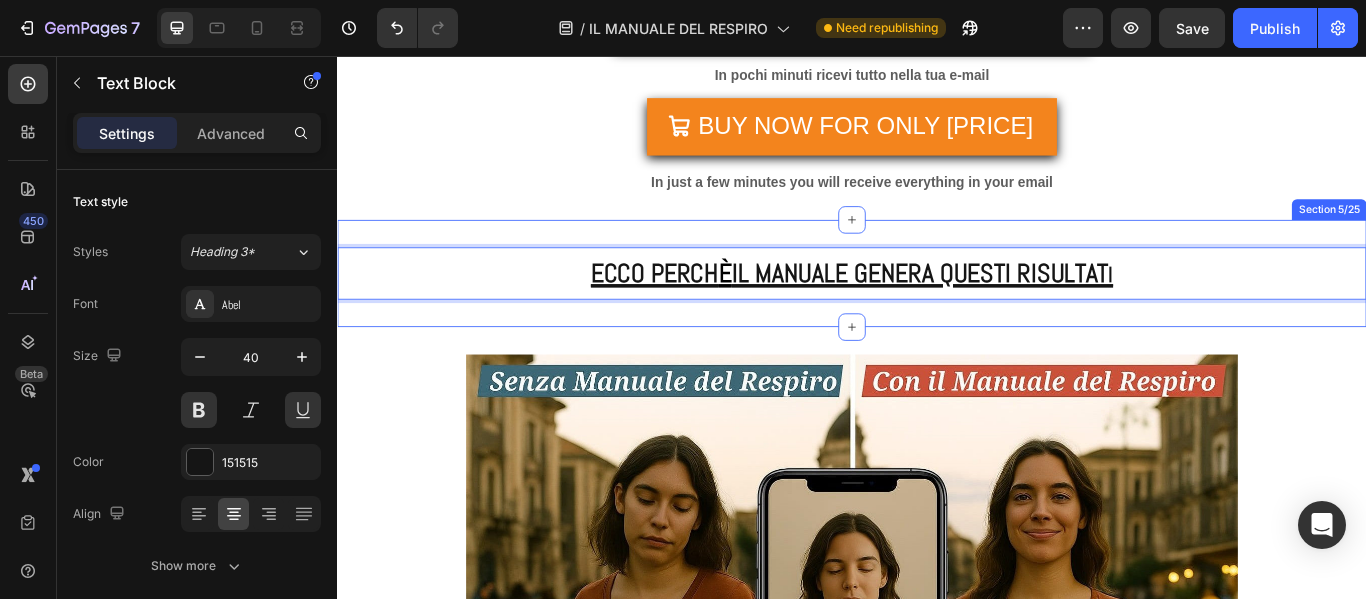 click on "ECCO PERCHÈ IL MANUALE GENERA QUESTI RISULTATI Text Block 0 Section 5/25" at bounding box center (937, 309) 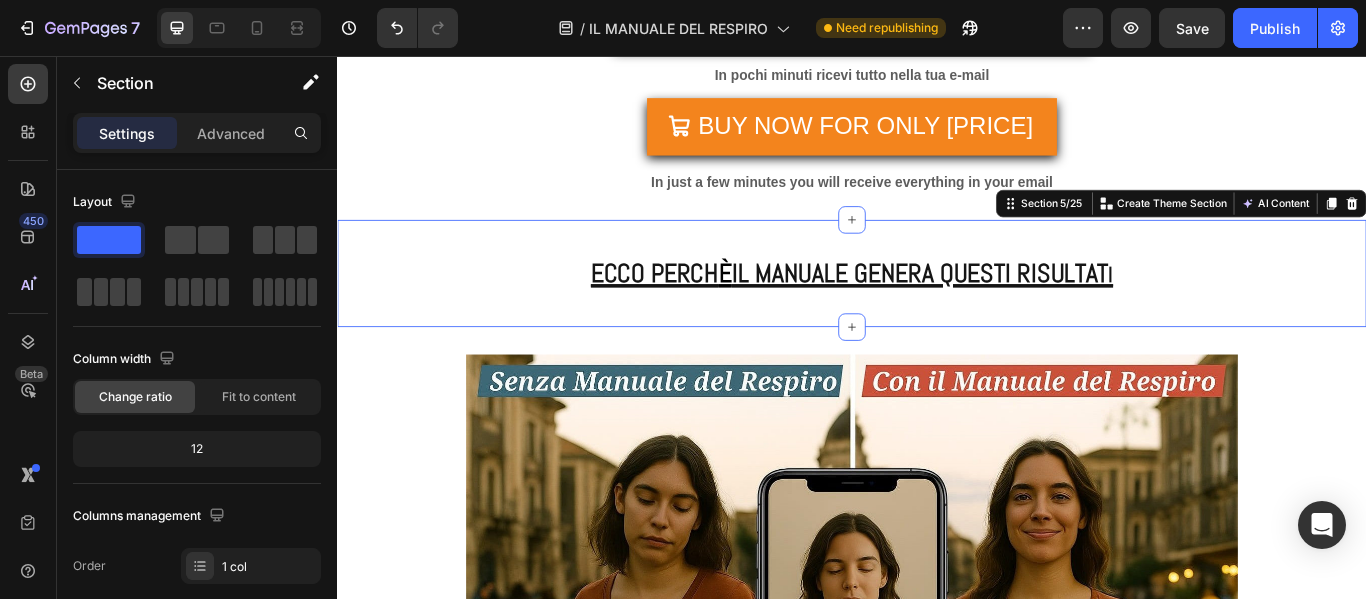 click on "ECCO PERCHÈ IL MANUALE GENERA QUESTI RISULTATI" at bounding box center [937, 309] 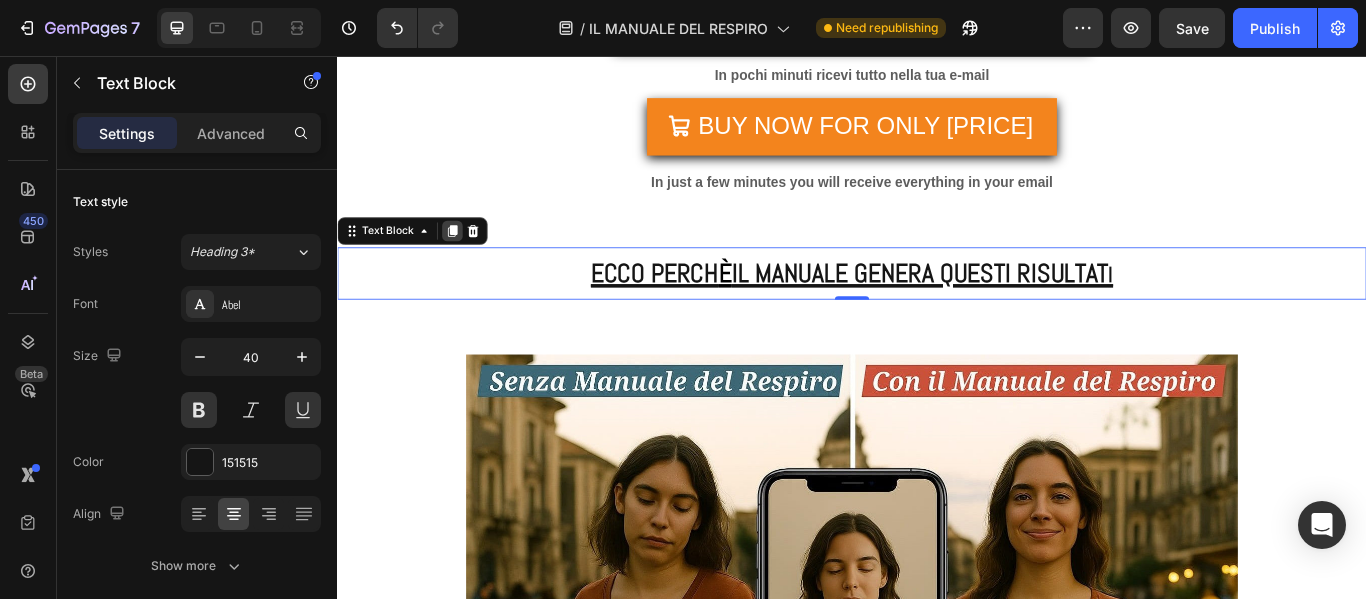 click 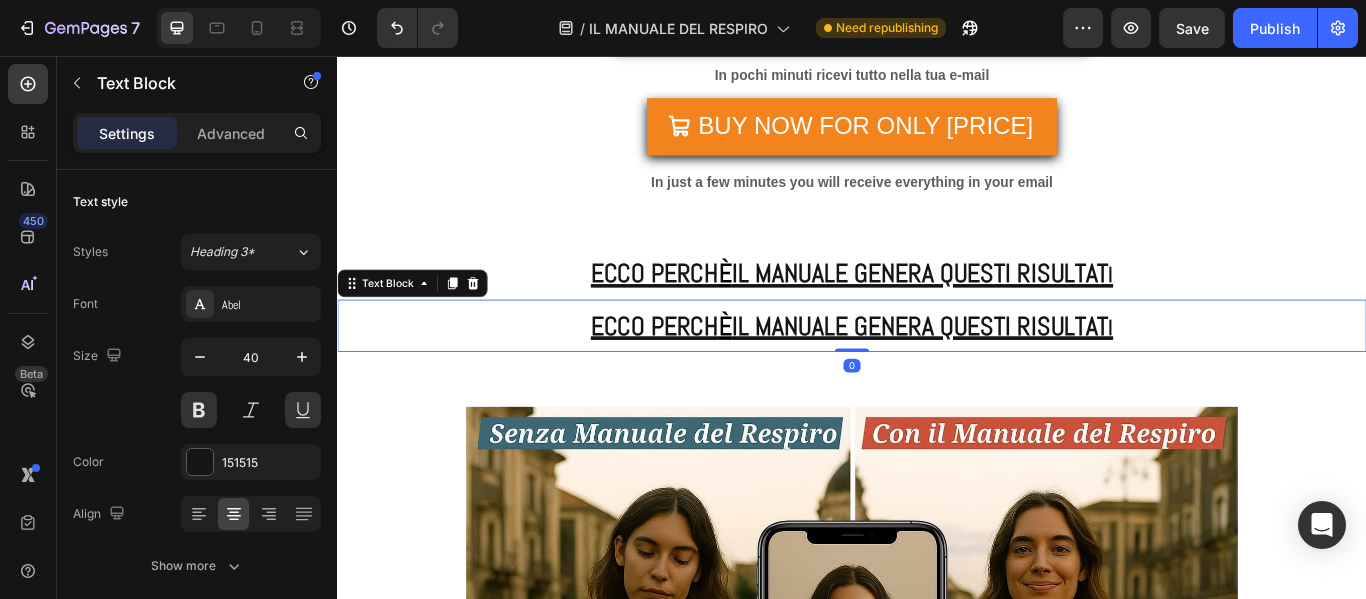 click on "ECCO PERCHÈ IL MANUALE GENERA QUESTI RISULTATI" at bounding box center [937, 370] 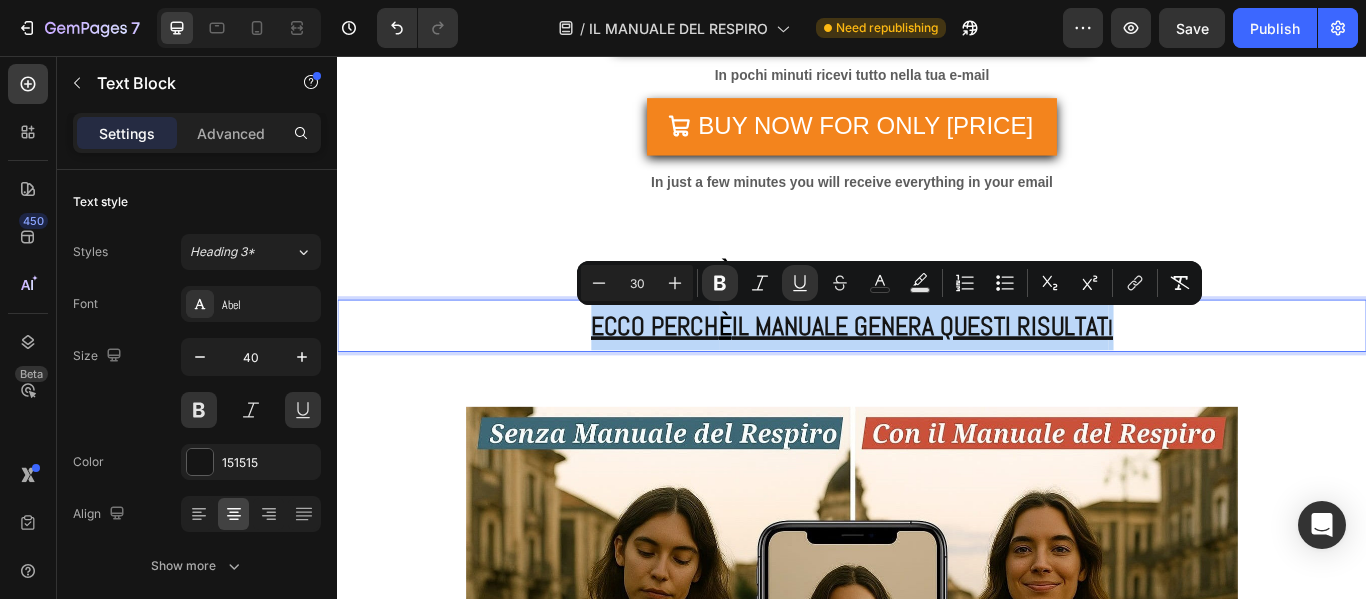 drag, startPoint x: 1251, startPoint y: 367, endPoint x: 532, endPoint y: 368, distance: 719.0007 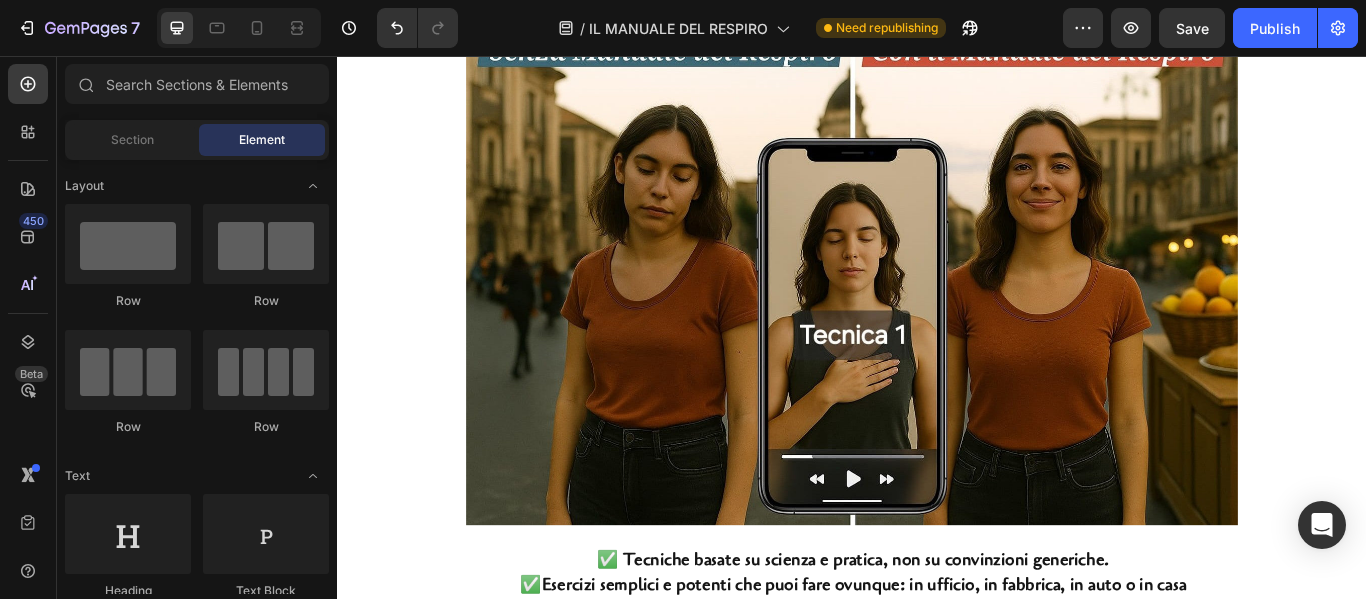 scroll, scrollTop: 7775, scrollLeft: 0, axis: vertical 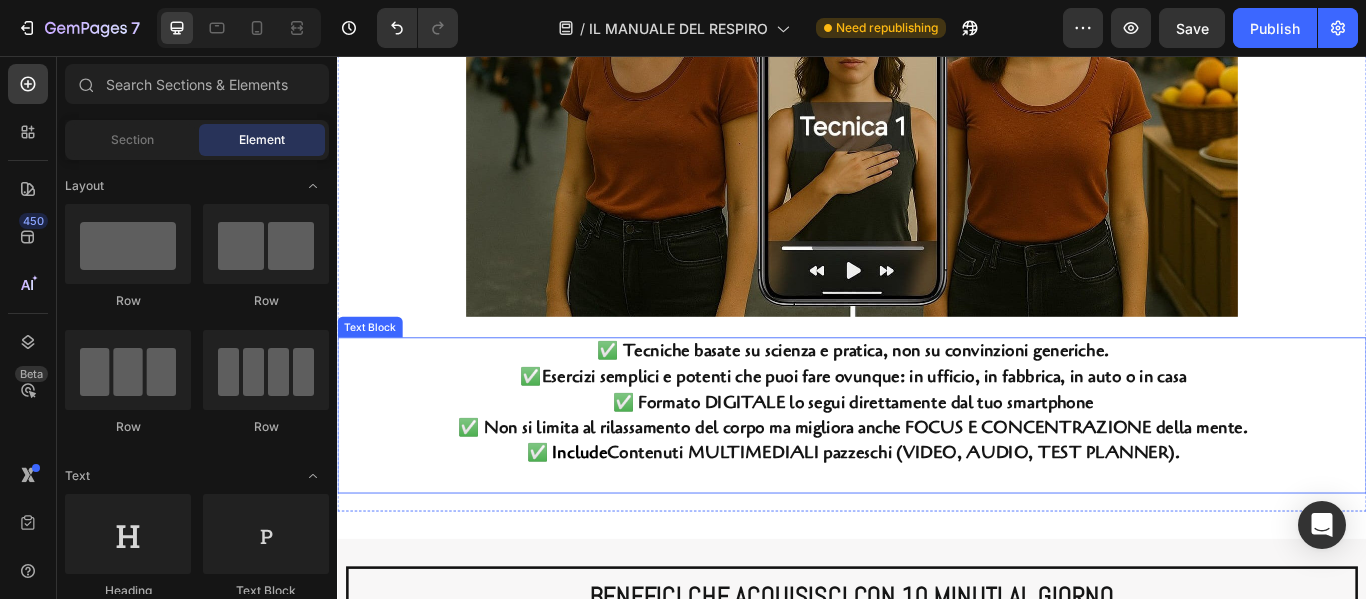click on "Esercizi semplici e potenti che puoi fare ovunque: in ufficio, in fabbrica, in auto o in casa" at bounding box center (951, 429) 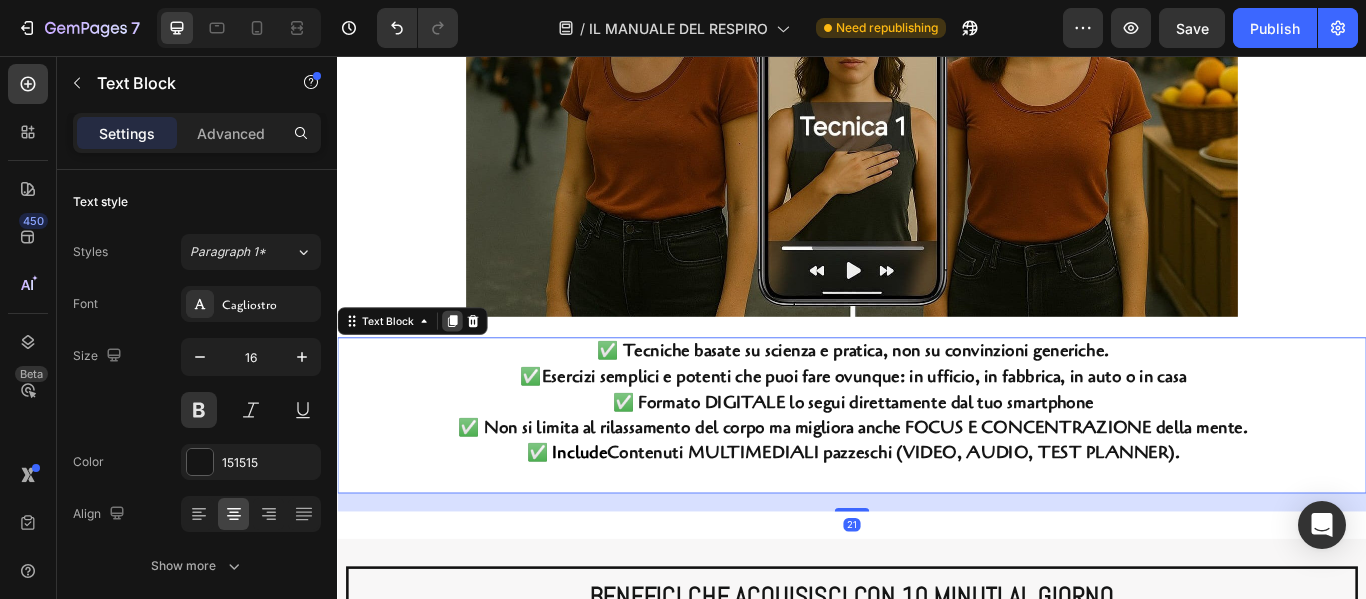 click 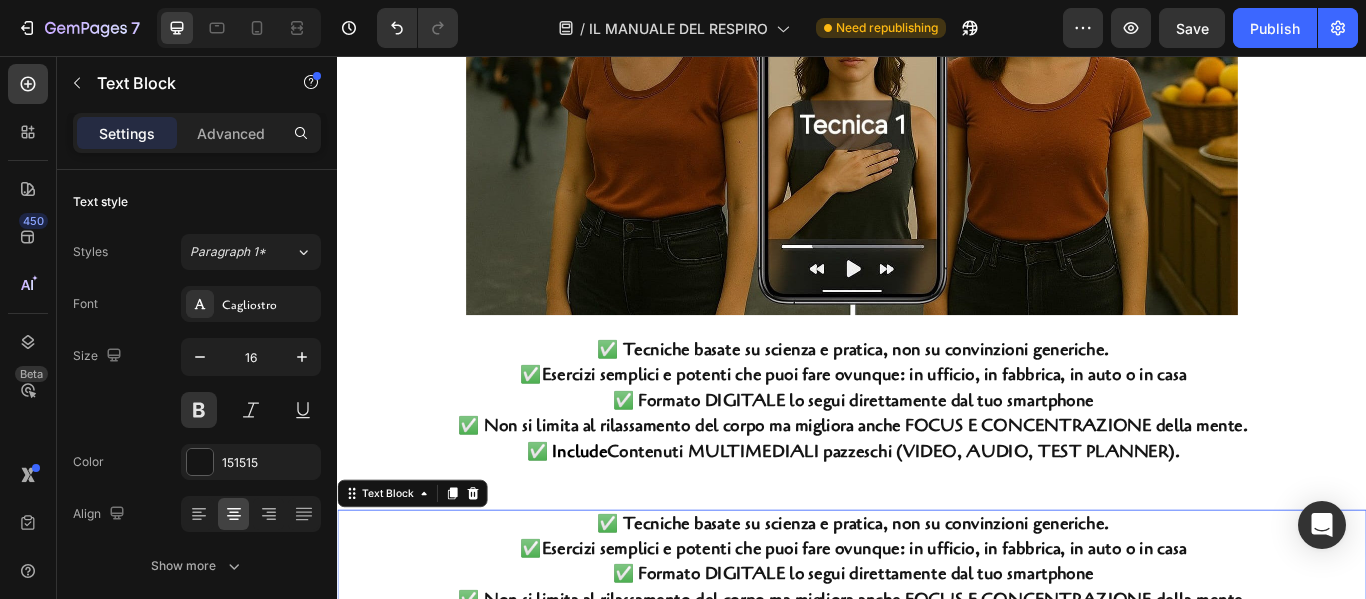 scroll, scrollTop: 8236, scrollLeft: 0, axis: vertical 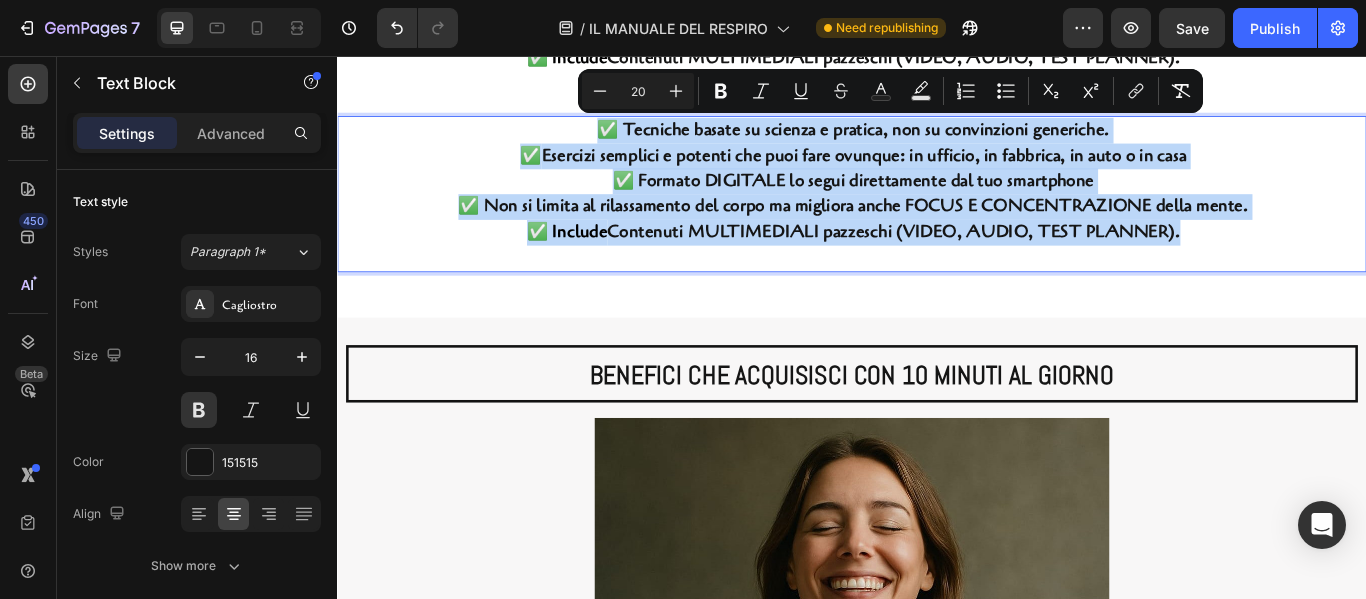 click on "✅ Tecniche basate su scienza e pratica, non su convinzioni generiche. ✅  Esercizi semplici e potenti che puoi fare ovunque: in ufficio, in fabbrica, in auto o in casa  ✅ Formato DIGITALE lo segui direttamente dal tuo smartphone ✅ Non si limita al rilassamento del corpo ma migliora anche FOCUS E CONCENTRAZIONE della mente. ✅ Include  Contenuti MULTIMEDIALI pazzeschi (VIDEO, AUDIO, TEST PLANNER)." at bounding box center [938, 217] 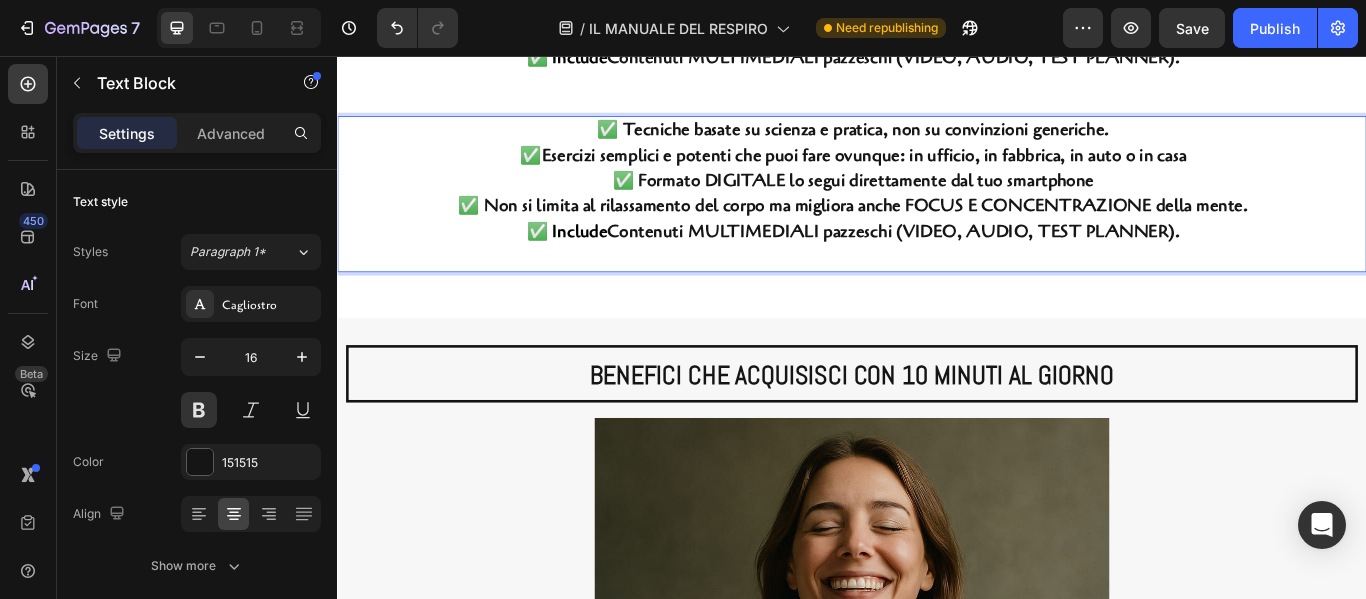 click on "✅ Include  Contenuti MULTIMEDIALI pazzeschi (VIDEO, AUDIO, TEST PLANNER)." at bounding box center [938, 262] 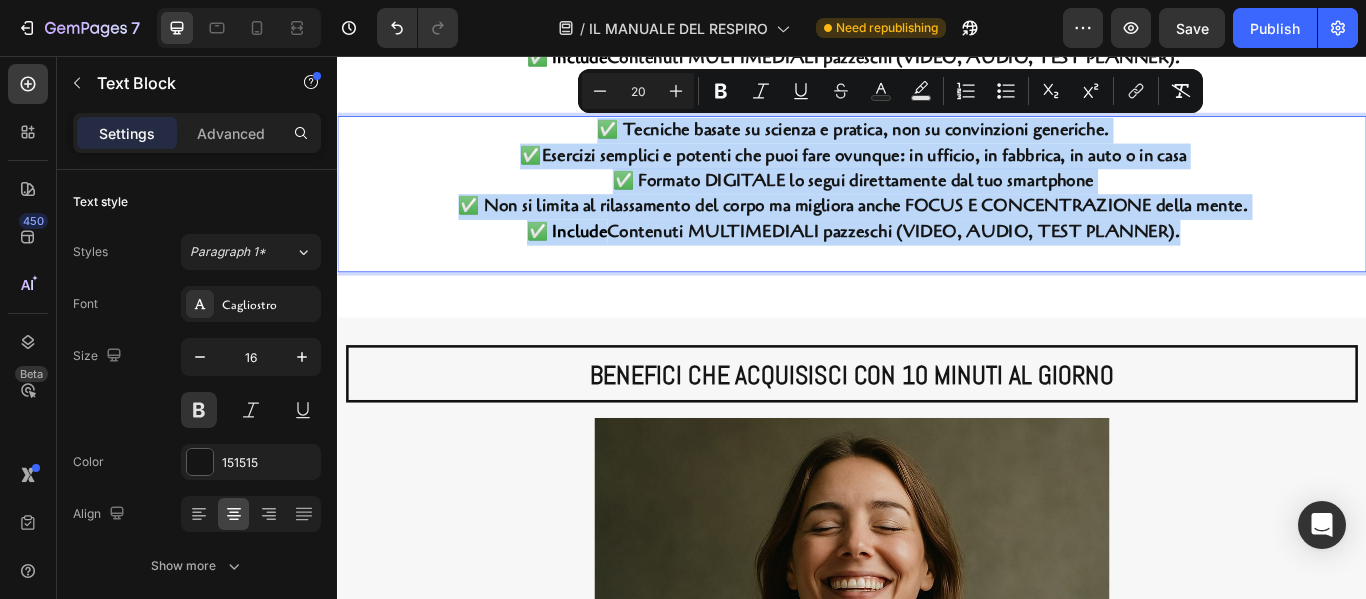 drag, startPoint x: 1369, startPoint y: 255, endPoint x: 571, endPoint y: 142, distance: 805.96094 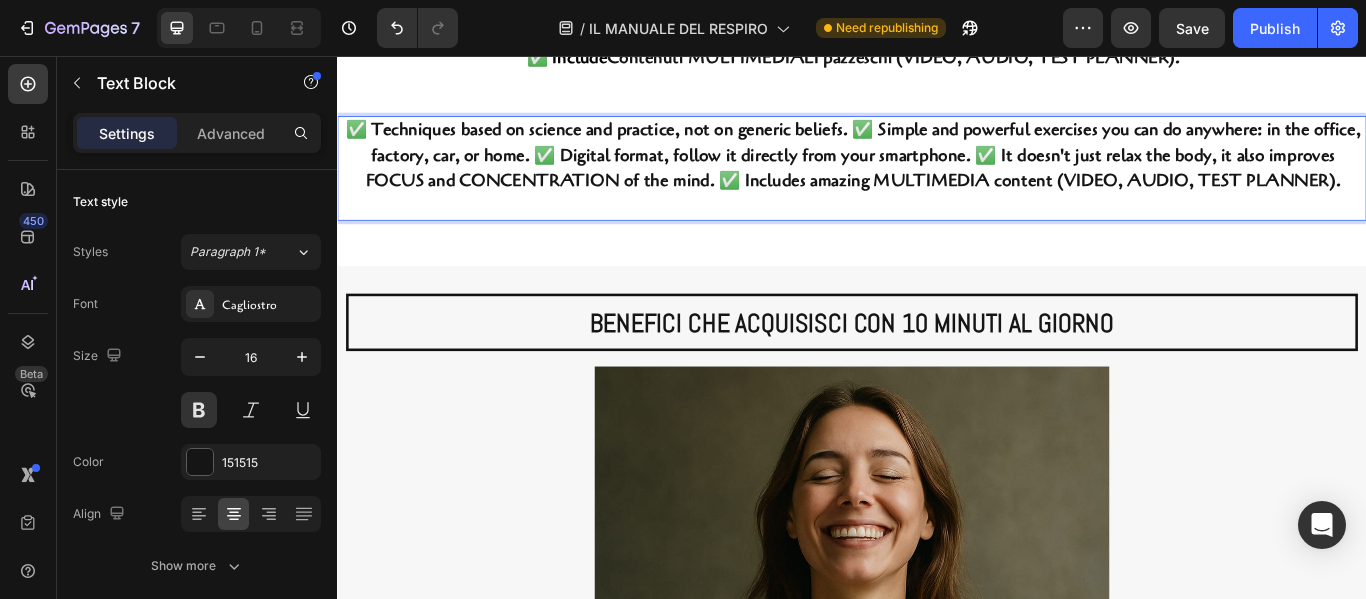 click on "✅ Techniques based on science and practice, not on generic beliefs.
✅ Simple and powerful exercises you can do anywhere: in the office, factory, car, or home.
✅ Digital format, follow it directly from your smartphone.
✅ It doesn't just relax the body, it also improves FOCUS and CONCENTRATION of the mind.
✅ Includes amazing MULTIMEDIA content (VIDEO, AUDIO, TEST PLANNER)." at bounding box center [939, 171] 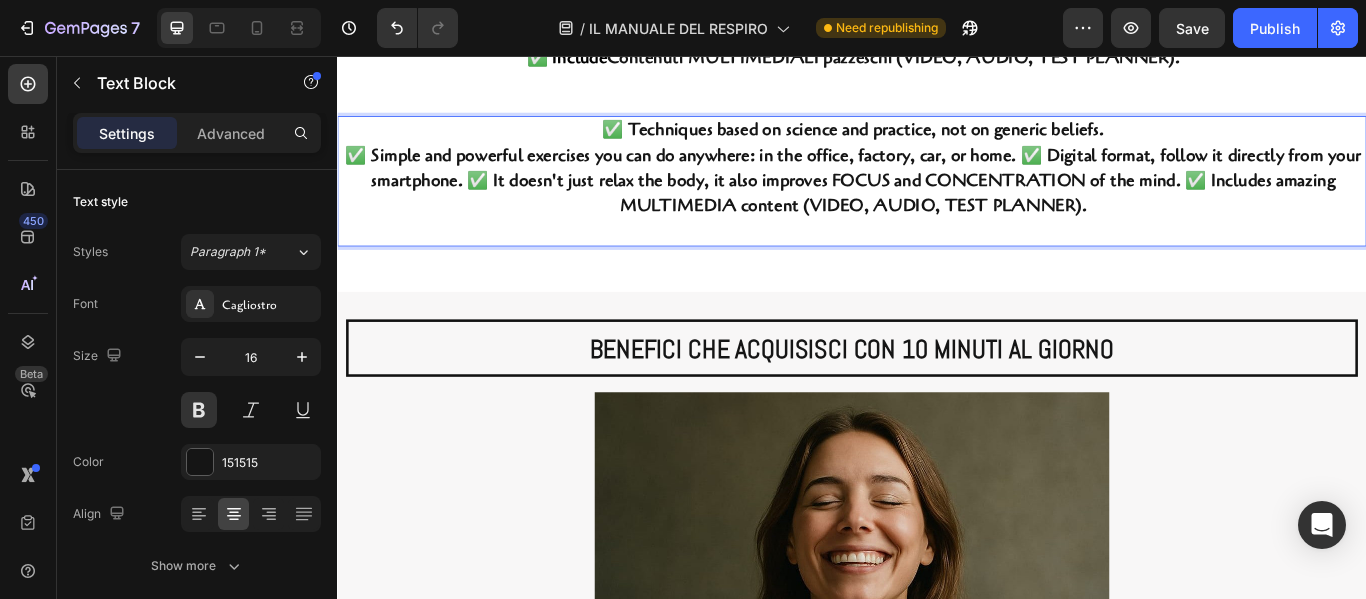click on "✅ Simple and powerful exercises you can do anywhere: in the office, factory, car, or home.
✅ Digital format, follow it directly from your smartphone.
✅ It doesn't just relax the body, it also improves FOCUS and CONCENTRATION of the mind.
✅ Includes amazing MULTIMEDIA content (VIDEO, AUDIO, TEST PLANNER)." at bounding box center (938, 201) 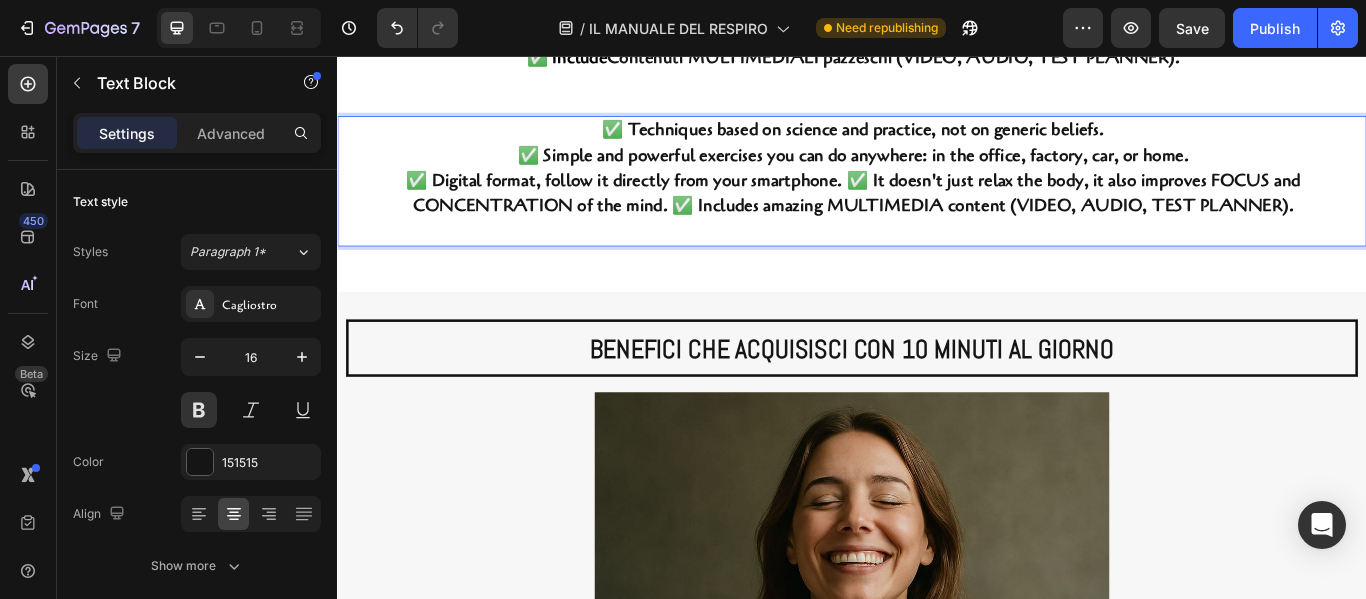 click on "✅ Digital format, follow it directly from your smartphone.
✅ It doesn't just relax the body, it also improves FOCUS and CONCENTRATION of the mind.
✅ Includes amazing MULTIMEDIA content (VIDEO, AUDIO, TEST PLANNER)." at bounding box center [938, 215] 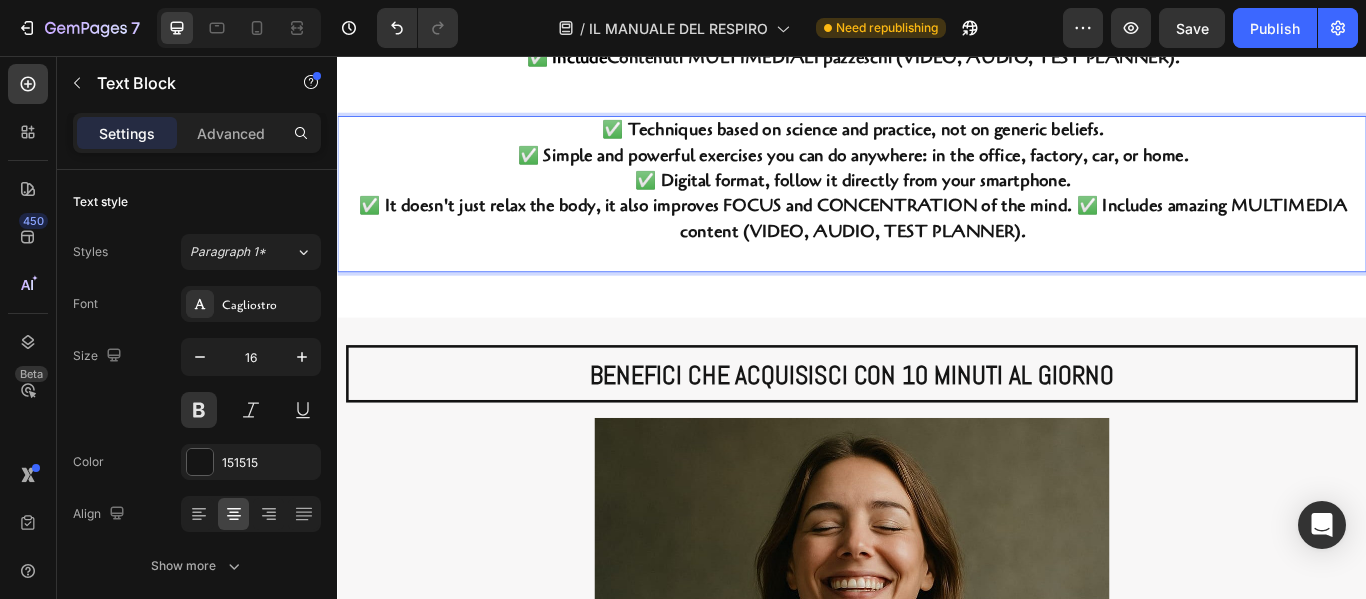 click on "✅ It doesn't just relax the body, it also improves FOCUS and CONCENTRATION of the mind.
✅ Includes amazing MULTIMEDIA content (VIDEO, AUDIO, TEST PLANNER)." at bounding box center (938, 245) 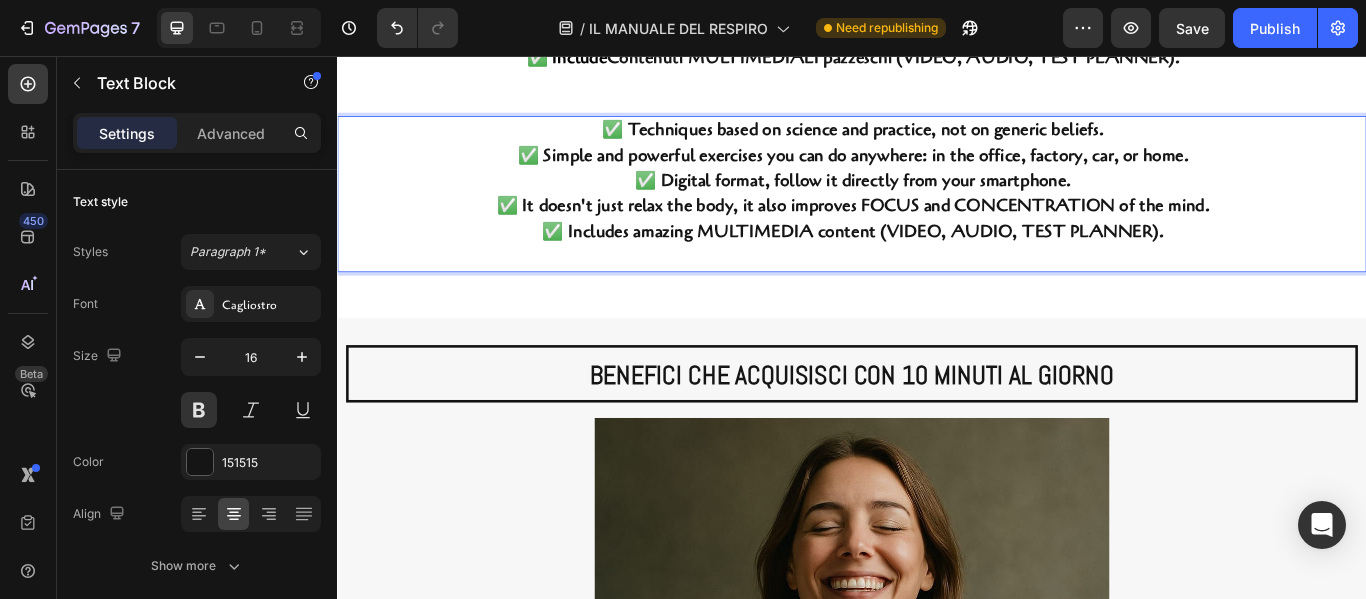 click on "✅ Includes amazing MULTIMEDIA content (VIDEO, AUDIO, TEST PLANNER)." at bounding box center (938, 260) 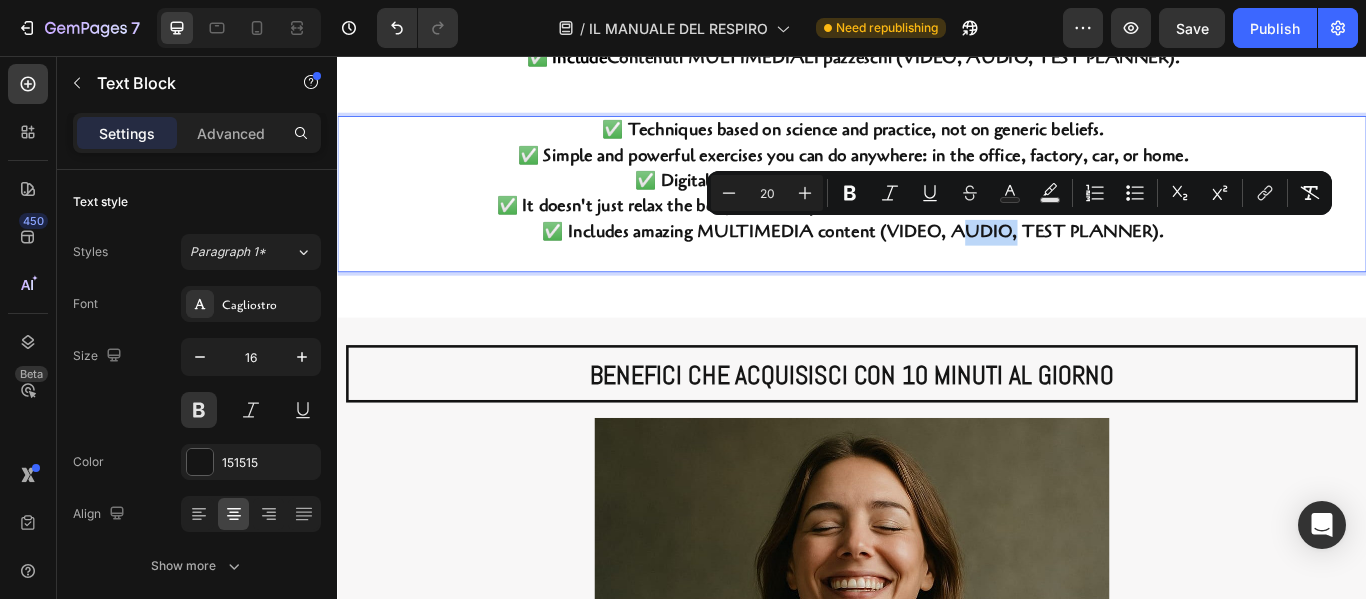 drag, startPoint x: 1047, startPoint y: 258, endPoint x: 1112, endPoint y: 269, distance: 65.9242 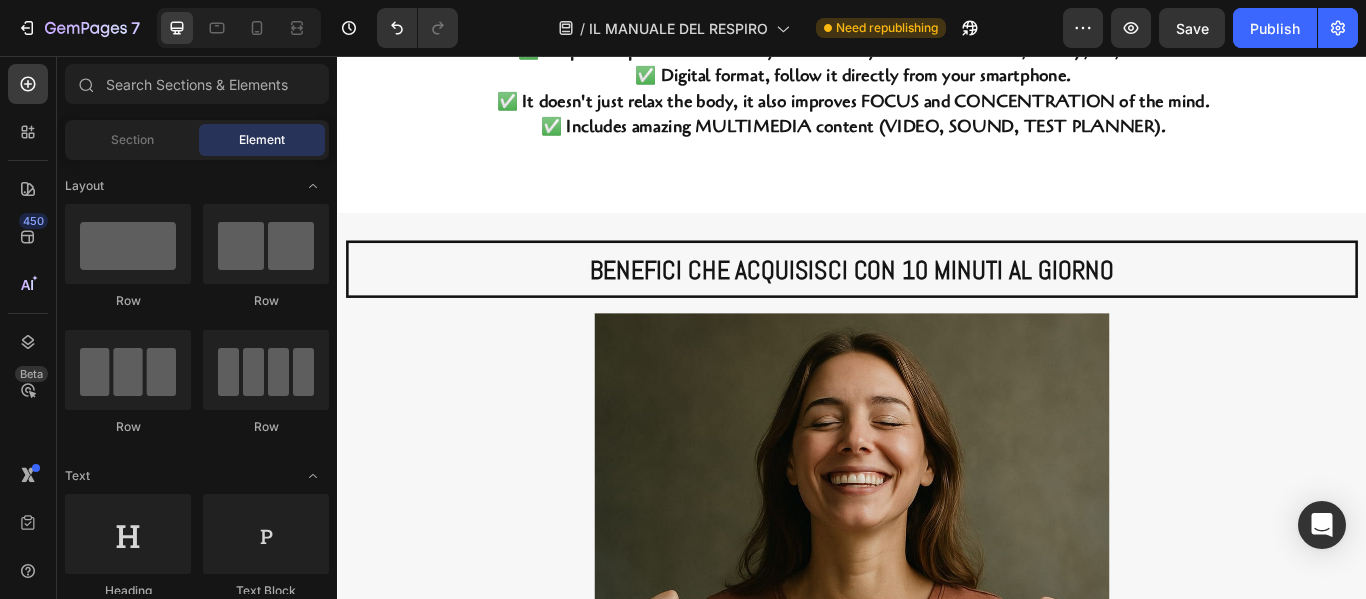 scroll, scrollTop: 8603, scrollLeft: 0, axis: vertical 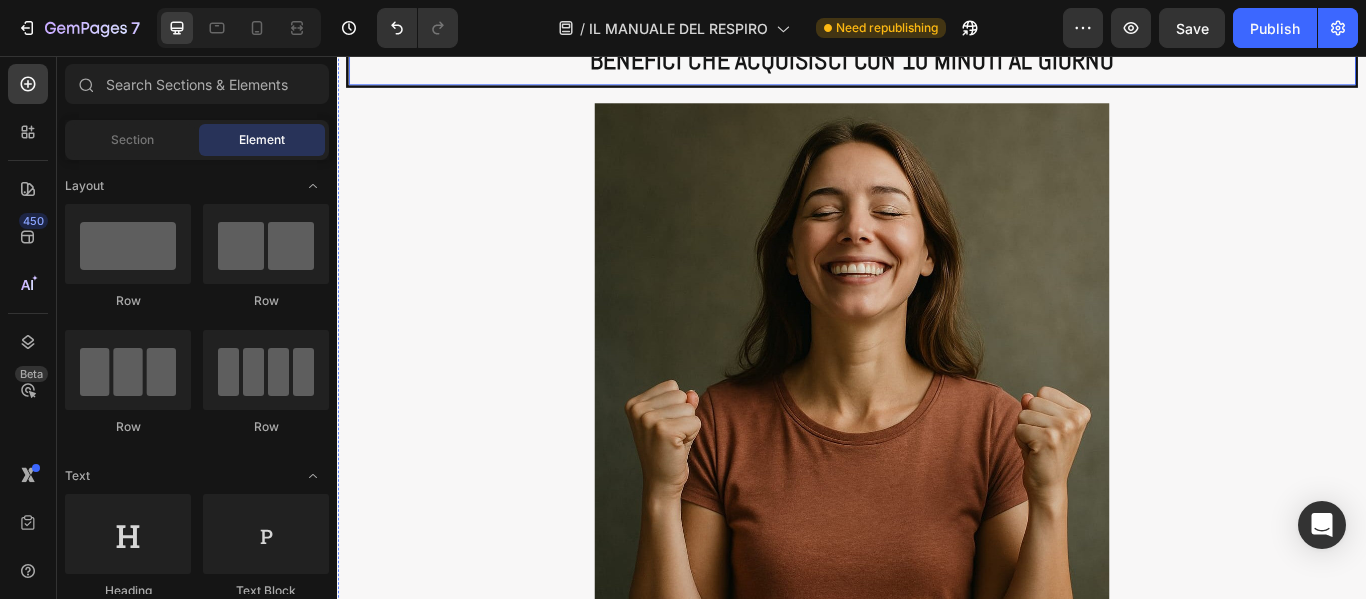 click on "BENEFICI CHE ACQUISISCI CON 10 MINUTI AL GIORNO" at bounding box center [937, 59] 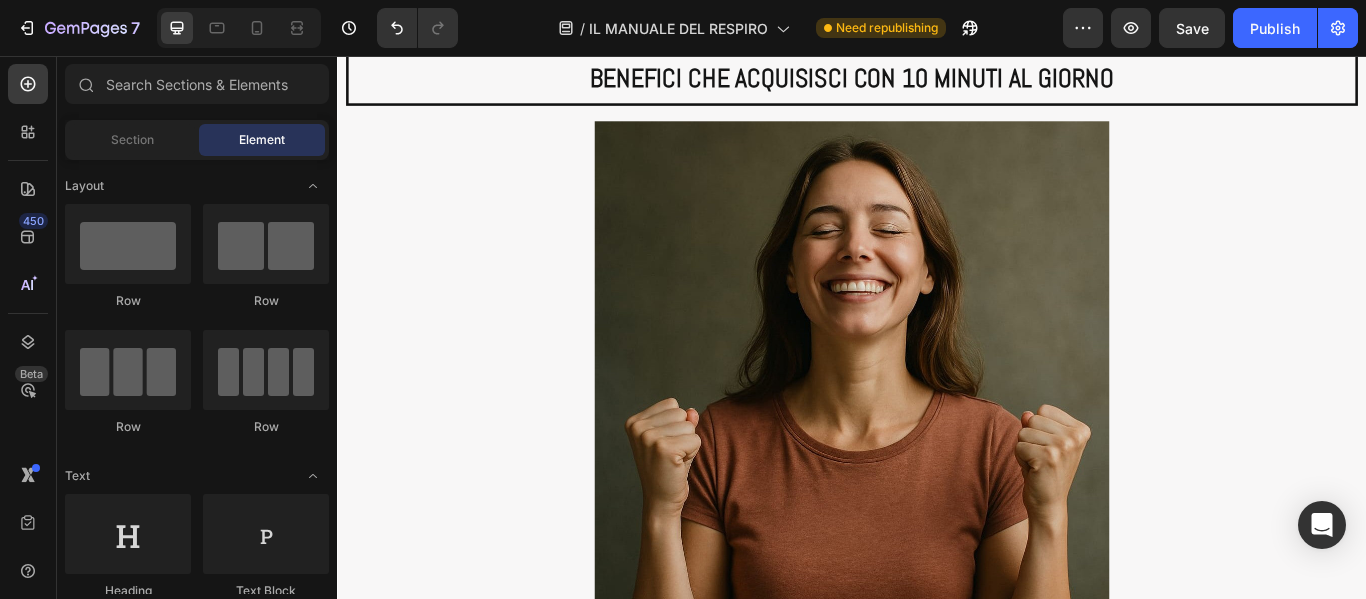 scroll, scrollTop: 8483, scrollLeft: 0, axis: vertical 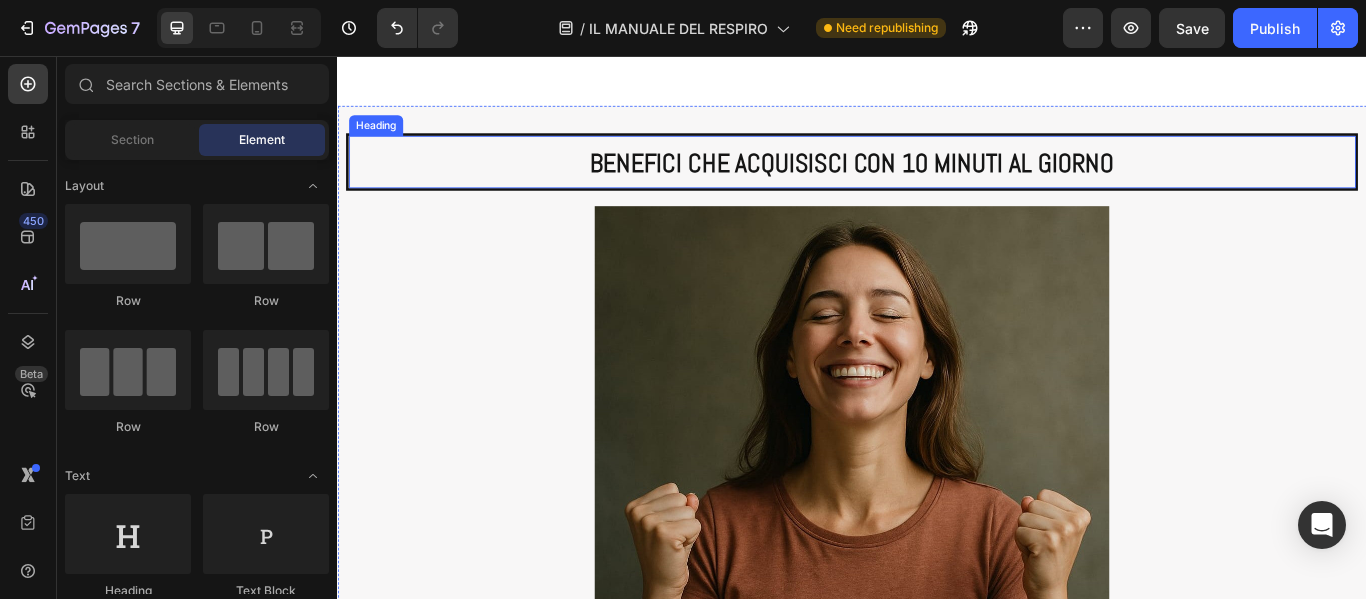 click on "BENEFICI CHE ACQUISISCI CON 10 MINUTI AL GIORNO" at bounding box center [937, 181] 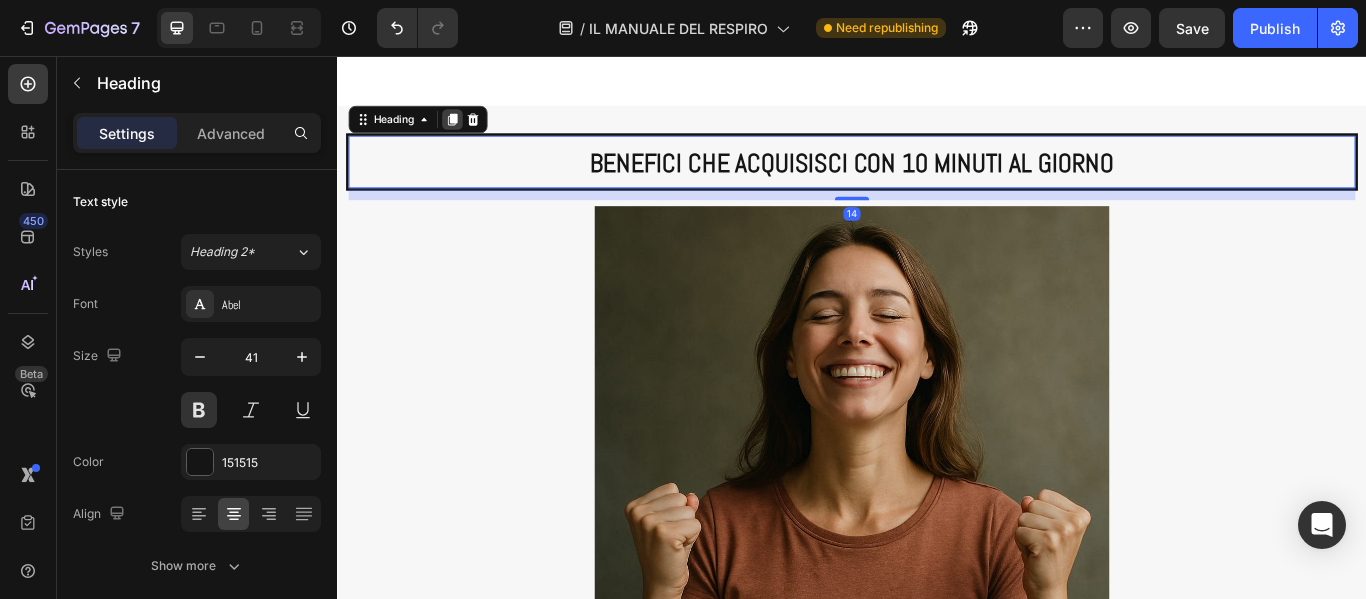 click 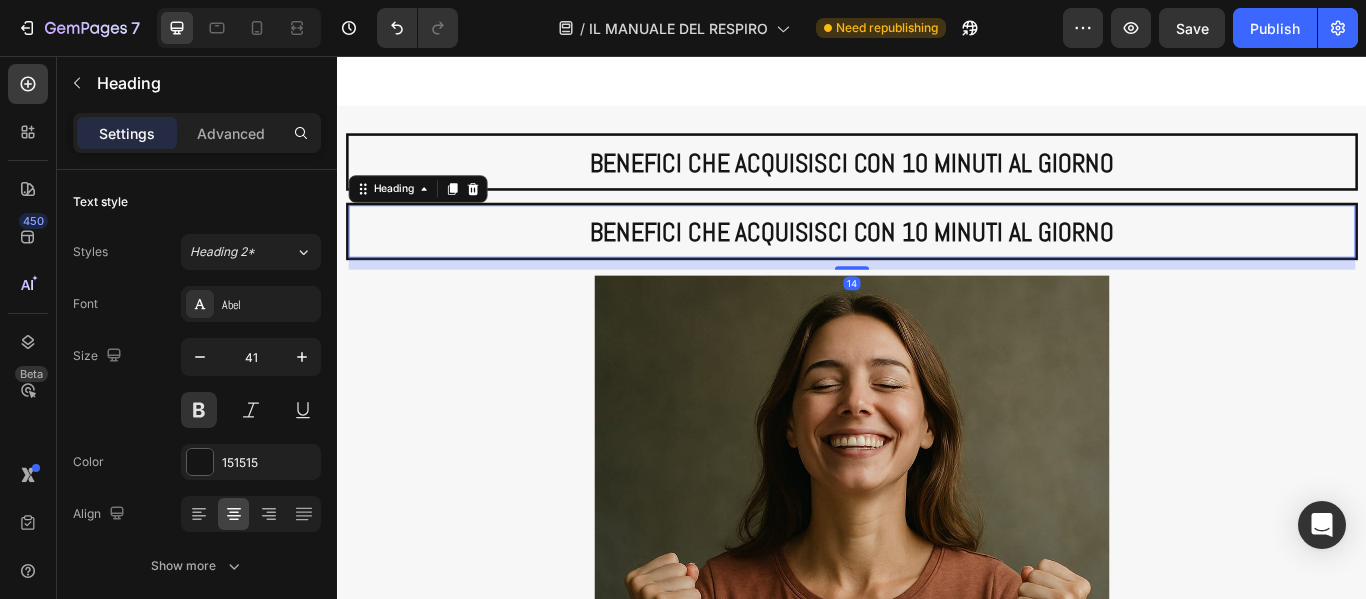click on "BENEFICI CHE ACQUISISCI CON 10 MINUTI AL GIORNO" at bounding box center [937, 260] 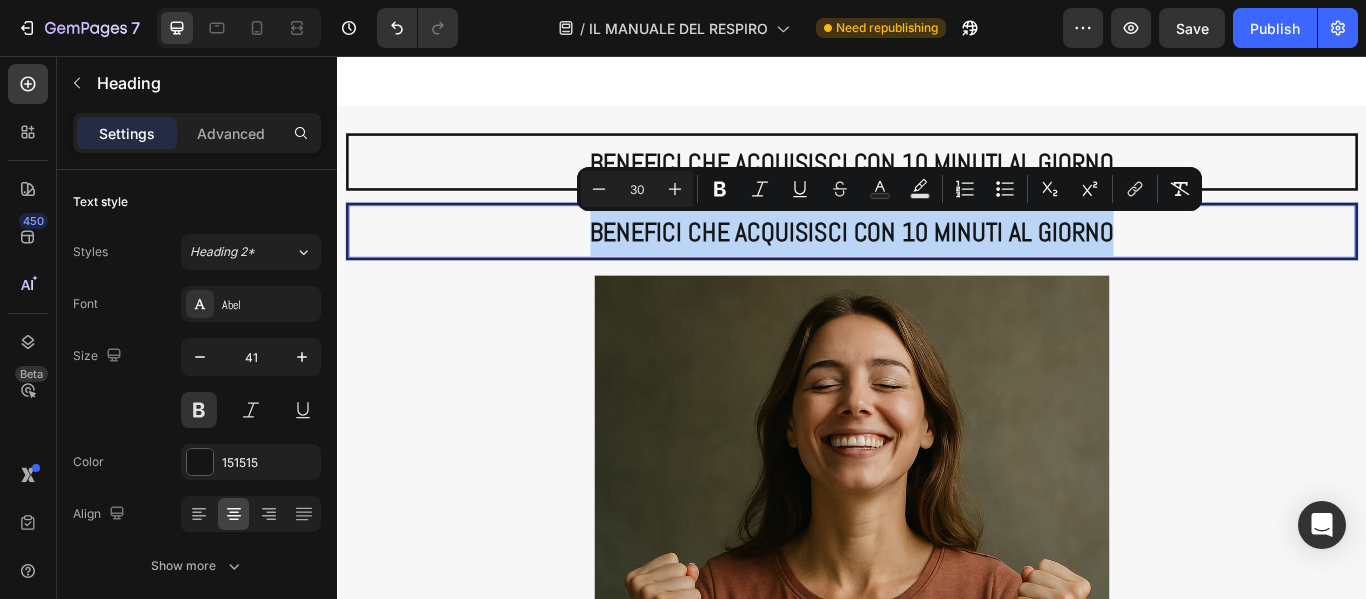 drag, startPoint x: 626, startPoint y: 248, endPoint x: 1265, endPoint y: 247, distance: 639.0008 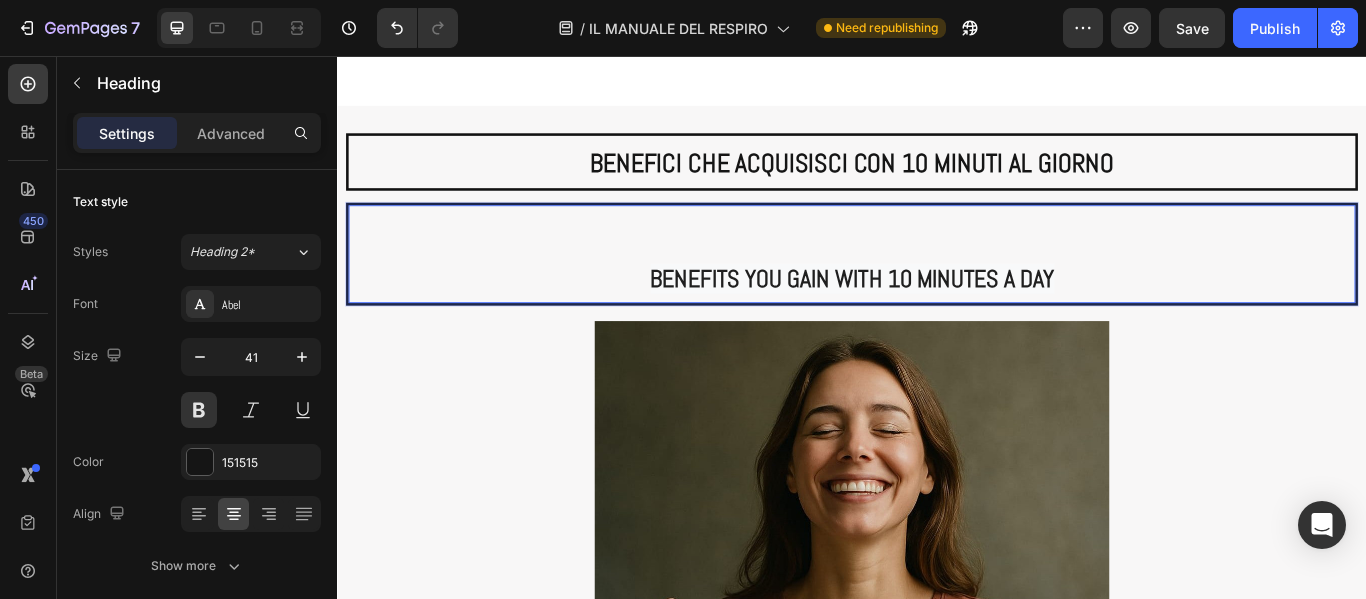click on "BENEFITS YOU GAIN WITH 10 MINUTES A DAY" at bounding box center [937, 315] 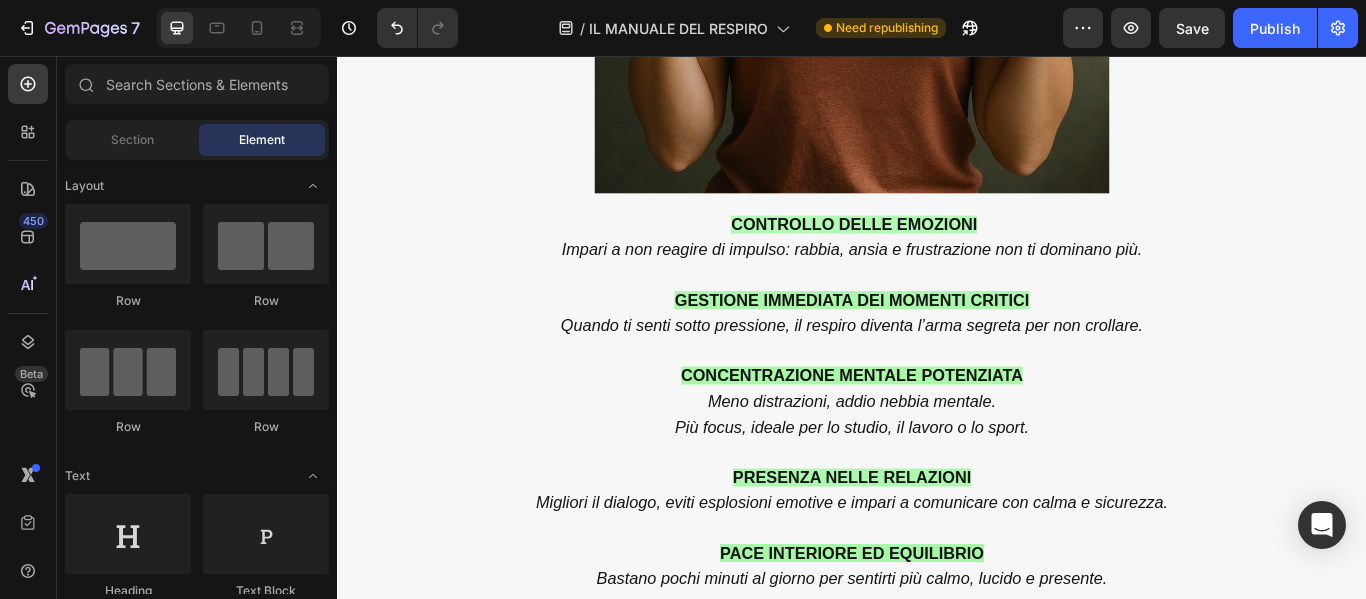 scroll, scrollTop: 9466, scrollLeft: 0, axis: vertical 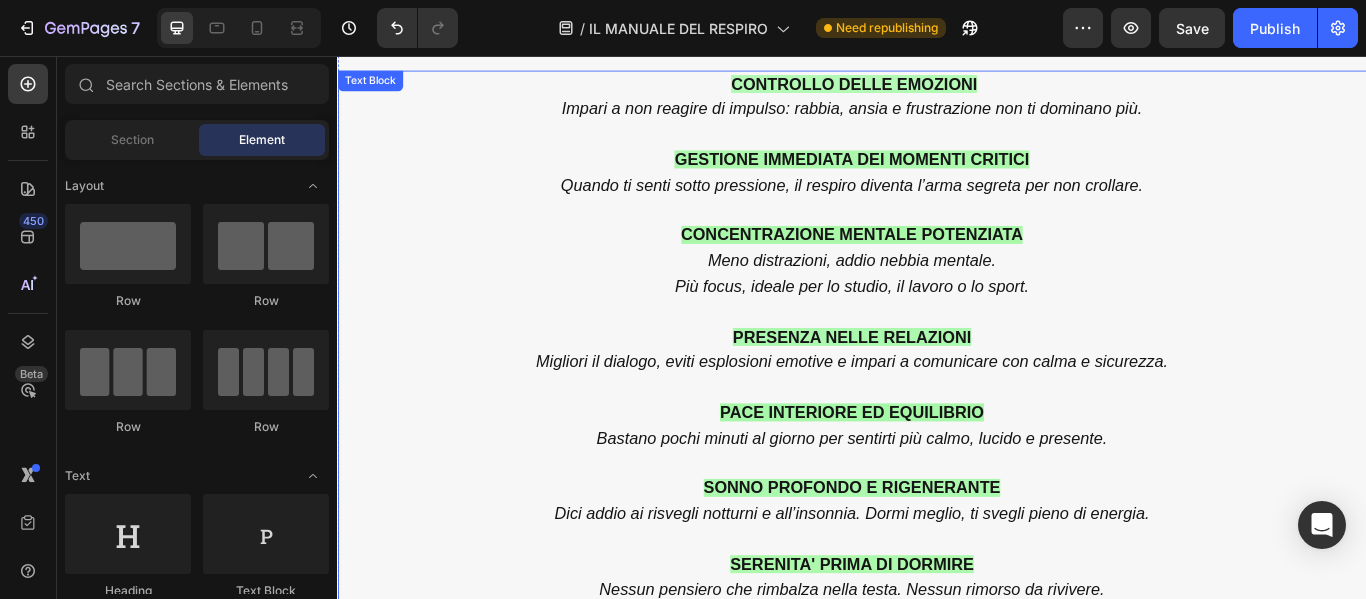 click on "CONTROLLO DELLE EMOZIONI Impari a non reagire di impulso: rabbia, ansia e frustrazione non ti dominano più." at bounding box center [937, 105] 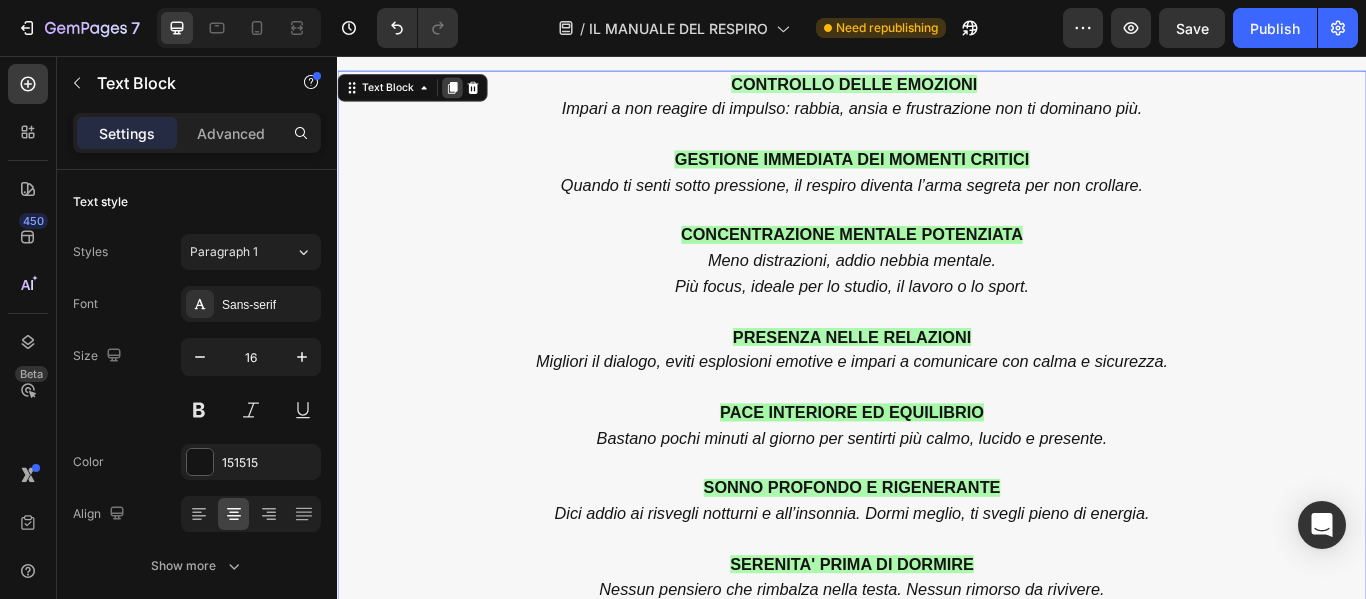 click at bounding box center (471, 93) 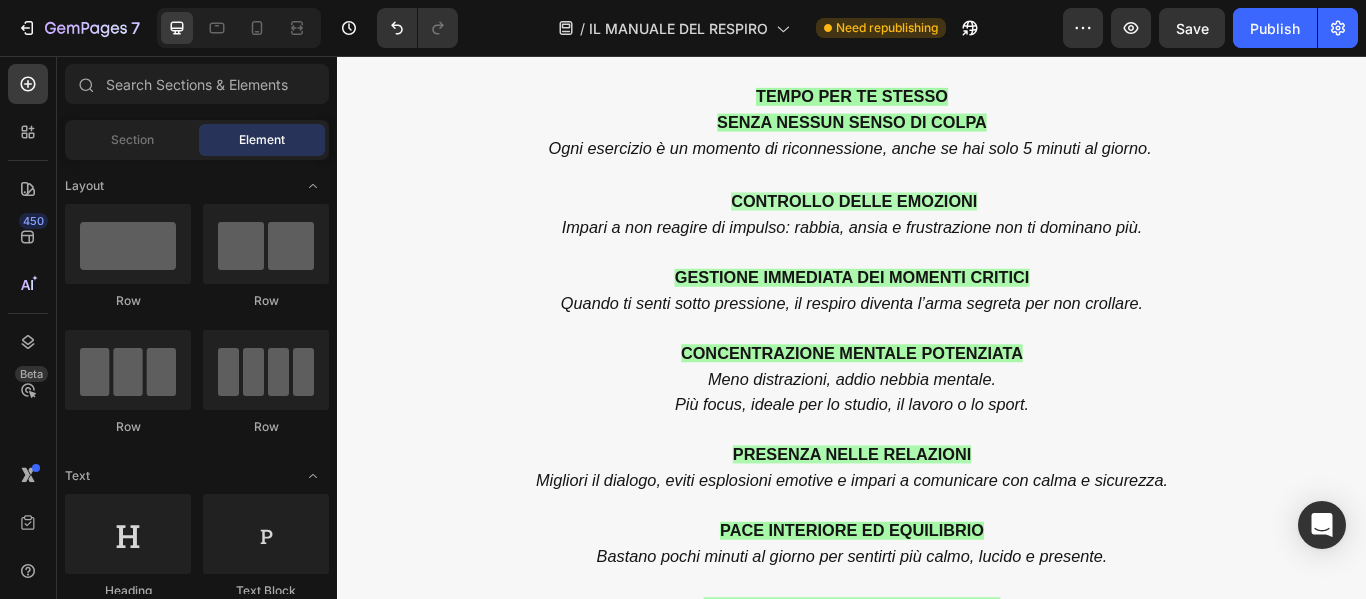 scroll, scrollTop: 10141, scrollLeft: 0, axis: vertical 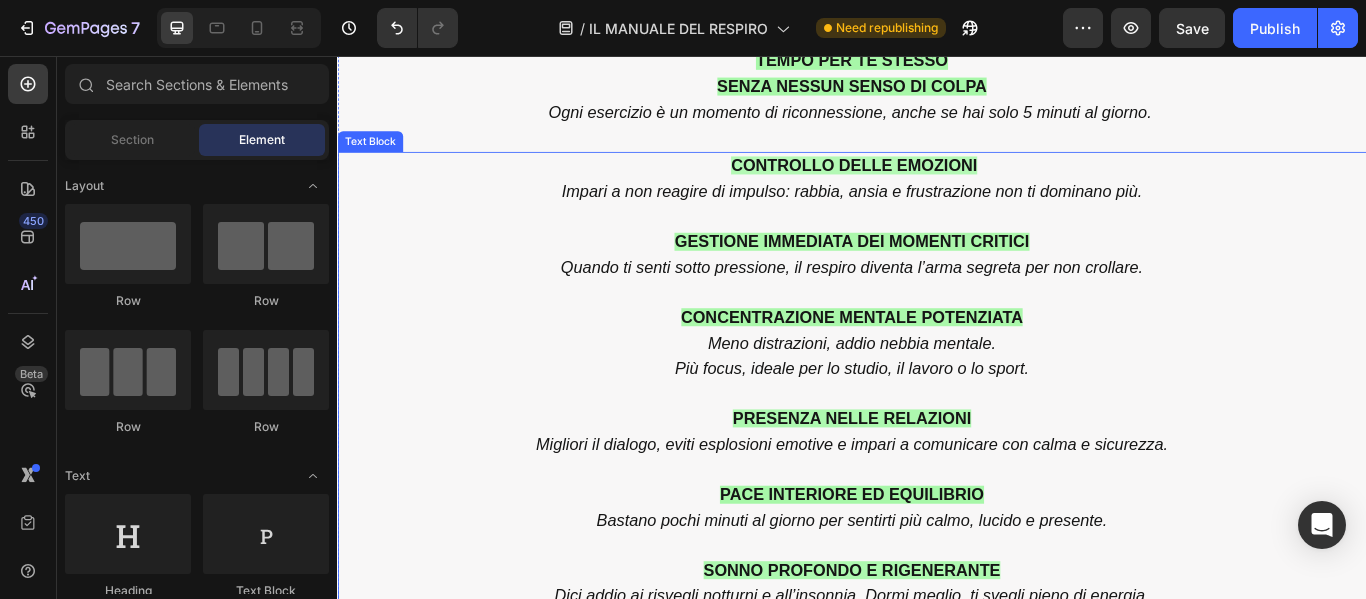 click at bounding box center (937, 244) 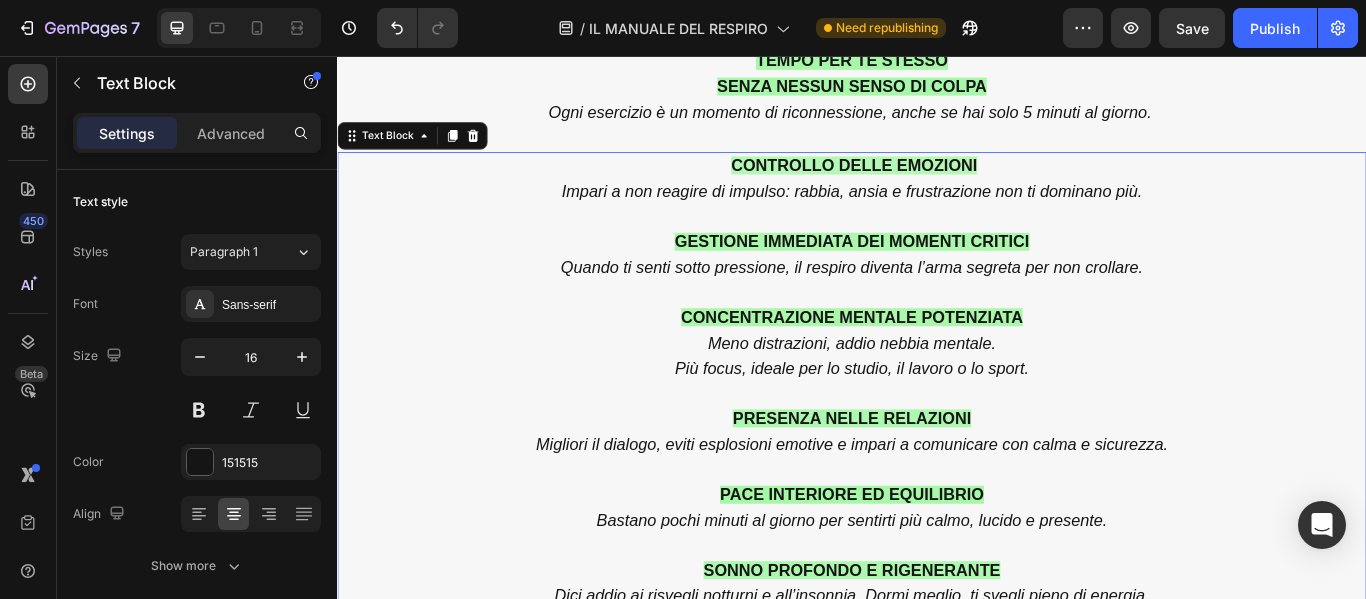 click on "CONTROLLO DELLE EMOZIONI" at bounding box center (939, 183) 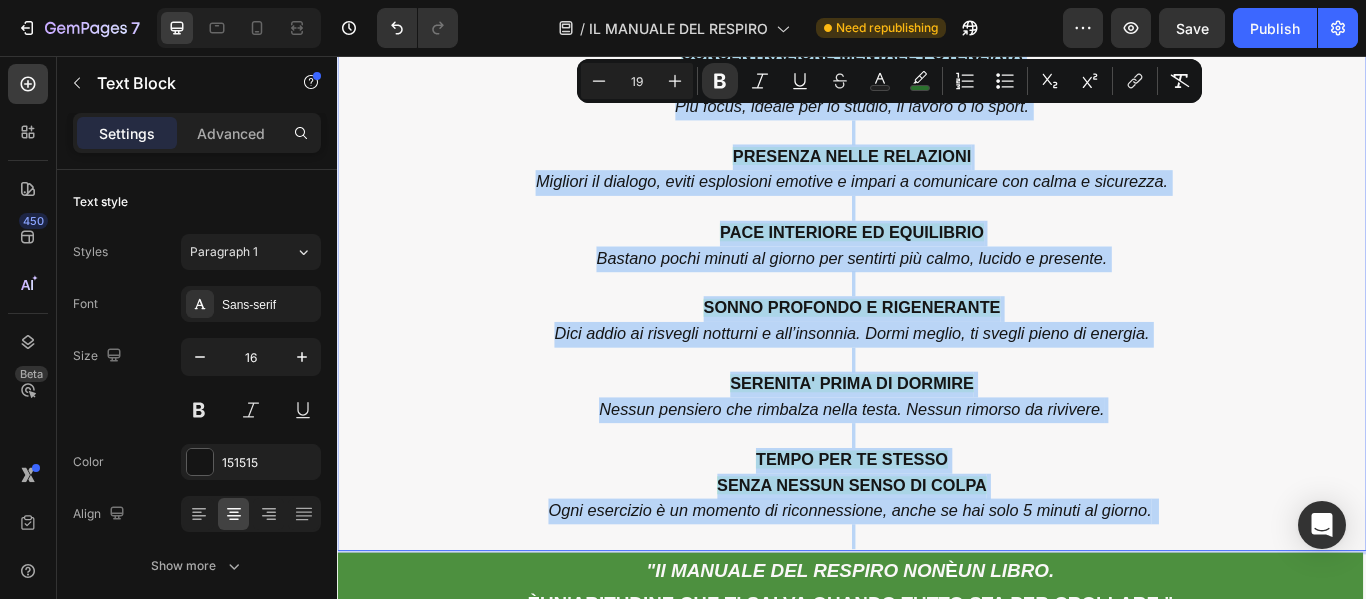 scroll, scrollTop: 10451, scrollLeft: 0, axis: vertical 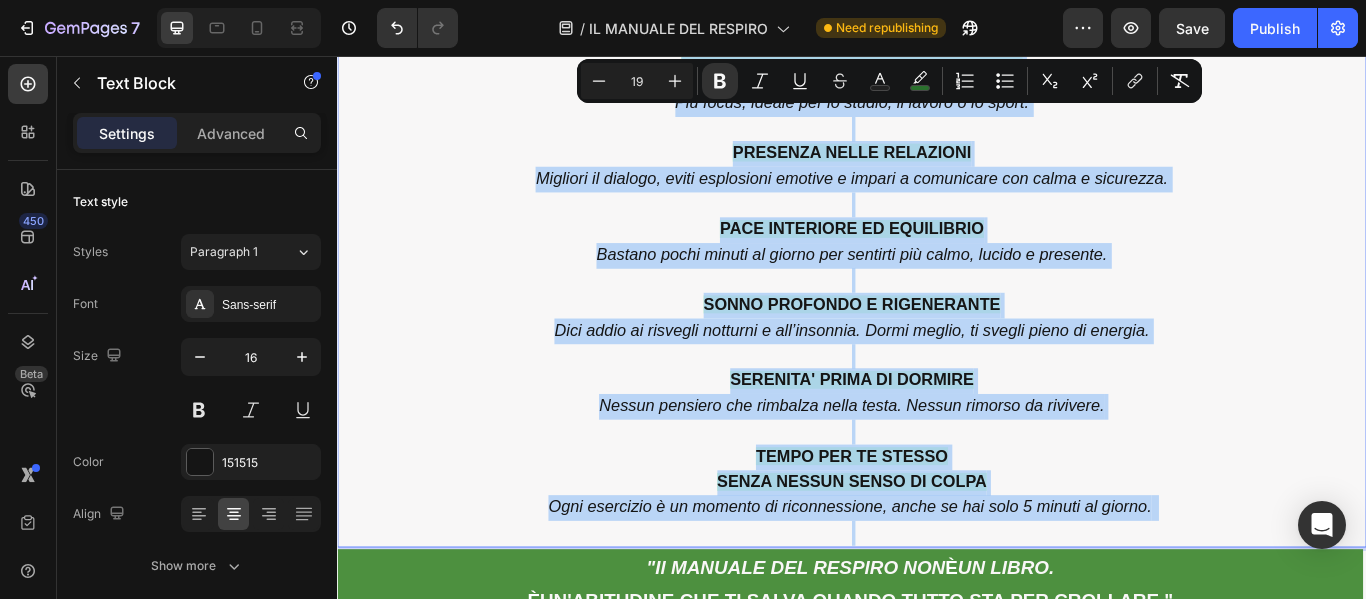 drag, startPoint x: 791, startPoint y: 184, endPoint x: 1297, endPoint y: 606, distance: 658.8778 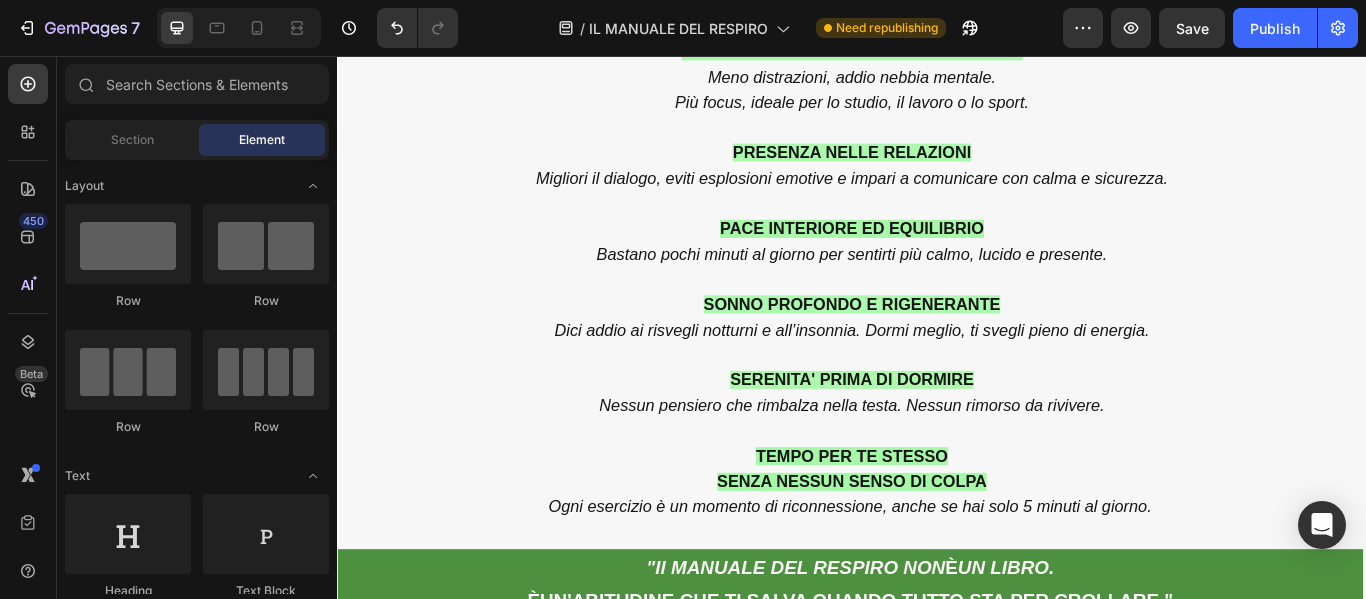 scroll, scrollTop: 10154, scrollLeft: 0, axis: vertical 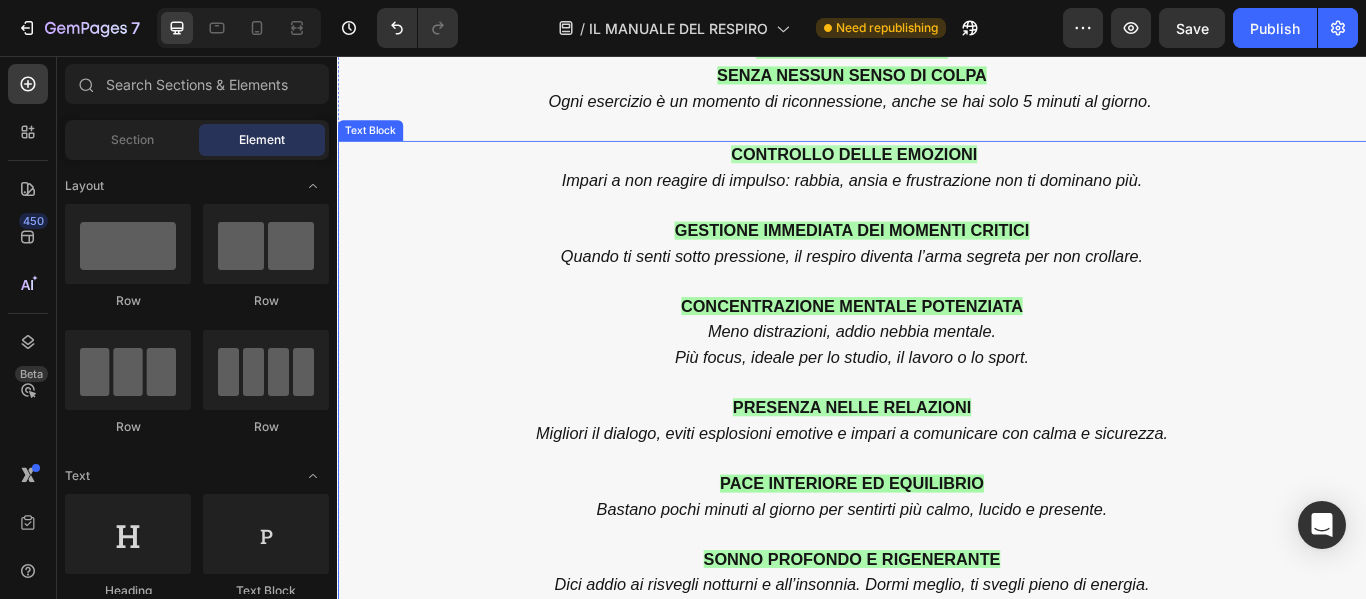click on "PRESENZA NELLE RELAZIONI" at bounding box center (937, 465) 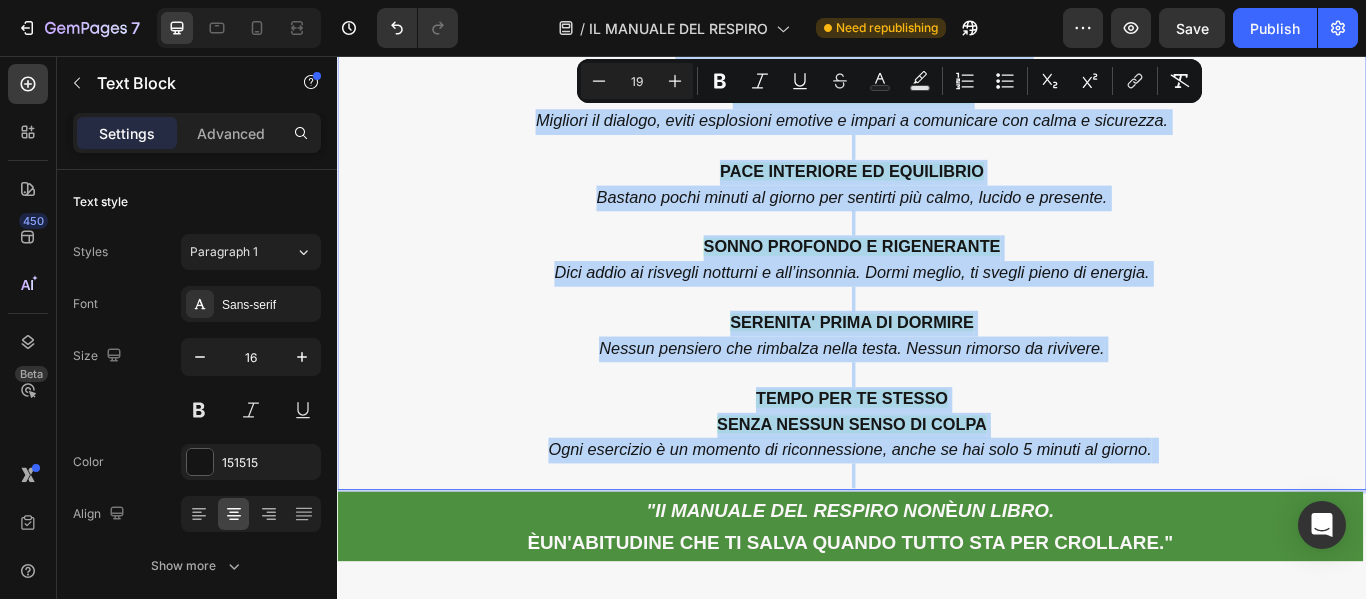 scroll, scrollTop: 10536, scrollLeft: 0, axis: vertical 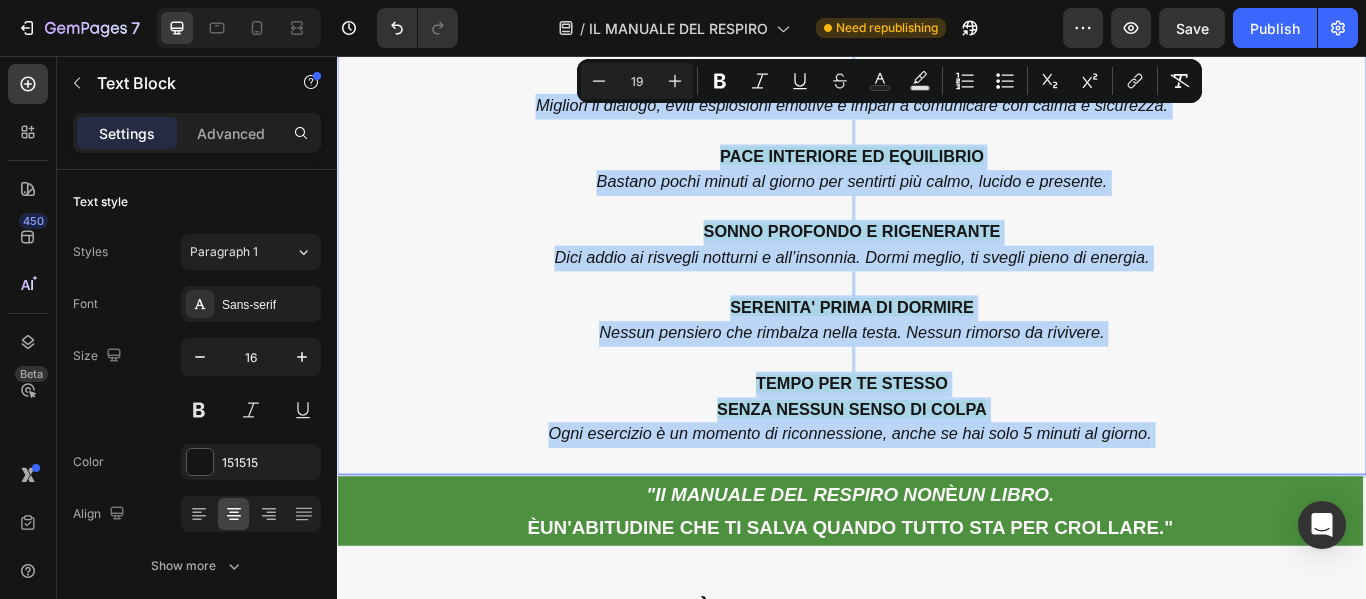 drag, startPoint x: 764, startPoint y: 165, endPoint x: 1317, endPoint y: 503, distance: 648.1149 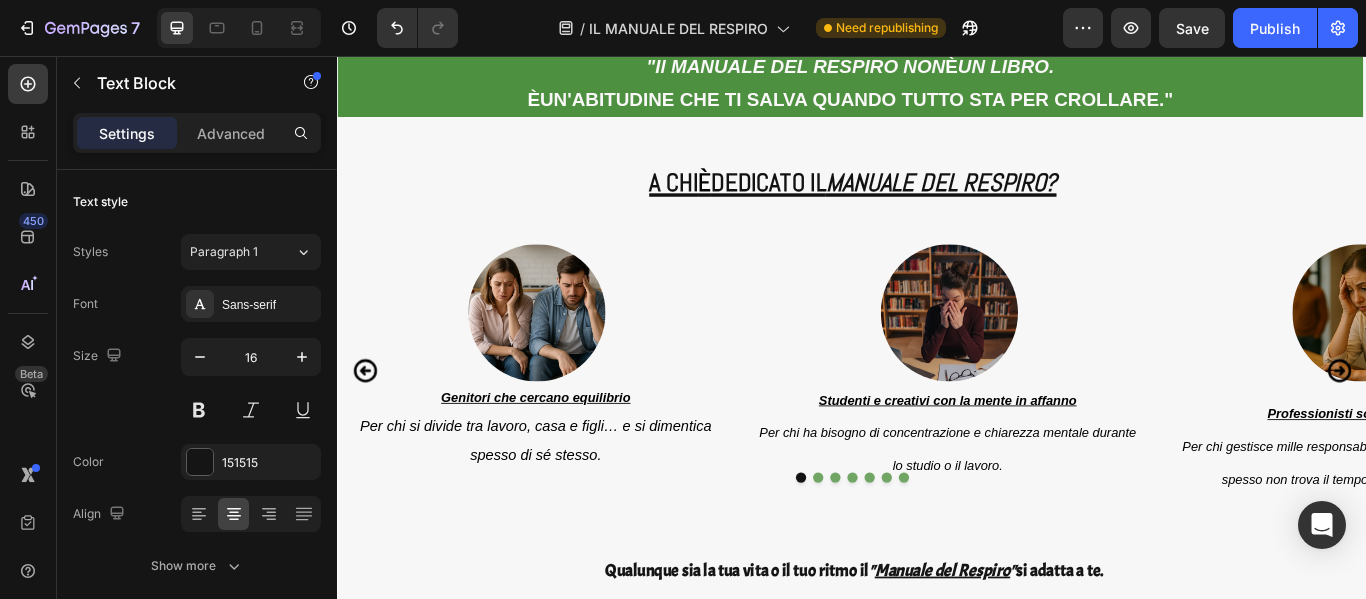 scroll, scrollTop: 10447, scrollLeft: 0, axis: vertical 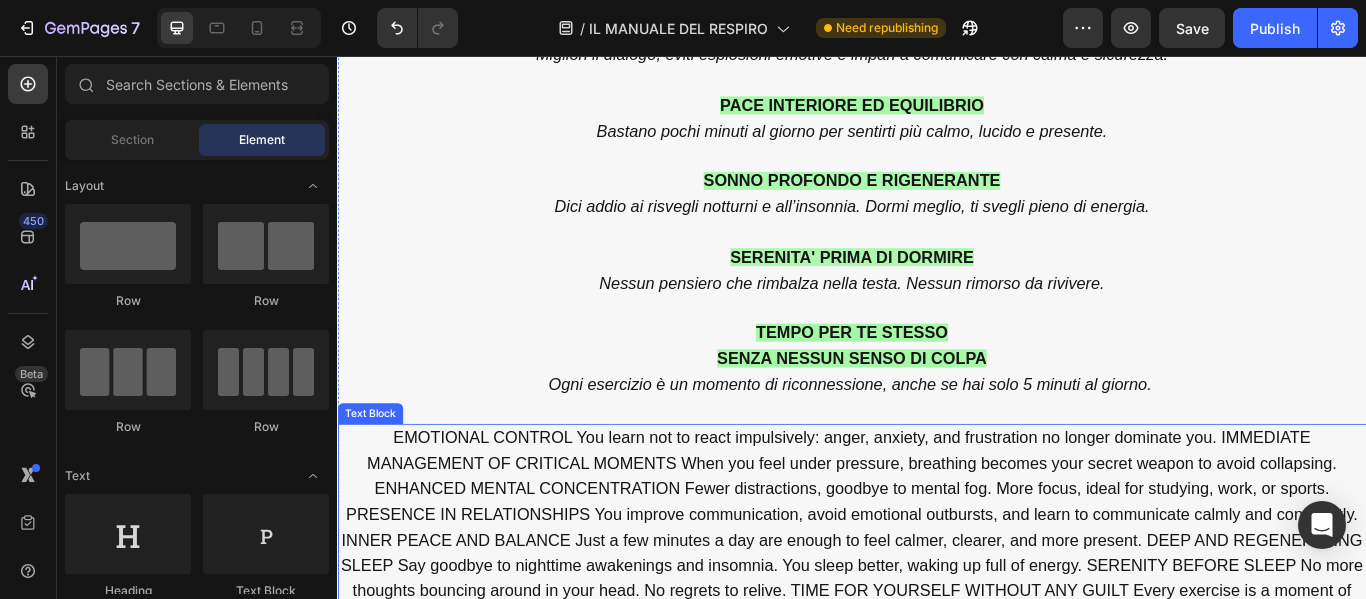 click on "EMOTIONAL CONTROL
You learn not to react impulsively: anger, anxiety, and frustration no longer dominate you.
IMMEDIATE MANAGEMENT OF CRITICAL MOMENTS
When you feel under pressure, breathing becomes your secret weapon to avoid collapsing.
ENHANCED MENTAL CONCENTRATION
Fewer distractions, goodbye to mental fog.
More focus, ideal for studying, work, or sports.
PRESENCE IN RELATIONSHIPS
You improve communication, avoid emotional outbursts, and learn to communicate calmly and confidently.
INNER PEACE AND BALANCE
Just a few minutes a day are enough to feel calmer, clearer, and more present.
DEEP AND REGENERATING SLEEP
Say goodbye to nighttime awakenings and insomnia. You sleep better, waking up full of energy.
SERENITY BEFORE SLEEP
No more thoughts bouncing around in your head. No regrets to relive.
TIME FOR YOURSELF
WITHOUT ANY GUILT
Every exercise is a moment of reconnection, even if you only have 5 minutes a day." at bounding box center (937, 605) 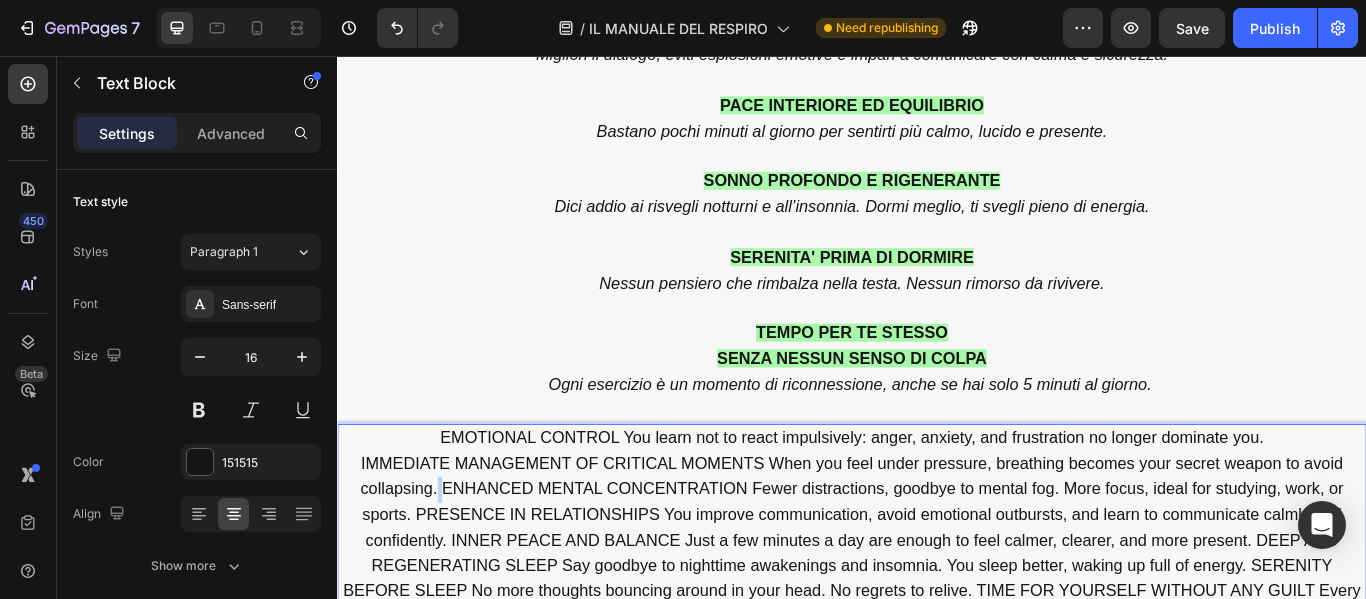 click on "IMMEDIATE MANAGEMENT OF CRITICAL MOMENTS When you feel under pressure, breathing becomes your secret weapon to avoid collapsing. ENHANCED MENTAL CONCENTRATION Fewer distractions, goodbye to mental fog. More focus, ideal for studying, work, or sports. PRESENCE IN RELATIONSHIPS You improve communication, avoid emotional outbursts, and learn to communicate calmly and confidently. INNER PEACE AND BALANCE Just a few minutes a day are enough to feel calmer, clearer, and more present. DEEP AND REGENERATING SLEEP Say goodbye to nighttime awakenings and insomnia. You sleep better, waking up full of energy. SERENITY BEFORE SLEEP No more thoughts bouncing around in your head. No regrets to relive. TIME FOR YOURSELF WITHOUT ANY GUILT Every exercise is a moment of reconnection, even if you only have 5 minutes a day." at bounding box center (937, 620) 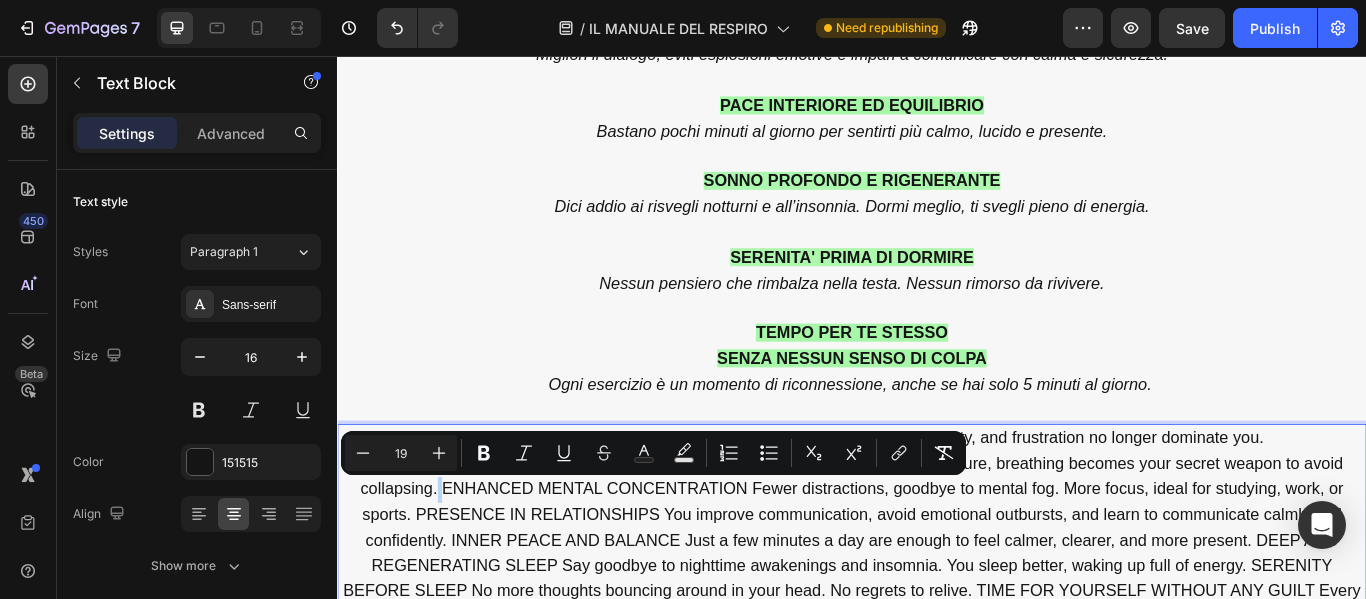click on "IMMEDIATE MANAGEMENT OF CRITICAL MOMENTS When you feel under pressure, breathing becomes your secret weapon to avoid collapsing. ENHANCED MENTAL CONCENTRATION Fewer distractions, goodbye to mental fog. More focus, ideal for studying, work, or sports. PRESENCE IN RELATIONSHIPS You improve communication, avoid emotional outbursts, and learn to communicate calmly and confidently. INNER PEACE AND BALANCE Just a few minutes a day are enough to feel calmer, clearer, and more present. DEEP AND REGENERATING SLEEP Say goodbye to nighttime awakenings and insomnia. You sleep better, waking up full of energy. SERENITY BEFORE SLEEP No more thoughts bouncing around in your head. No regrets to relive. TIME FOR YOURSELF WITHOUT ANY GUILT Every exercise is a moment of reconnection, even if you only have 5 minutes a day." at bounding box center (937, 620) 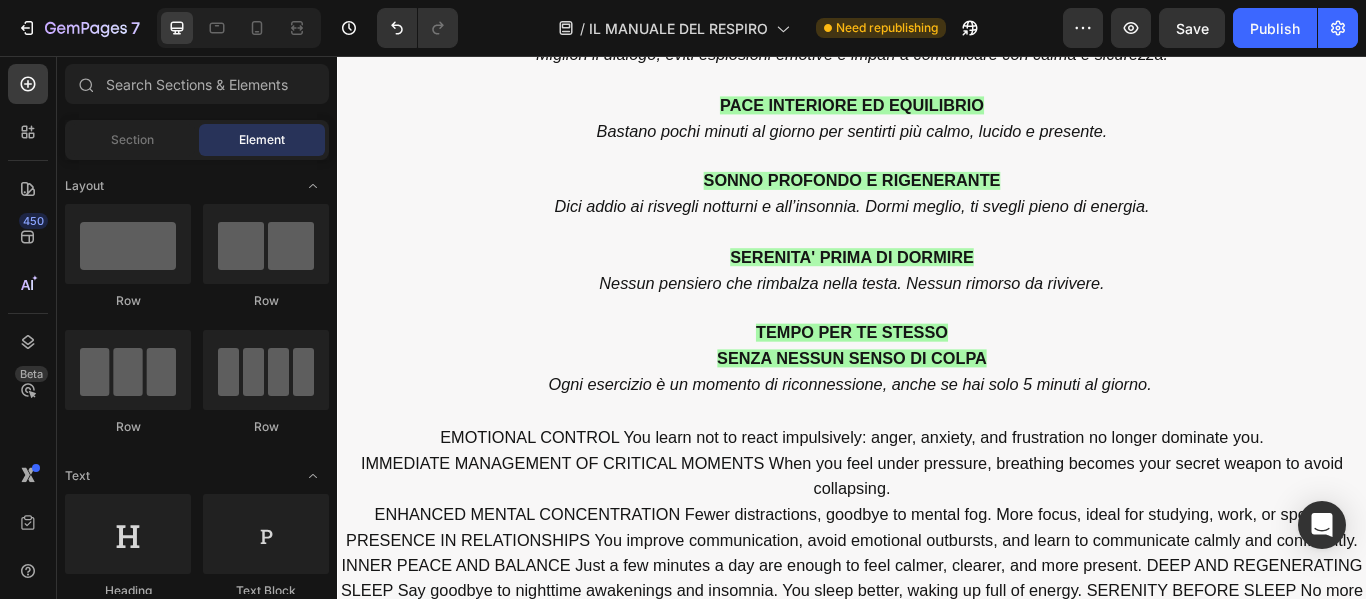 scroll, scrollTop: 9949, scrollLeft: 0, axis: vertical 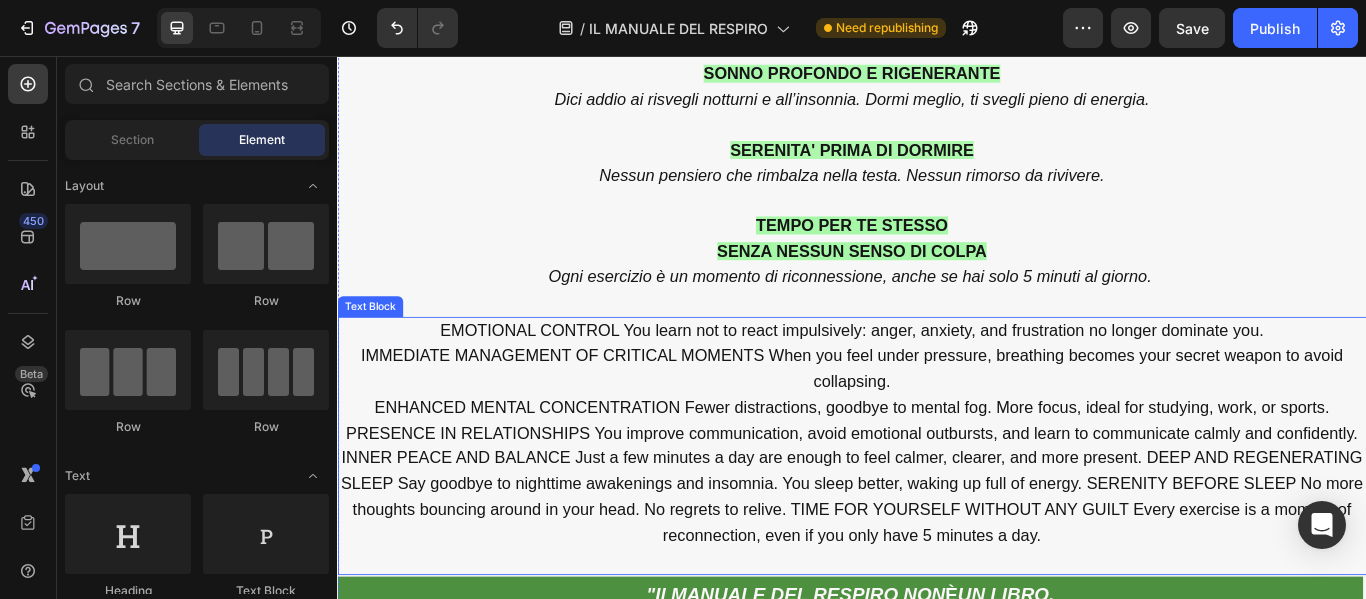 click on "IMMEDIATE MANAGEMENT OF CRITICAL MOMENTS When you feel under pressure, breathing becomes your secret weapon to avoid collapsing." at bounding box center [937, 422] 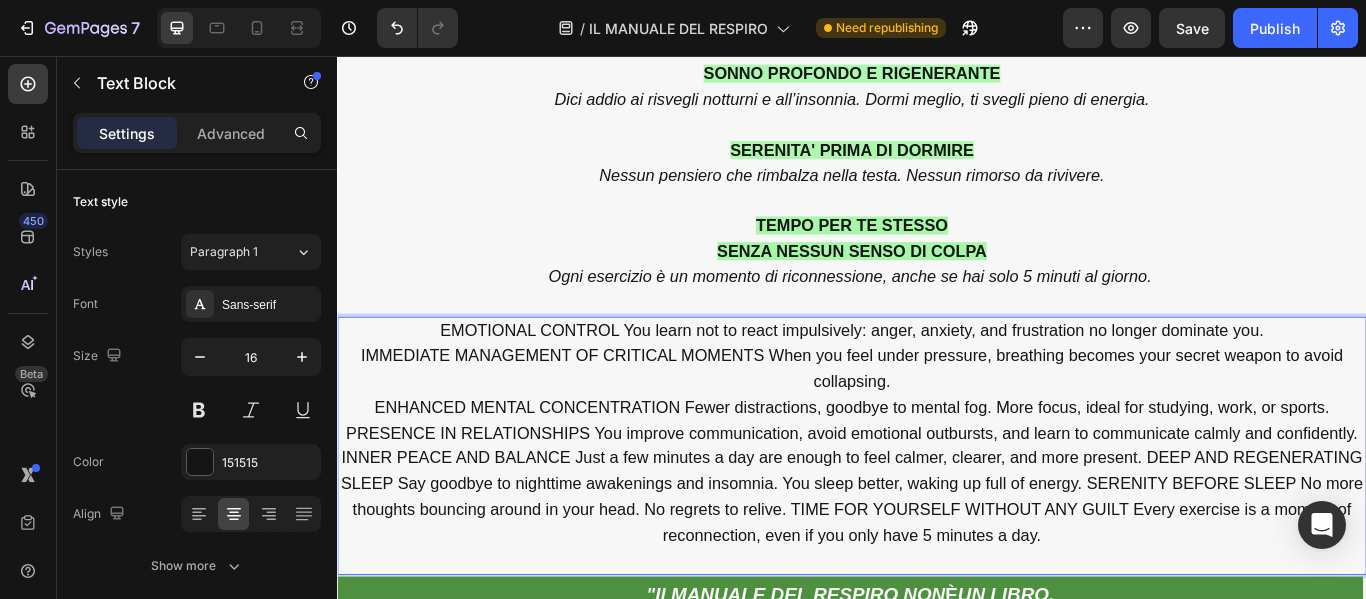 click on "ENHANCED MENTAL CONCENTRATION Fewer distractions, goodbye to mental fog. More focus, ideal for studying, work, or sports. PRESENCE IN RELATIONSHIPS You improve communication, avoid emotional outbursts, and learn to communicate calmly and confidently. INNER PEACE AND BALANCE Just a few minutes a day are enough to feel calmer, clearer, and more present. DEEP AND REGENERATING SLEEP Say goodbye to nighttime awakenings and insomnia. You sleep better, waking up full of energy. SERENITY BEFORE SLEEP No more thoughts bouncing around in your head. No regrets to relive. TIME FOR YOURSELF WITHOUT ANY GUILT Every exercise is a moment of reconnection, even if you only have 5 minutes a day." at bounding box center [937, 540] 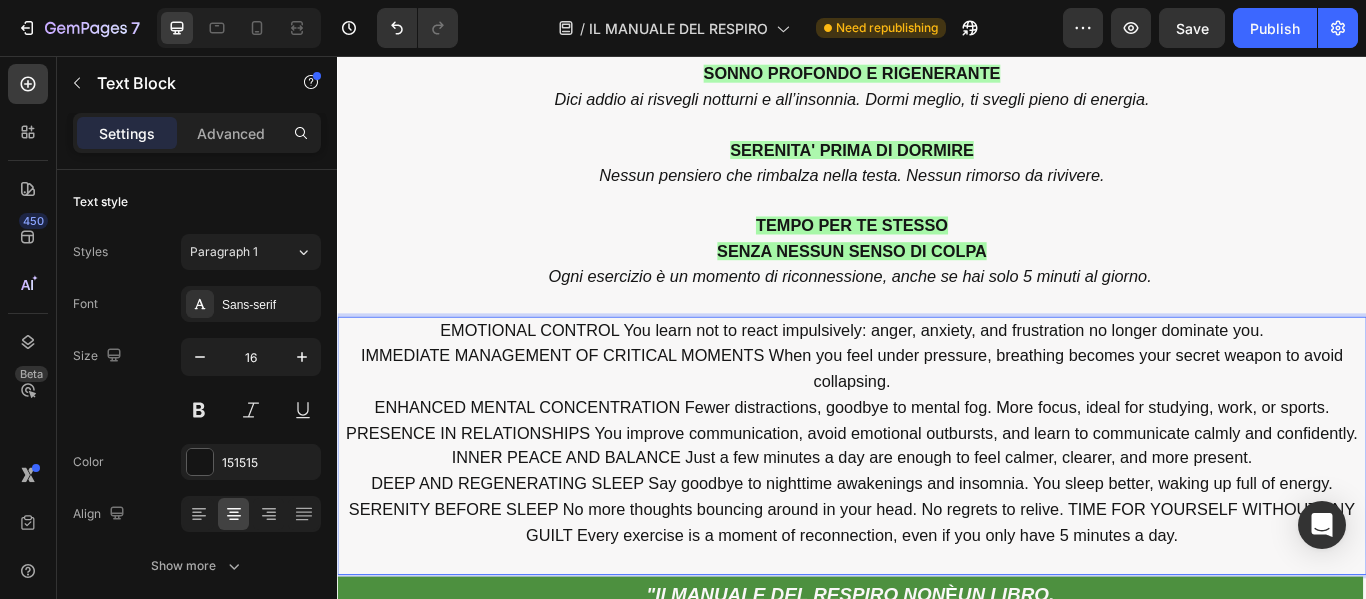 click on "DEEP AND REGENERATING SLEEP Say goodbye to nighttime awakenings and insomnia. You sleep better, waking up full of energy. SERENITY BEFORE SLEEP No more thoughts bouncing around in your head. No regrets to relive. TIME FOR YOURSELF WITHOUT ANY GUILT Every exercise is a moment of reconnection, even if you only have 5 minutes a day." at bounding box center (937, 584) 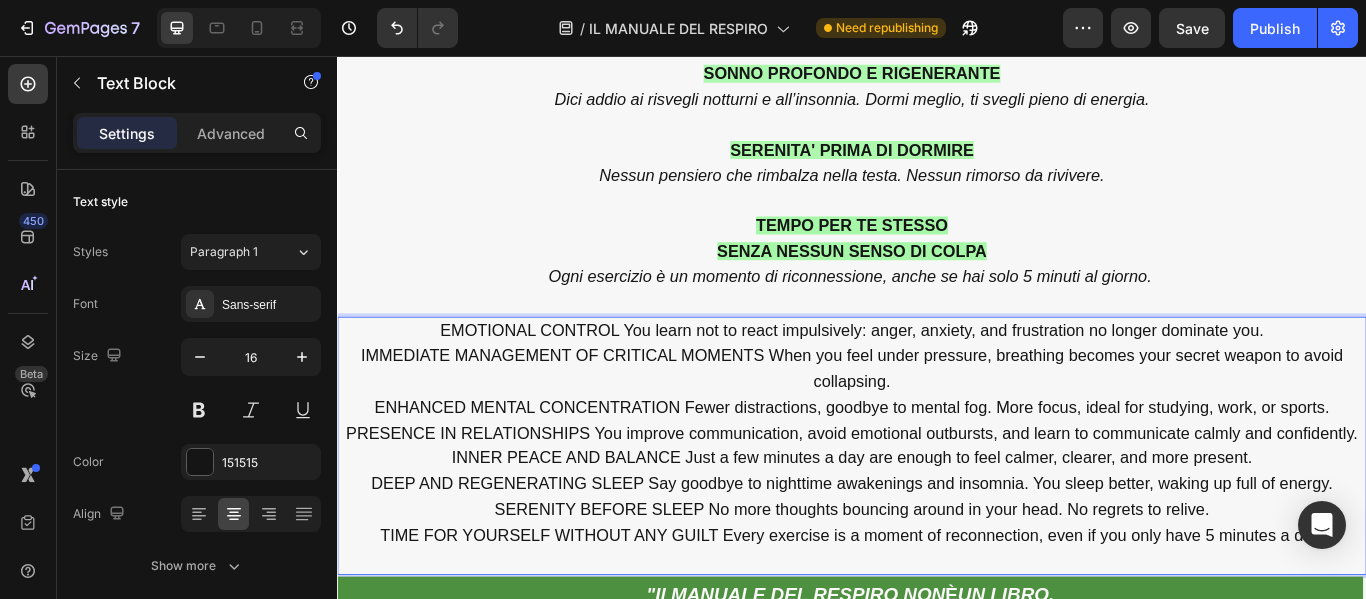 click on "EMOTIONAL CONTROL You learn not to react impulsively: anger, anxiety, and frustration no longer dominate you." at bounding box center [937, 375] 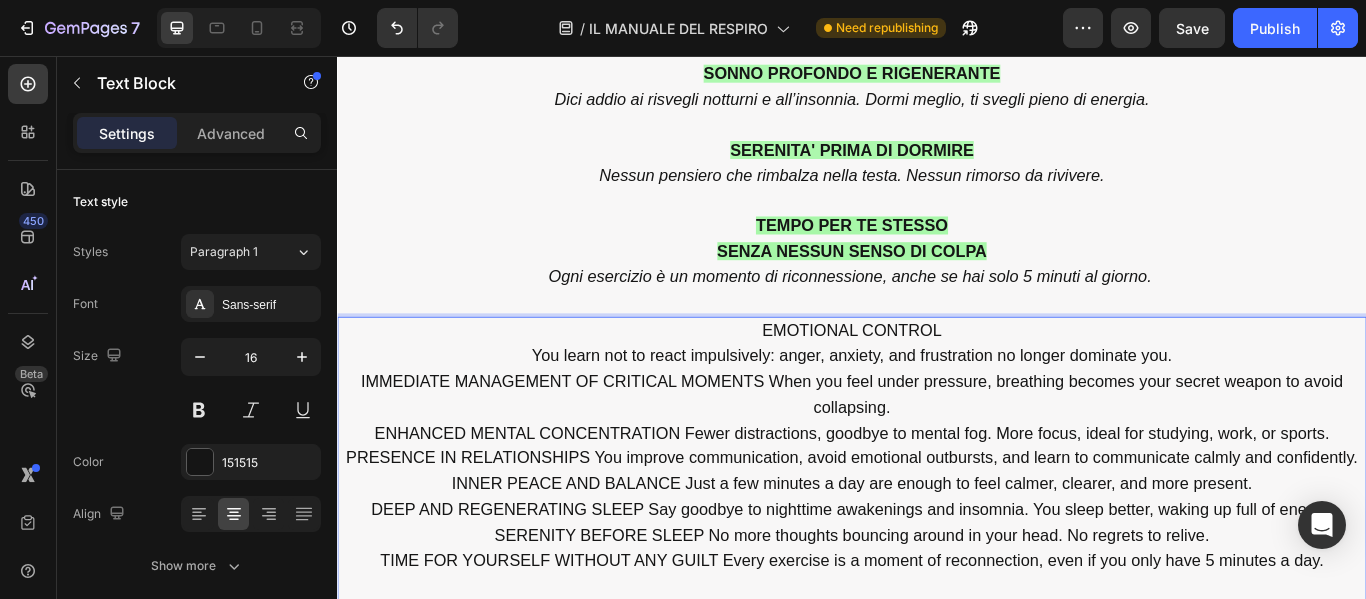 click on "IMMEDIATE MANAGEMENT OF CRITICAL MOMENTS When you feel under pressure, breathing becomes your secret weapon to avoid collapsing." at bounding box center [936, 450] 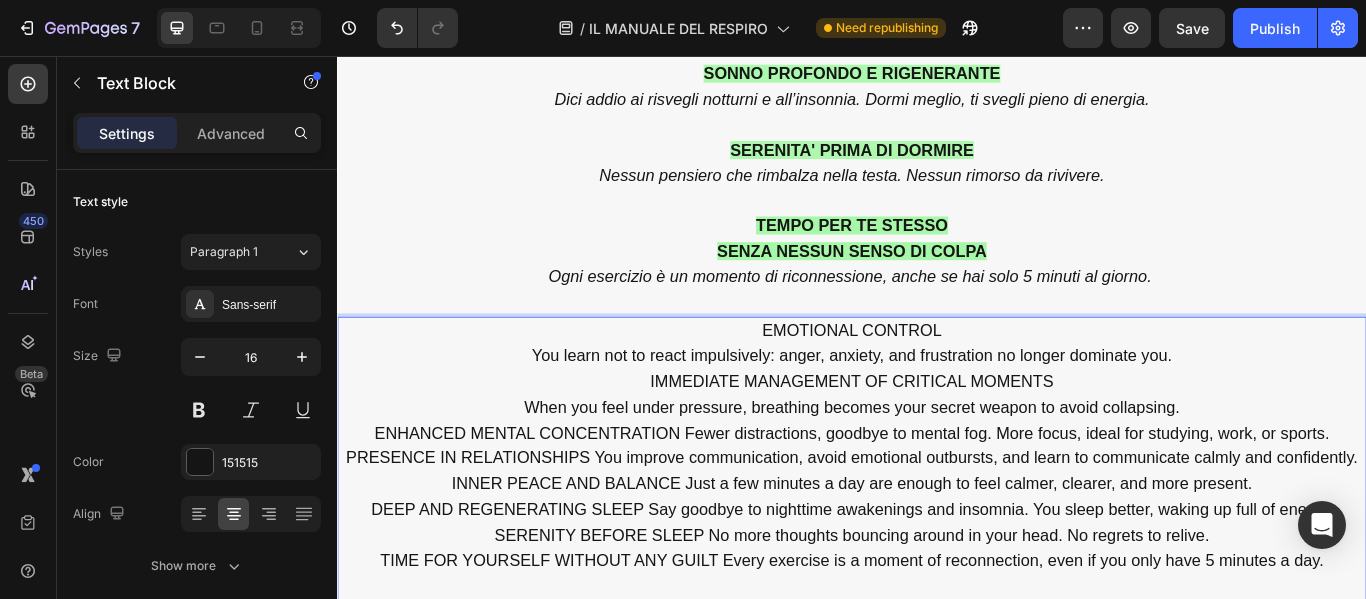 click on "ENHANCED MENTAL CONCENTRATION Fewer distractions, goodbye to mental fog. More focus, ideal for studying, work, or sports. PRESENCE IN RELATIONSHIPS You improve communication, avoid emotional outbursts, and learn to communicate calmly and confidently. INNER PEACE AND BALANCE Just a few minutes a day are enough to feel calmer, clearer, and more present." at bounding box center [937, 525] 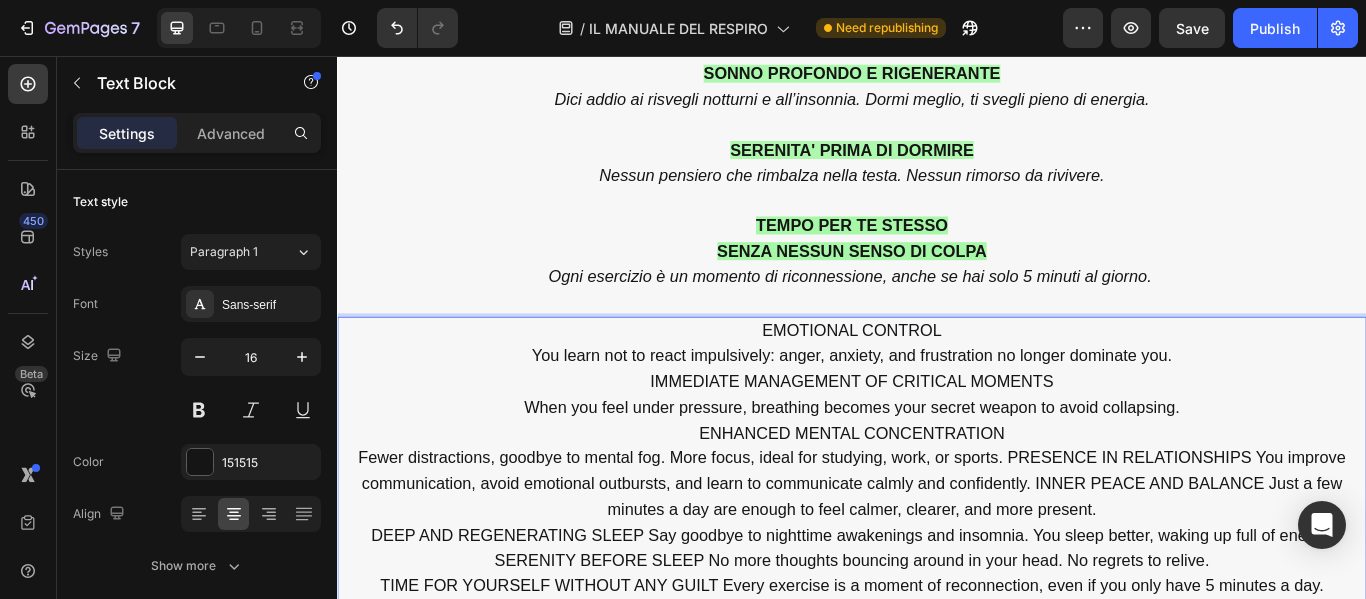 click on "Fewer distractions, goodbye to mental fog. More focus, ideal for studying, work, or sports. PRESENCE IN RELATIONSHIPS You improve communication, avoid emotional outbursts, and learn to communicate calmly and confidently. INNER PEACE AND BALANCE Just a few minutes a day are enough to feel calmer, clearer, and more present." at bounding box center [937, 554] 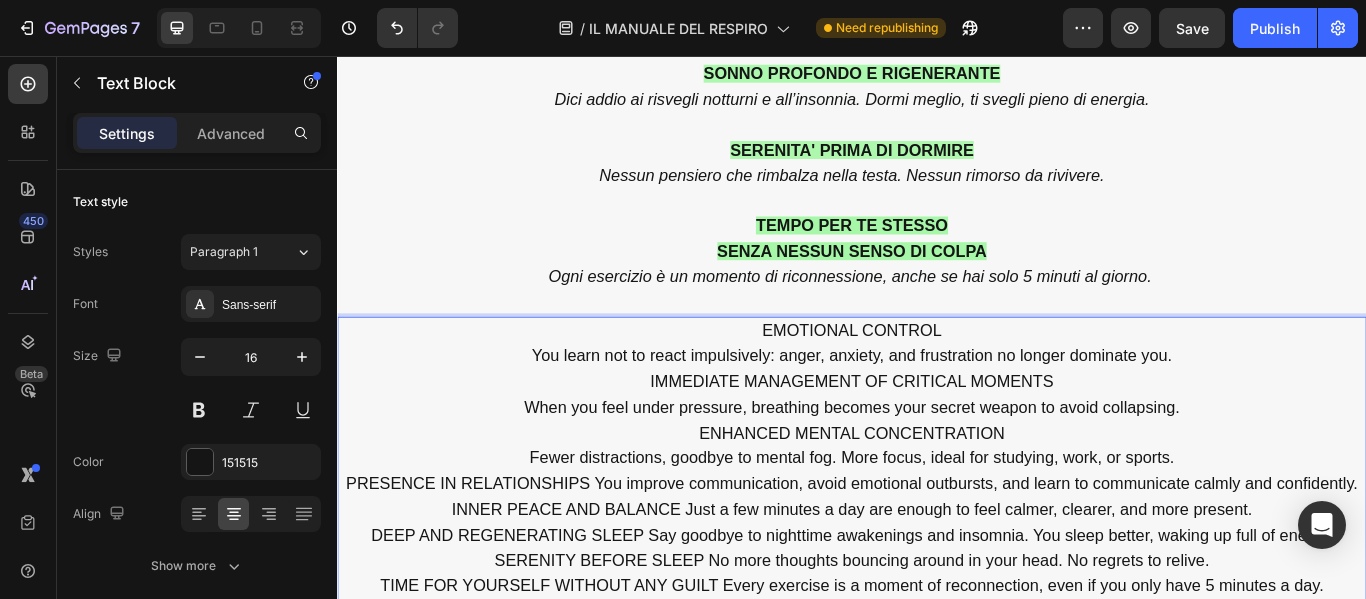 click on "PRESENCE IN RELATIONSHIPS You improve communication, avoid emotional outbursts, and learn to communicate calmly and confidently. INNER PEACE AND BALANCE Just a few minutes a day are enough to feel calmer, clearer, and more present." at bounding box center (937, 569) 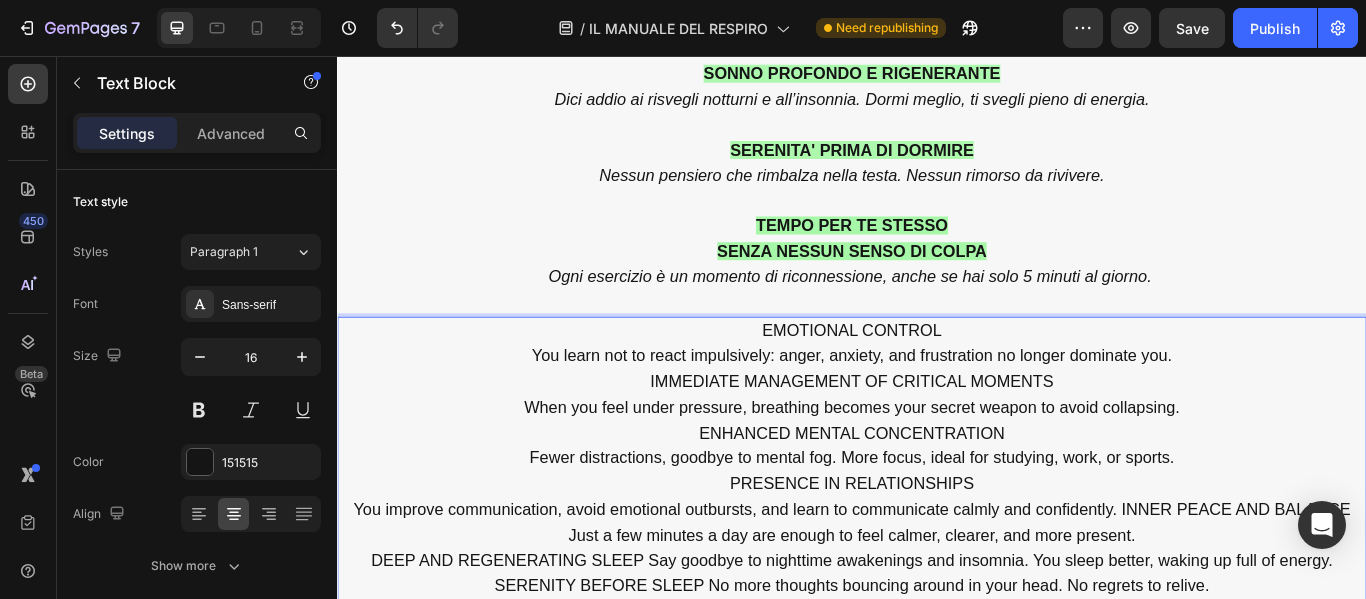 click on "You improve communication, avoid emotional outbursts, and learn to communicate calmly and confidently. INNER PEACE AND BALANCE Just a few minutes a day are enough to feel calmer, clearer, and more present." at bounding box center [937, 599] 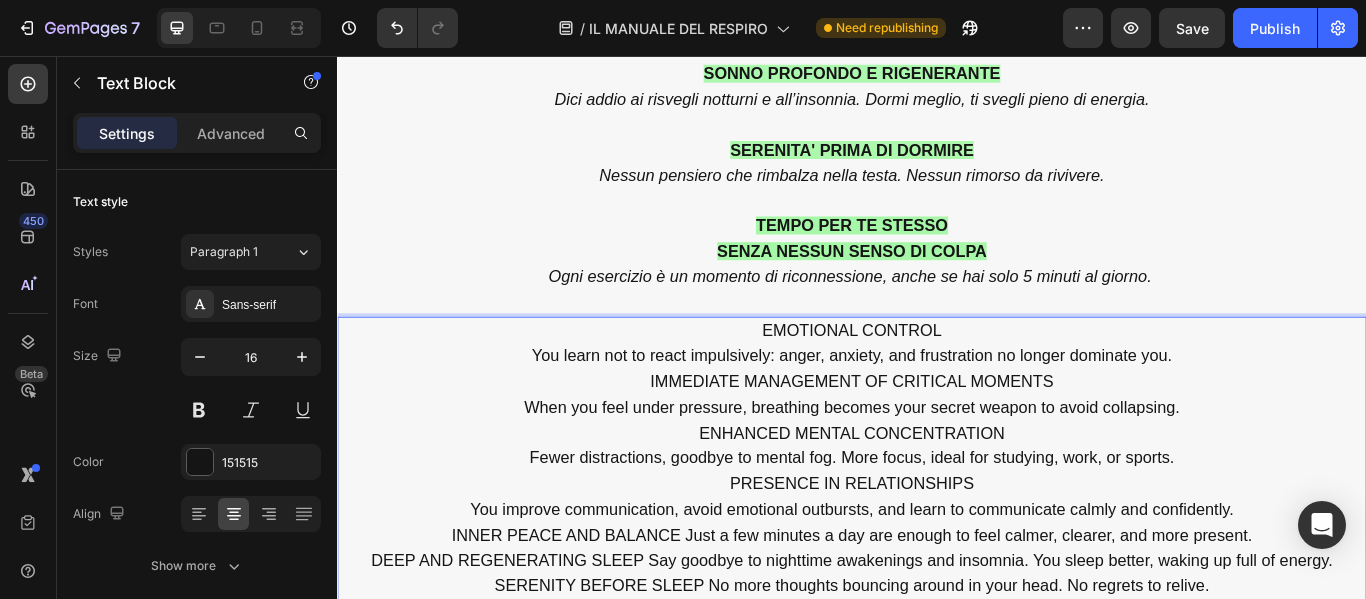 click on "INNER PEACE AND BALANCE Just a few minutes a day are enough to feel calmer, clearer, and more present." at bounding box center (937, 614) 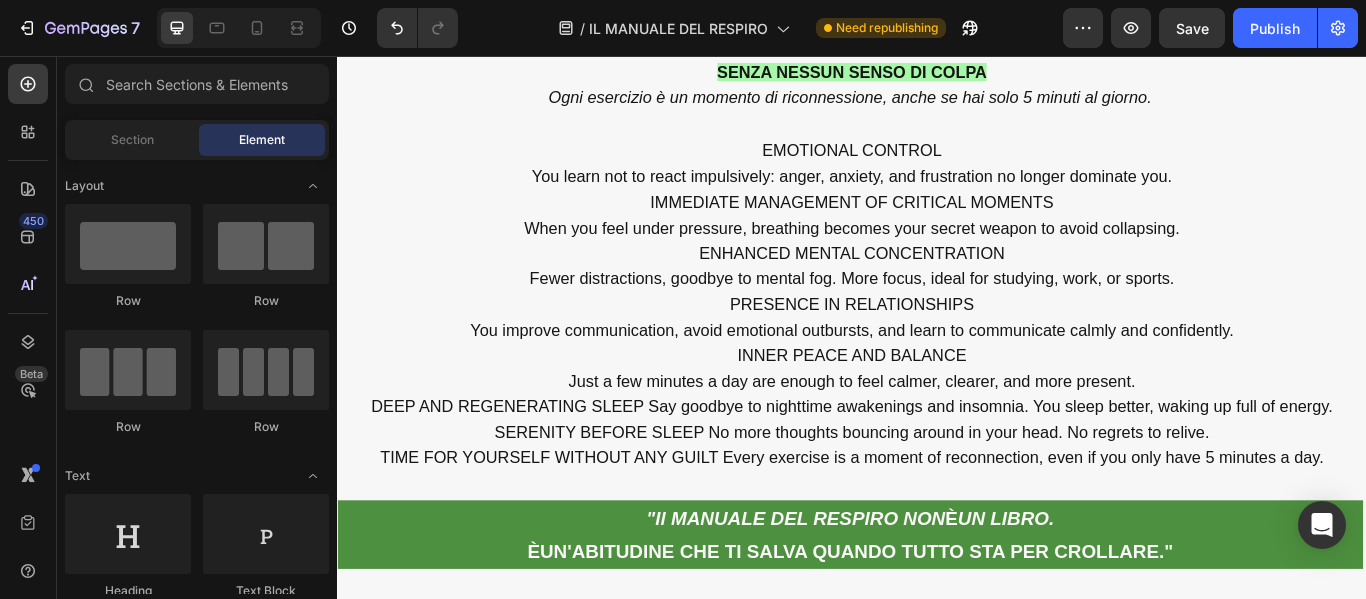 scroll, scrollTop: 10200, scrollLeft: 0, axis: vertical 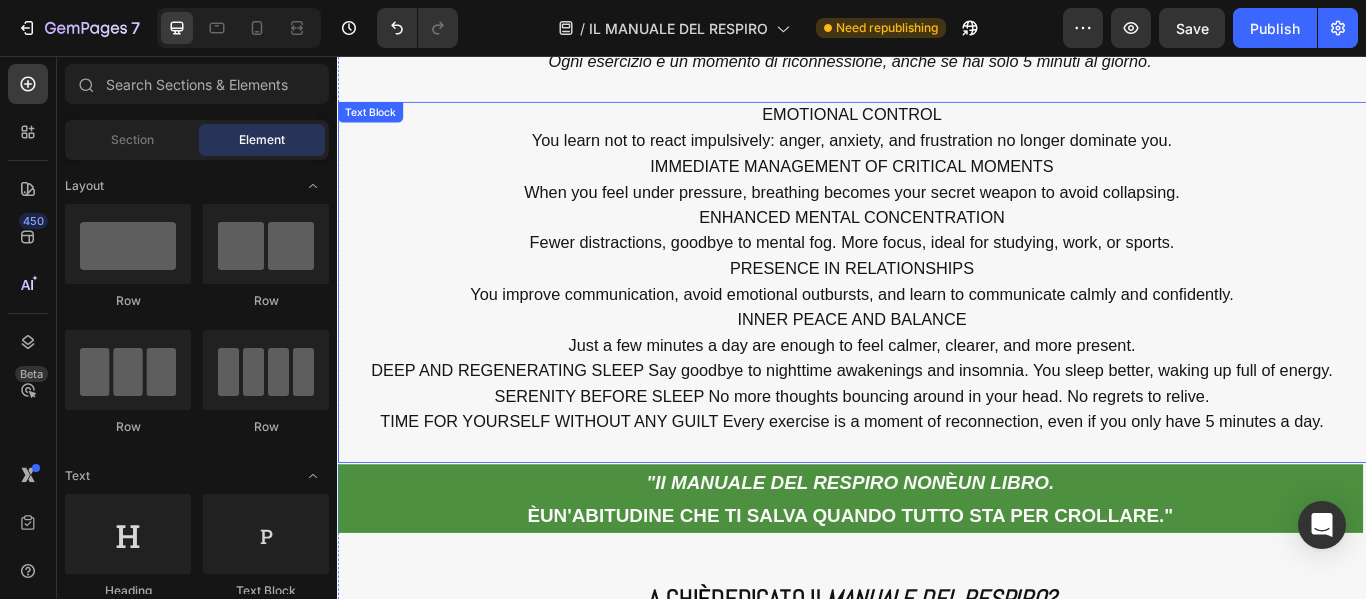 click on "DEEP AND REGENERATING SLEEP Say goodbye to nighttime awakenings and insomnia. You sleep better, waking up full of energy. SERENITY BEFORE SLEEP No more thoughts bouncing around in your head. No regrets to relive." at bounding box center (936, 437) 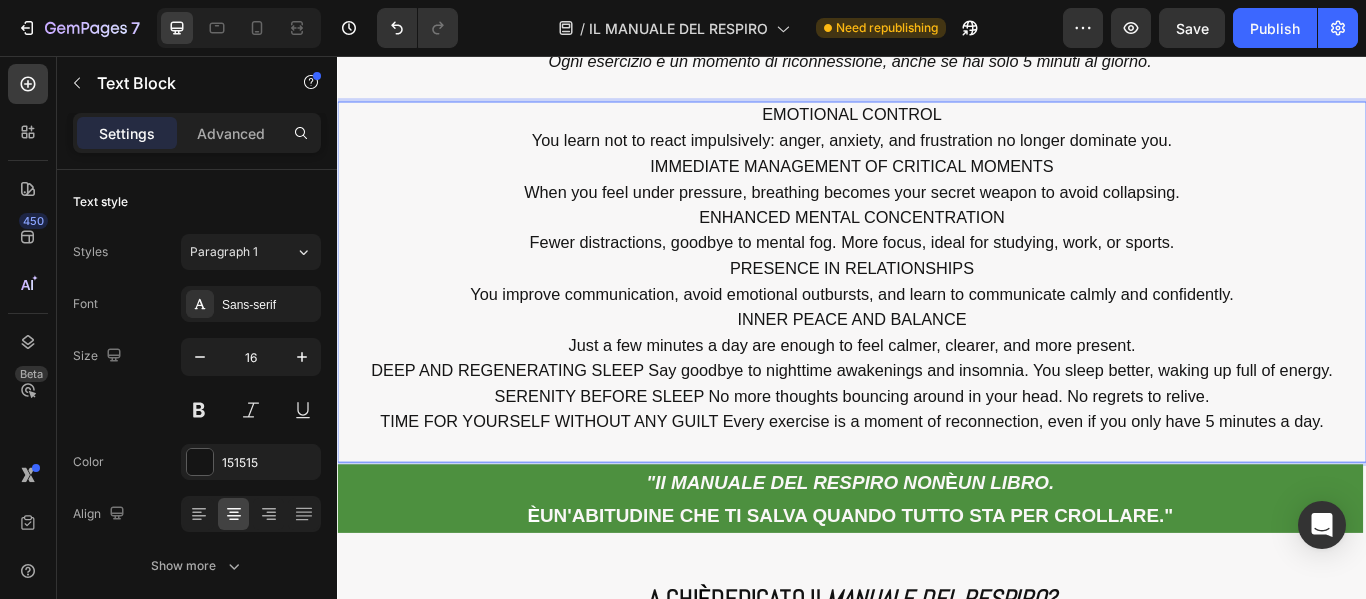 click on "DEEP AND REGENERATING SLEEP Say goodbye to nighttime awakenings and insomnia. You sleep better, waking up full of energy. SERENITY BEFORE SLEEP No more thoughts bouncing around in your head. No regrets to relive." at bounding box center [936, 437] 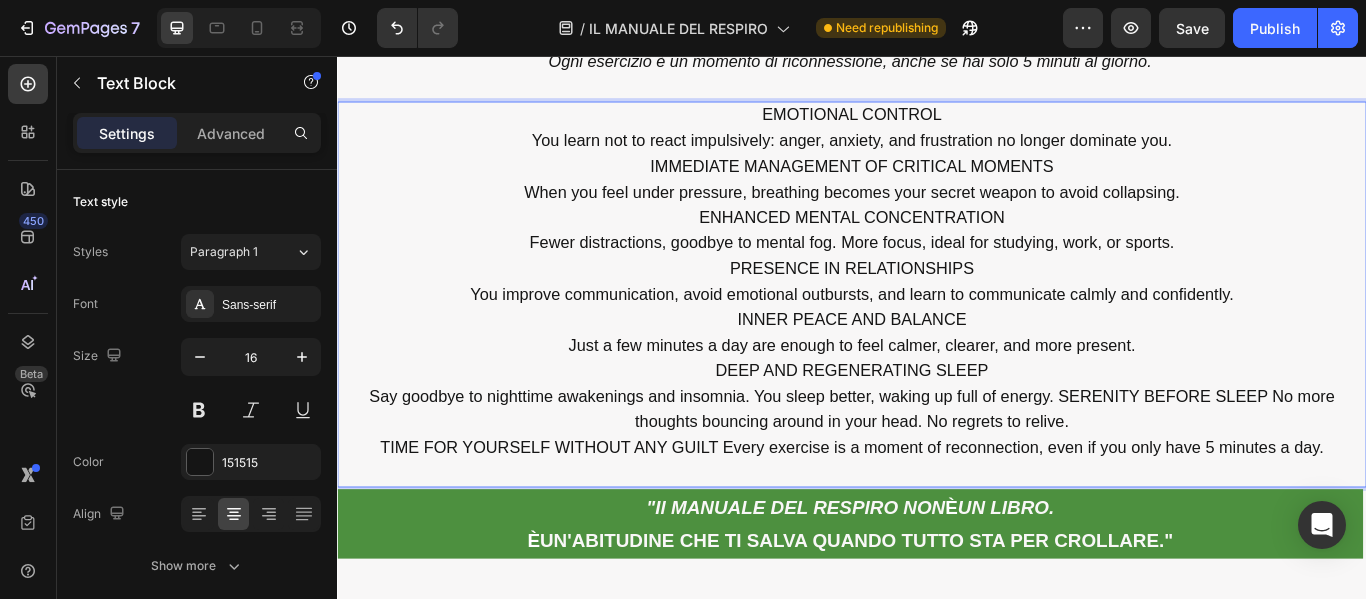 click on "Say goodbye to nighttime awakenings and insomnia. You sleep better, waking up full of energy. SERENITY BEFORE SLEEP No more thoughts bouncing around in your head. No regrets to relive." at bounding box center (937, 467) 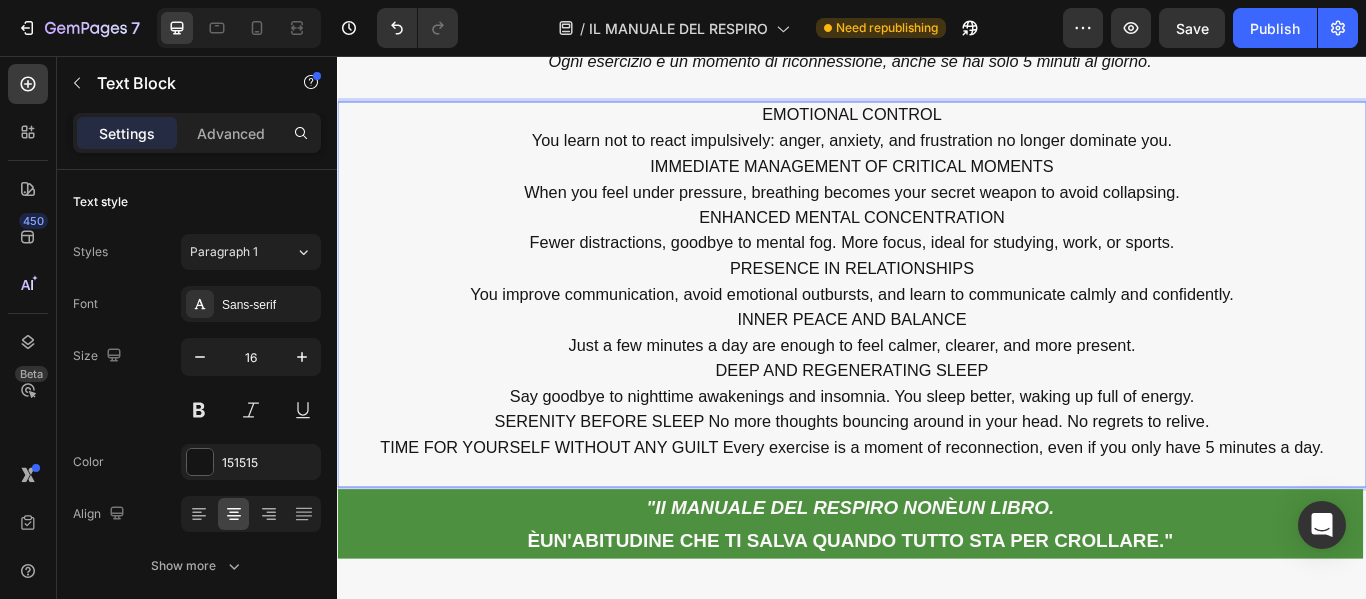 click on "SERENITY BEFORE SLEEP No more thoughts bouncing around in your head. No regrets to relive." at bounding box center (937, 482) 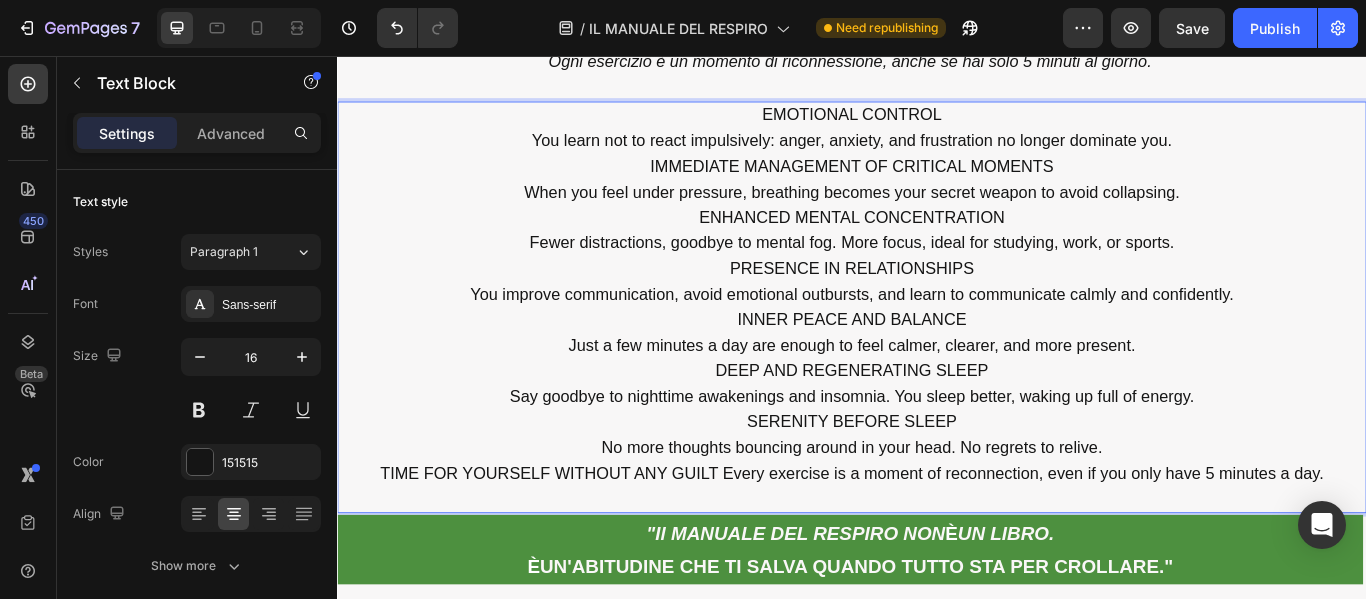 click on "TIME FOR YOURSELF WITHOUT ANY GUILT Every exercise is a moment of reconnection, even if you only have 5 minutes a day." at bounding box center (937, 542) 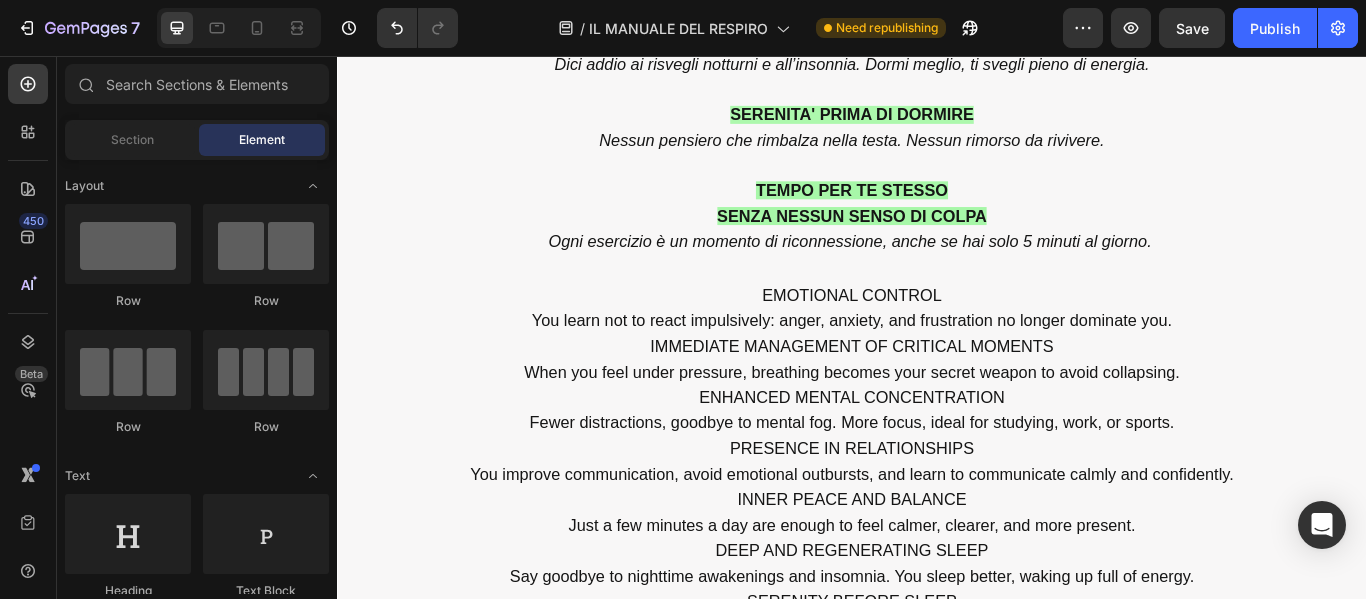 scroll, scrollTop: 10116, scrollLeft: 0, axis: vertical 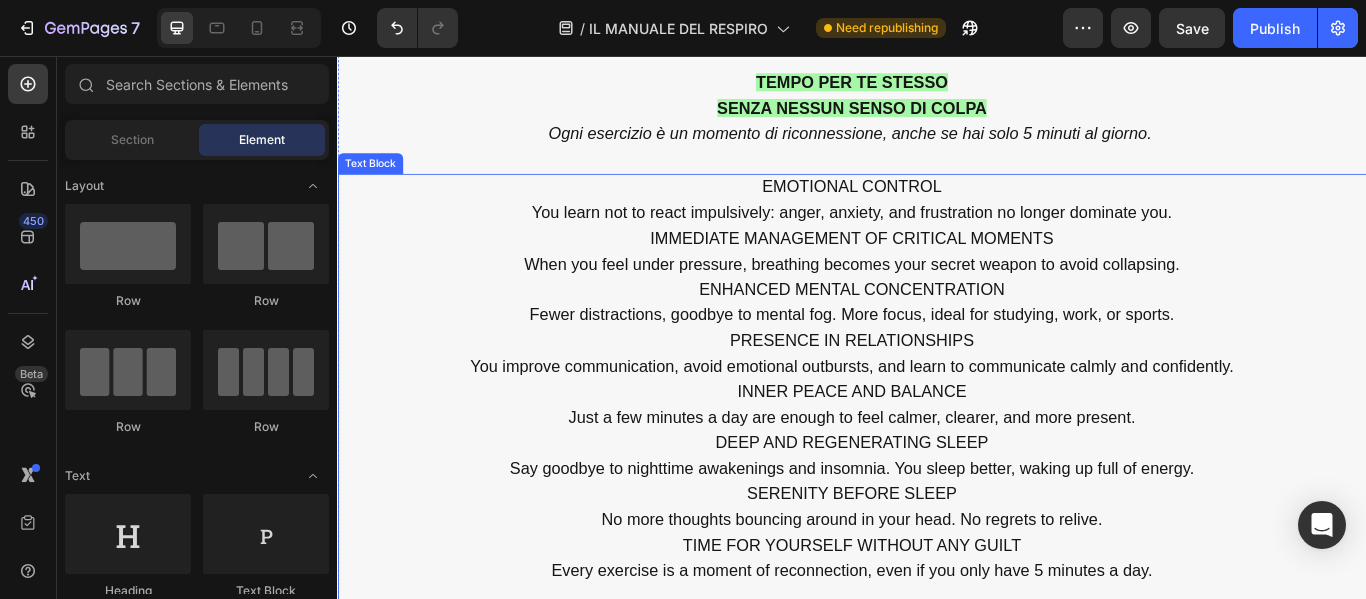 click on "You learn not to react impulsively: anger, anxiety, and frustration no longer dominate you." at bounding box center (937, 240) 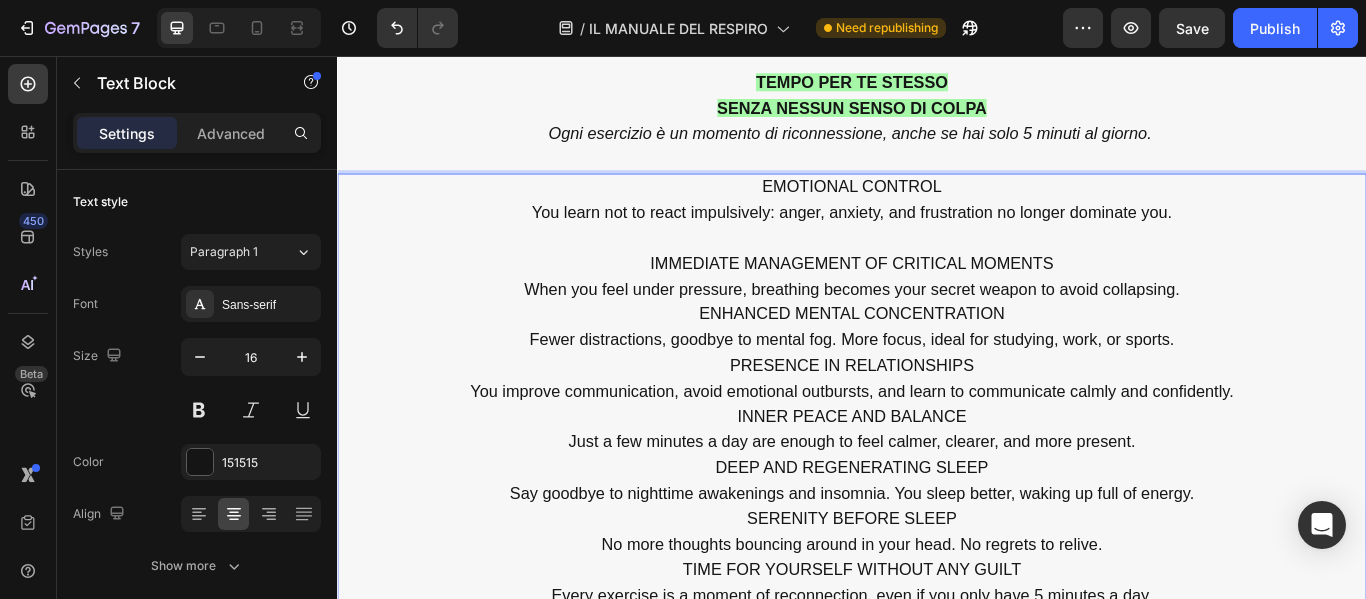 click on "When you feel under pressure, breathing becomes your secret weapon to avoid collapsing." at bounding box center (937, 329) 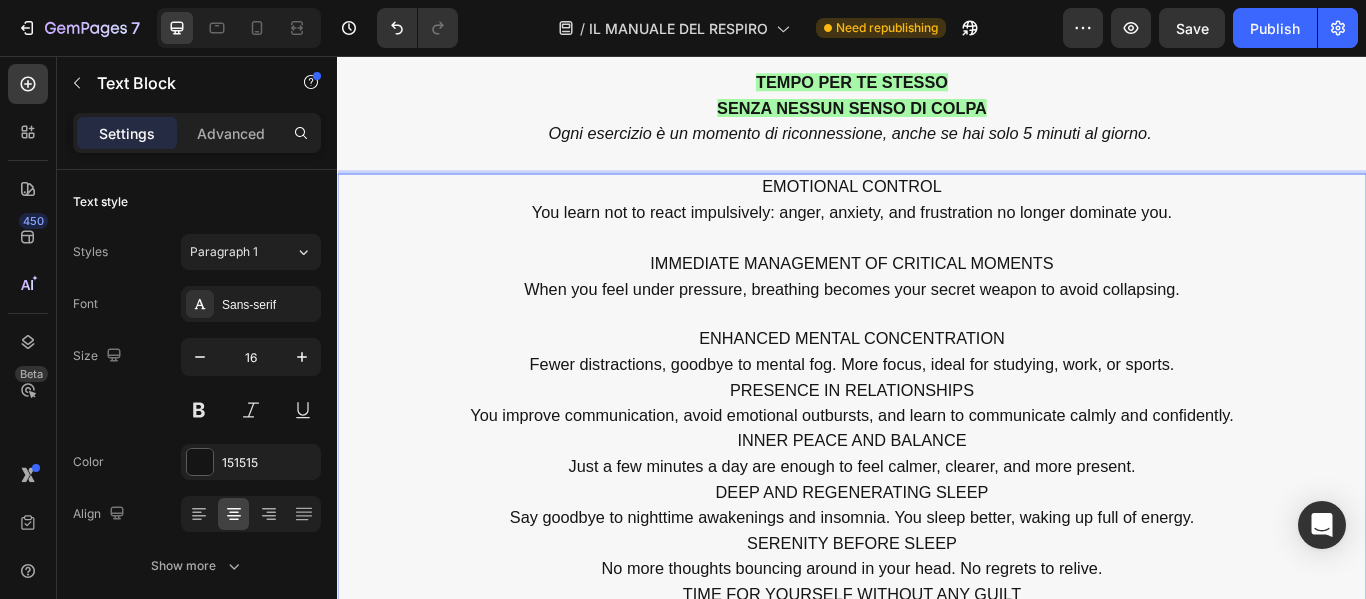 click on "Fewer distractions, goodbye to mental fog. More focus, ideal for studying, work, or sports." at bounding box center [937, 415] 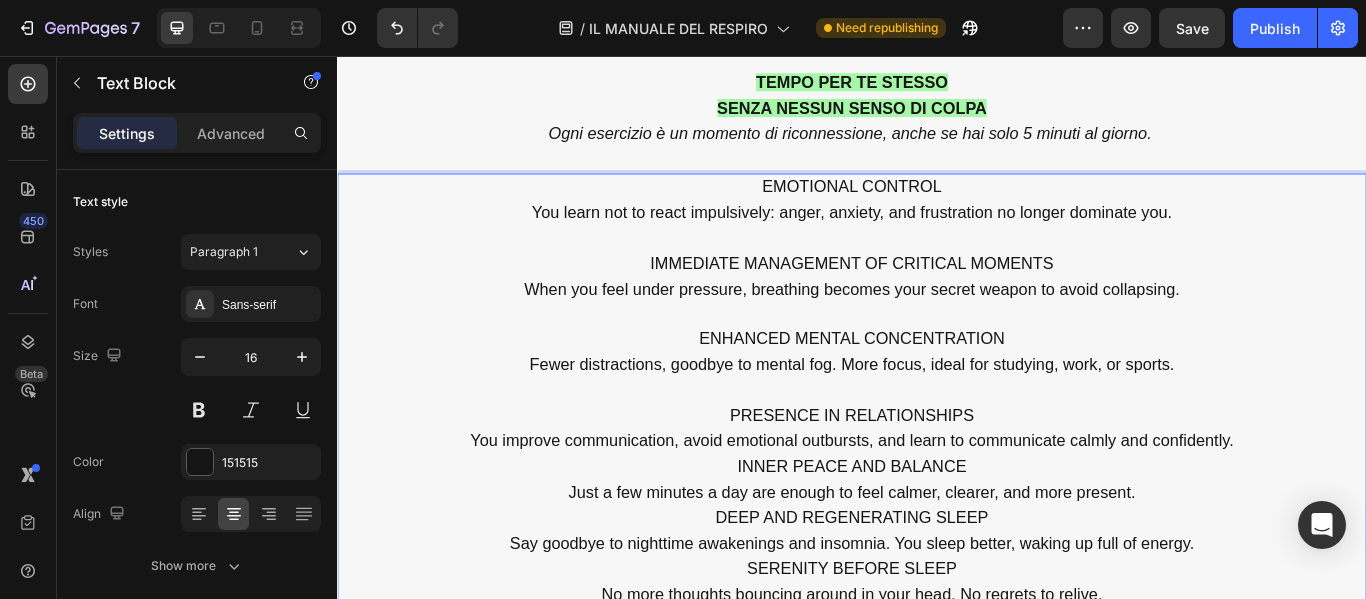 click on "You improve communication, avoid emotional outbursts, and learn to communicate calmly and confidently." at bounding box center [937, 506] 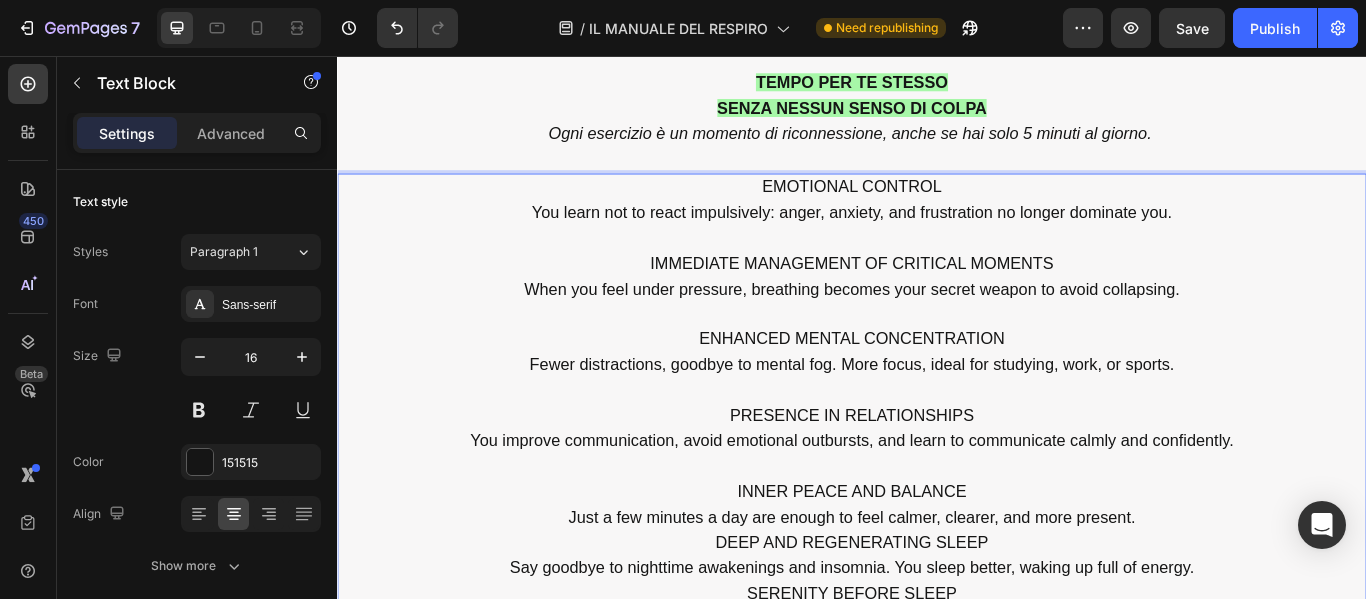 click on "Just a few minutes a day are enough to feel calmer, clearer, and more present." at bounding box center [937, 595] 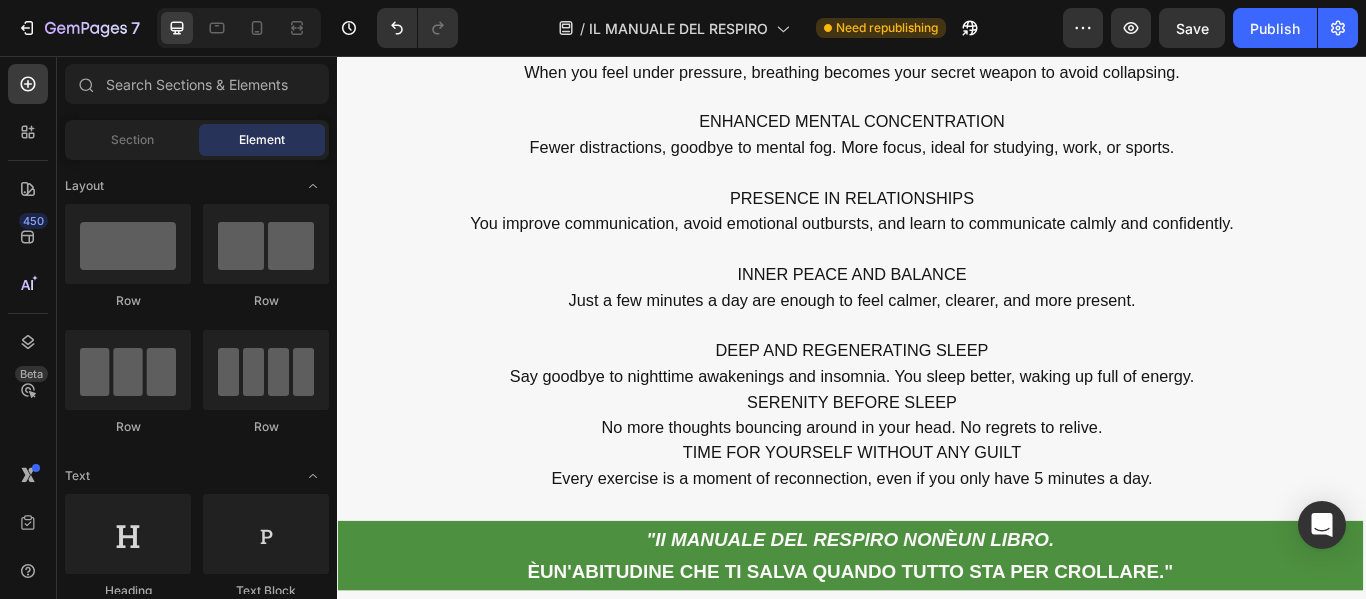 scroll, scrollTop: 10411, scrollLeft: 0, axis: vertical 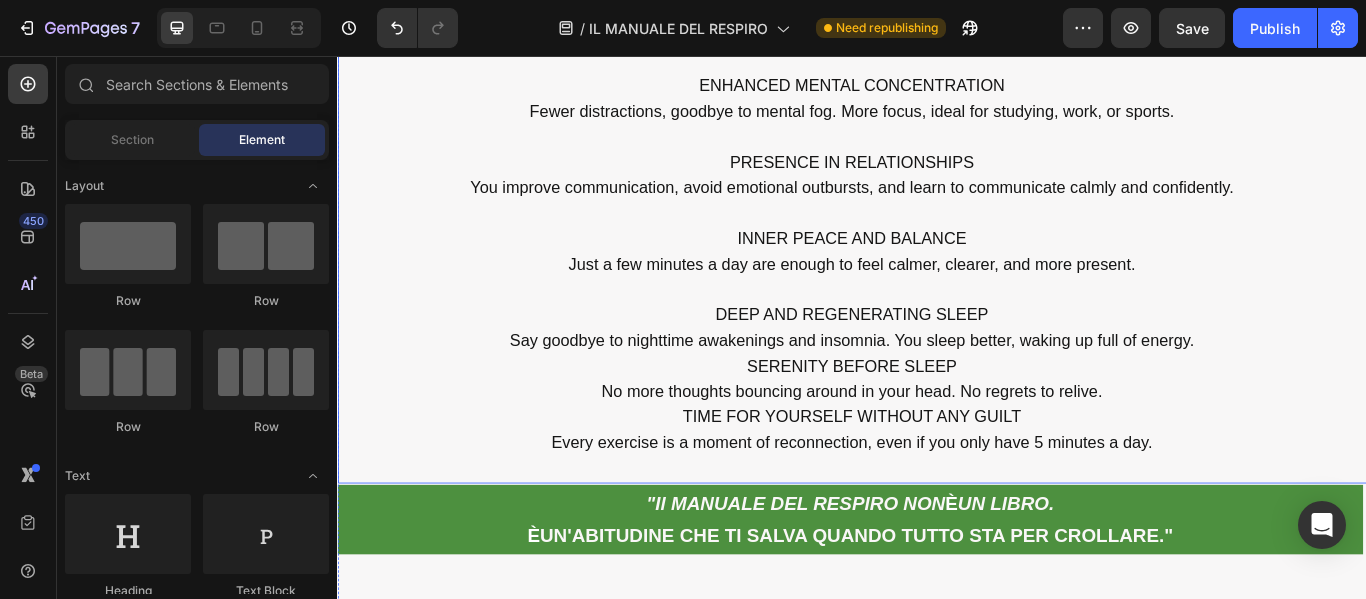 click on "Say goodbye to nighttime awakenings and insomnia. You sleep better, waking up full of energy." at bounding box center [937, 389] 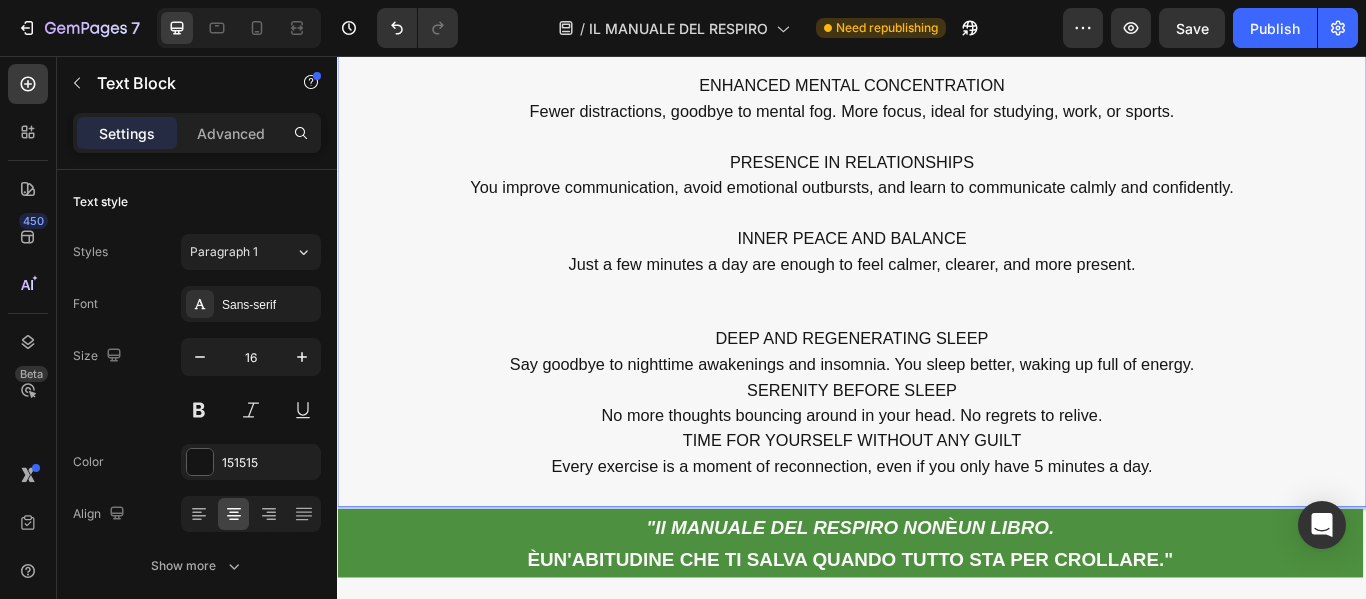 click on "Say goodbye to nighttime awakenings and insomnia. You sleep better, waking up full of energy." at bounding box center (937, 417) 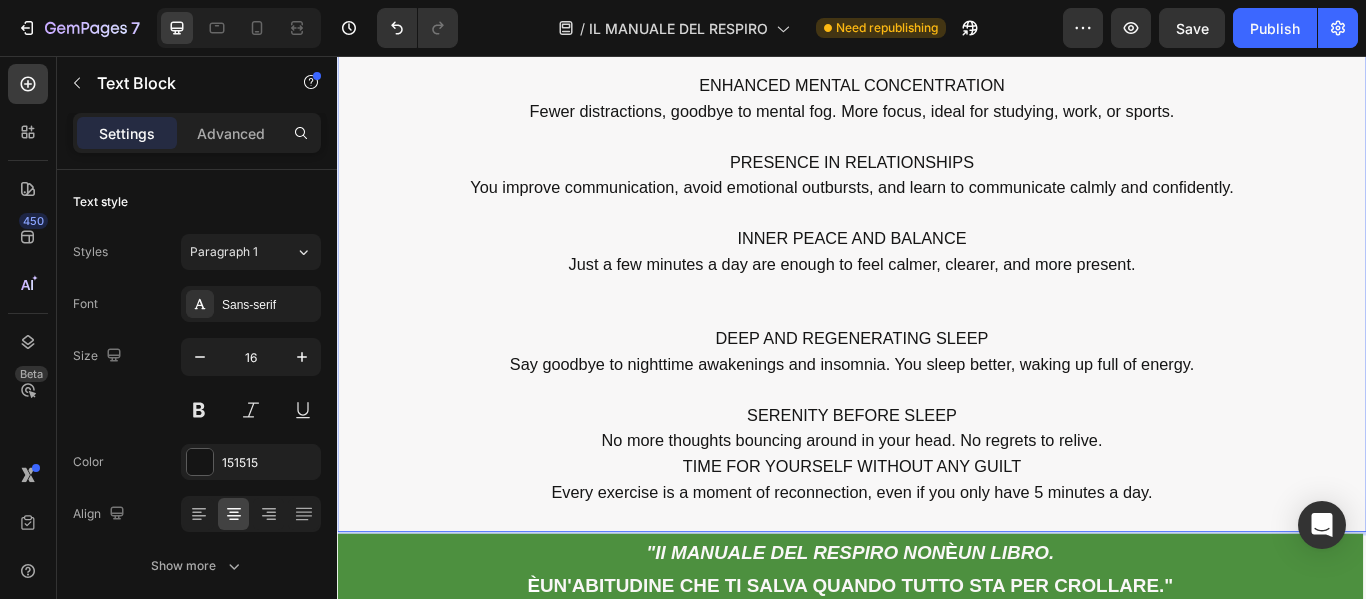 click at bounding box center [937, 344] 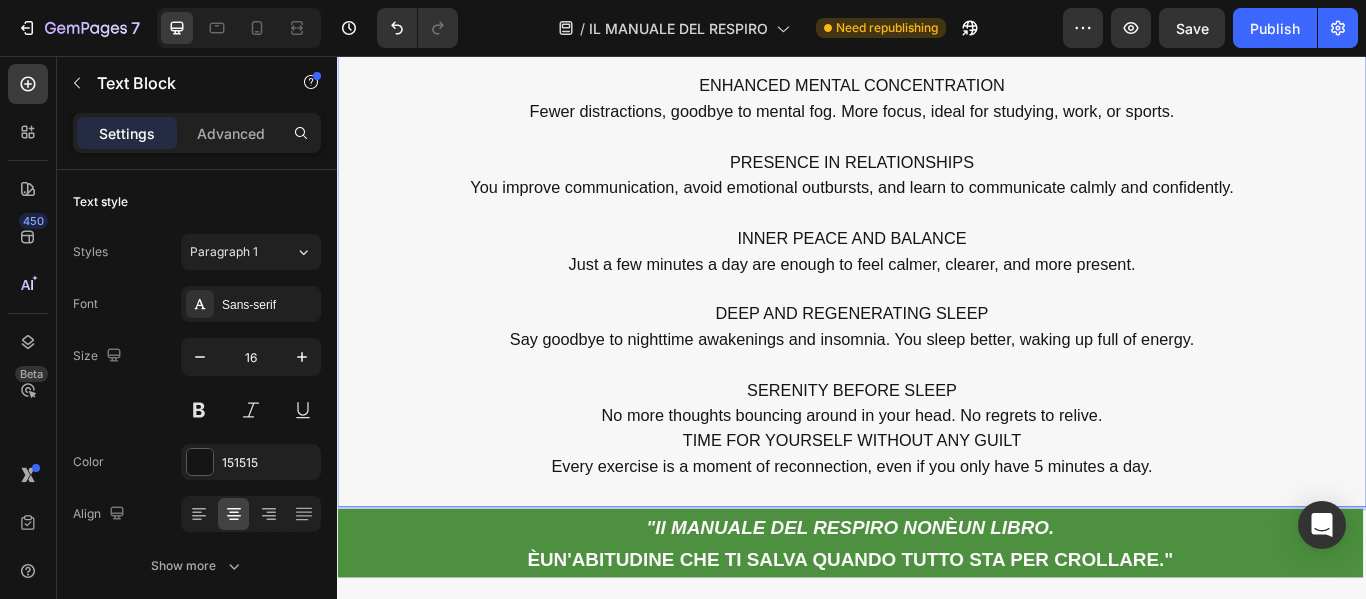 click on "No more thoughts bouncing around in your head. No regrets to relive." at bounding box center (937, 474) 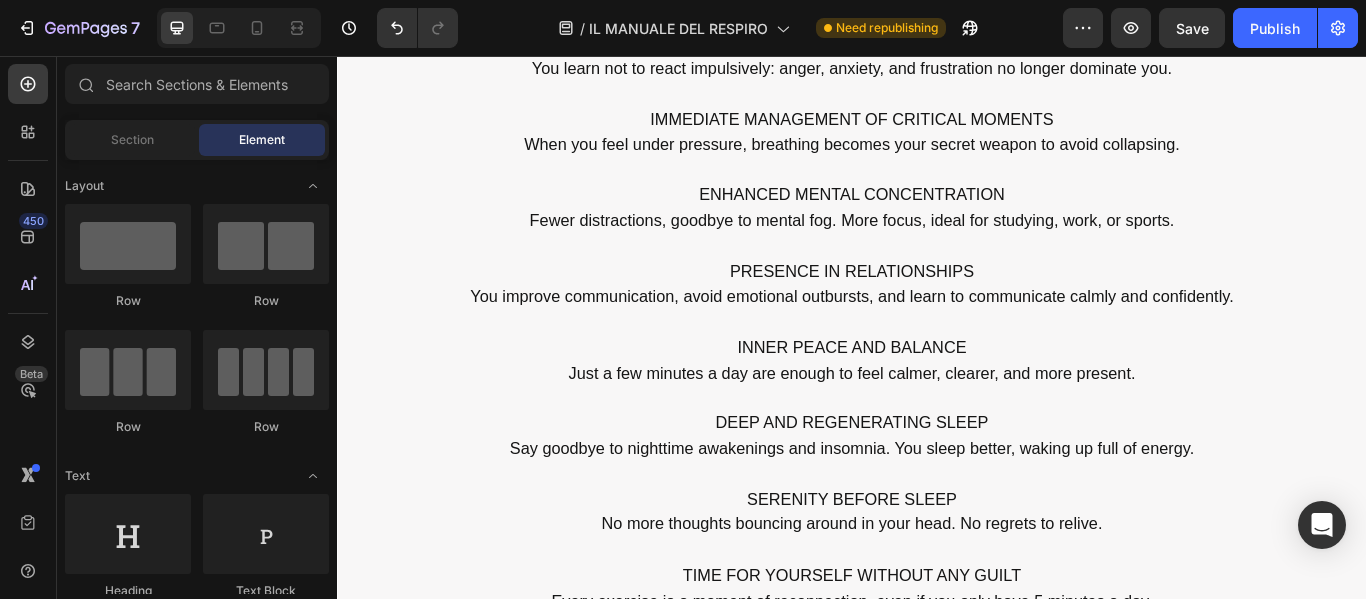 scroll, scrollTop: 10115, scrollLeft: 0, axis: vertical 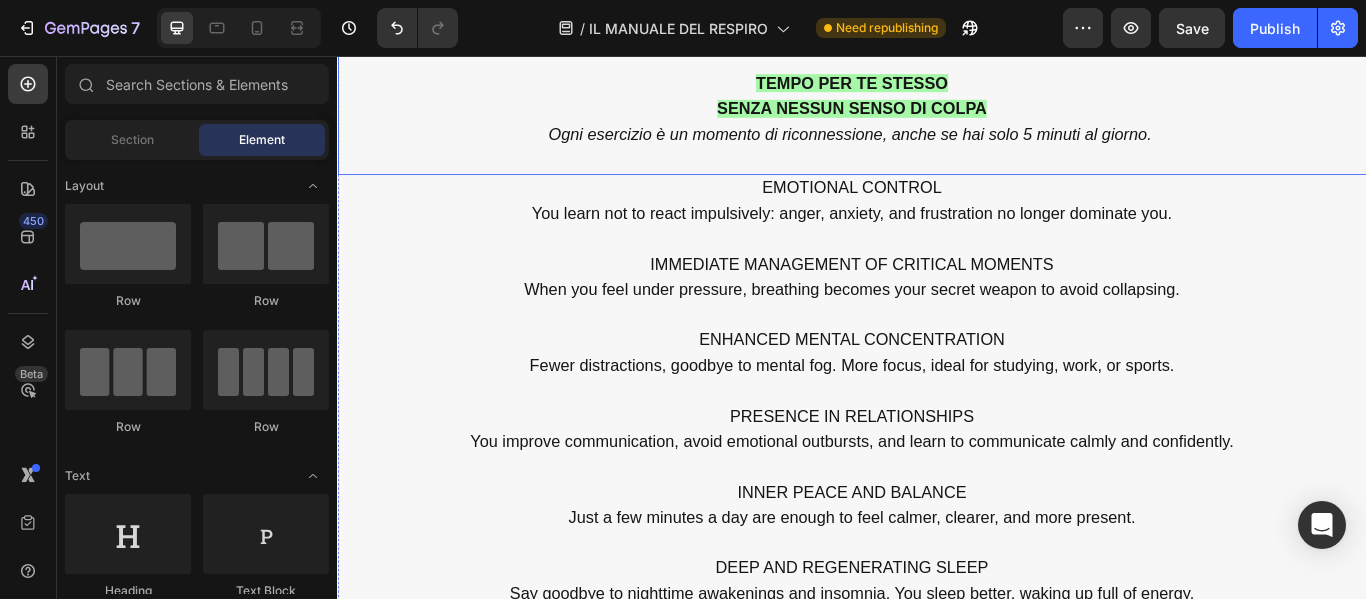 click on "TEMPO PER TE STESSO" at bounding box center (937, 87) 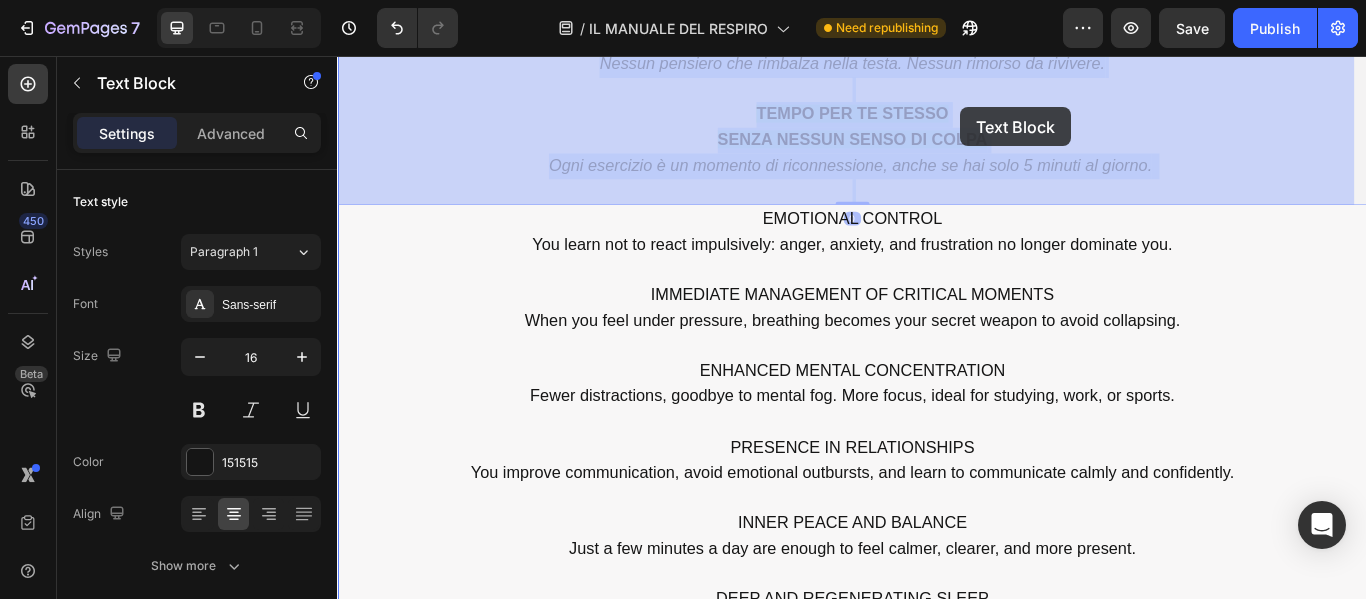 drag, startPoint x: 820, startPoint y: 87, endPoint x: 1064, endPoint y: 116, distance: 245.71732 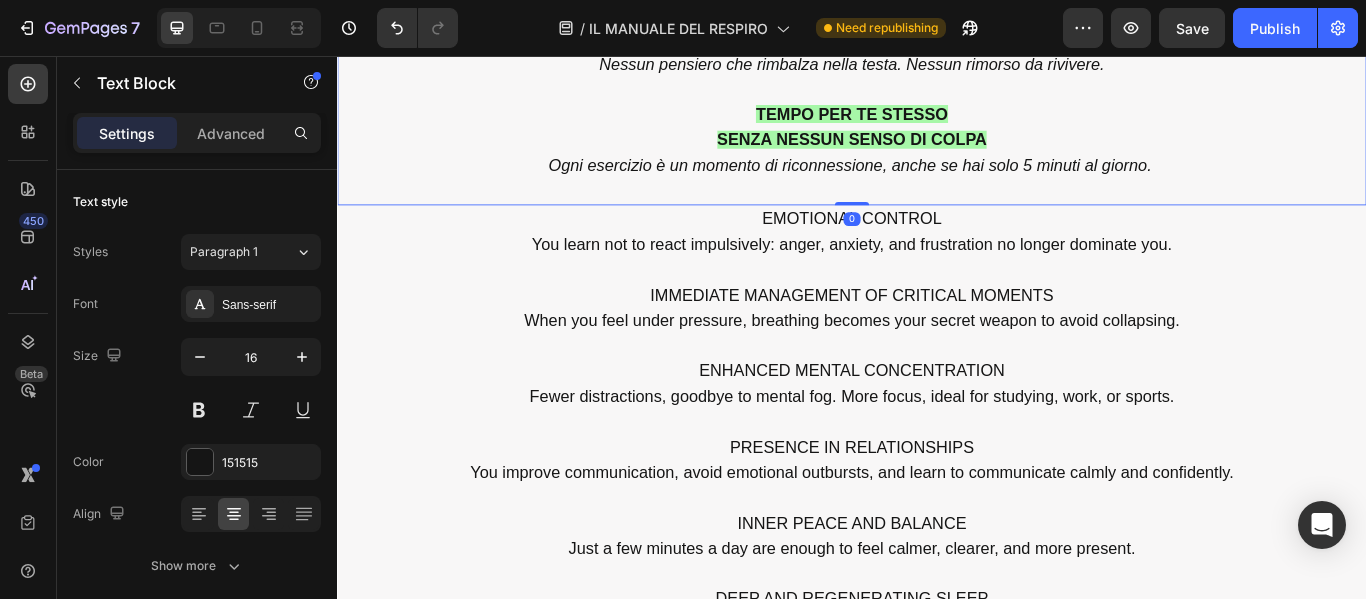 scroll, scrollTop: 10073, scrollLeft: 0, axis: vertical 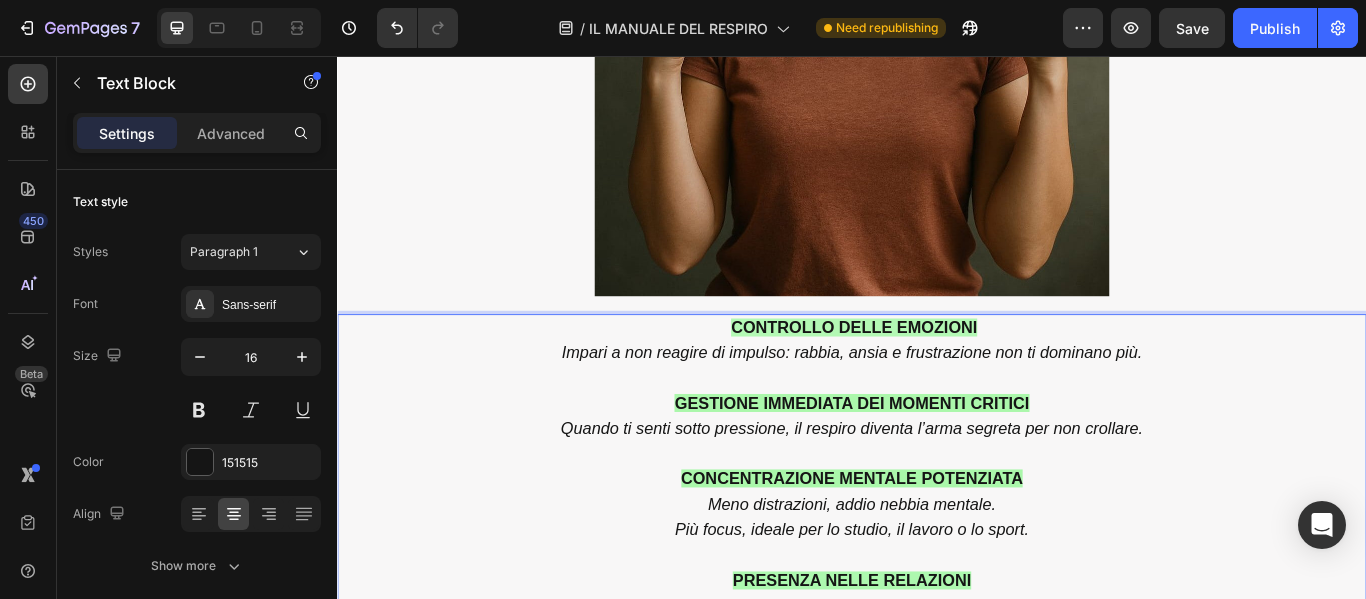 click on "CONTROLLO DELLE EMOZIONI" at bounding box center (939, 372) 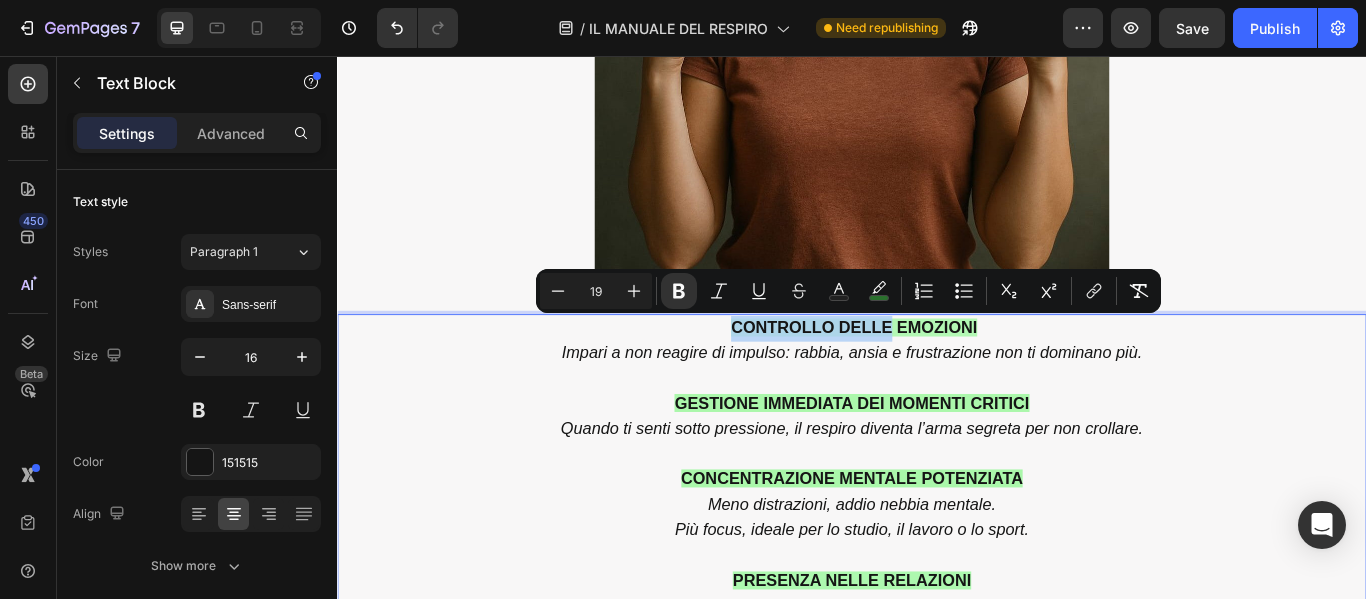 drag, startPoint x: 887, startPoint y: 372, endPoint x: 937, endPoint y: 372, distance: 50 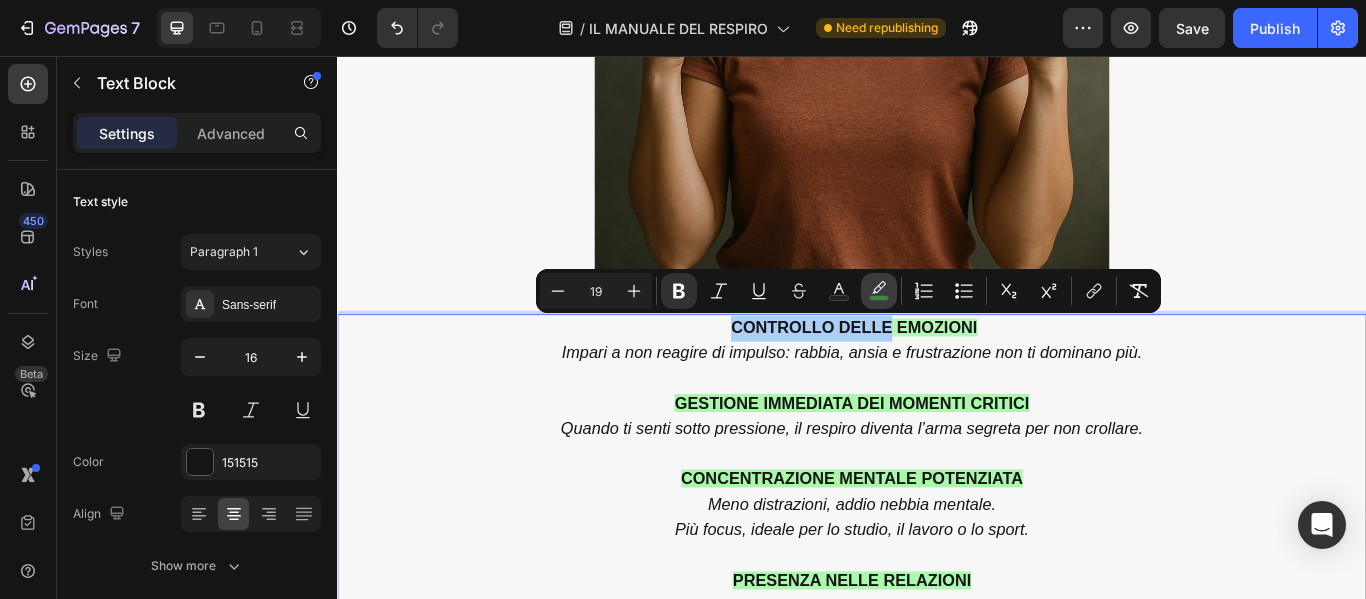 click on "color" at bounding box center [879, 291] 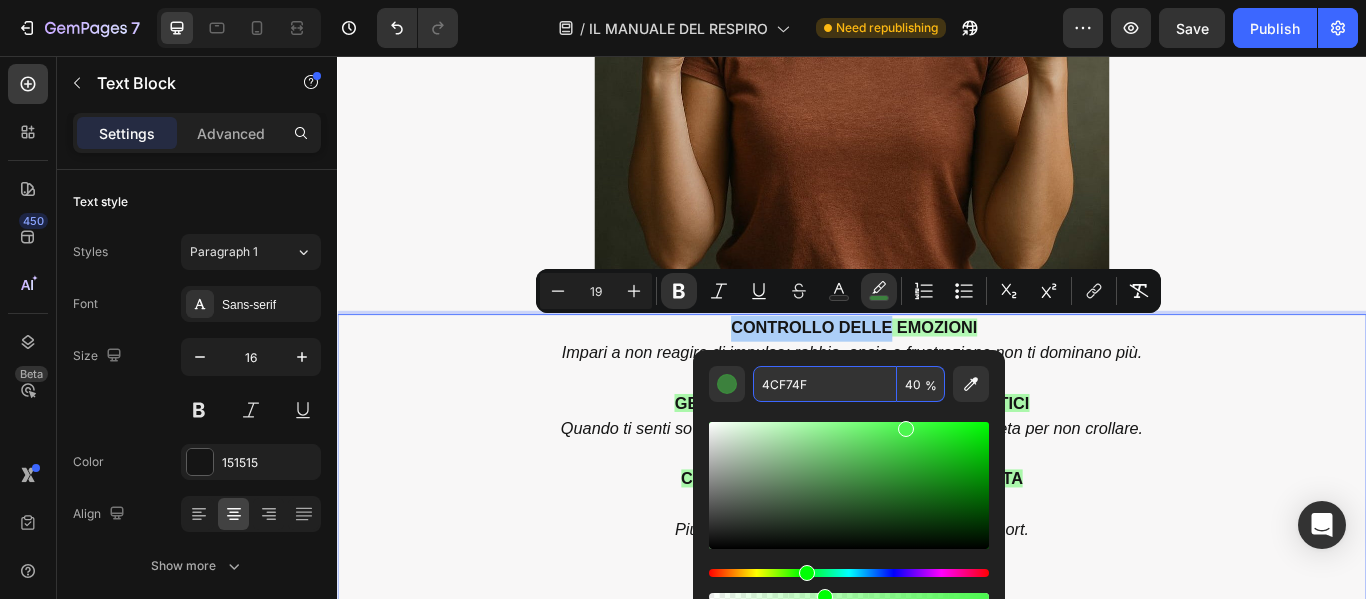click on "4CF74F" at bounding box center (825, 384) 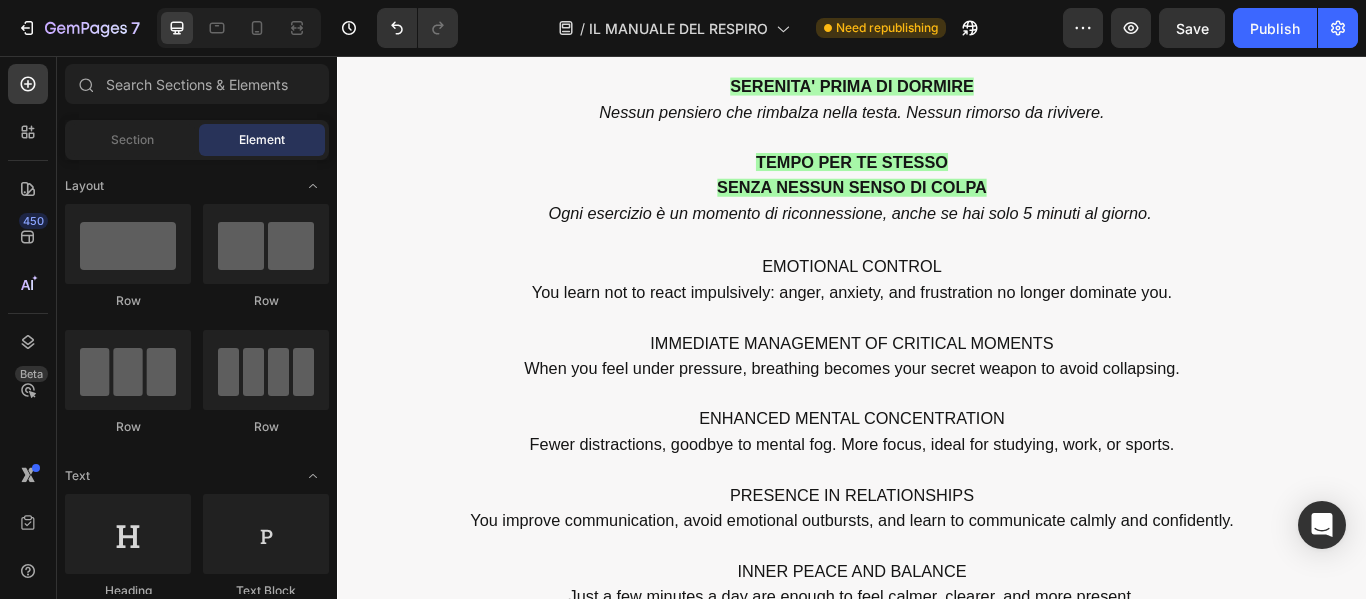 scroll, scrollTop: 10065, scrollLeft: 0, axis: vertical 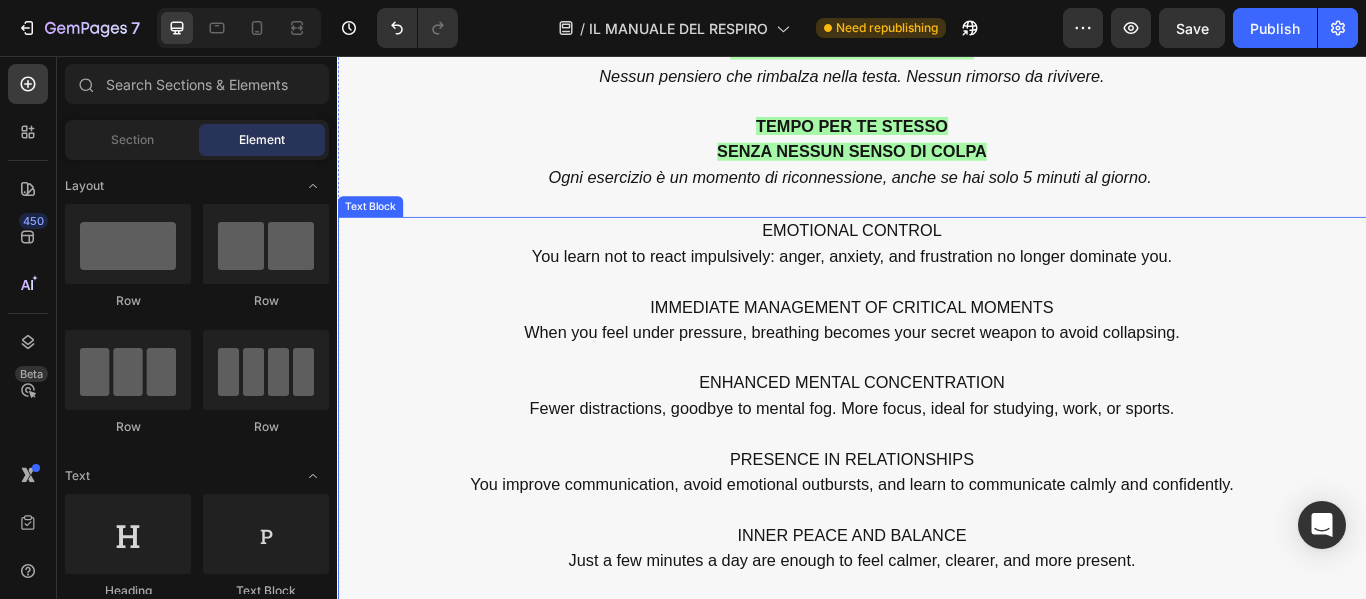 click on "EMOTIONAL CONTROL" at bounding box center (937, 261) 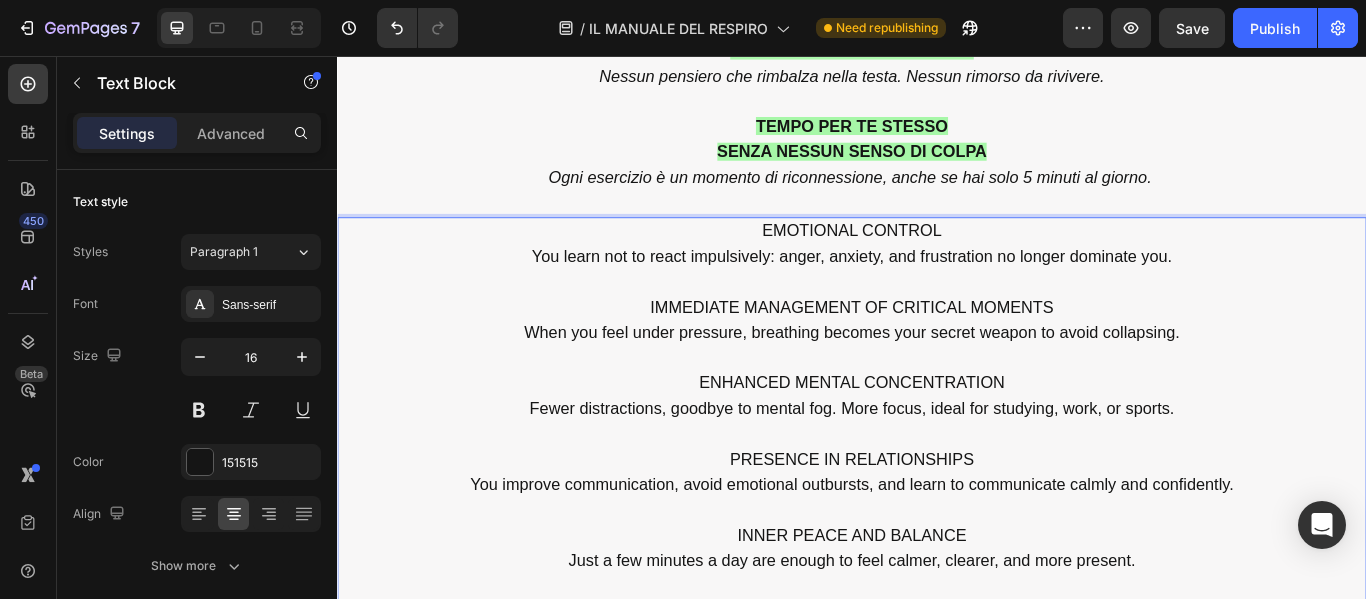drag, startPoint x: 823, startPoint y: 261, endPoint x: 1039, endPoint y: 268, distance: 216.1134 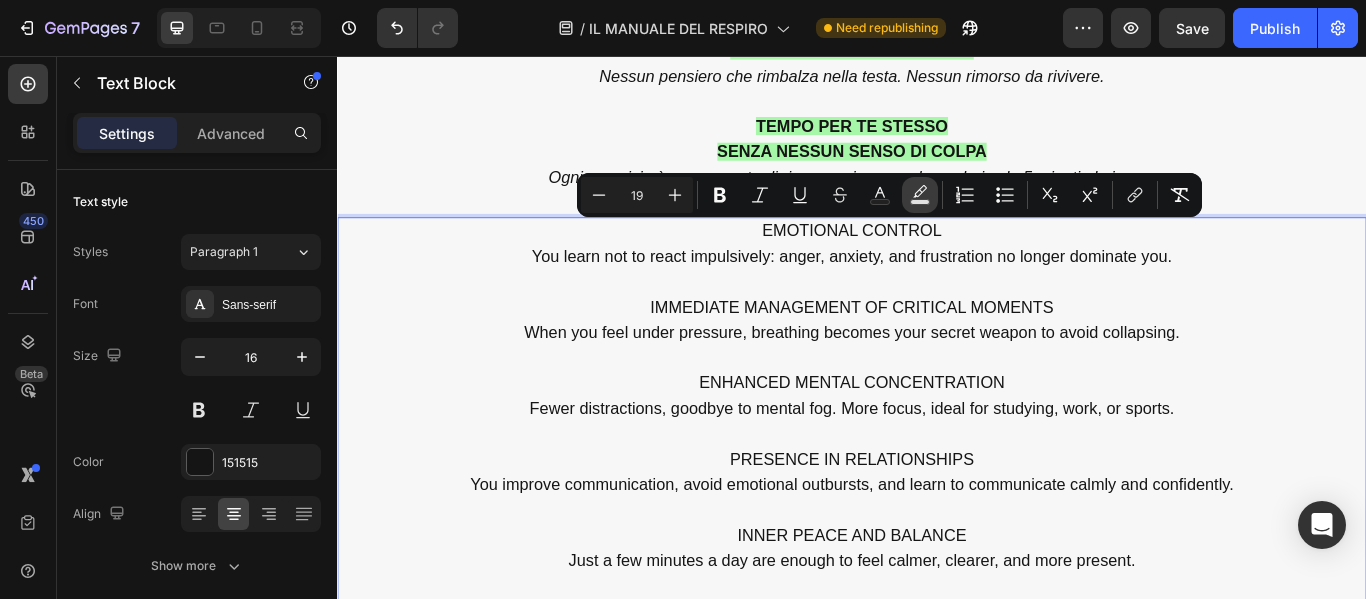 click 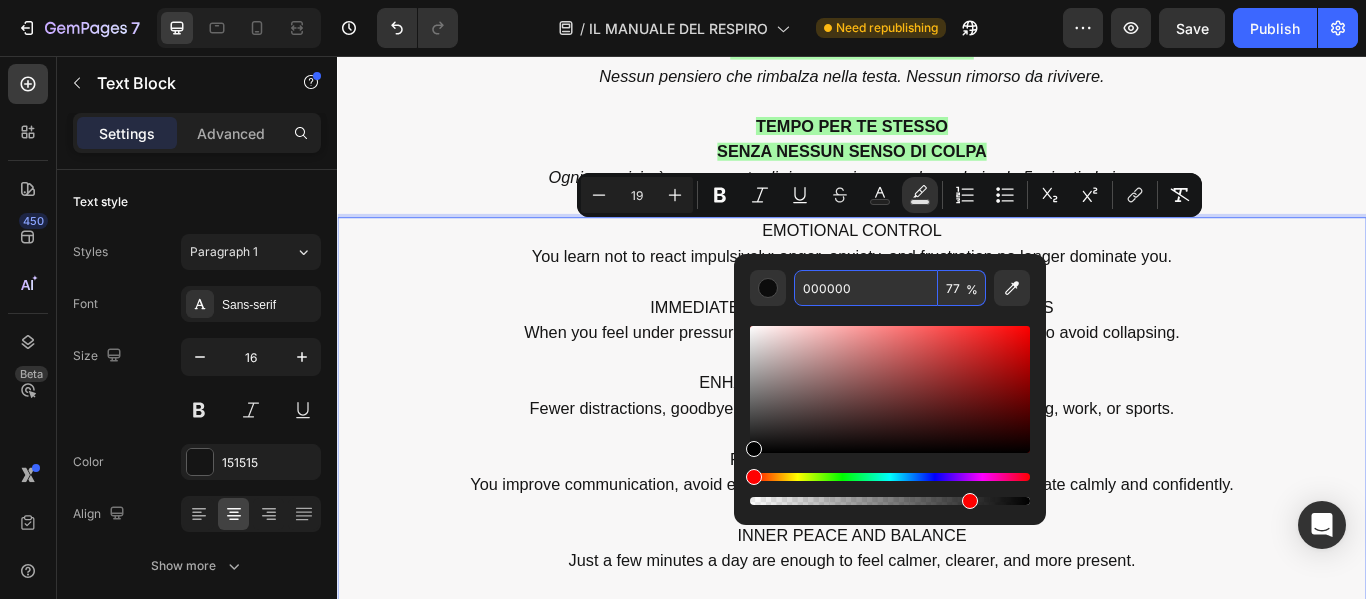 click on "000000" at bounding box center [866, 288] 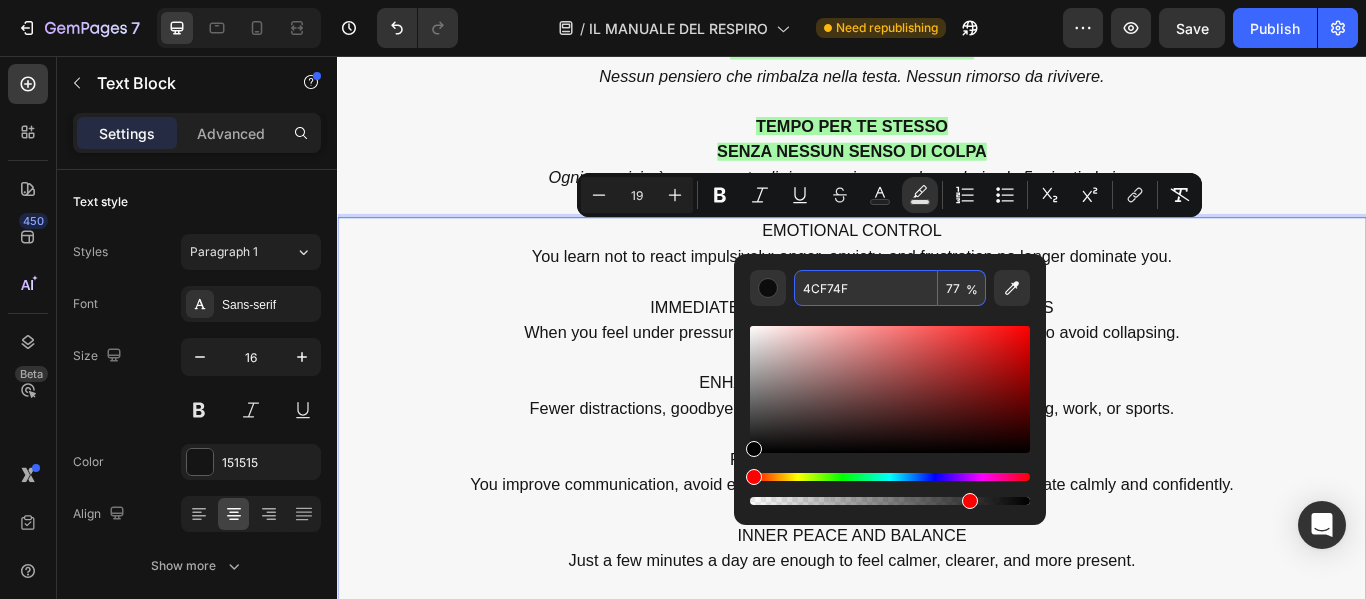 type on "4CF74F" 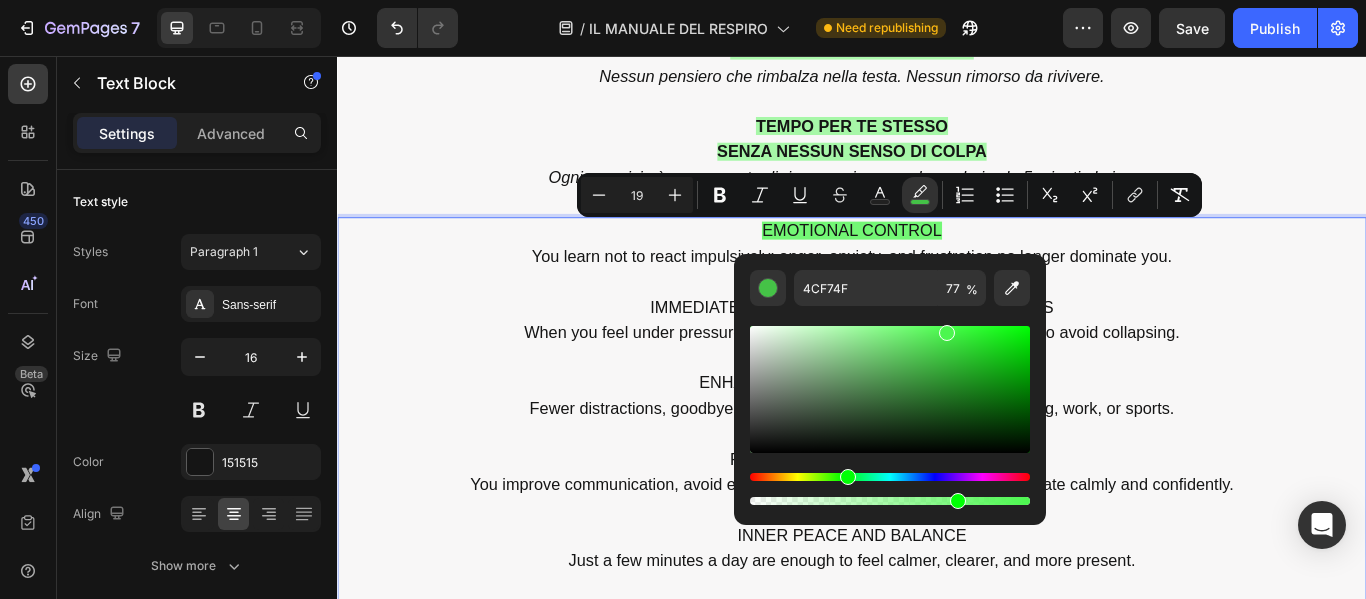 drag, startPoint x: 971, startPoint y: 506, endPoint x: 955, endPoint y: 506, distance: 16 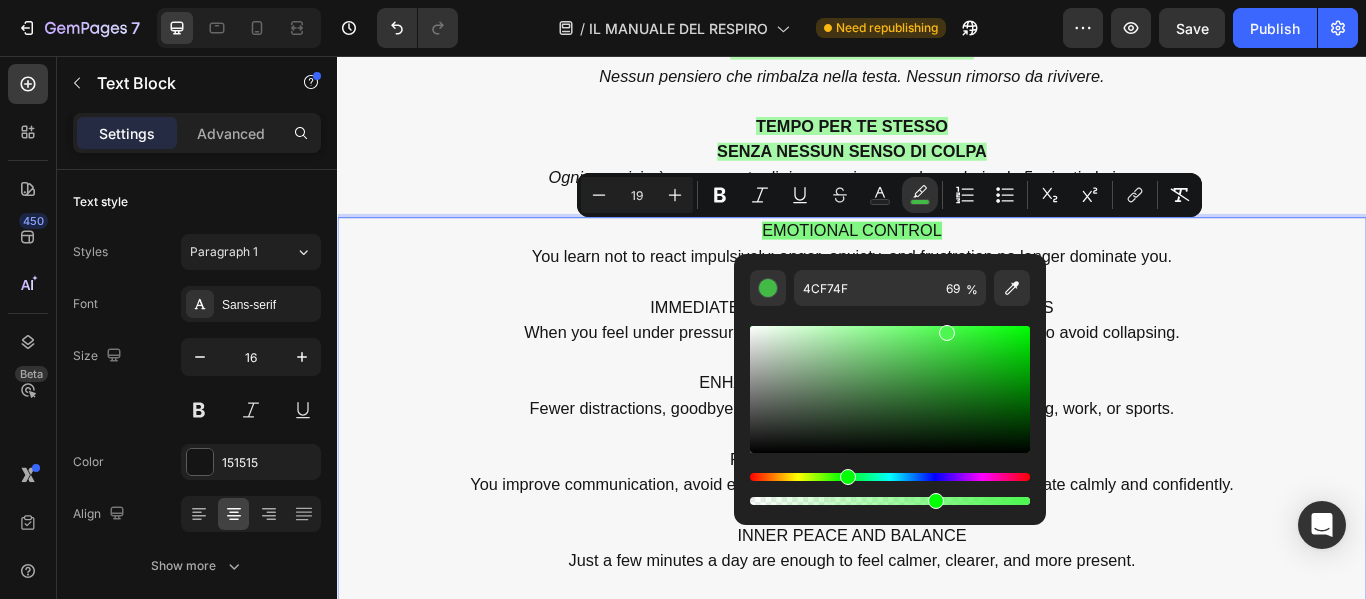 drag, startPoint x: 956, startPoint y: 505, endPoint x: 931, endPoint y: 508, distance: 25.179358 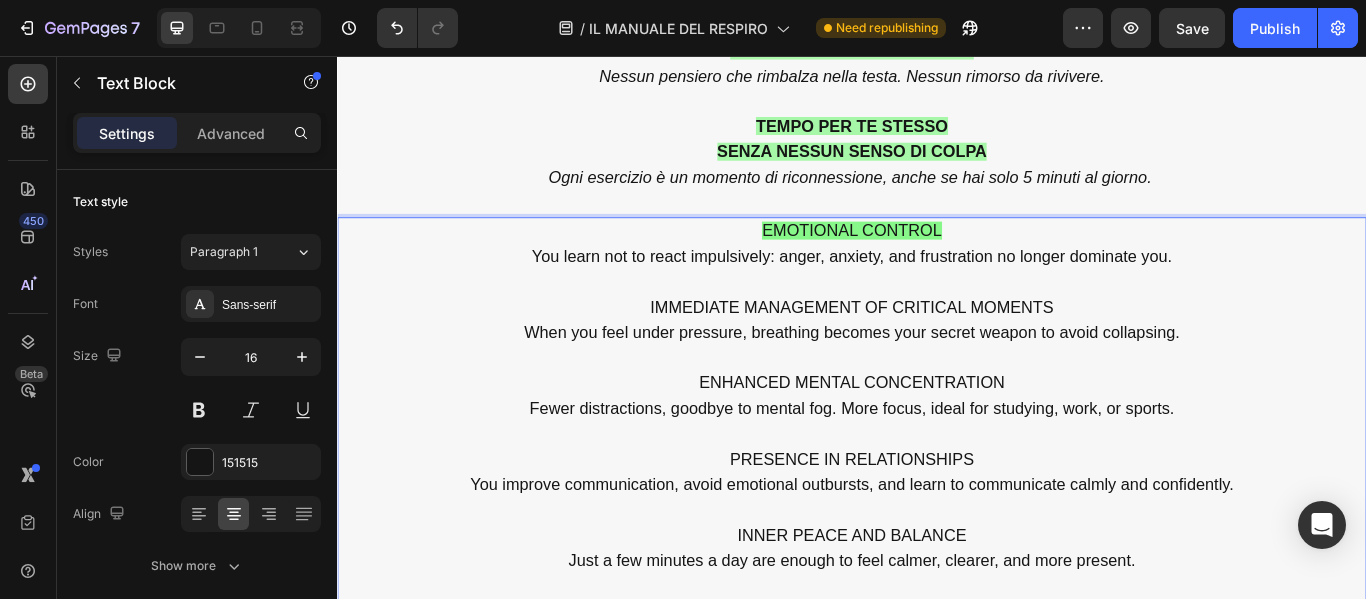 click on "Fewer distractions, goodbye to mental fog. More focus, ideal for studying, work, or sports." at bounding box center [937, 466] 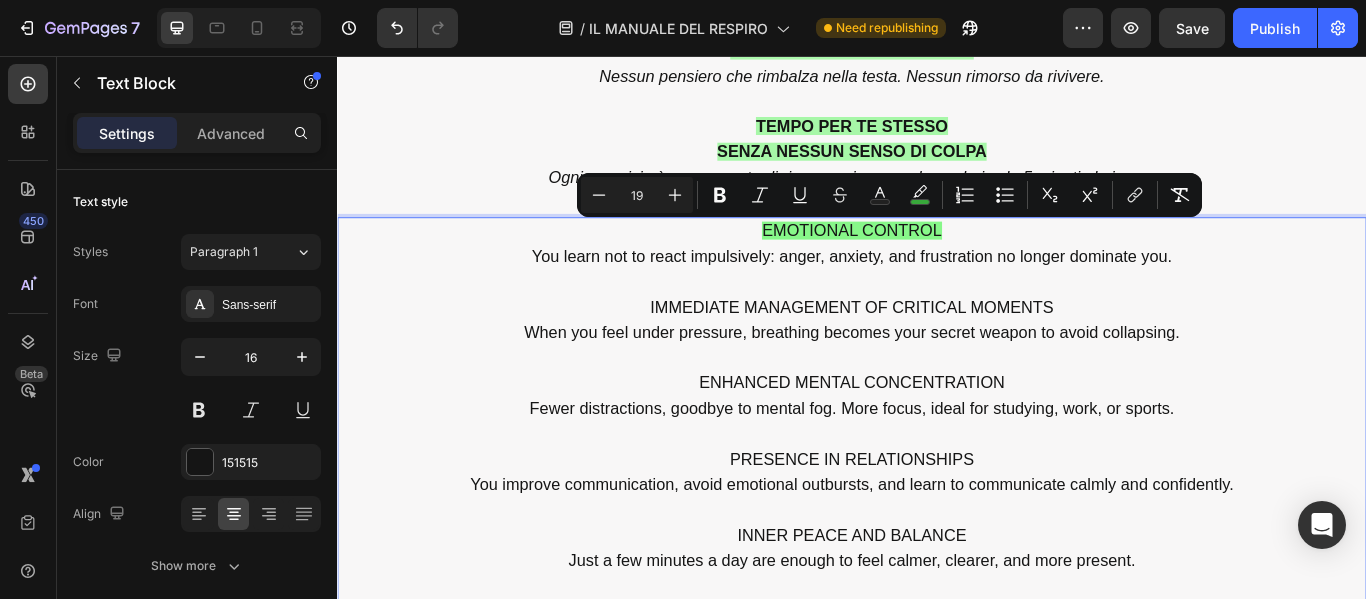 drag, startPoint x: 822, startPoint y: 262, endPoint x: 1065, endPoint y: 254, distance: 243.13165 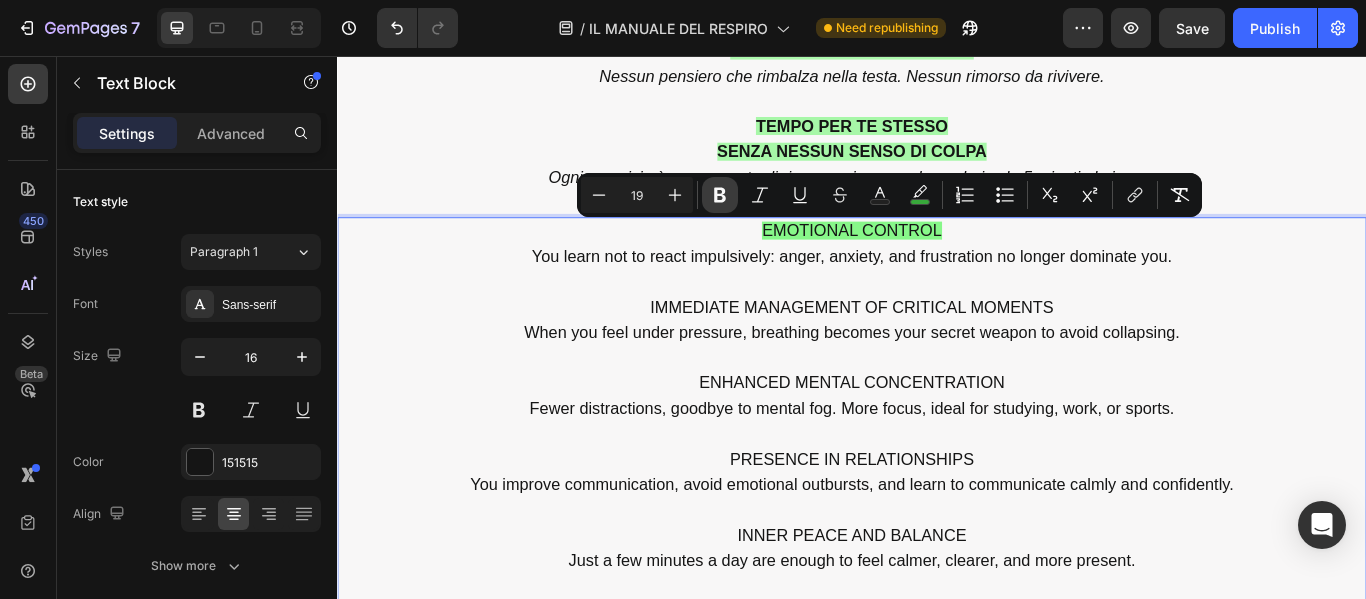 click 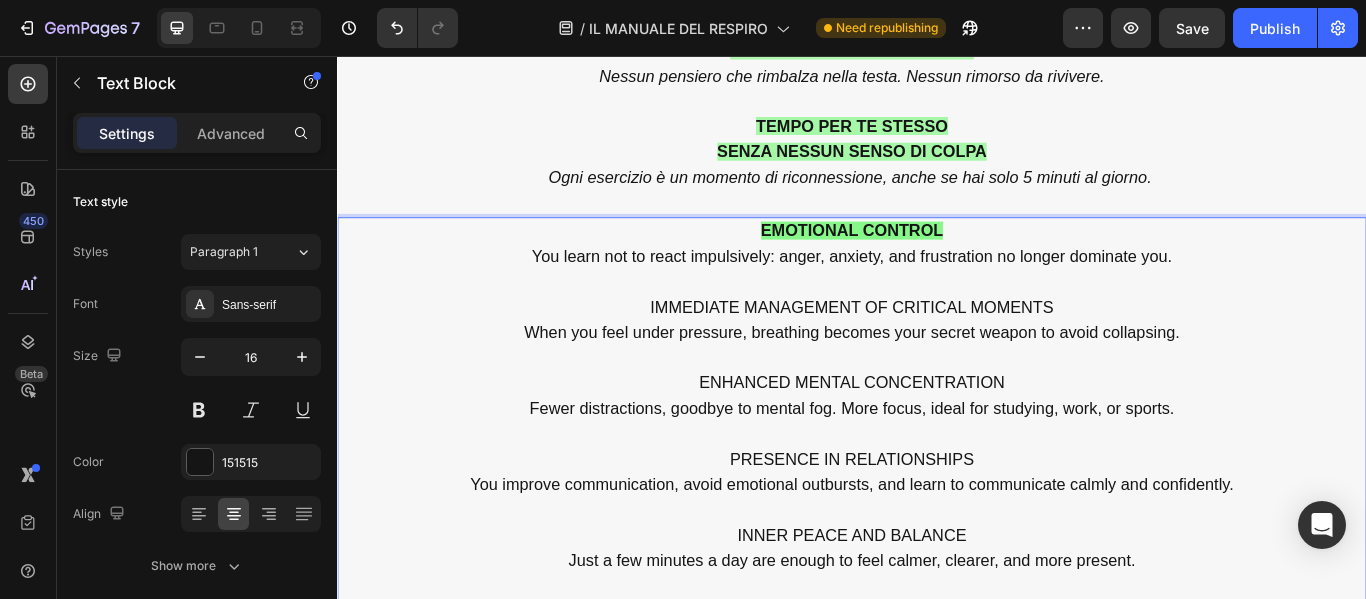 click on "IMMEDIATE MANAGEMENT OF CRITICAL MOMENTS" at bounding box center [937, 350] 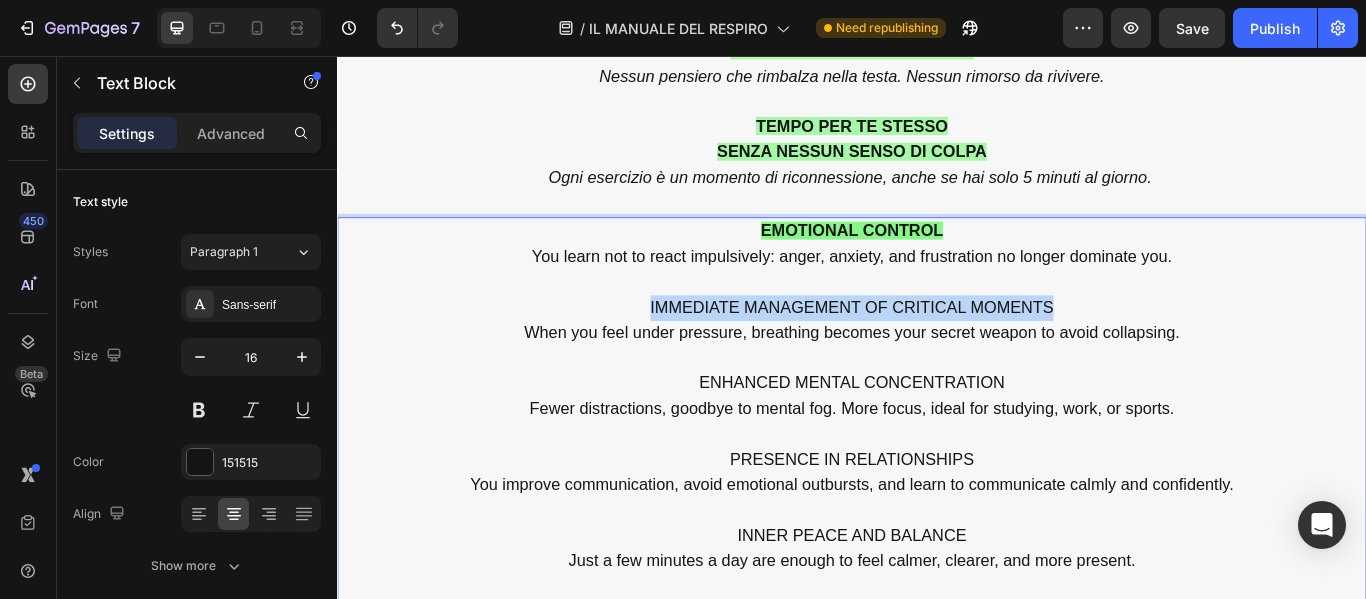 drag, startPoint x: 689, startPoint y: 351, endPoint x: 1183, endPoint y: 342, distance: 494.08197 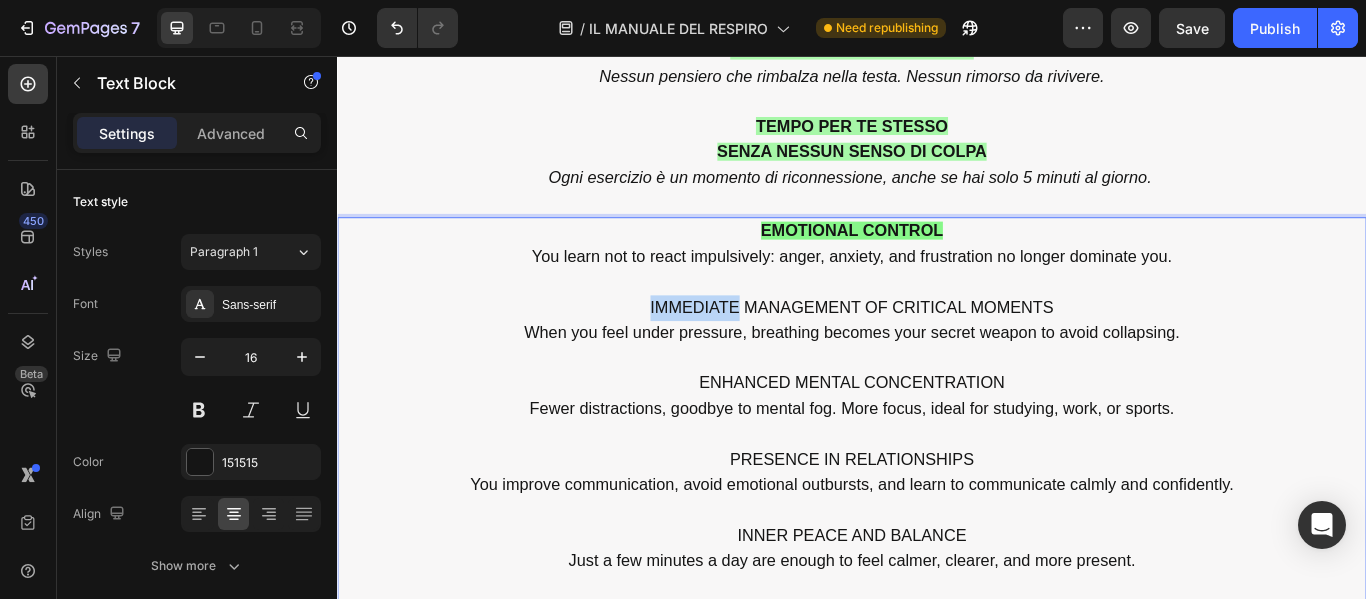 click on "IMMEDIATE MANAGEMENT OF CRITICAL MOMENTS" at bounding box center [937, 348] 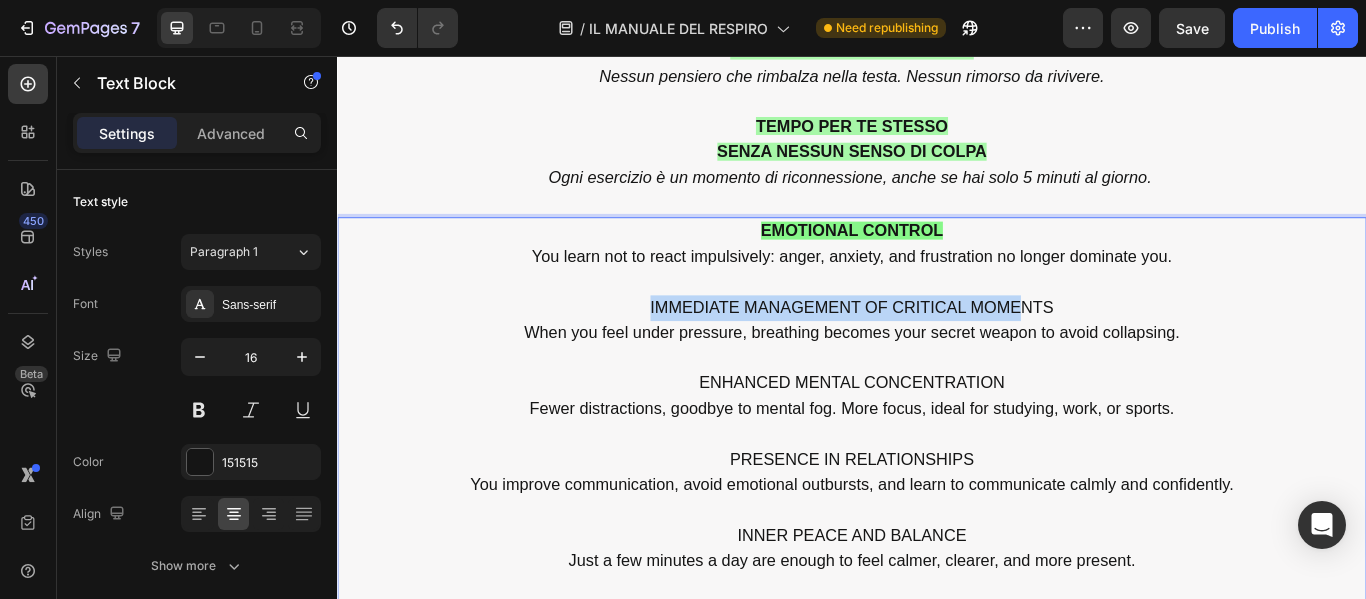 drag, startPoint x: 692, startPoint y: 345, endPoint x: 1131, endPoint y: 348, distance: 439.01025 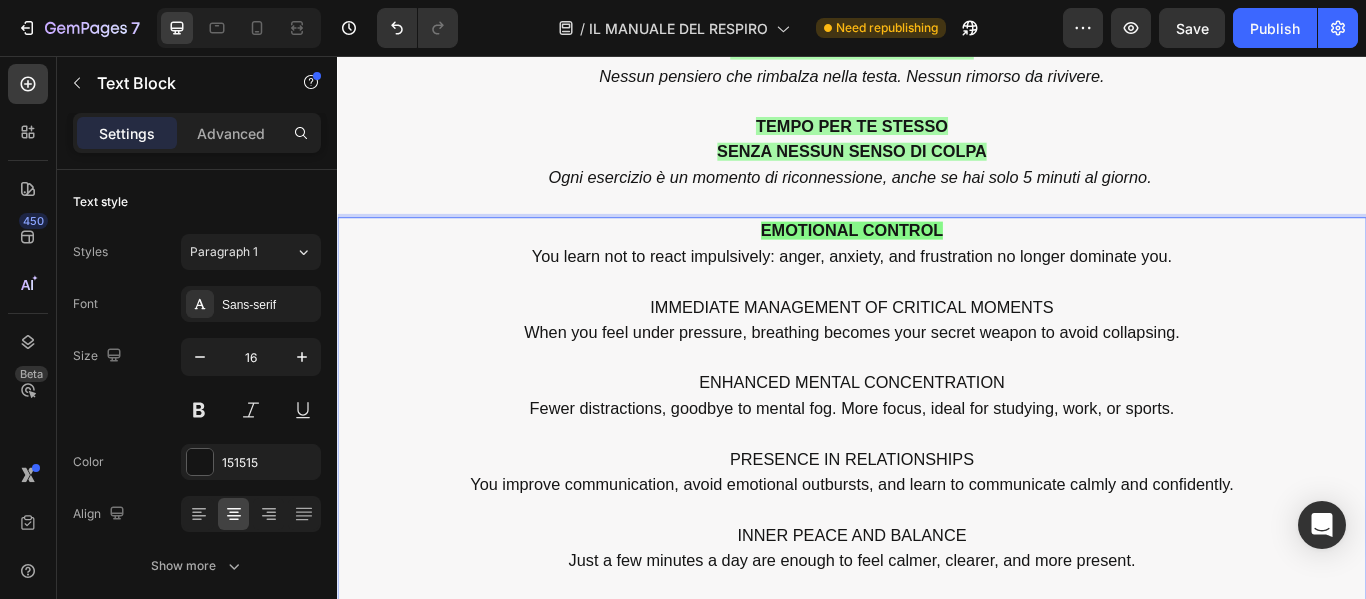 click on "IMMEDIATE MANAGEMENT OF CRITICAL MOMENTS" at bounding box center [937, 348] 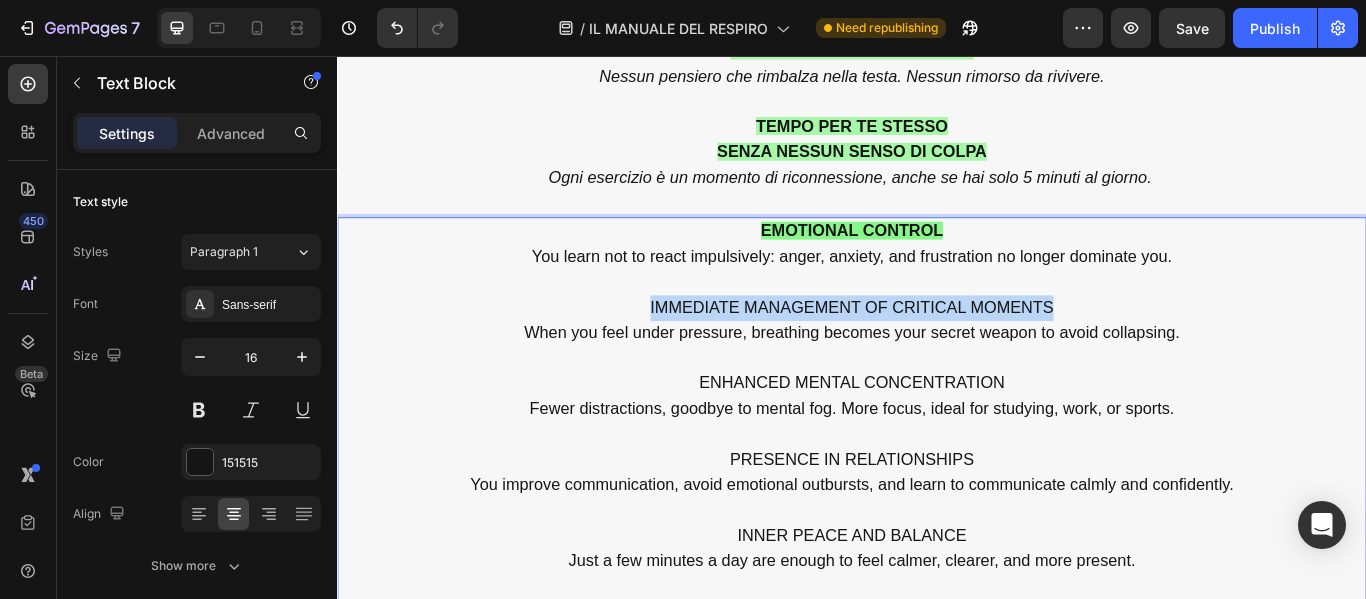 drag, startPoint x: 688, startPoint y: 339, endPoint x: 1163, endPoint y: 338, distance: 475.00104 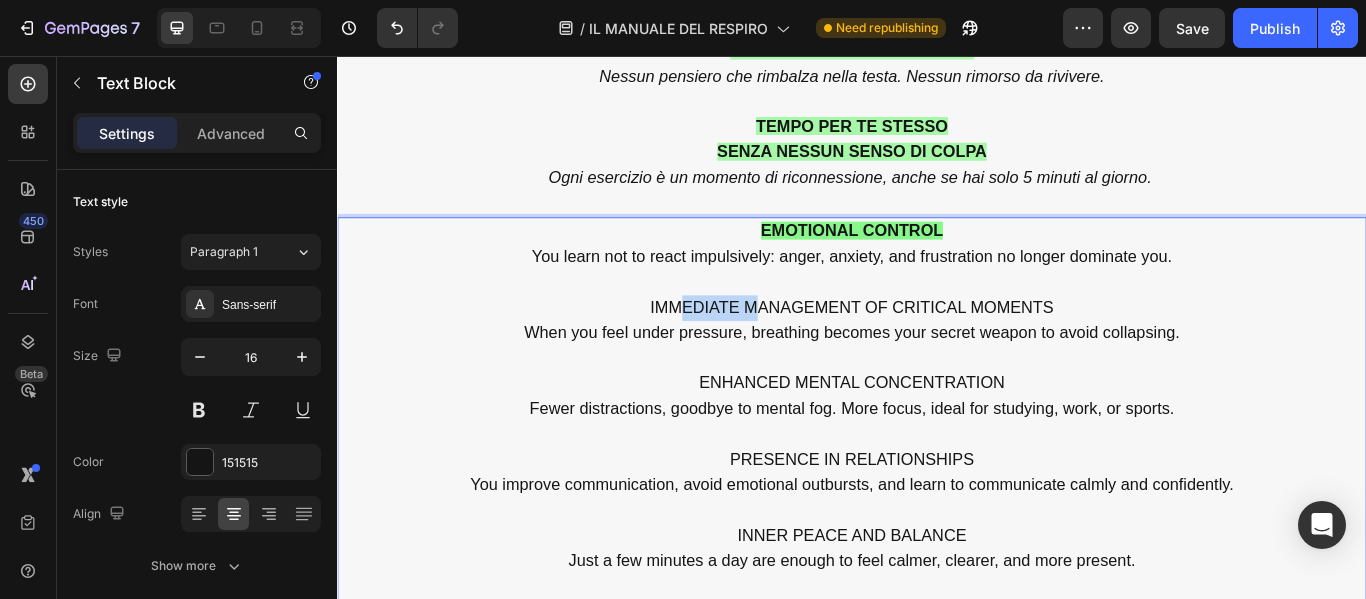 drag, startPoint x: 726, startPoint y: 340, endPoint x: 811, endPoint y: 342, distance: 85.02353 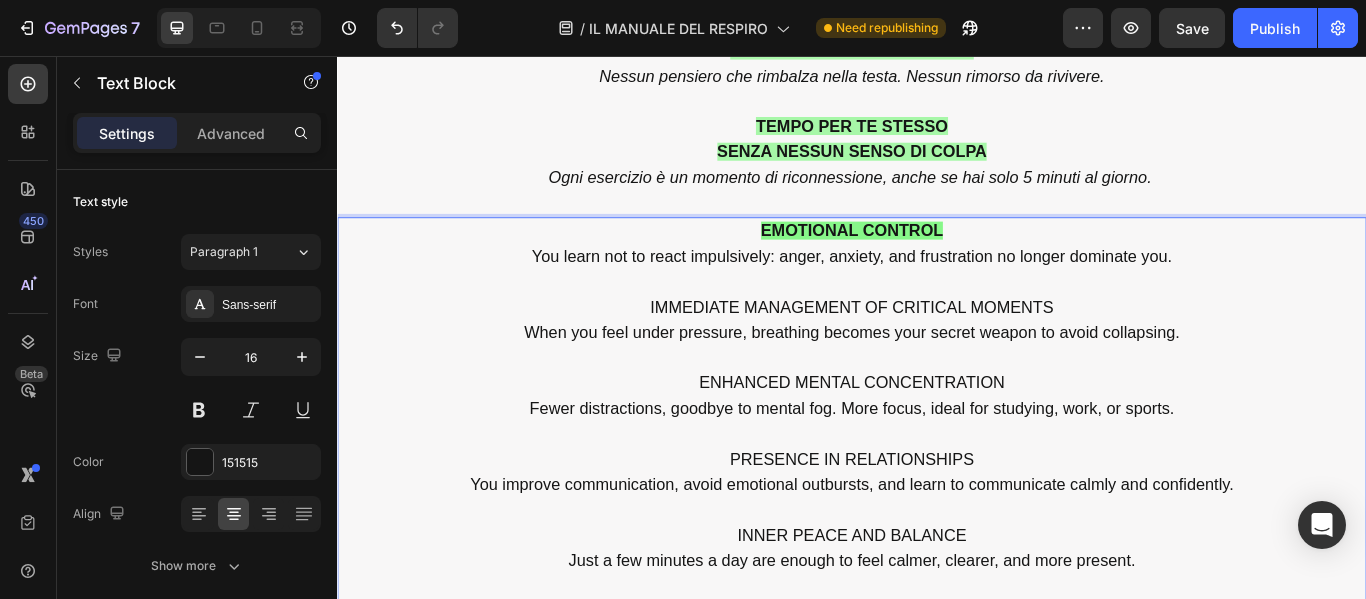 drag, startPoint x: 692, startPoint y: 348, endPoint x: 1189, endPoint y: 356, distance: 497.0644 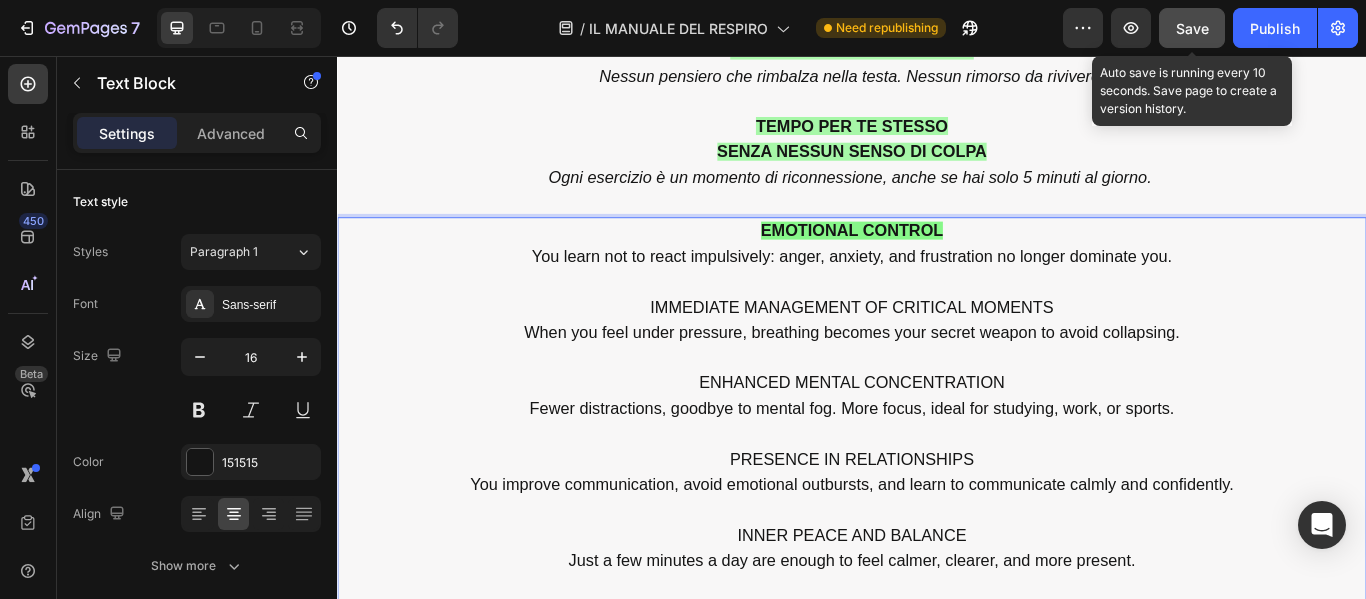 click on "Save" at bounding box center (1192, 28) 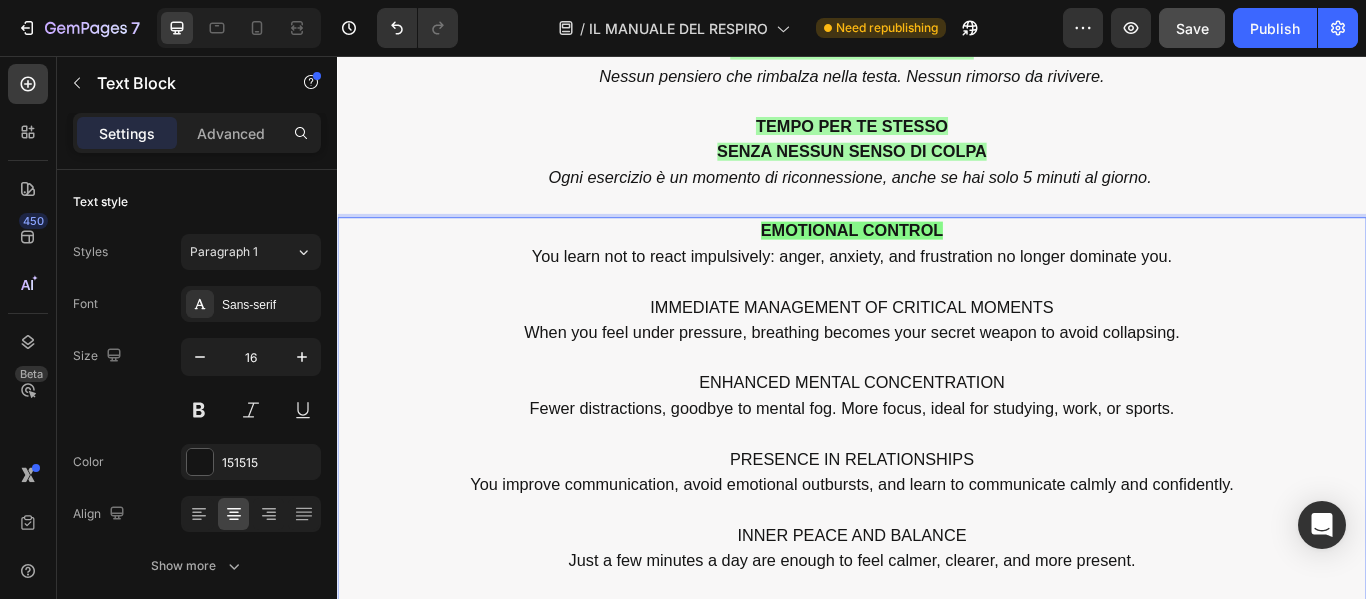 click at bounding box center (937, 320) 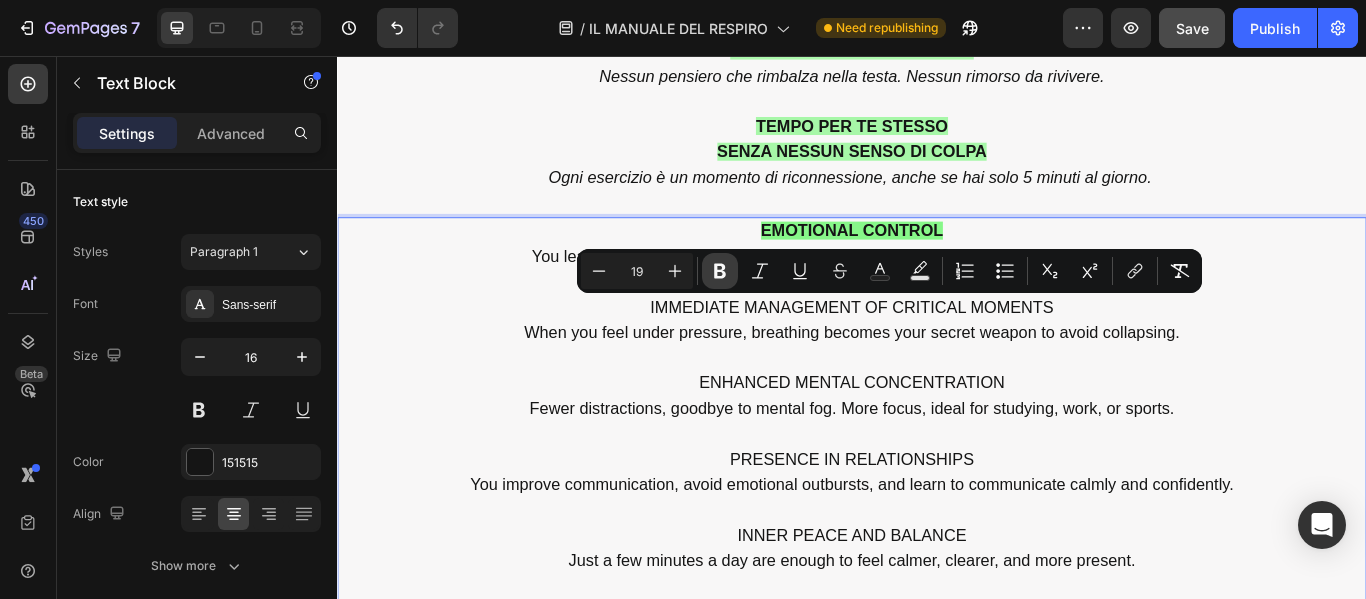 click 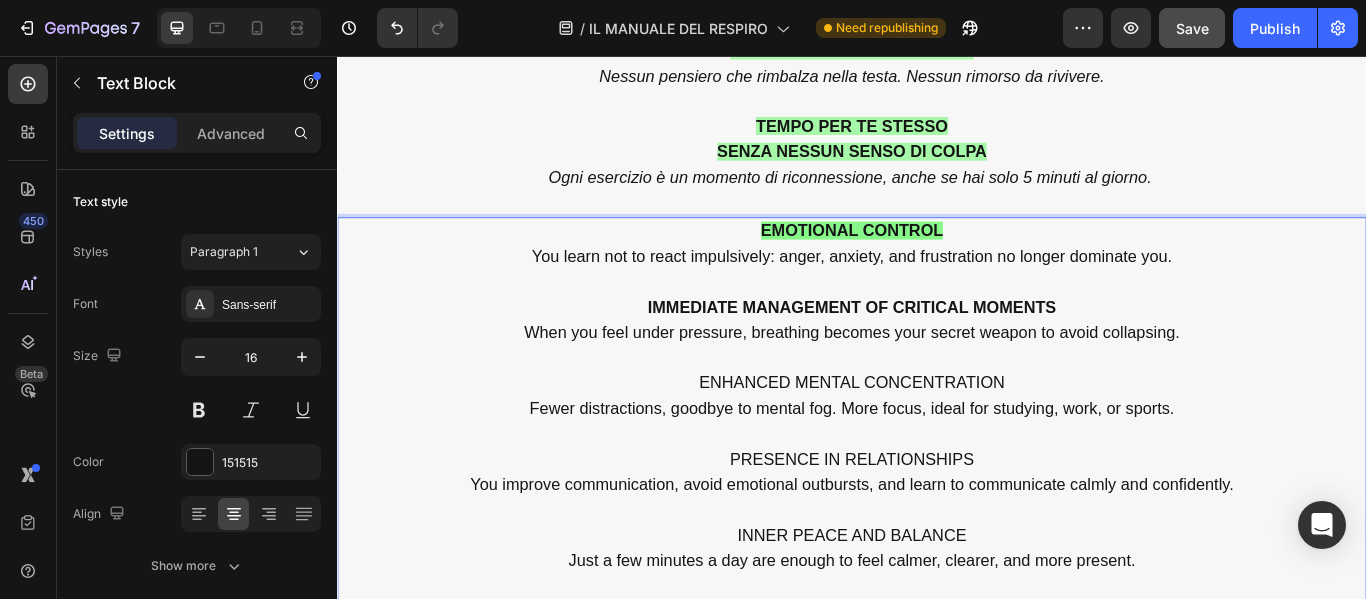 click on "IMMEDIATE MANAGEMENT OF CRITICAL MOMENTS" at bounding box center (937, 348) 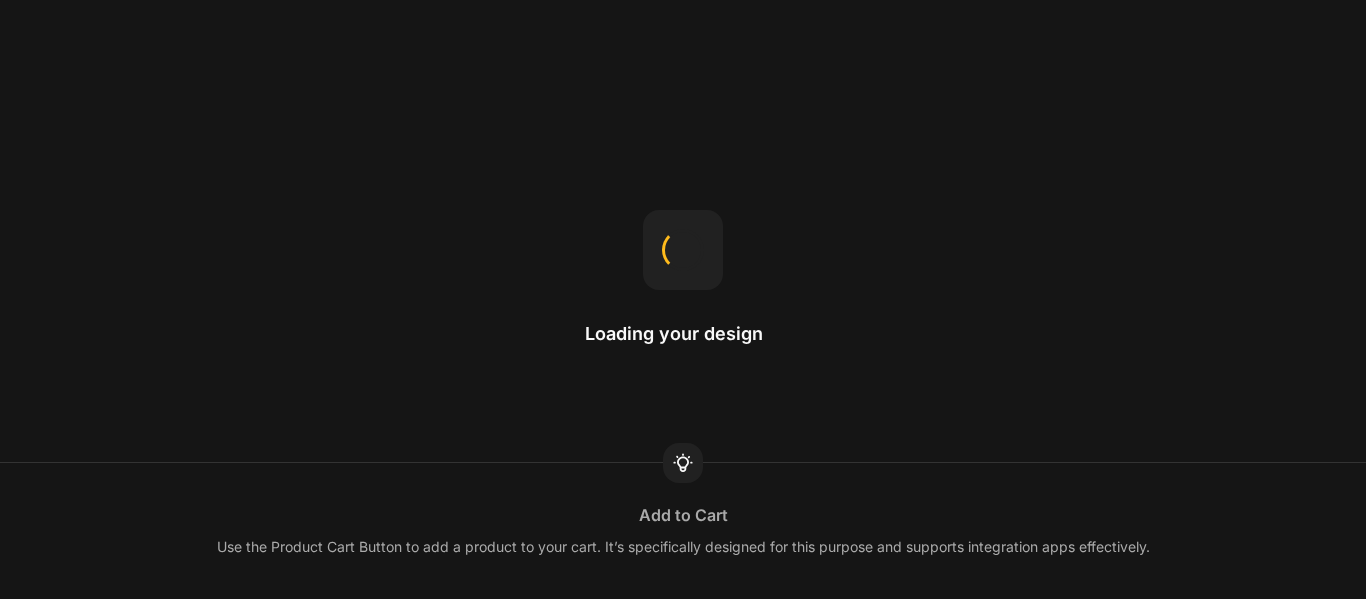 scroll, scrollTop: 0, scrollLeft: 0, axis: both 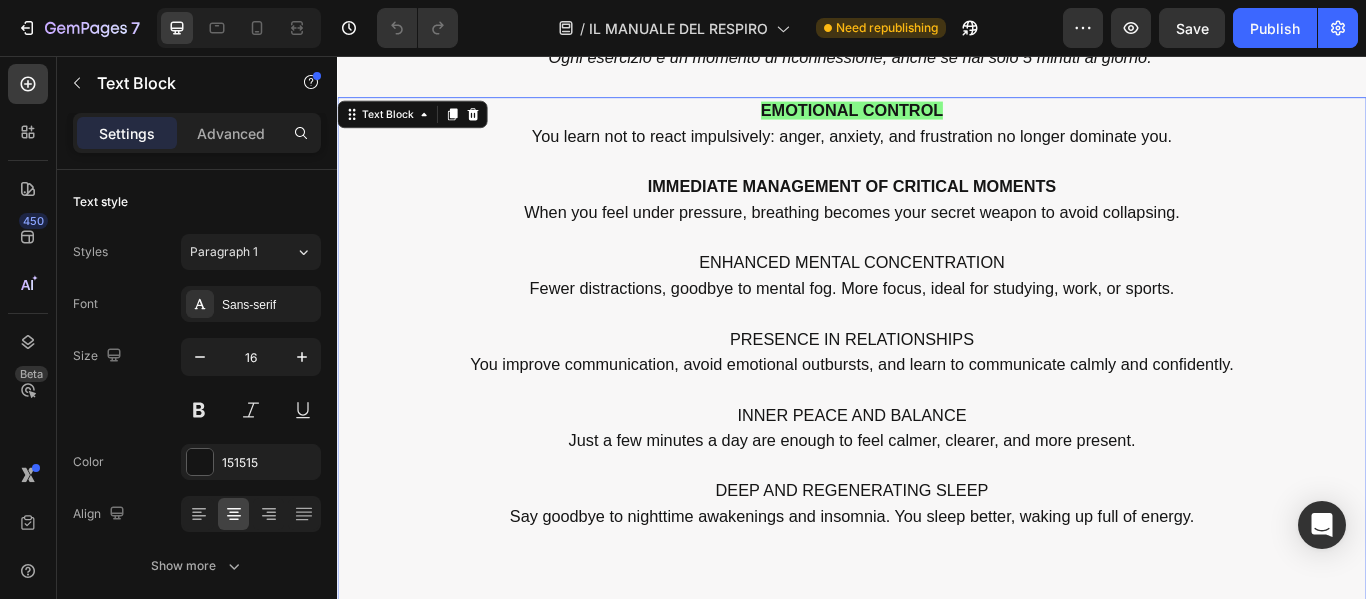 click on "EMOTIONAL CONTROL" at bounding box center (937, 119) 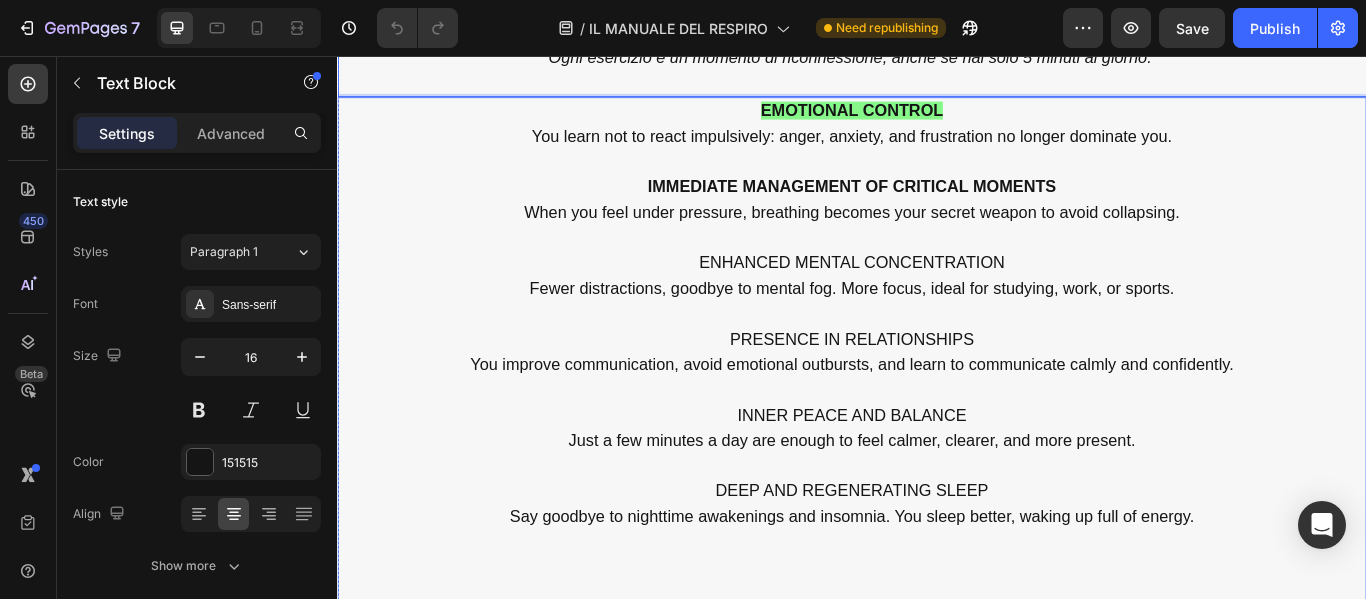 drag, startPoint x: 1035, startPoint y: 122, endPoint x: 865, endPoint y: 102, distance: 171.17242 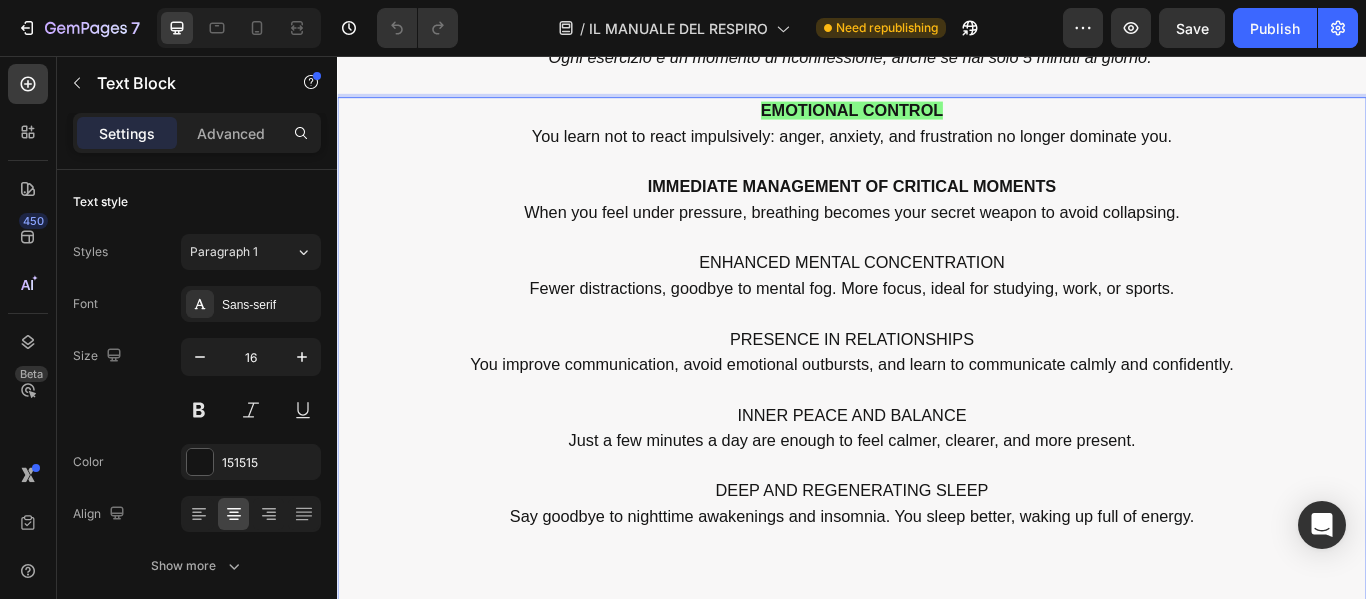click on "EMOTIONAL CONTROL" at bounding box center [937, 119] 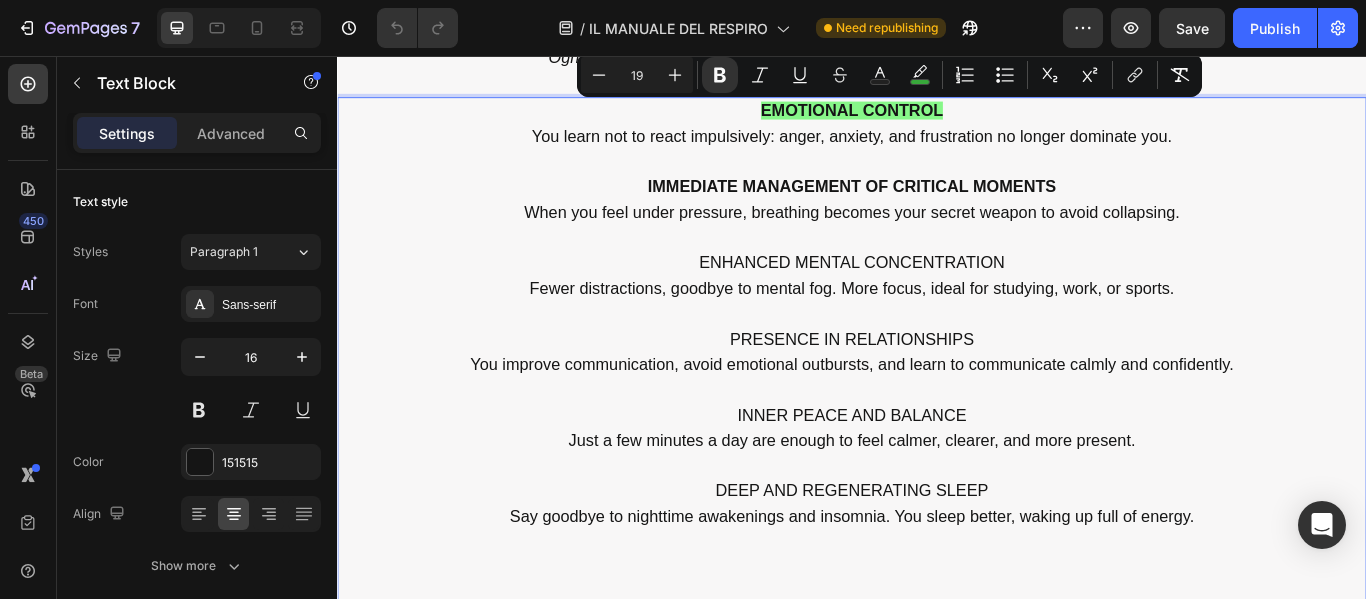drag, startPoint x: 818, startPoint y: 118, endPoint x: 1041, endPoint y: 131, distance: 223.3786 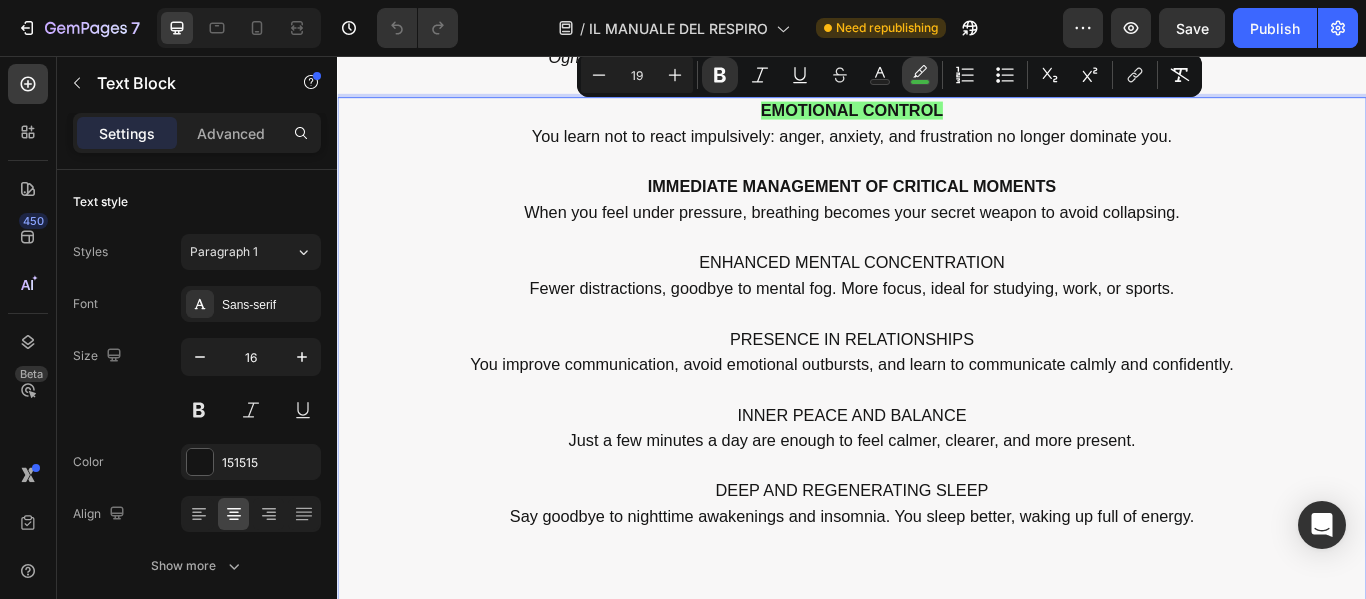 click 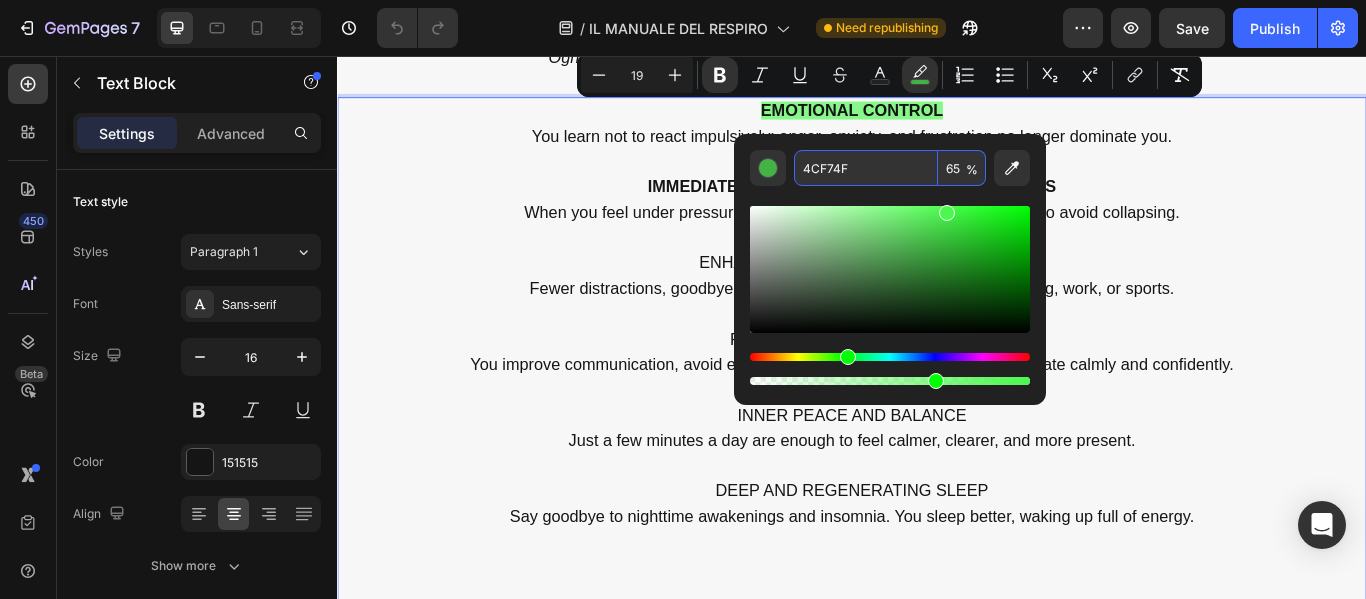 click on "4CF74F" at bounding box center [866, 168] 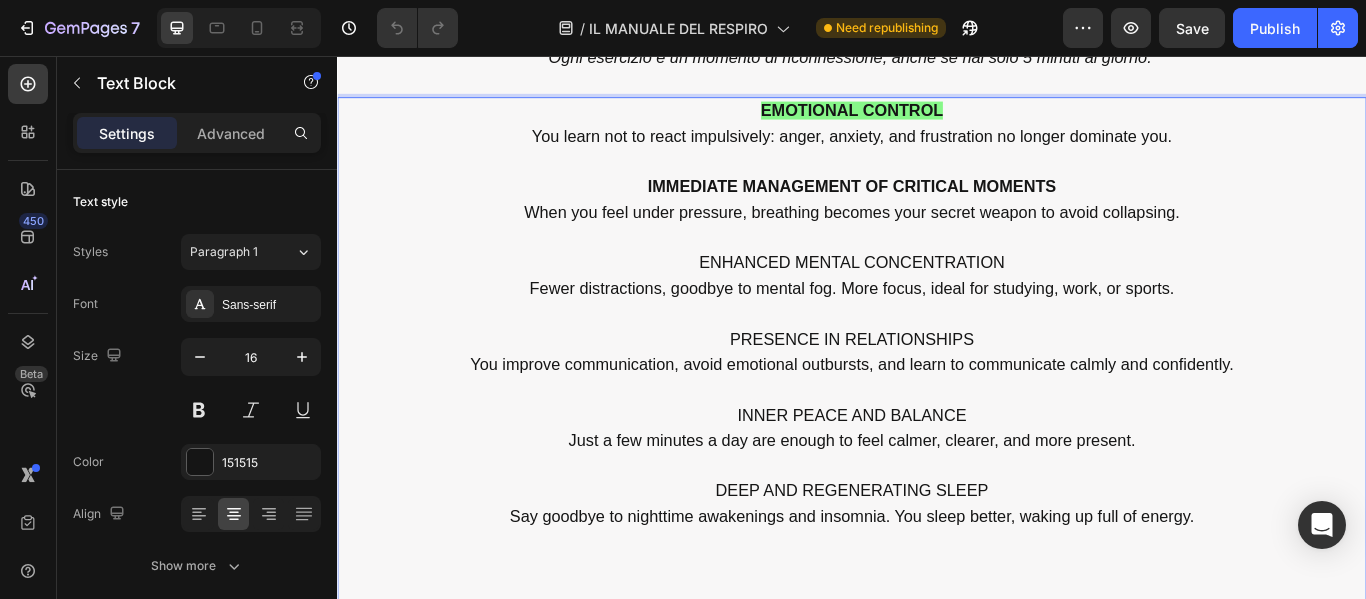 click at bounding box center (937, 268) 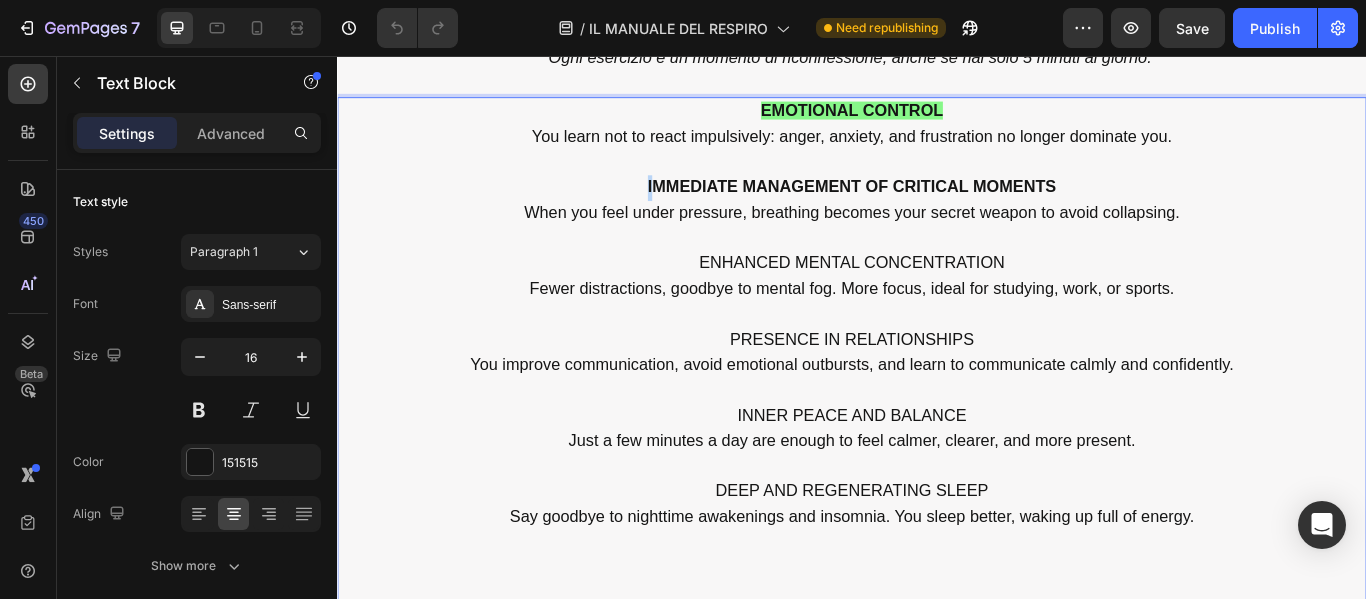 click on "IMMEDIATE MANAGEMENT OF CRITICAL MOMENTS" at bounding box center [937, 208] 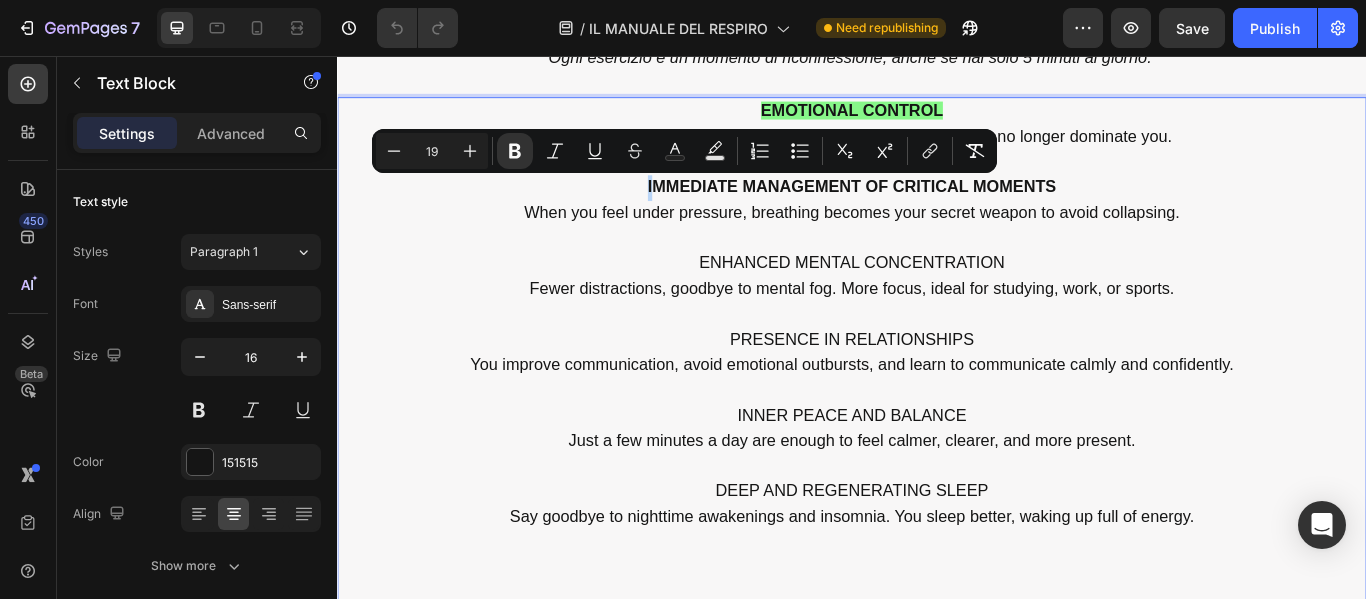 click on "IMMEDIATE MANAGEMENT OF CRITICAL MOMENTS" at bounding box center (937, 208) 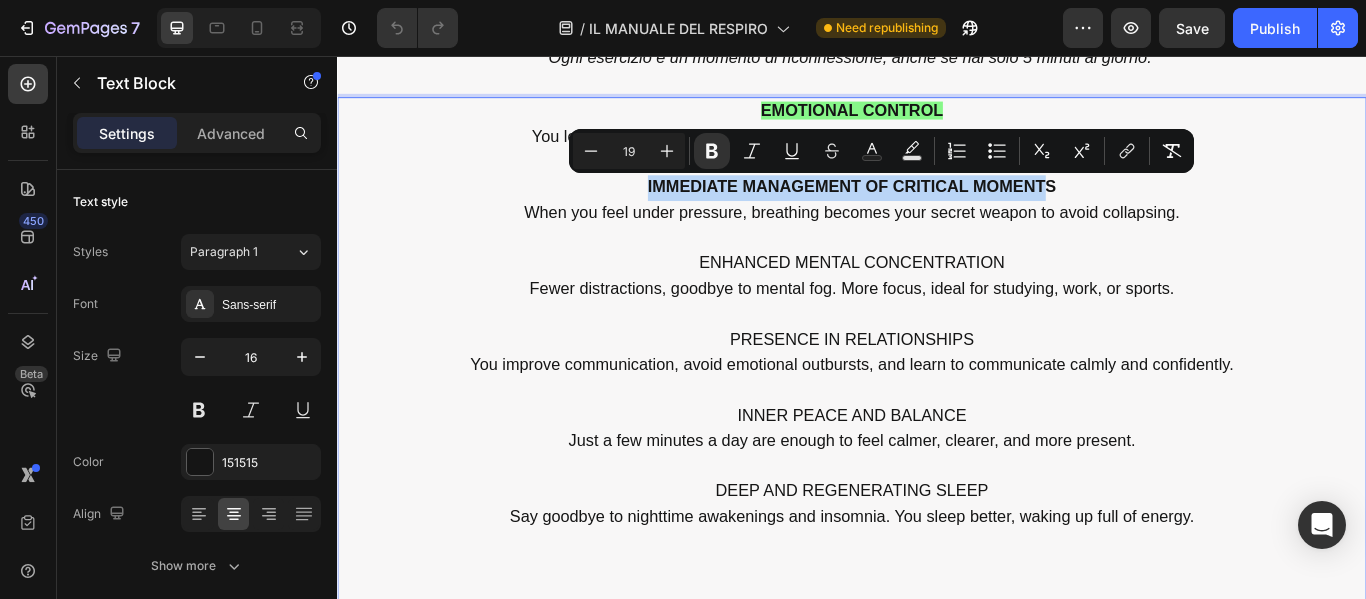 drag, startPoint x: 679, startPoint y: 205, endPoint x: 1154, endPoint y: 212, distance: 475.05157 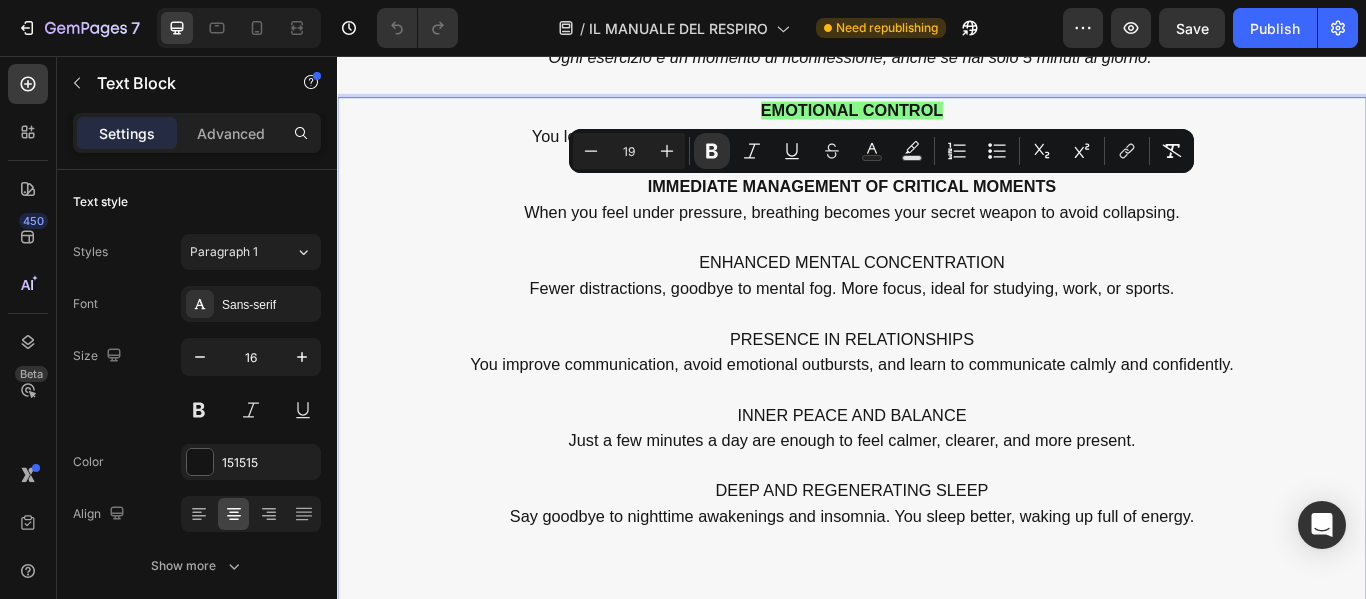 click on "IMMEDIATE MANAGEMENT OF CRITICAL MOMENTS" at bounding box center (937, 210) 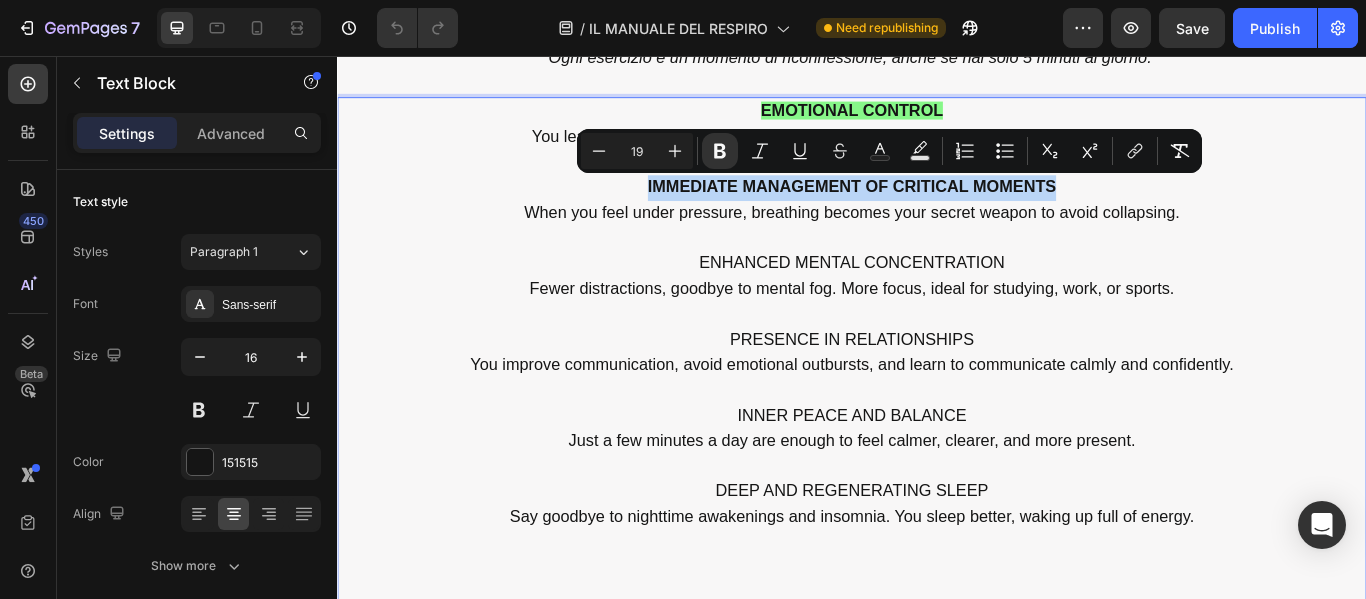 drag, startPoint x: 1177, startPoint y: 209, endPoint x: 709, endPoint y: 197, distance: 468.1538 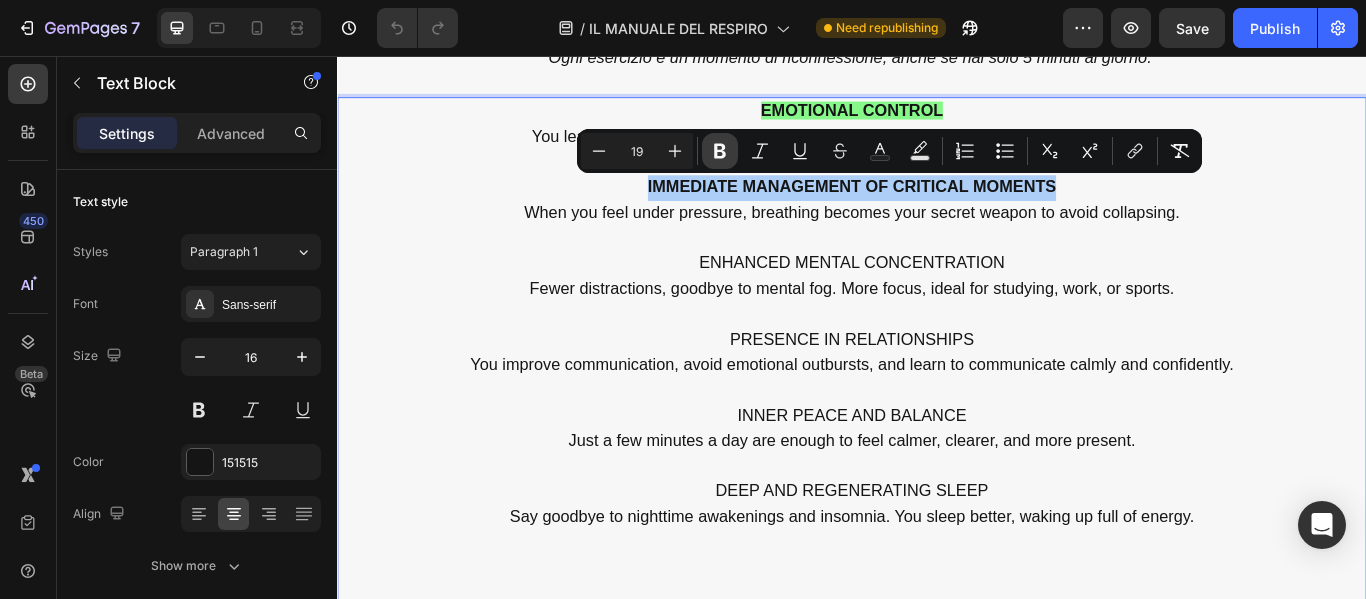 click 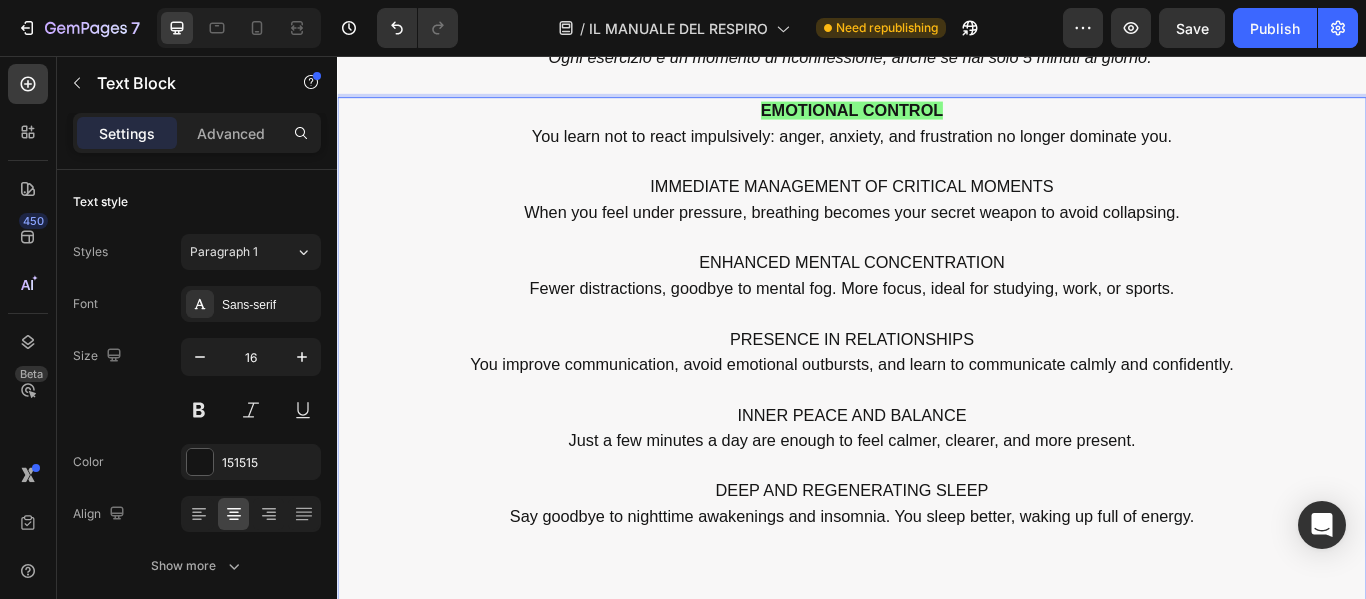 click on "IMMEDIATE MANAGEMENT OF CRITICAL MOMENTS" at bounding box center [937, 210] 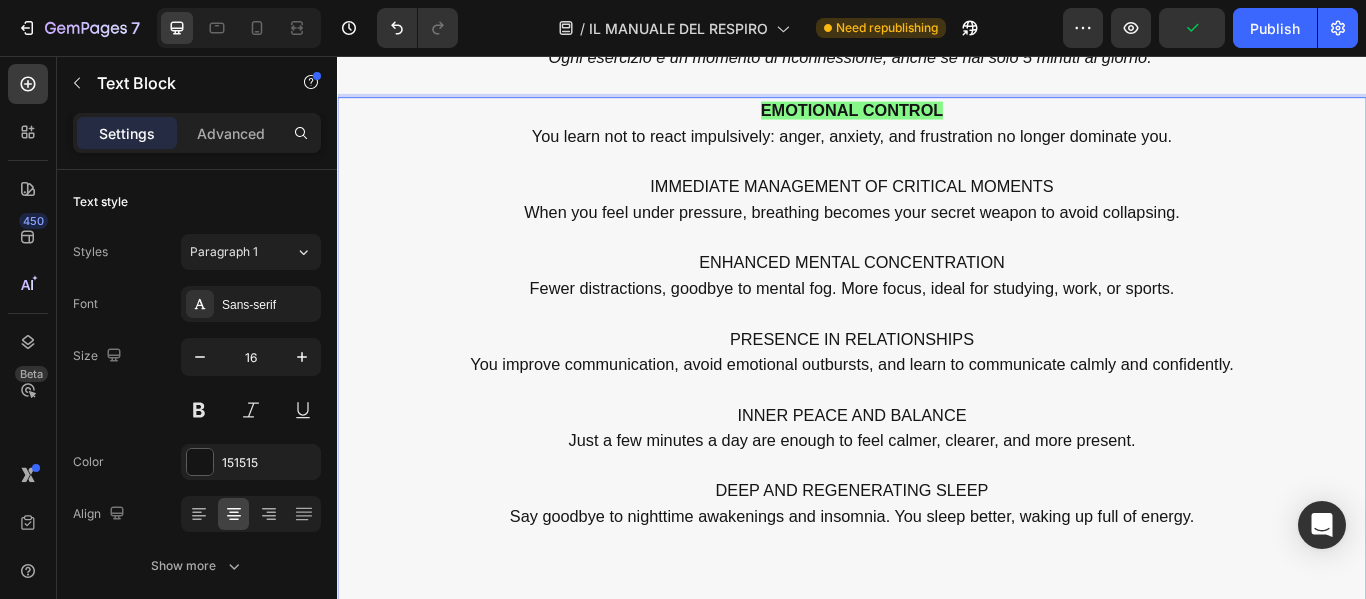 drag, startPoint x: 689, startPoint y: 208, endPoint x: 1164, endPoint y: 213, distance: 475.0263 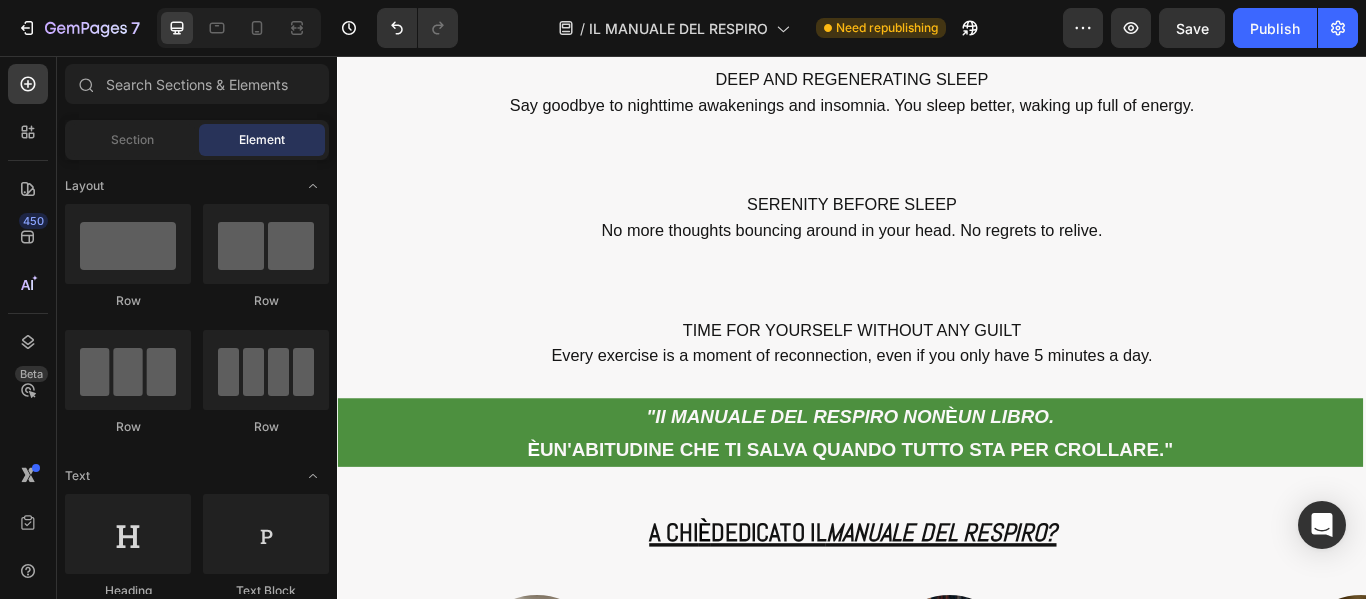 scroll, scrollTop: 10843, scrollLeft: 0, axis: vertical 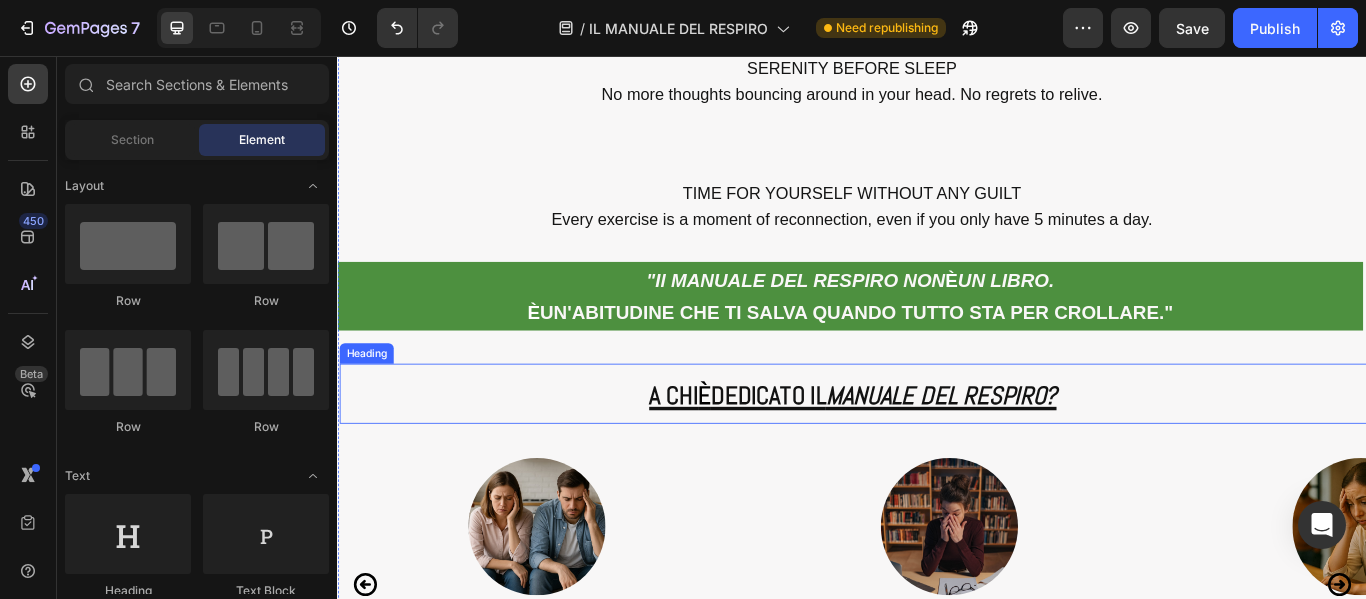click on "MANUALE DEL RESPIRO?" at bounding box center (1041, 452) 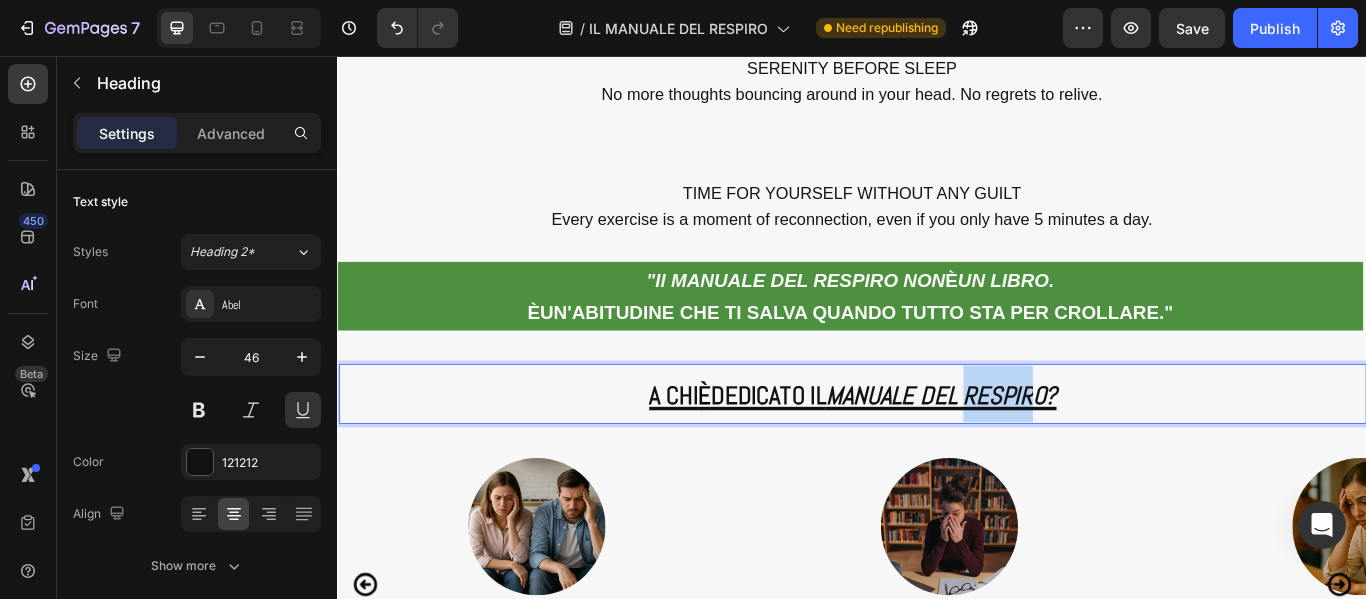 drag, startPoint x: 1150, startPoint y: 455, endPoint x: 1068, endPoint y: 440, distance: 83.360664 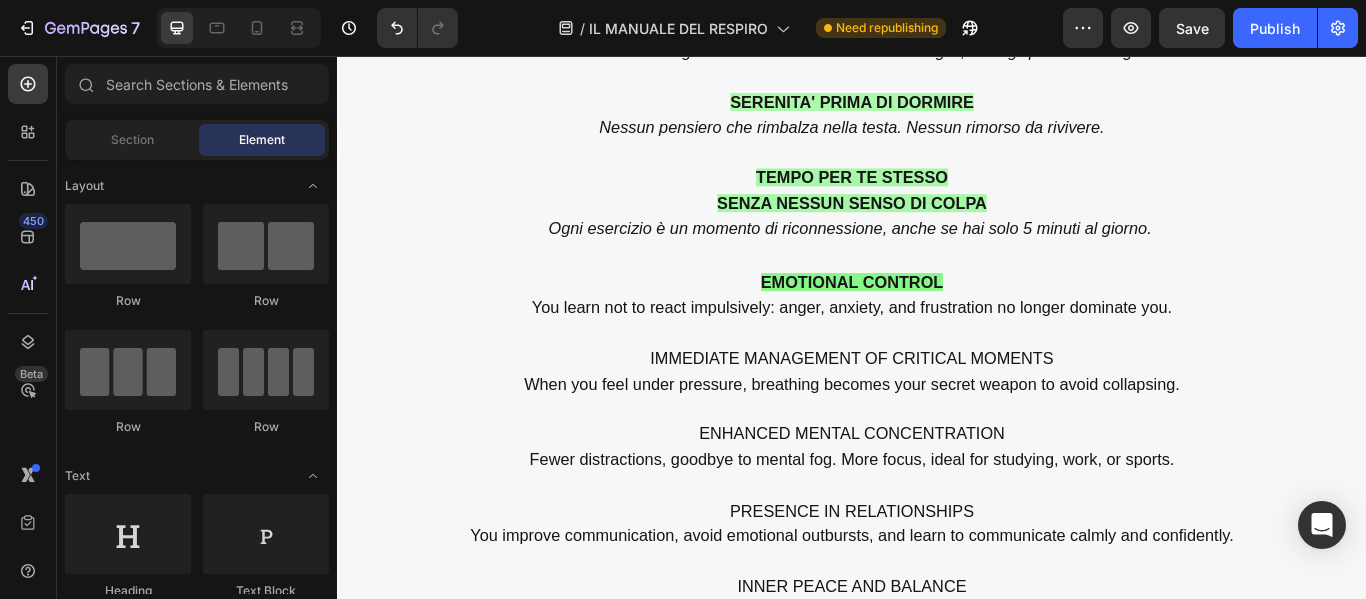 scroll, scrollTop: 9925, scrollLeft: 0, axis: vertical 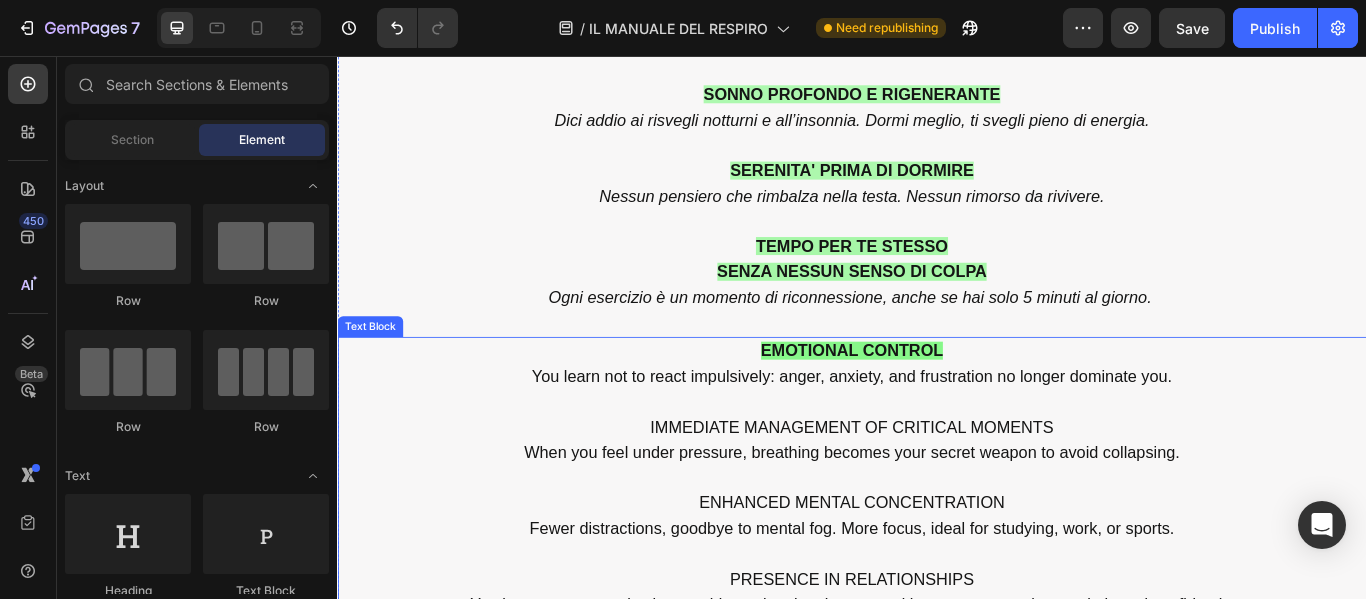 click on "IMMEDIATE MANAGEMENT OF CRITICAL MOMENTS" at bounding box center (937, 488) 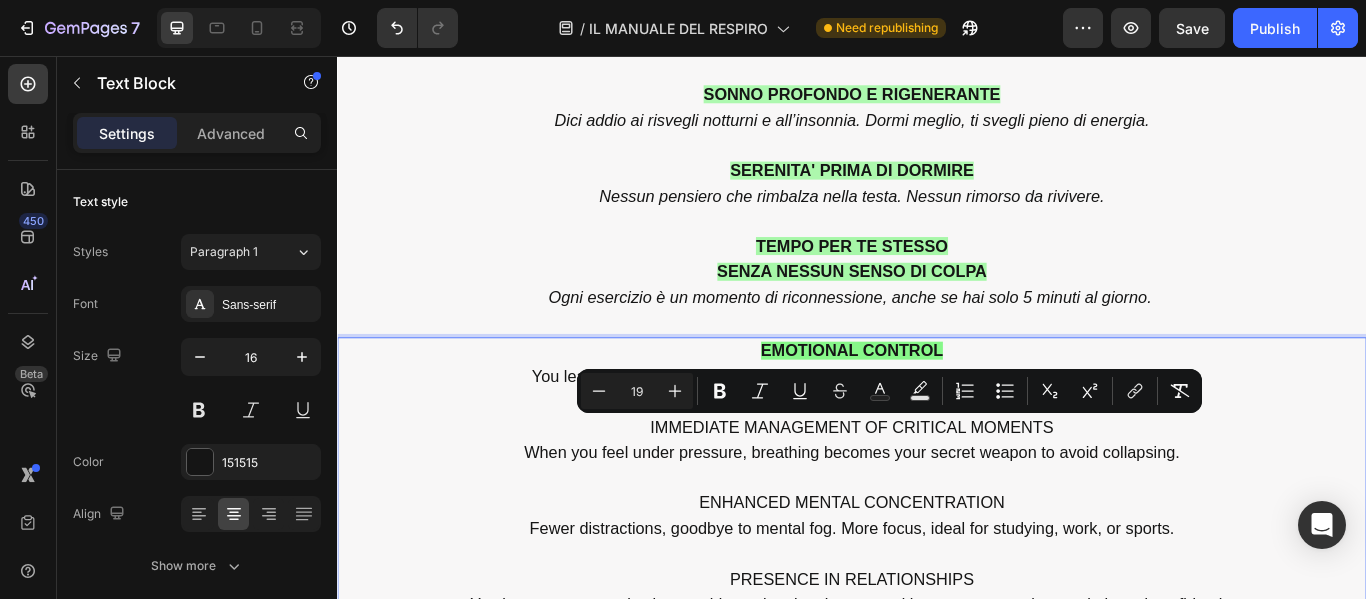 drag, startPoint x: 690, startPoint y: 489, endPoint x: 1188, endPoint y: 492, distance: 498.00903 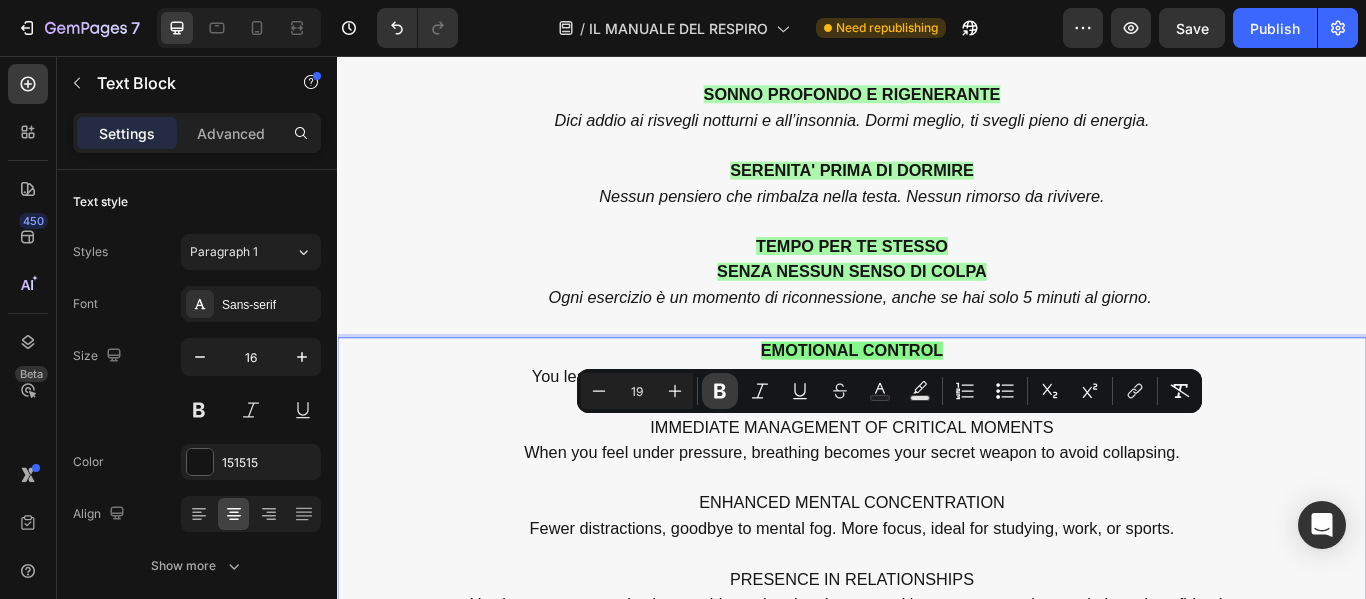 click 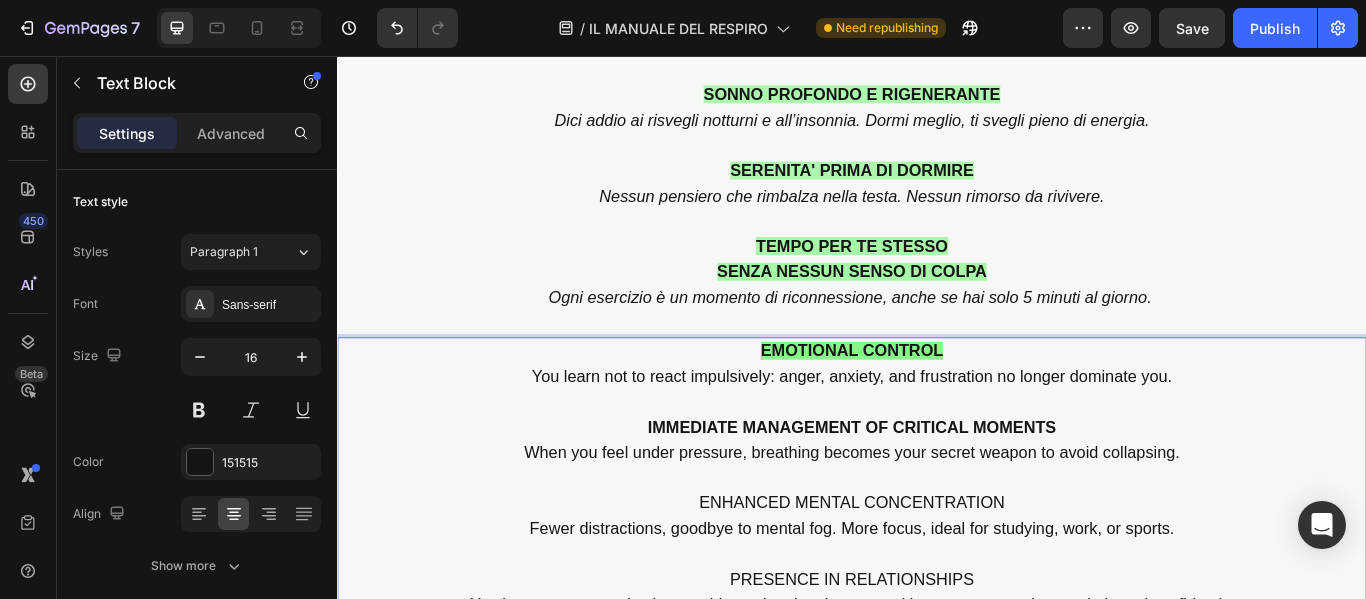 click on "IMMEDIATE MANAGEMENT OF CRITICAL MOMENTS" at bounding box center (937, 490) 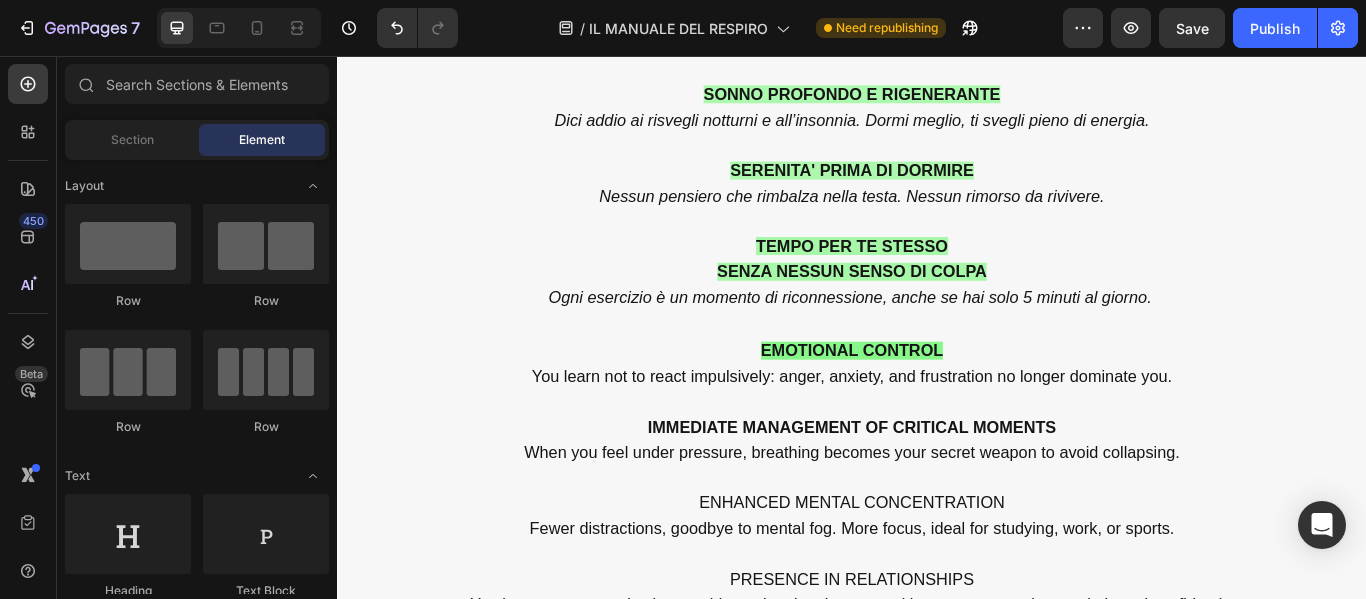 scroll, scrollTop: 10205, scrollLeft: 0, axis: vertical 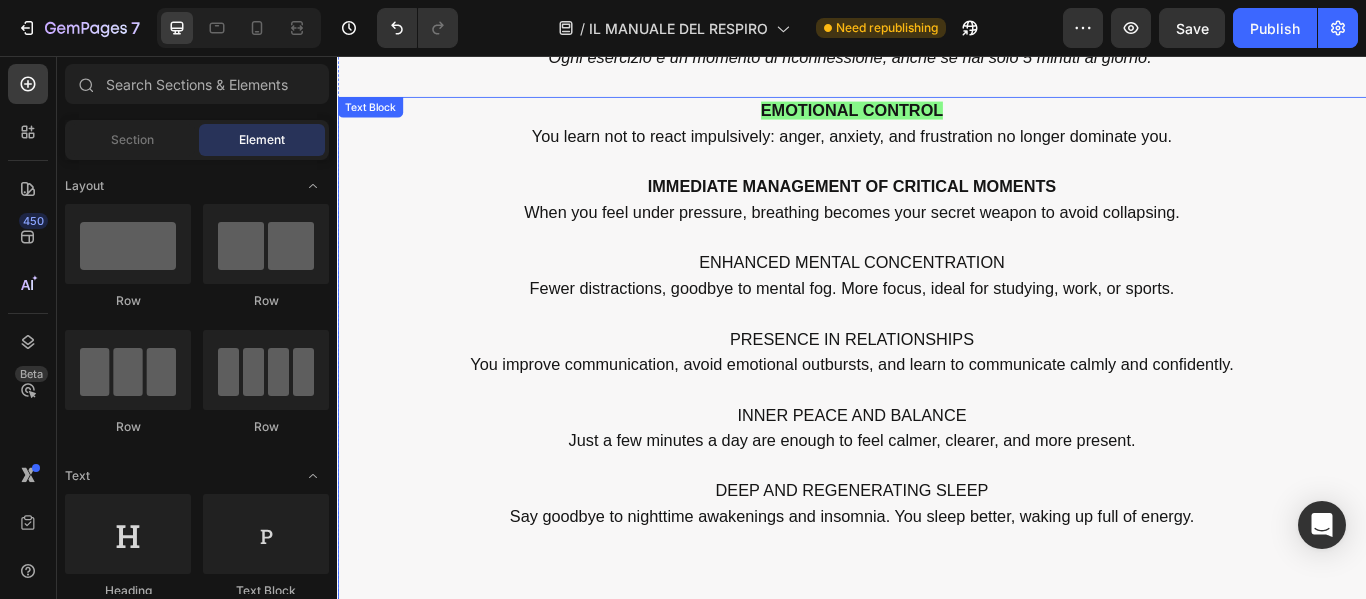 click on "ENHANCED MENTAL CONCENTRATION" at bounding box center (937, 296) 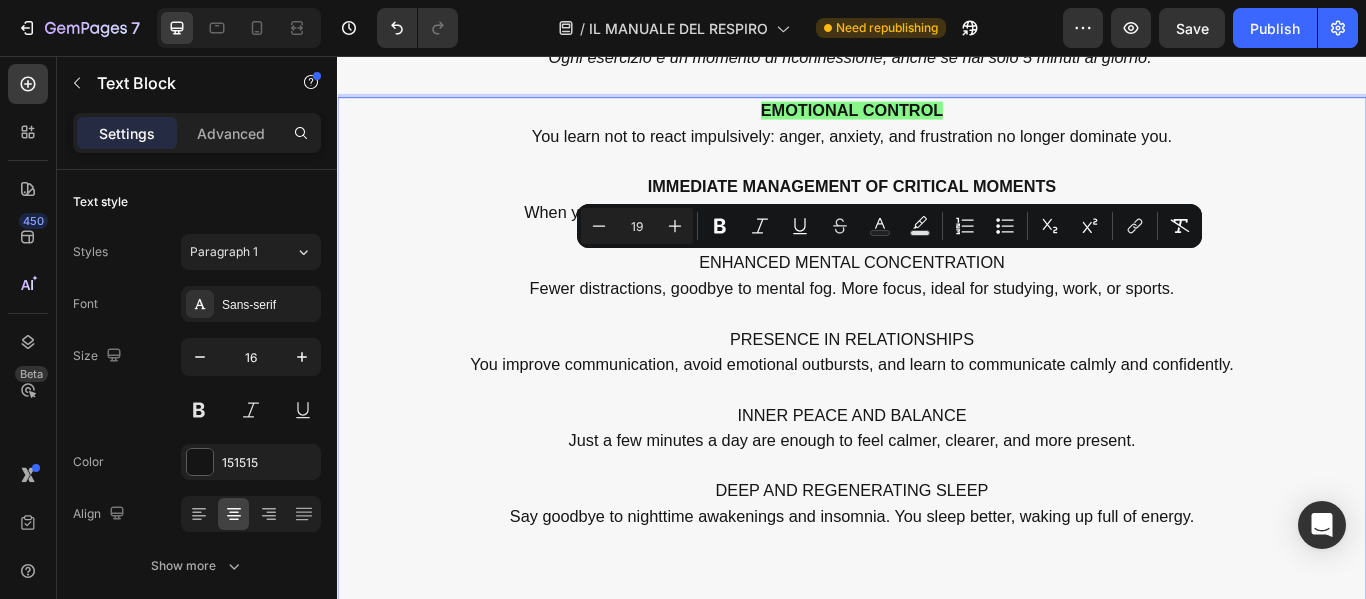 drag, startPoint x: 740, startPoint y: 295, endPoint x: 1155, endPoint y: 291, distance: 415.0193 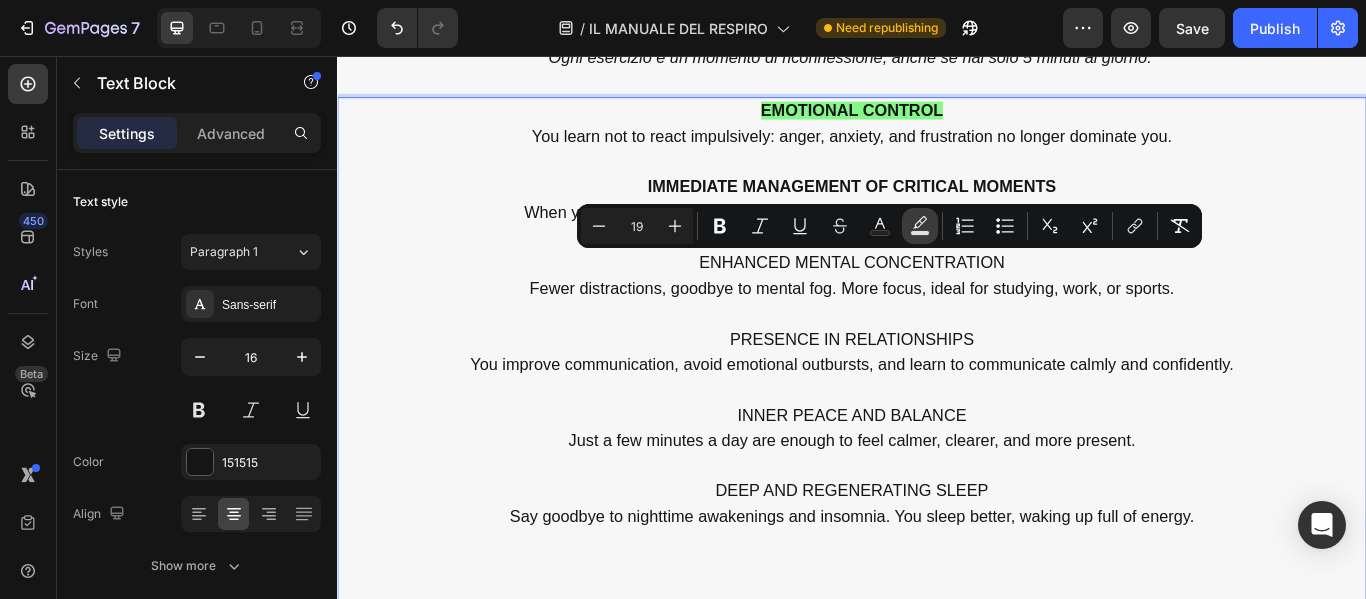 click 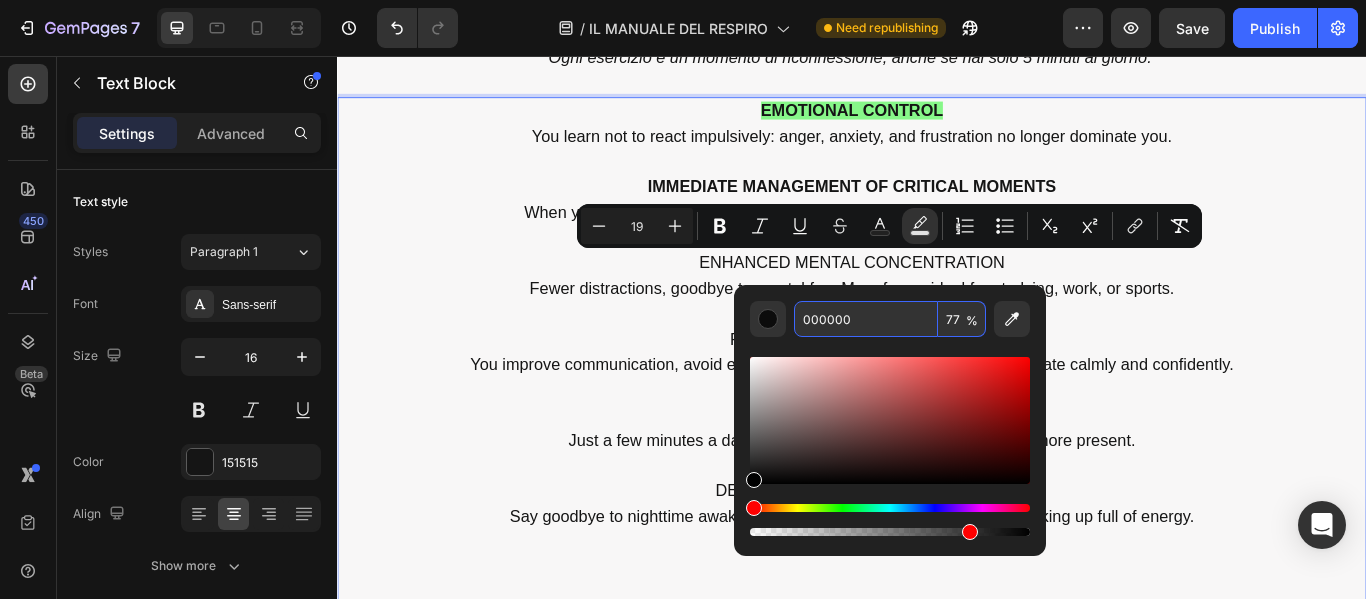 click on "000000" at bounding box center [866, 319] 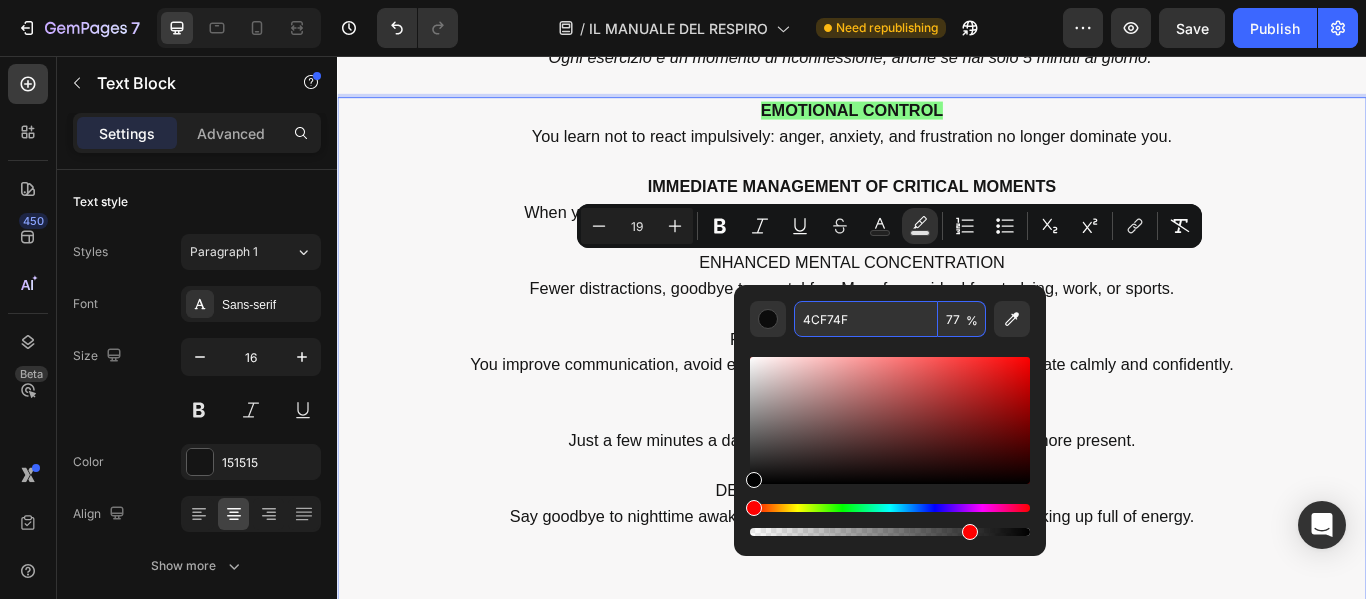 type on "4CF74F" 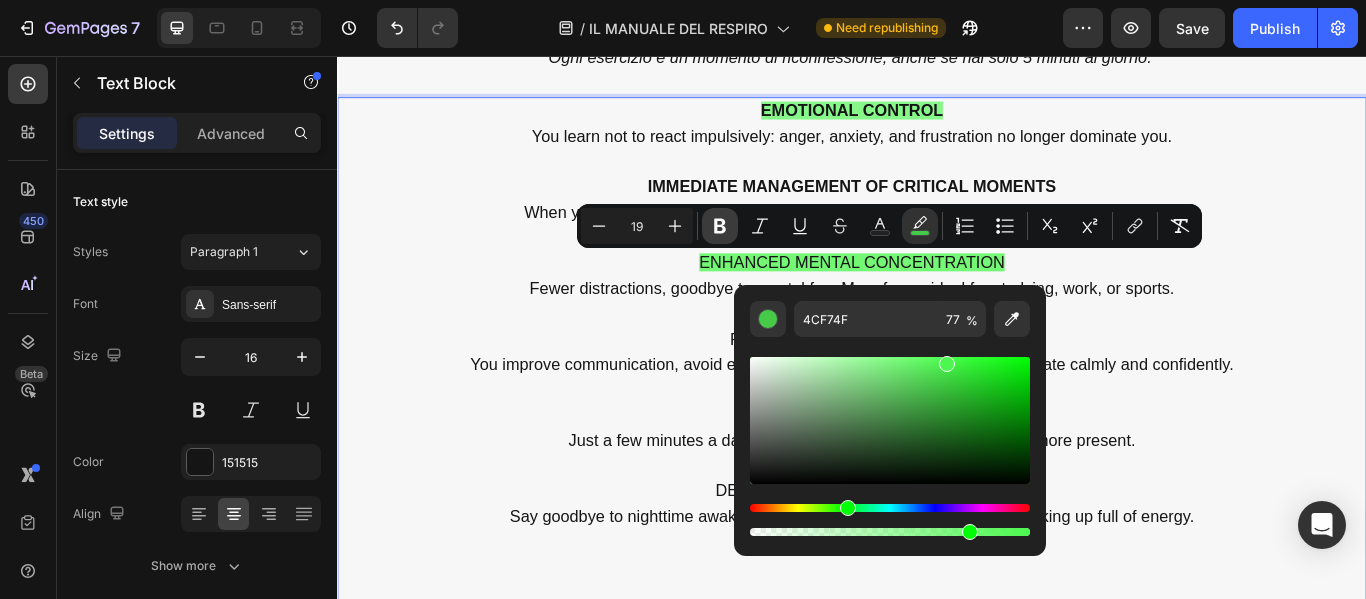 click on "Bold" at bounding box center (720, 226) 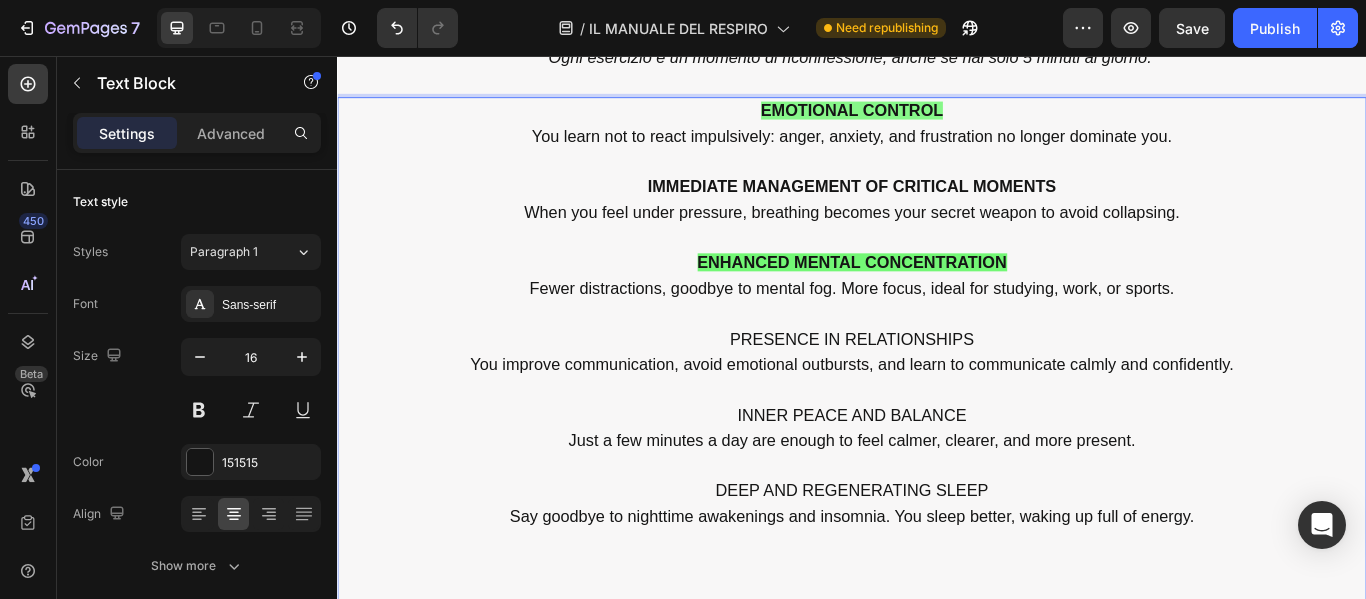click on "IMMEDIATE MANAGEMENT OF CRITICAL MOMENTS" at bounding box center [937, 210] 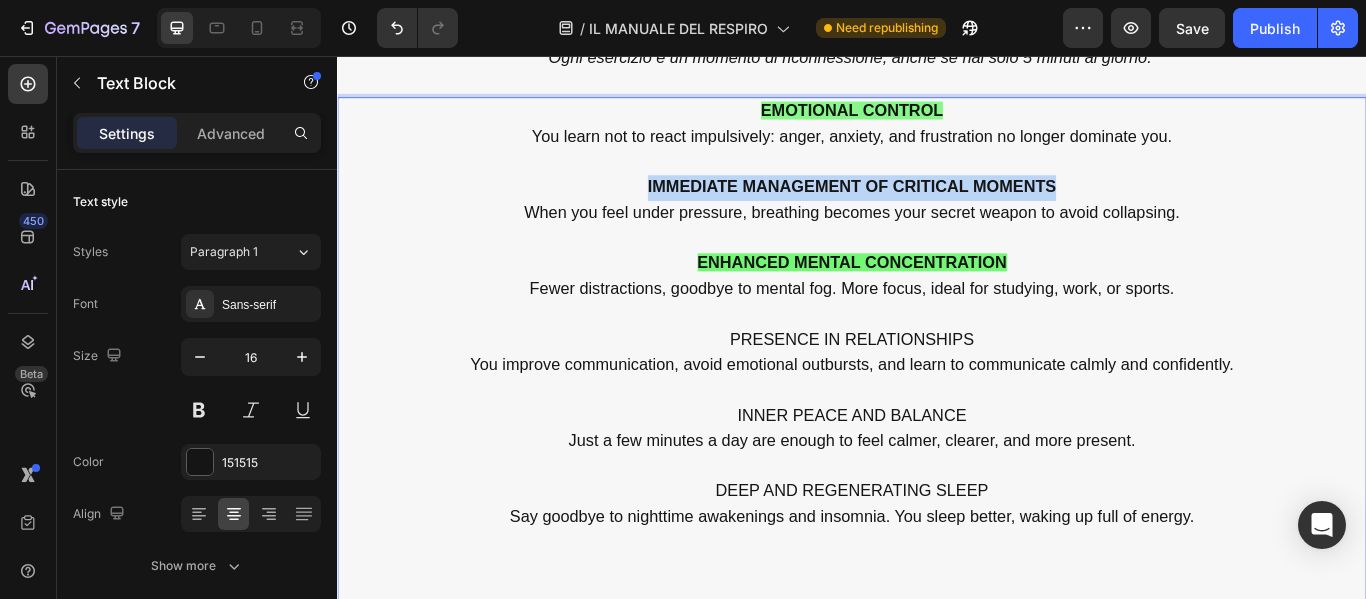 drag, startPoint x: 688, startPoint y: 204, endPoint x: 1239, endPoint y: 211, distance: 551.04443 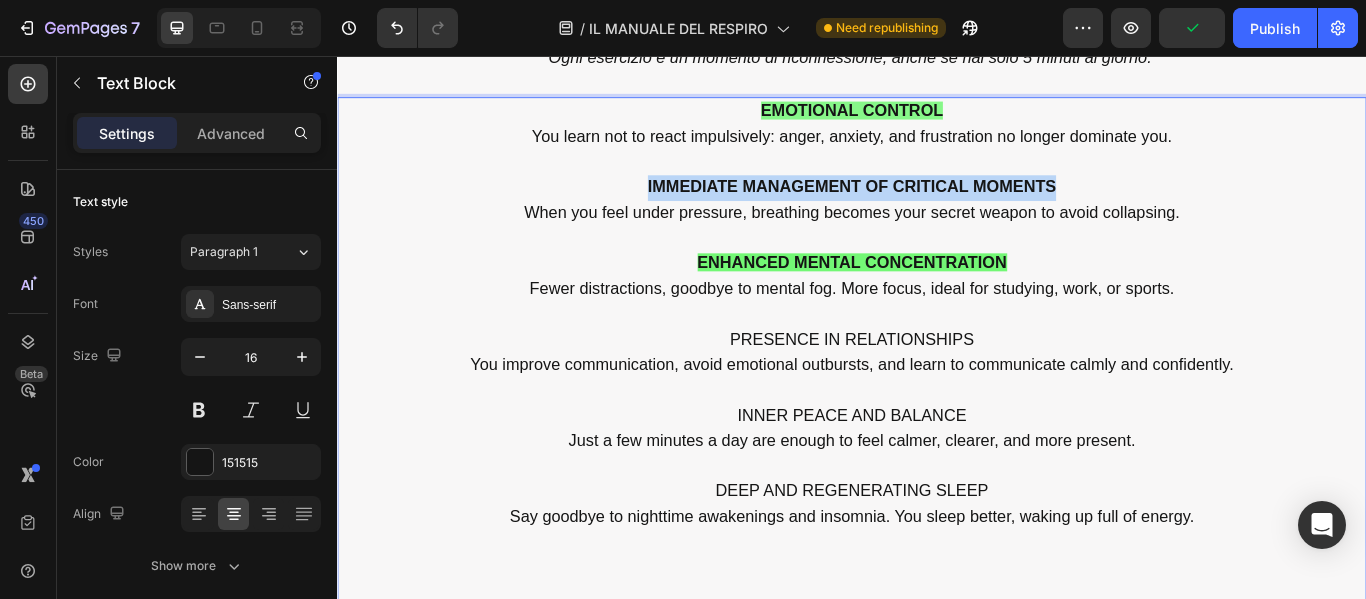 drag, startPoint x: 1166, startPoint y: 214, endPoint x: 743, endPoint y: 206, distance: 423.07565 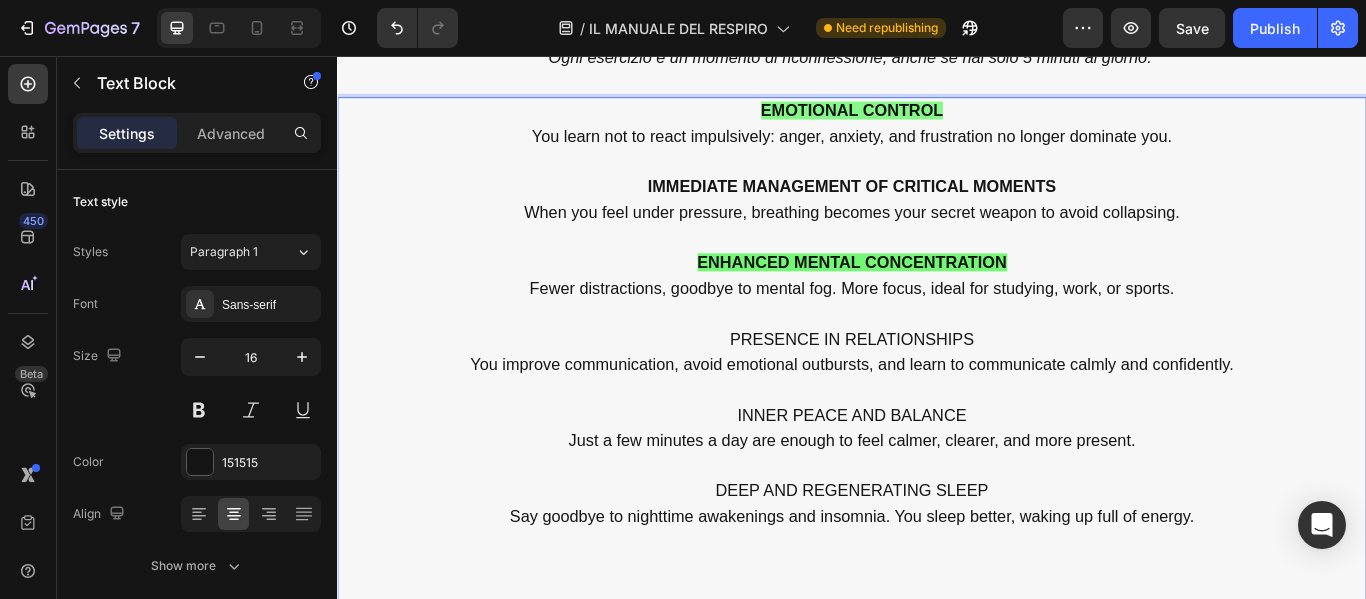 click on "PRESENCE IN RELATIONSHIPS" at bounding box center (937, 388) 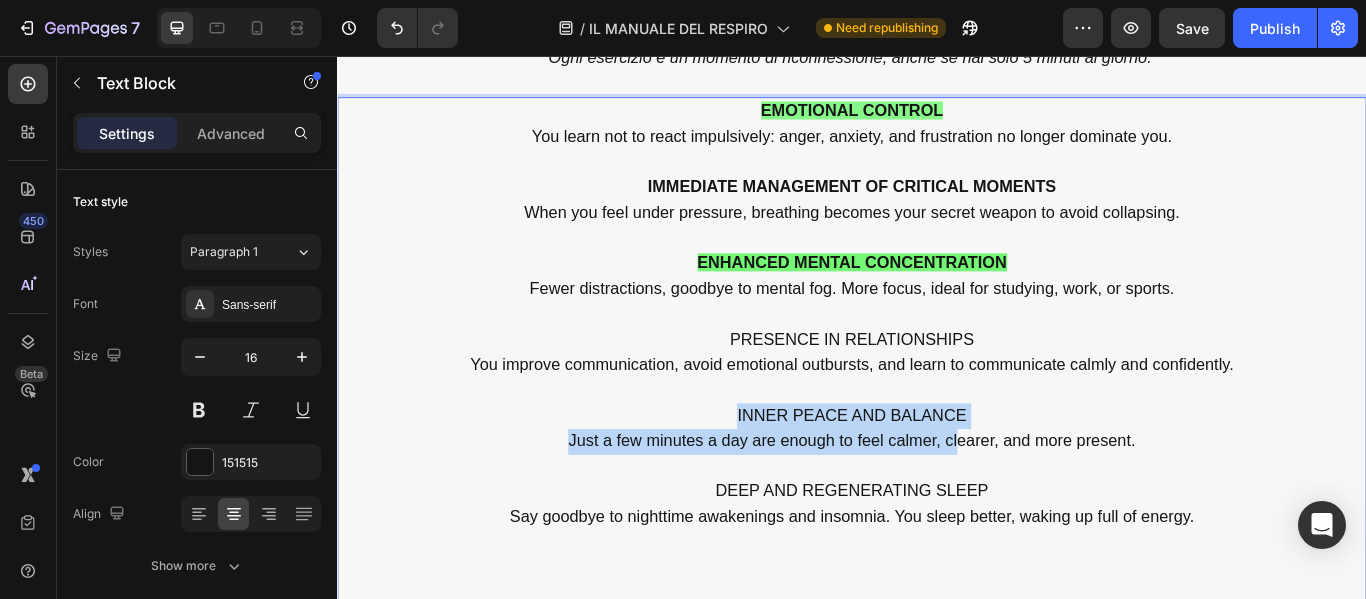 drag, startPoint x: 794, startPoint y: 482, endPoint x: 1049, endPoint y: 500, distance: 255.6345 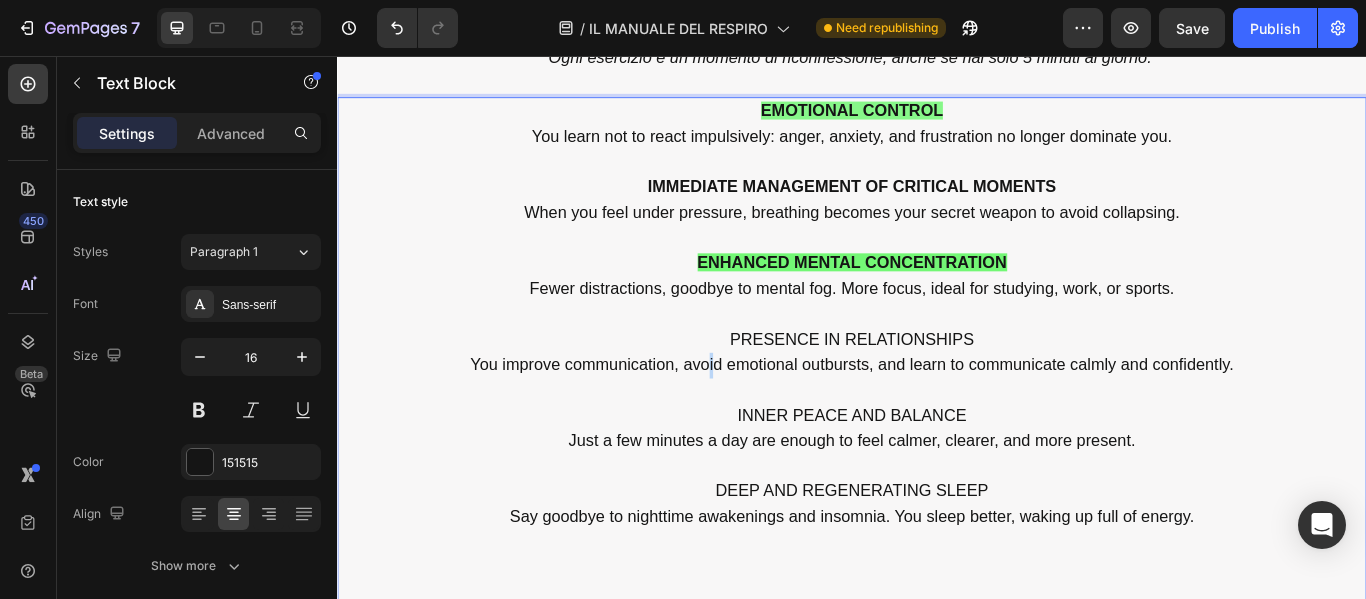 drag, startPoint x: 759, startPoint y: 423, endPoint x: 771, endPoint y: 423, distance: 12 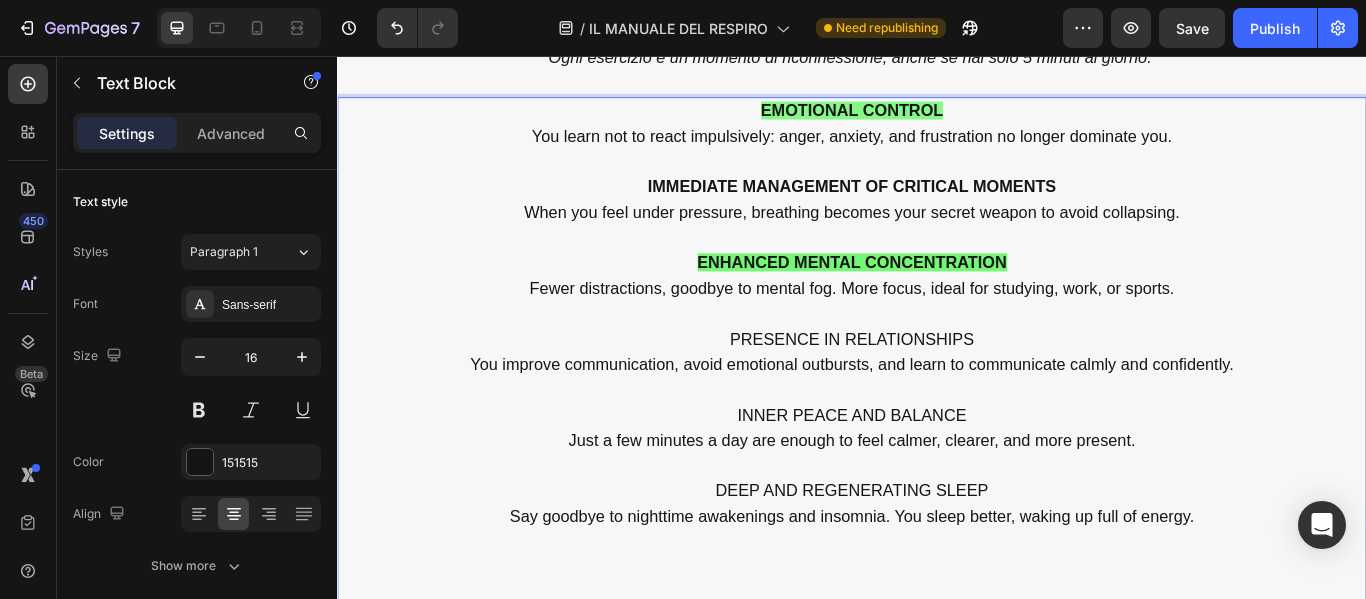 click on "PRESENCE IN RELATIONSHIPS" at bounding box center [937, 386] 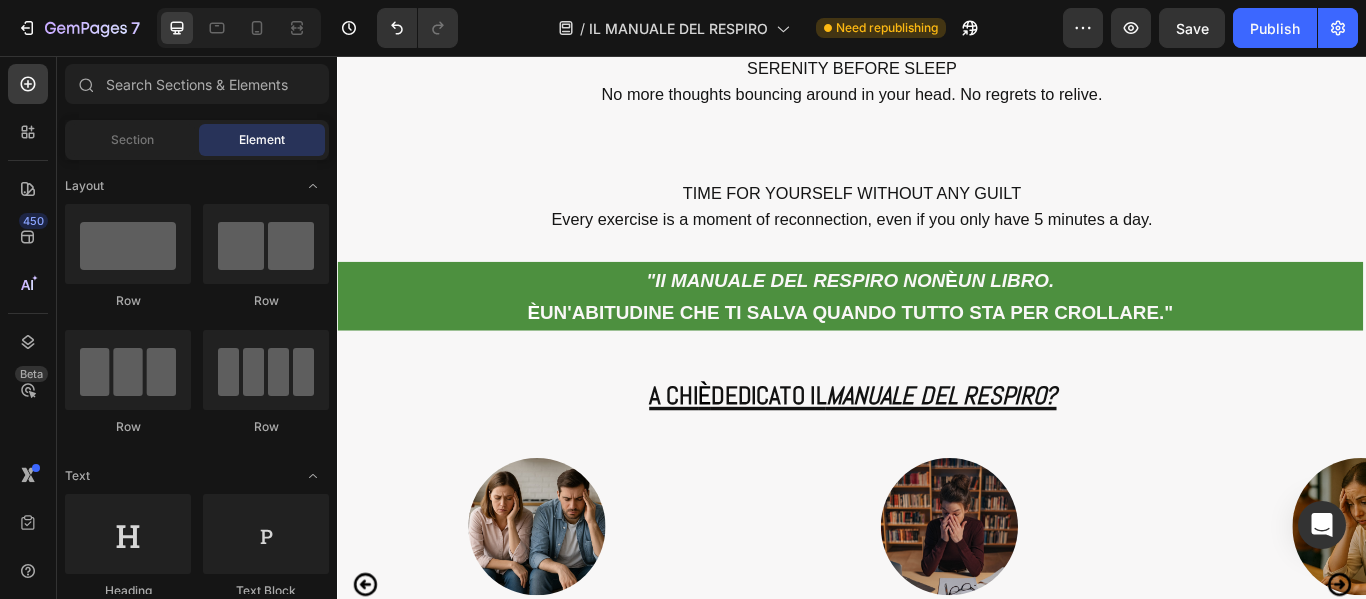 scroll, scrollTop: 10883, scrollLeft: 0, axis: vertical 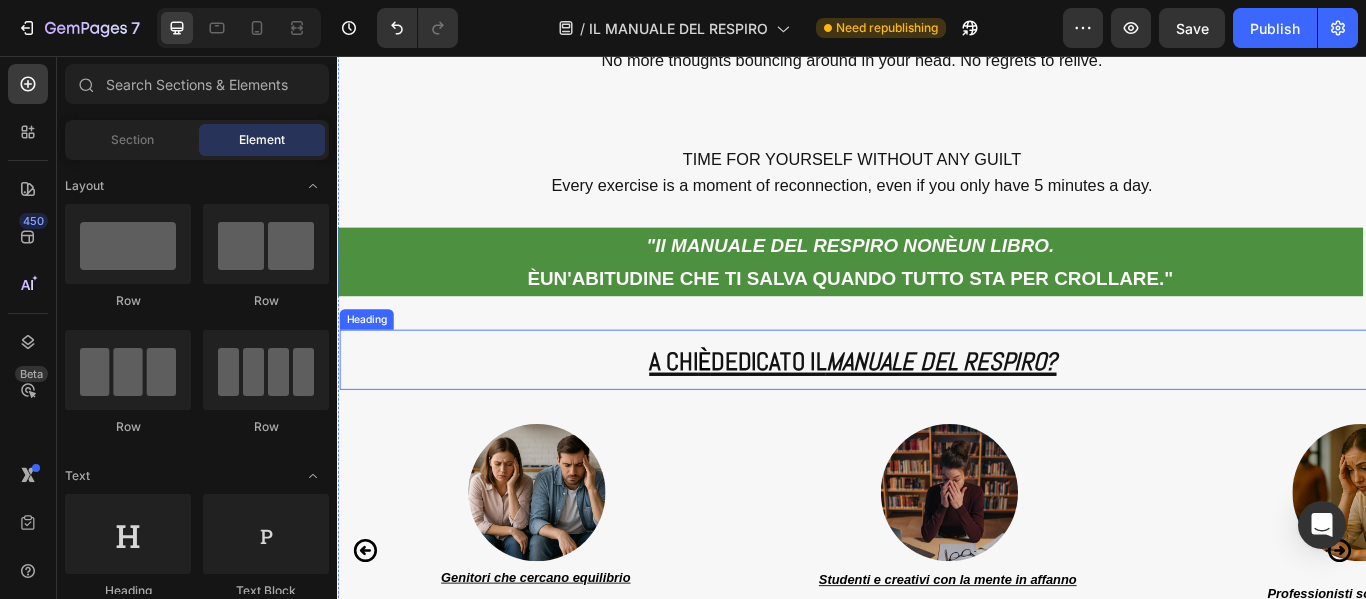 click on "⁠⁠⁠⁠⁠⁠⁠ A CHI  È  DEDICATO IL  MANUALE DEL RESPIRO?" at bounding box center (938, 410) 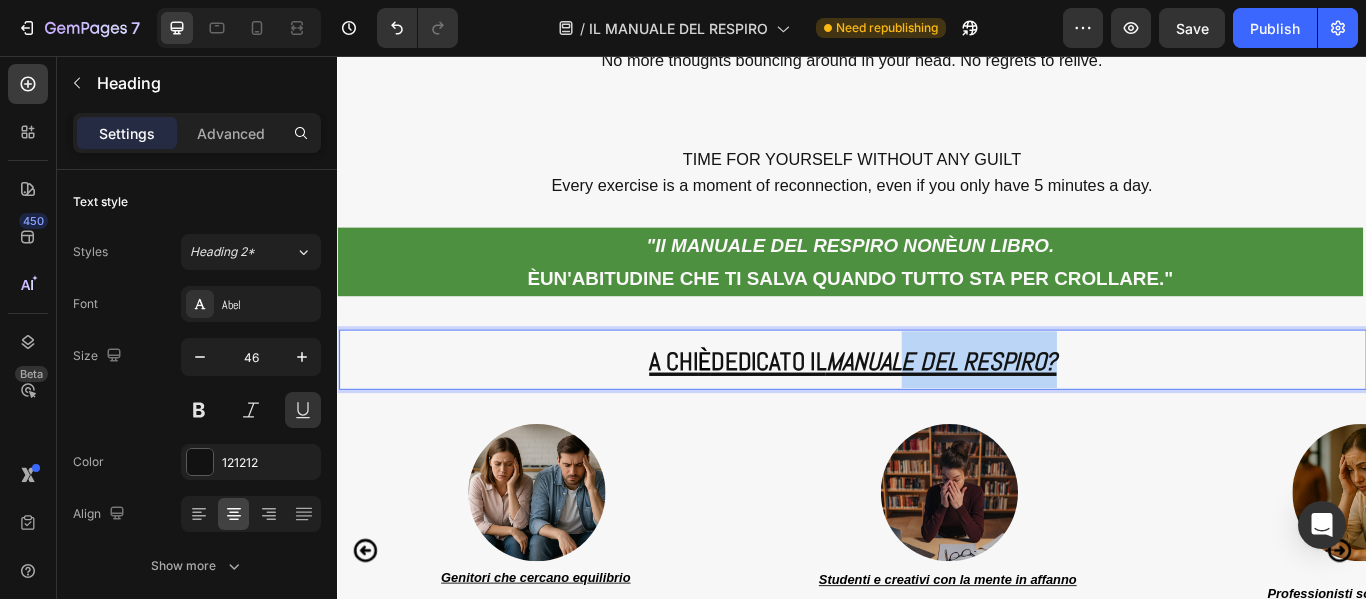 drag, startPoint x: 1184, startPoint y: 412, endPoint x: 1001, endPoint y: 382, distance: 185.44272 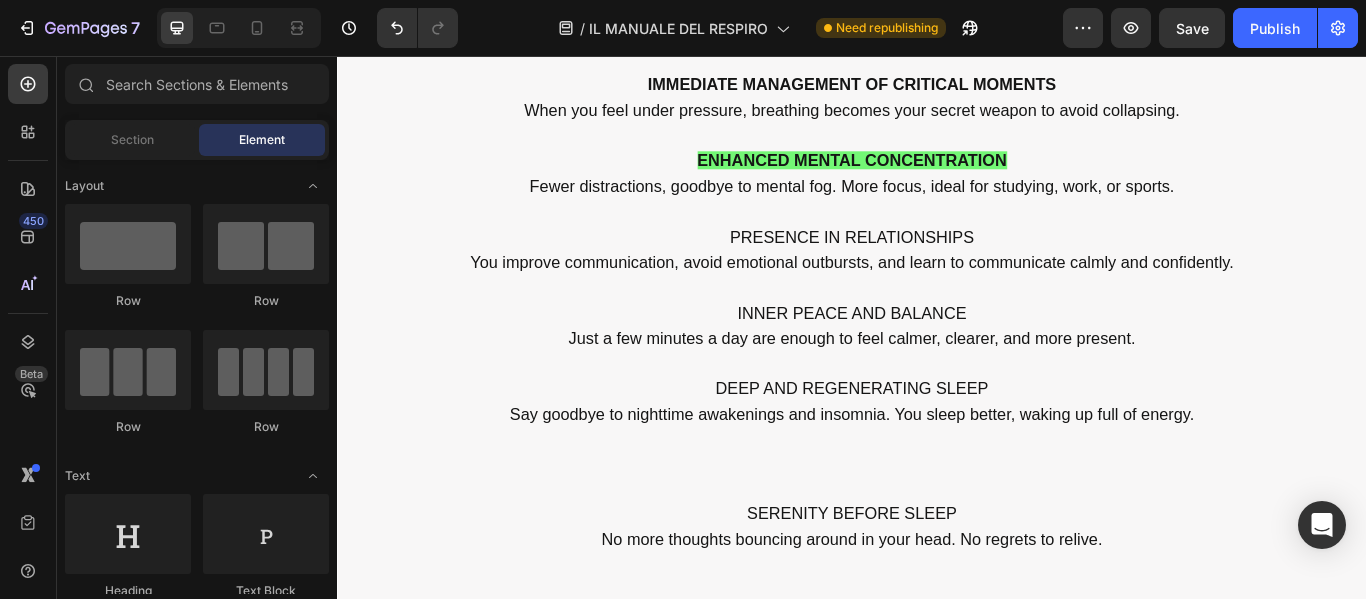 scroll, scrollTop: 10005, scrollLeft: 0, axis: vertical 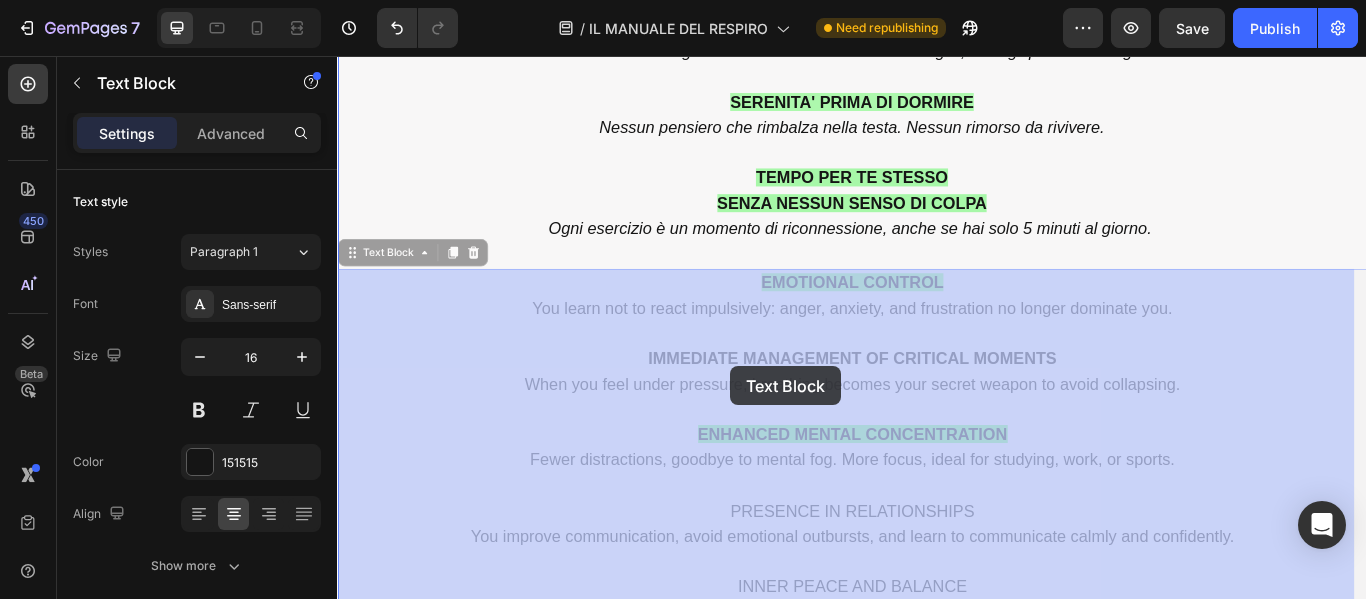 drag, startPoint x: 689, startPoint y: 408, endPoint x: 760, endPoint y: 414, distance: 71.25307 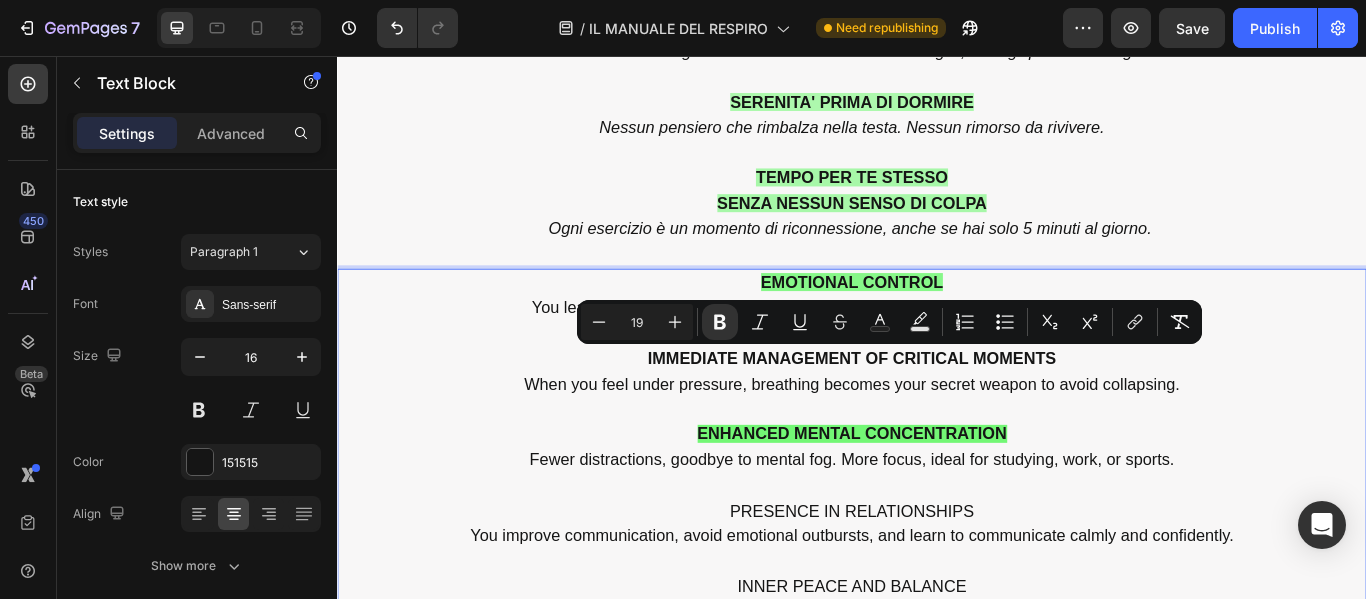 drag, startPoint x: 688, startPoint y: 407, endPoint x: 1201, endPoint y: 400, distance: 513.0477 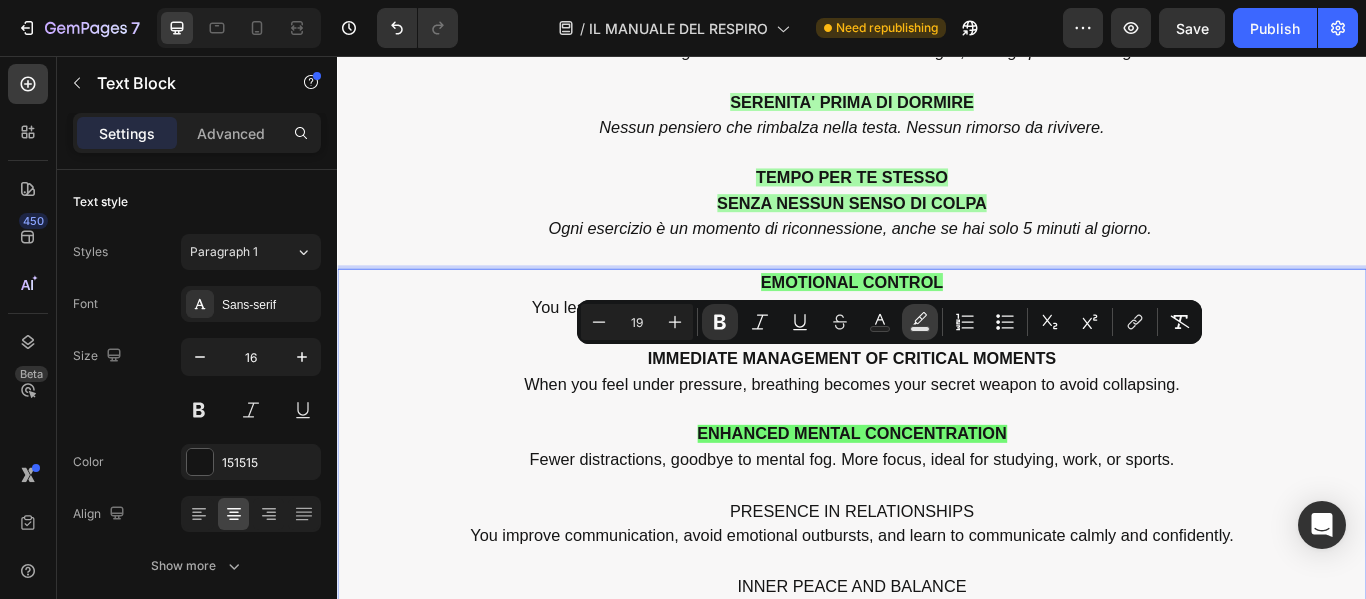 click 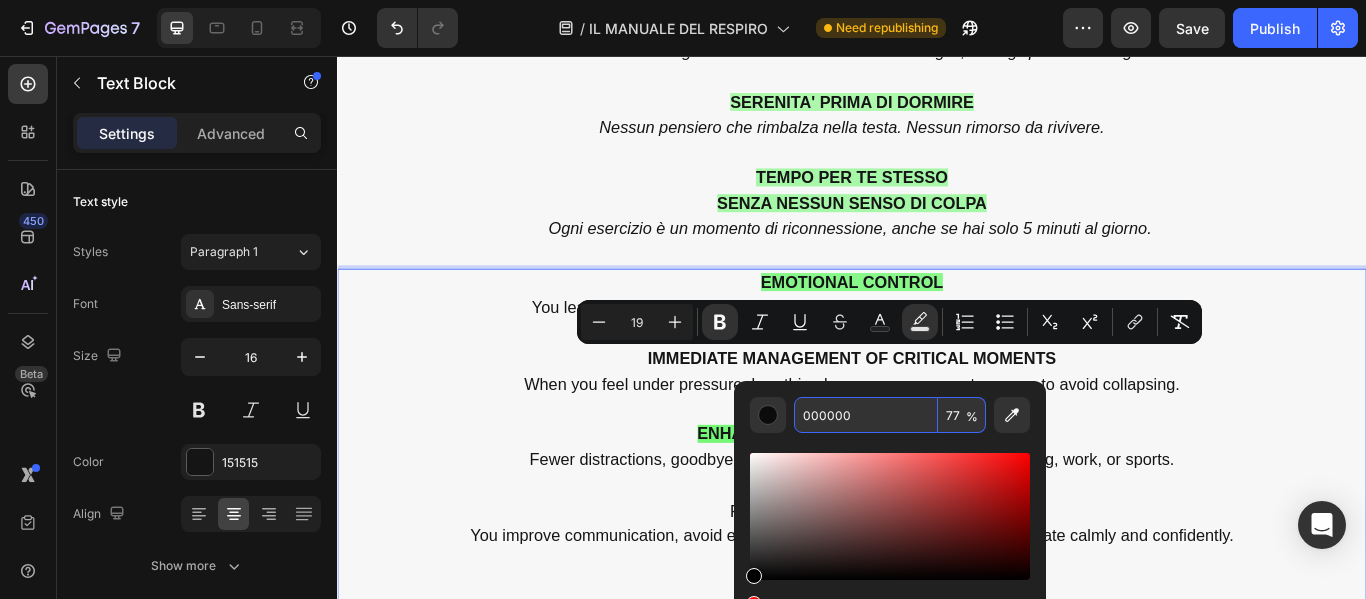 click on "000000" at bounding box center [866, 415] 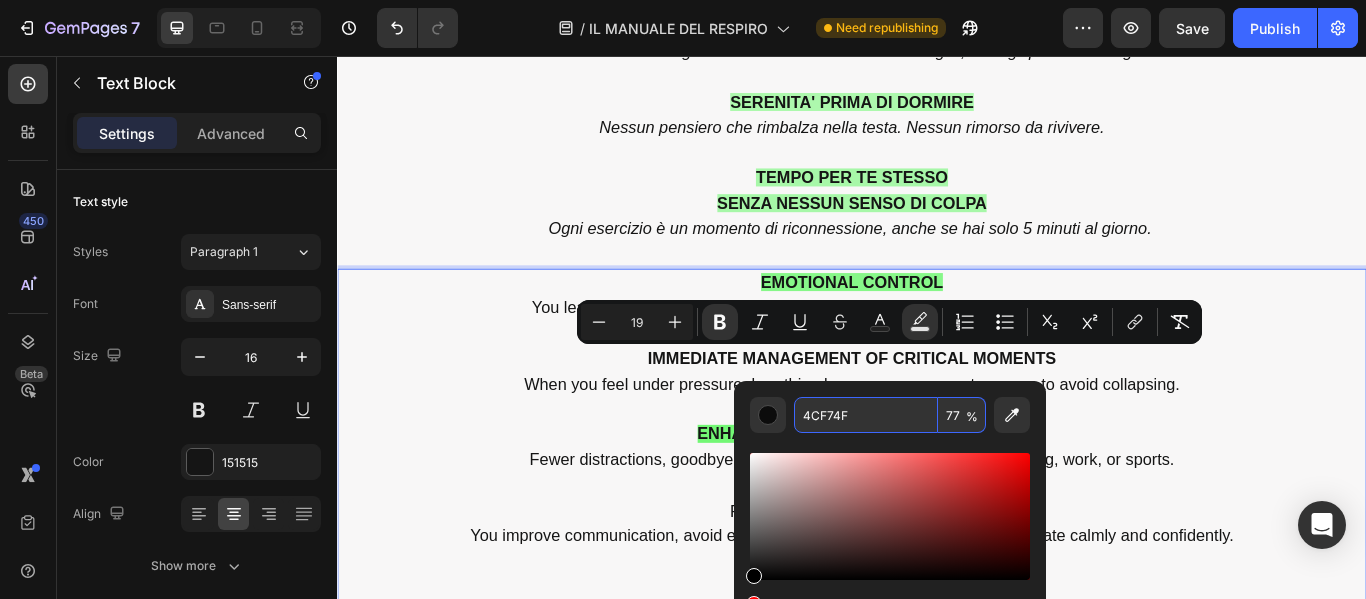 type on "4CF74F" 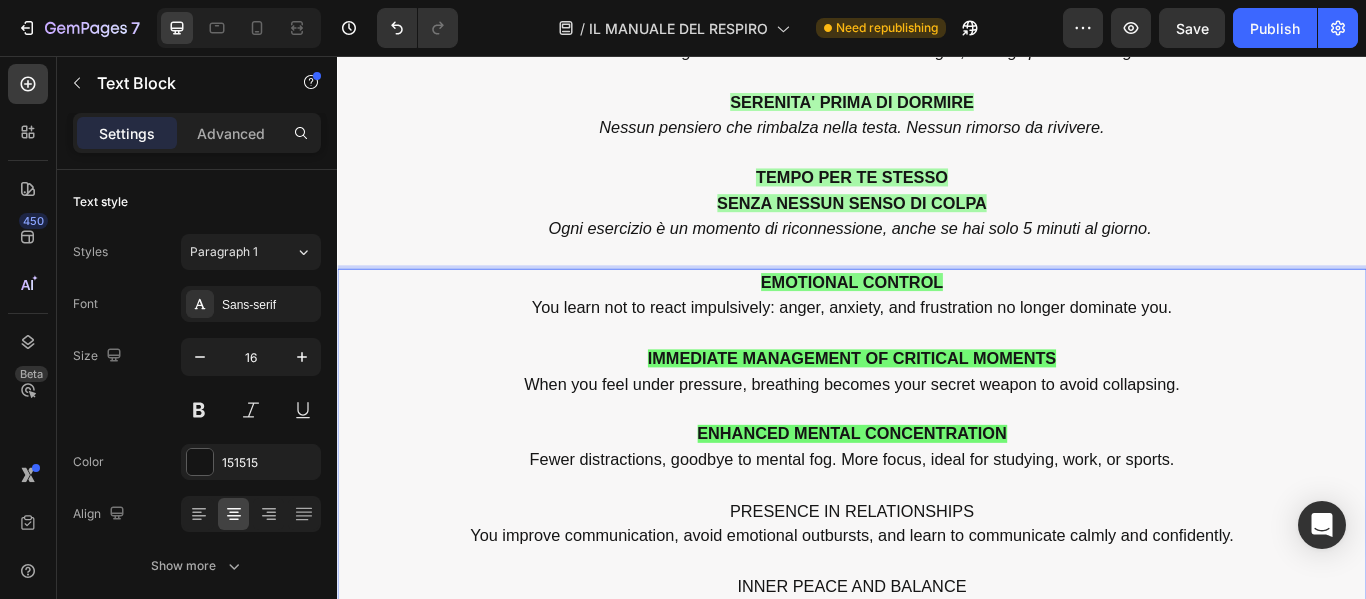 click on "ENHANCED MENTAL CONCENTRATION" at bounding box center [937, 498] 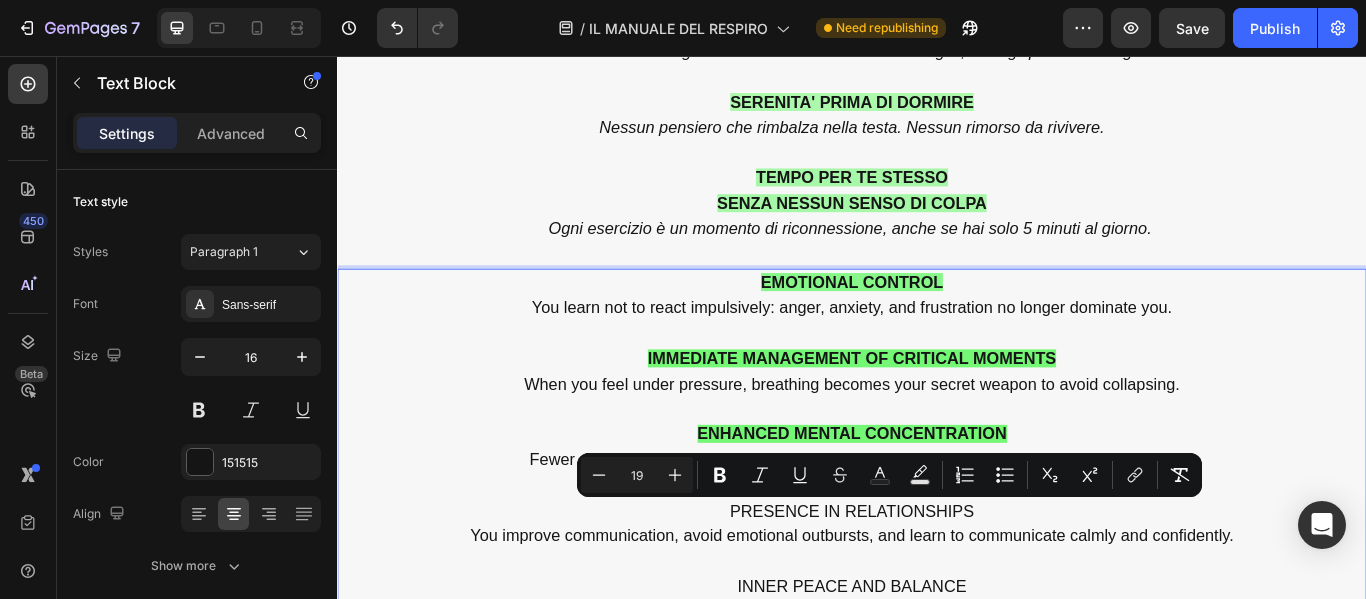 drag, startPoint x: 788, startPoint y: 588, endPoint x: 1076, endPoint y: 594, distance: 288.0625 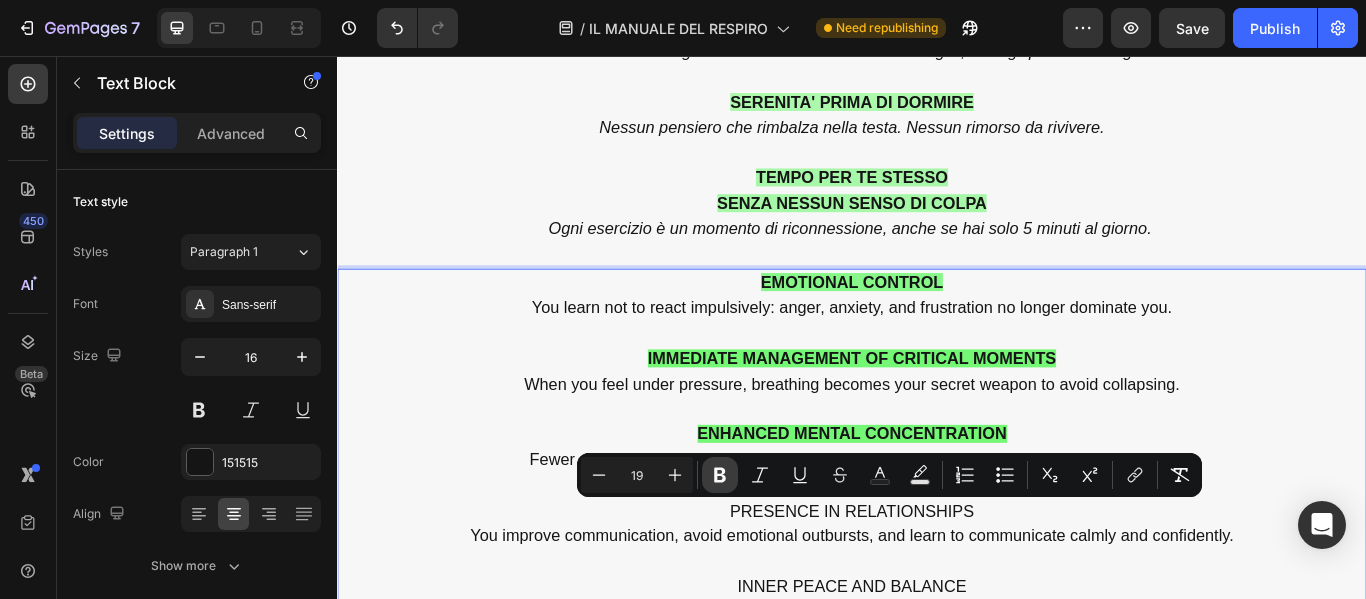 click 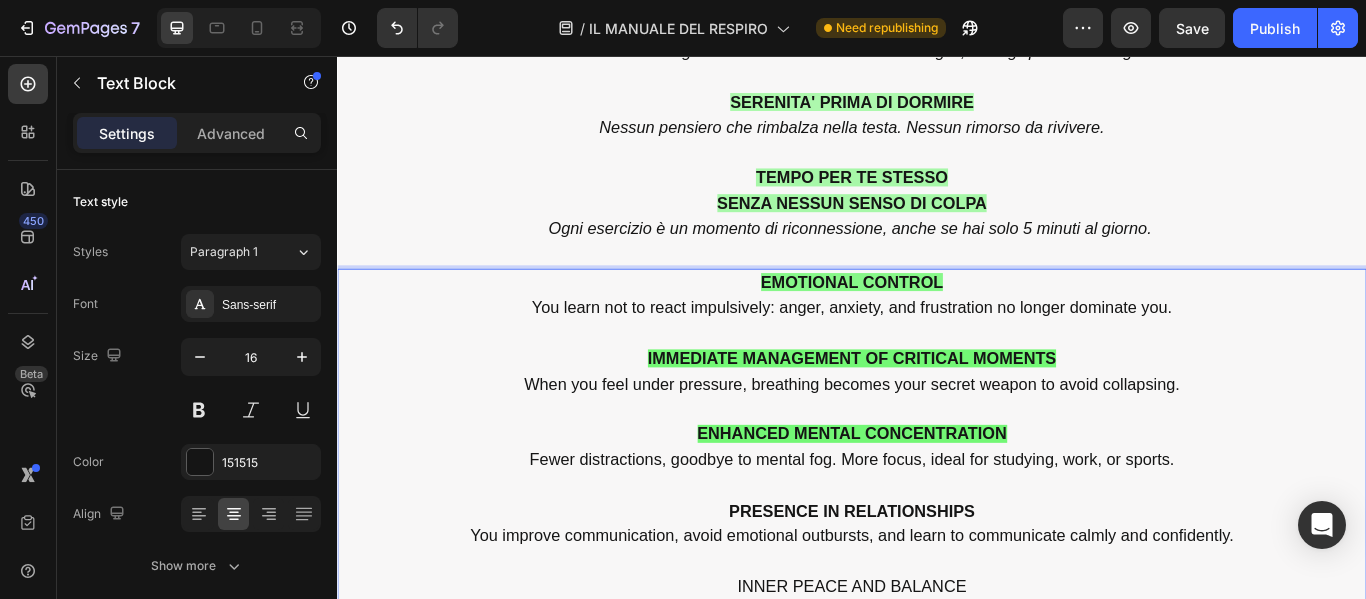 click on "PRESENCE IN RELATIONSHIPS" at bounding box center (937, 588) 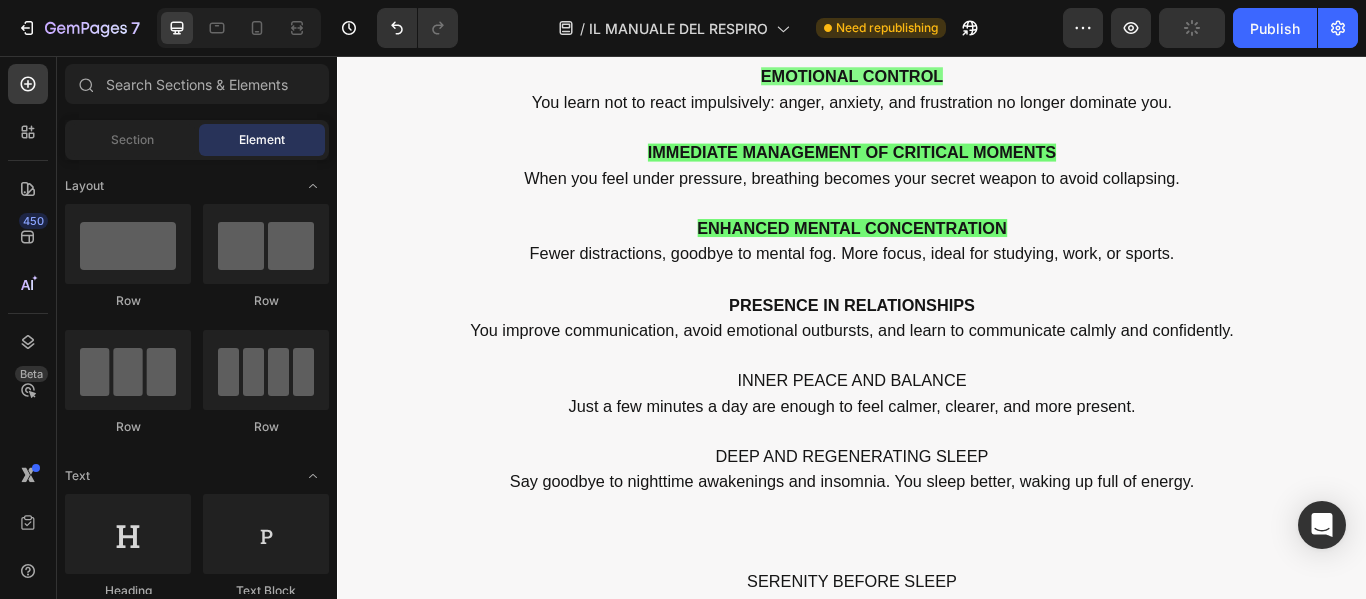 scroll, scrollTop: 10285, scrollLeft: 0, axis: vertical 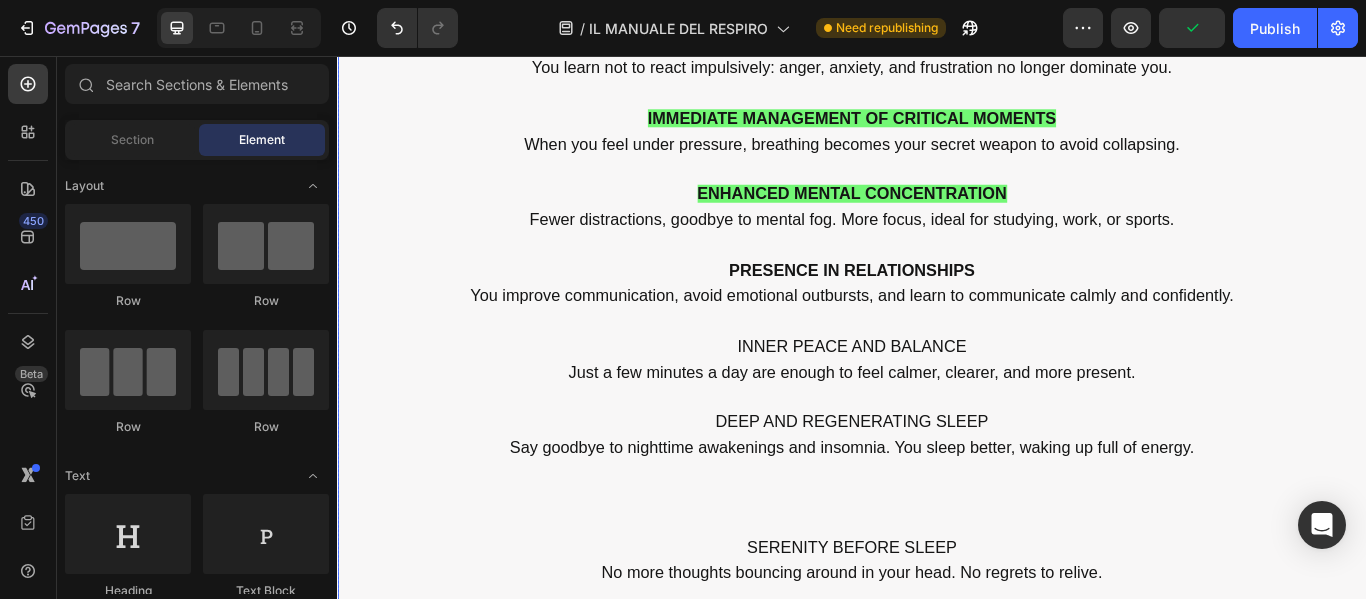click on "INNER PEACE AND BALANCE" at bounding box center (937, 396) 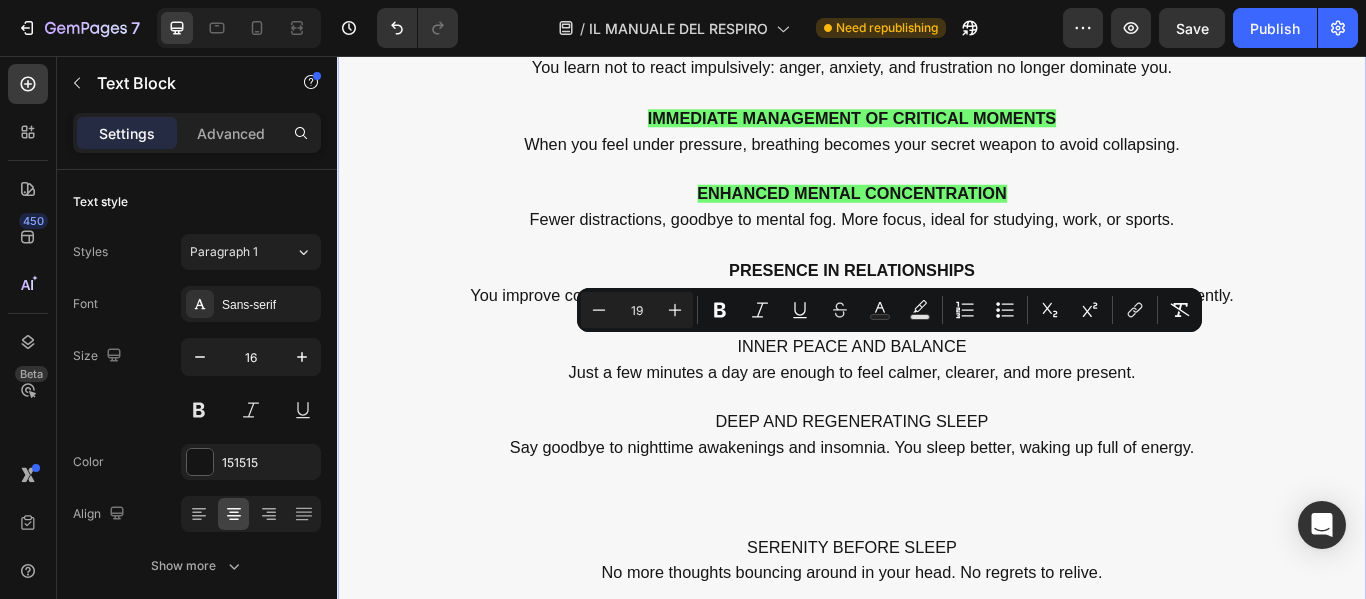 drag, startPoint x: 791, startPoint y: 390, endPoint x: 1112, endPoint y: 395, distance: 321.03894 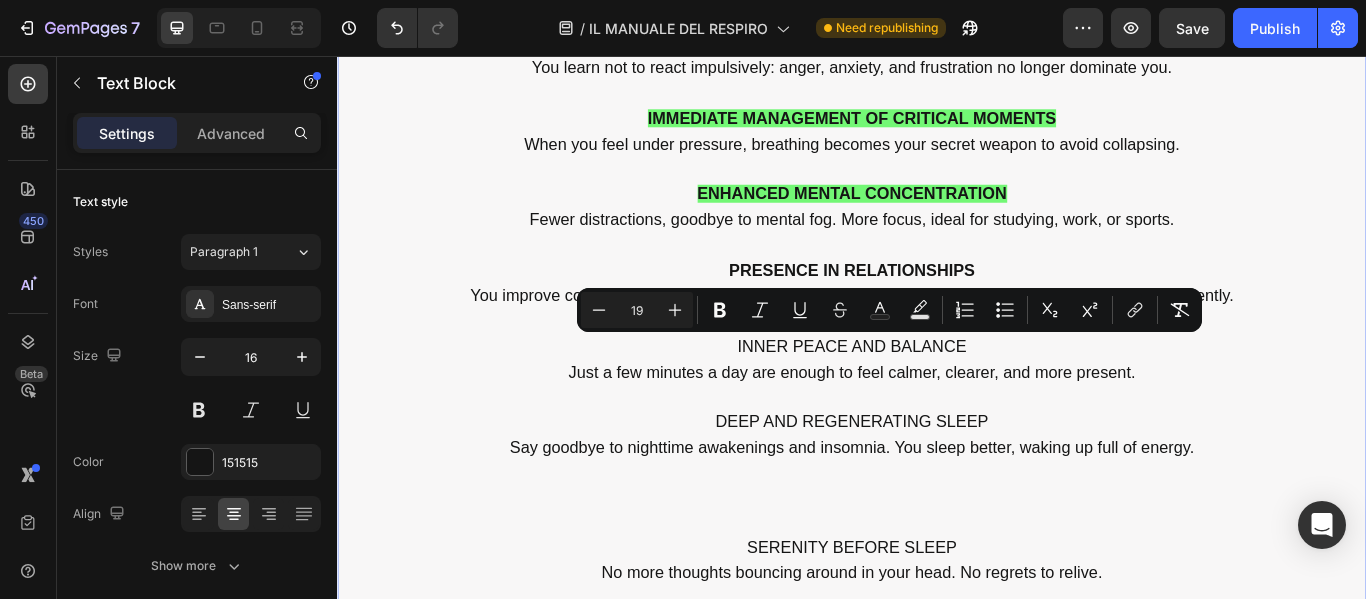 click on "INNER PEACE AND BALANCE" at bounding box center (937, 396) 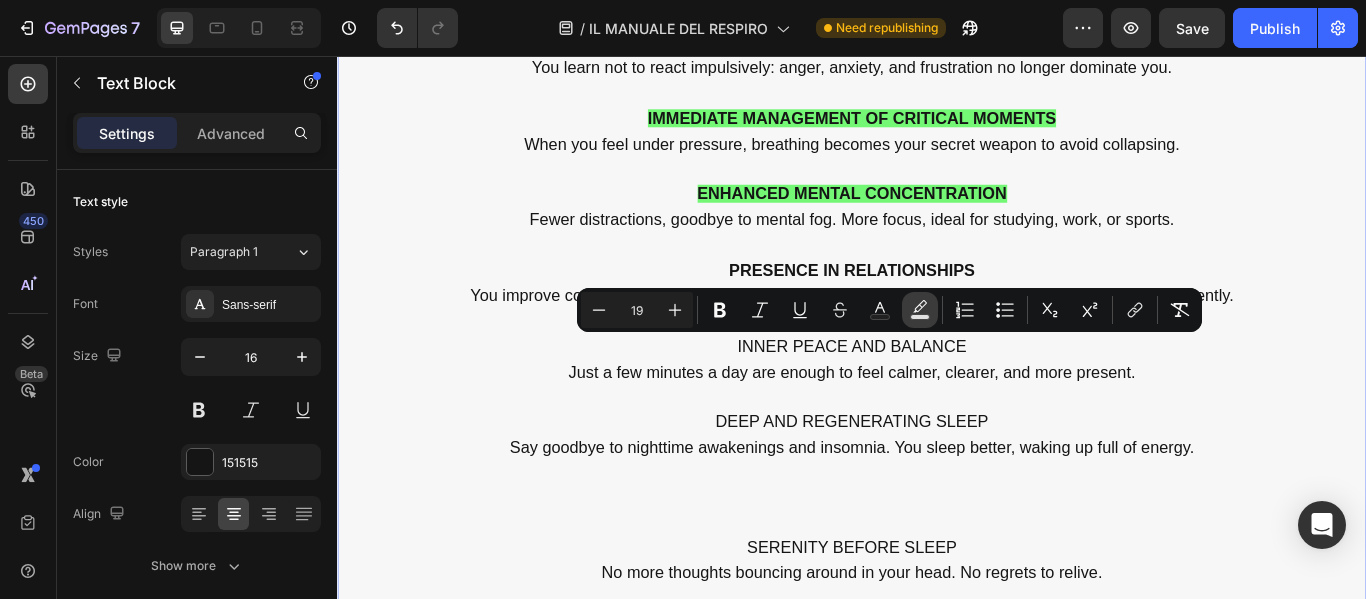 click 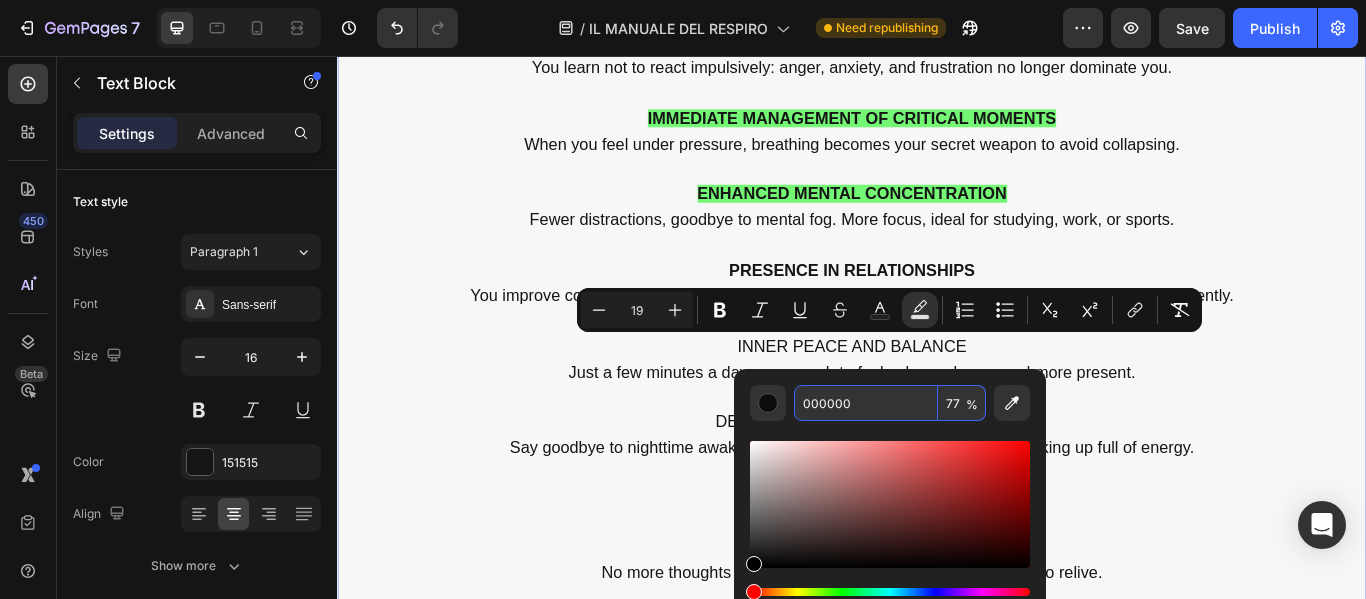 paste on "4CF74F" 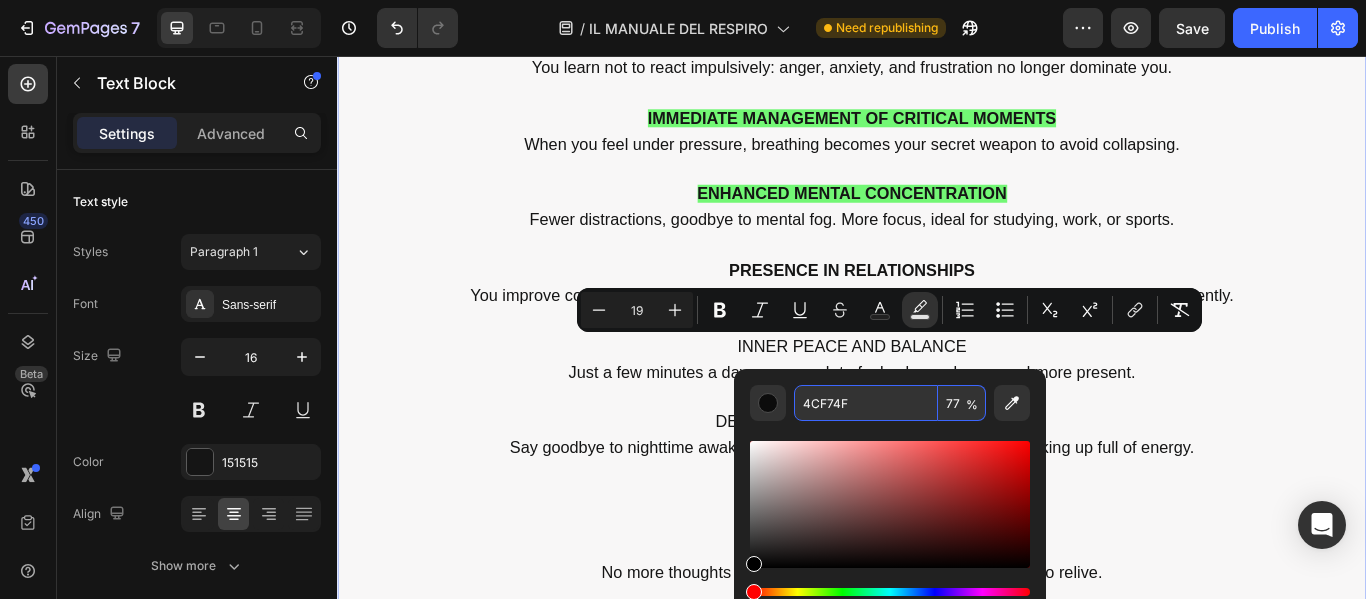 type on "4CF74F" 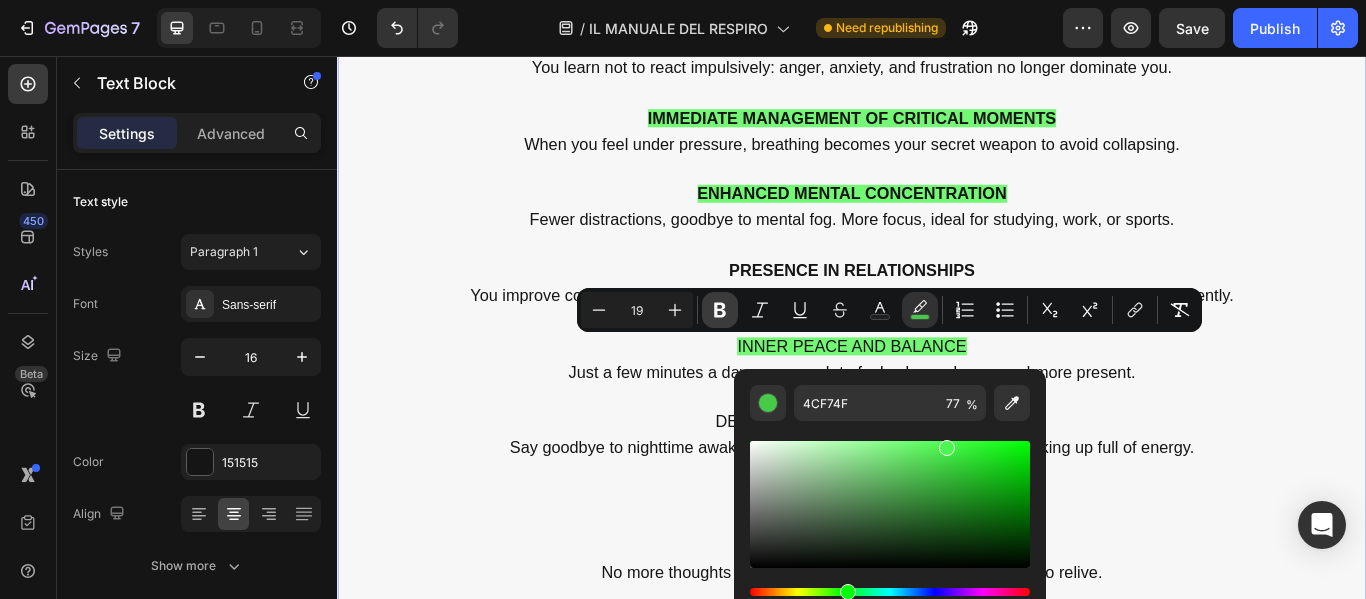 click on "Bold" at bounding box center (720, 310) 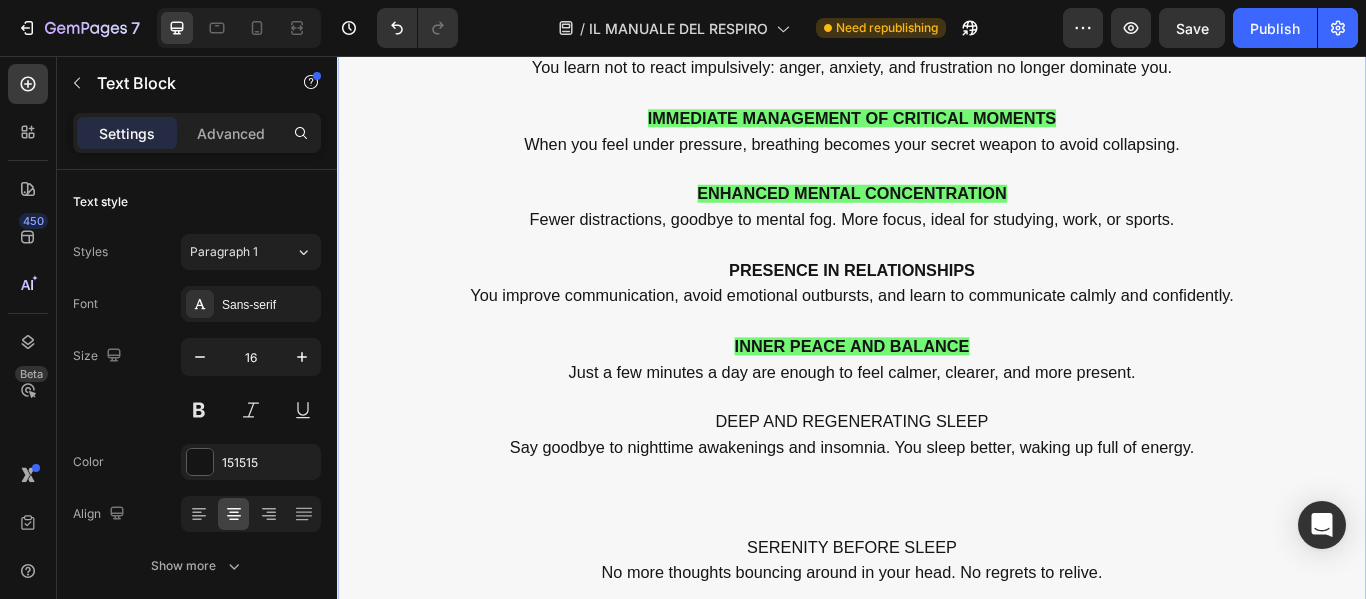 click on "DEEP AND REGENERATING SLEEP" at bounding box center [937, 482] 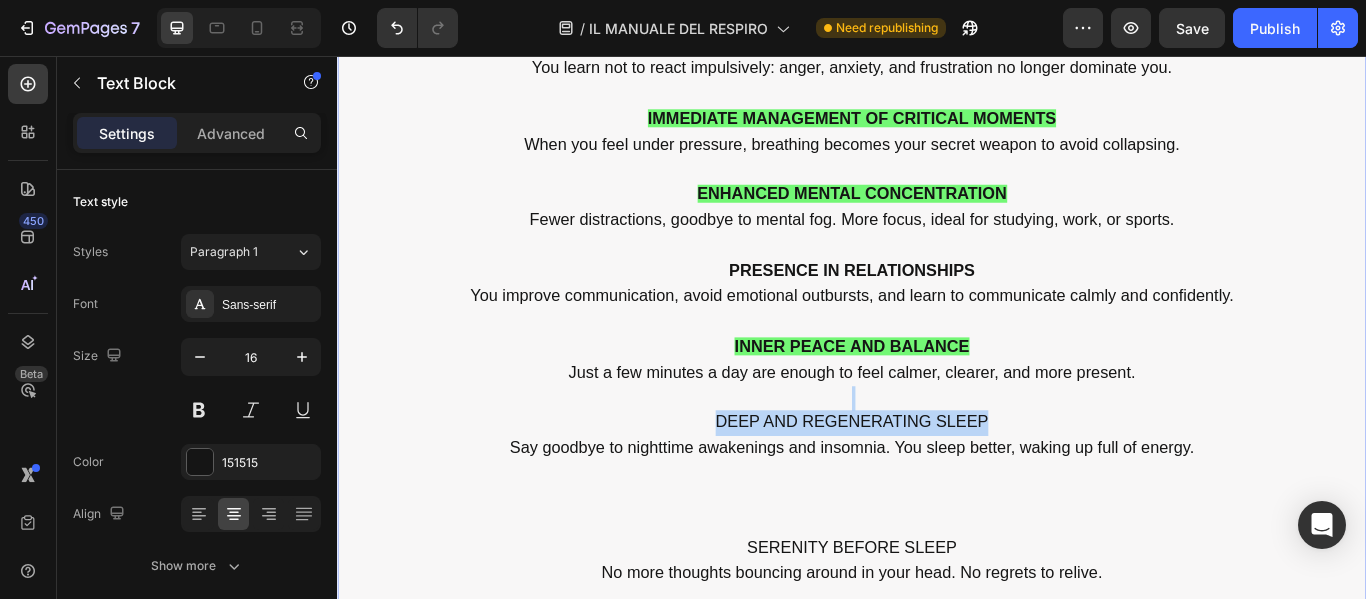 drag, startPoint x: 1088, startPoint y: 485, endPoint x: 746, endPoint y: 454, distance: 343.4021 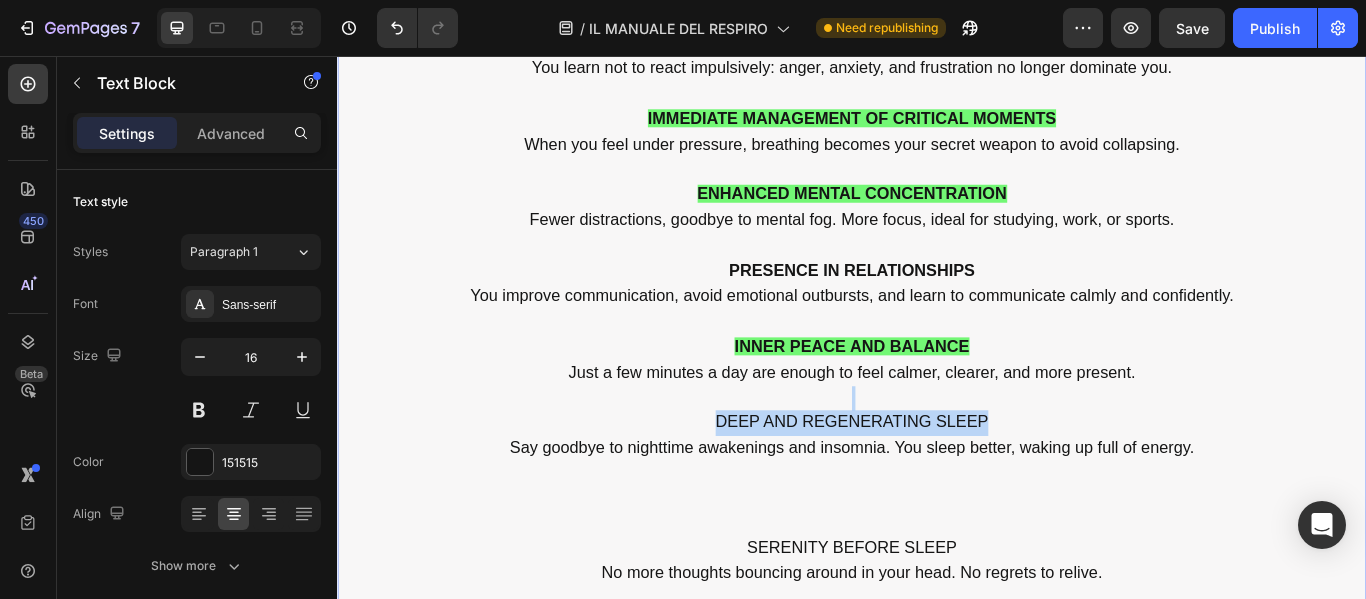 click on "EMOTIONAL CONTROL  You learn not to react impulsively: anger, anxiety, and frustration no longer dominate you.  IMMEDIATE MANAGEMENT OF CRITICAL MOMENTS  When you feel under pressure, breathing becomes your secret weapon to avoid collapsing.  ENHANCED MENTAL CONCENTRATION  Fewer distractions, goodbye to mental fog. More focus, ideal for studying, work, or sports.   PRESENCE IN RELATIONSHIPS  You improve communication, avoid emotional outbursts, and learn to communicate calmly and confidently.  INNER PEACE AND BALANCE  Just a few minutes a day are enough to feel calmer, clearer, and more present.  DEEP AND REGENERATING SLEEP  Say goodbye to nighttime awakenings and insomnia. You sleep better, waking up full of energy.    SERENITY BEFORE SLEEP  No more thoughts bouncing around in your head. No regrets to relive.    TIME FOR YOURSELF WITHOUT ANY GUILT  Every exercise is a moment of reconnection, even if you only have 5 minutes a day." at bounding box center [937, 437] 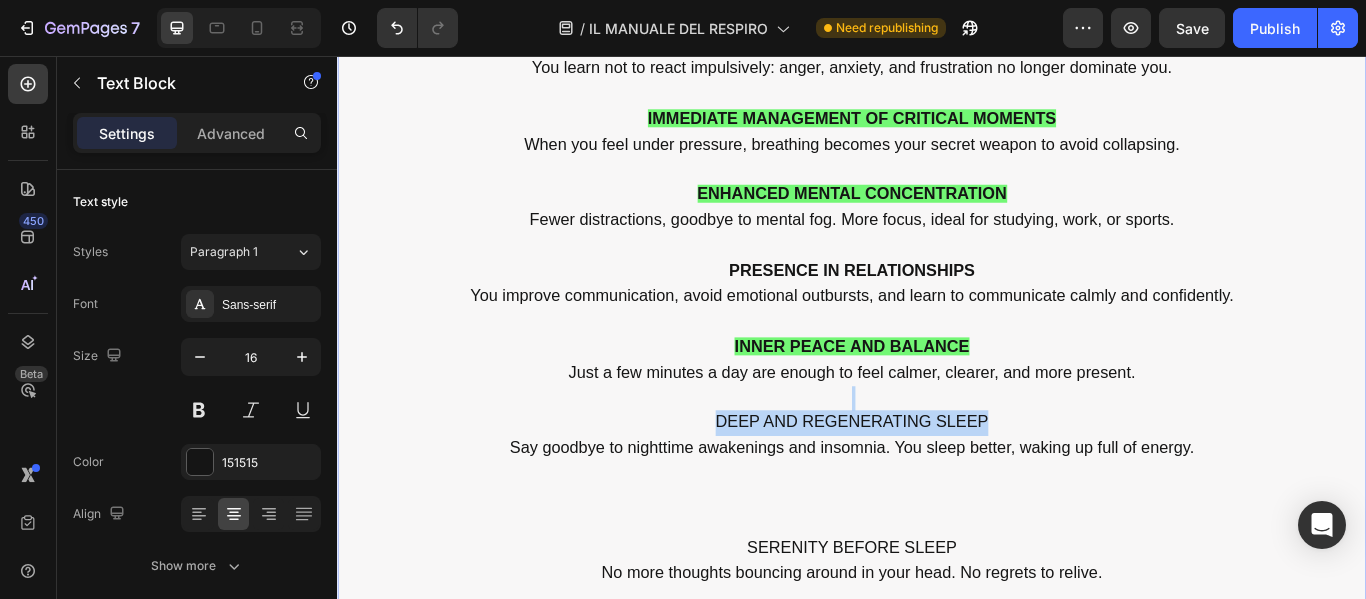 click on "DEEP AND REGENERATING SLEEP" at bounding box center [937, 482] 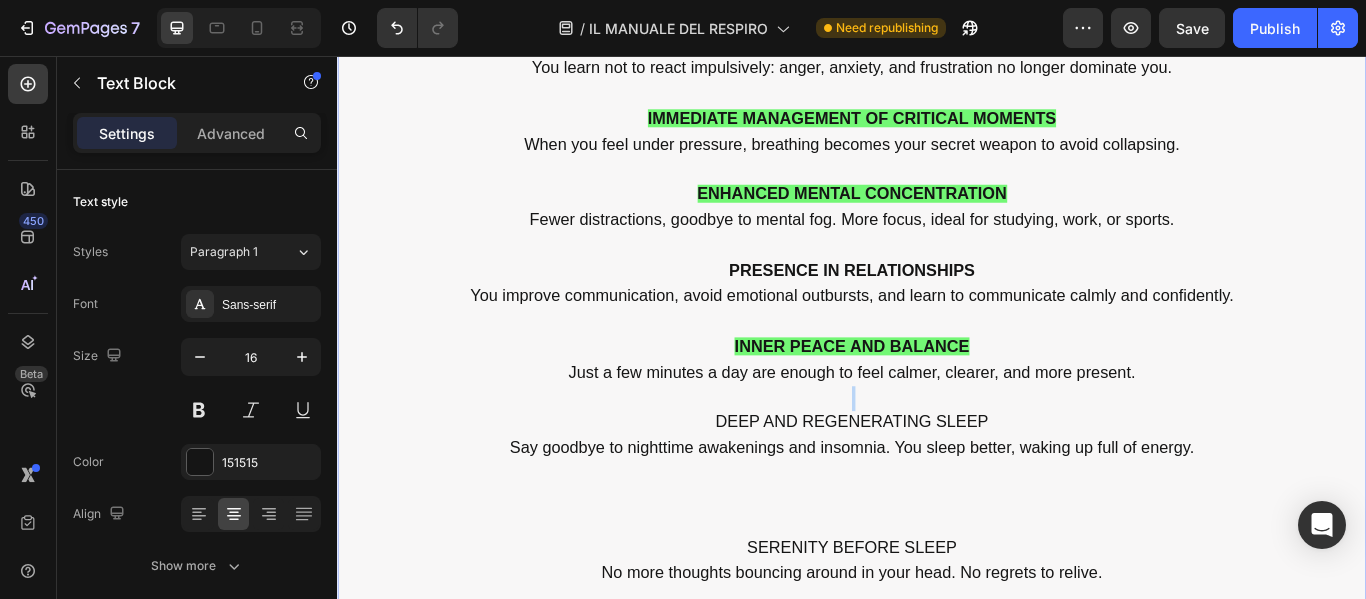 drag, startPoint x: 762, startPoint y: 481, endPoint x: 1098, endPoint y: 486, distance: 336.0372 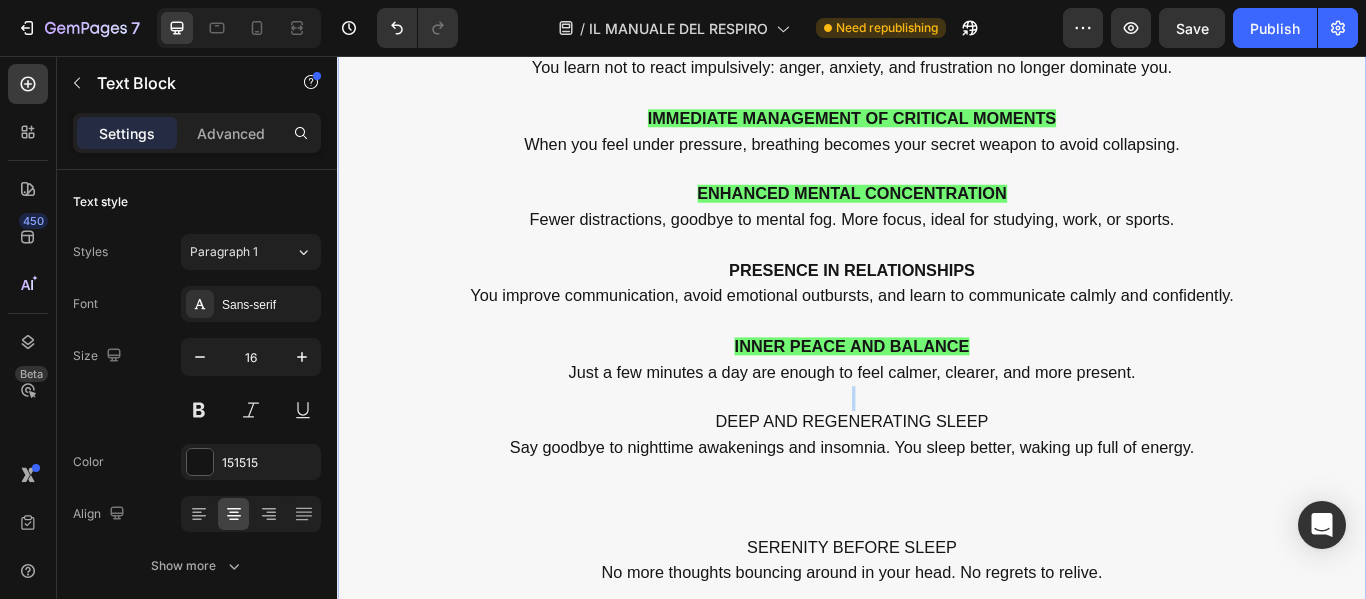 click on "DEEP AND REGENERATING SLEEP" at bounding box center [937, 484] 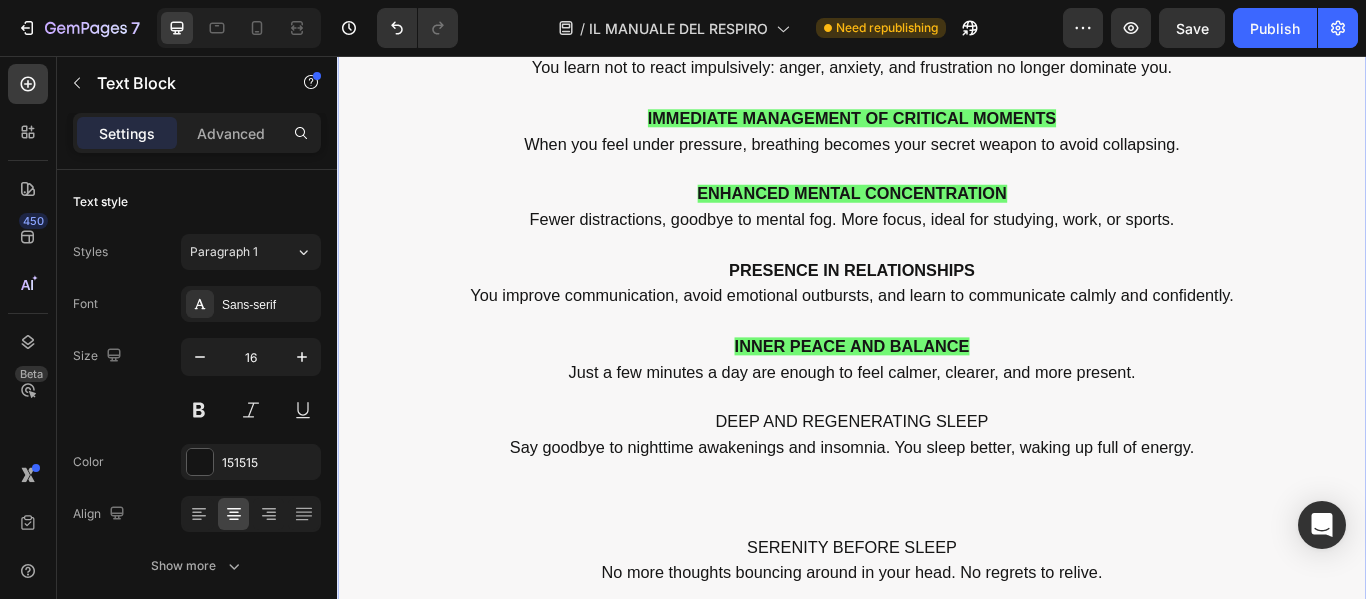click on "Say goodbye to nighttime awakenings and insomnia. You sleep better, waking up full of energy." at bounding box center (937, 557) 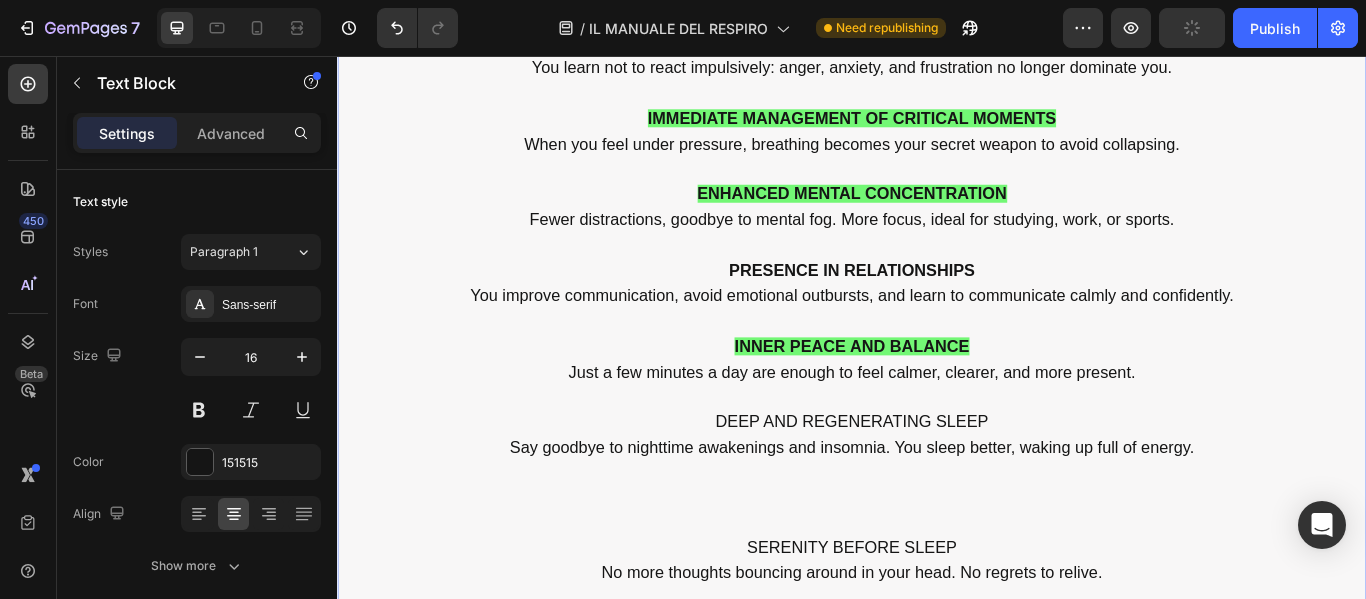 click on "Say goodbye to nighttime awakenings and insomnia. You sleep better, waking up full of energy." at bounding box center (937, 557) 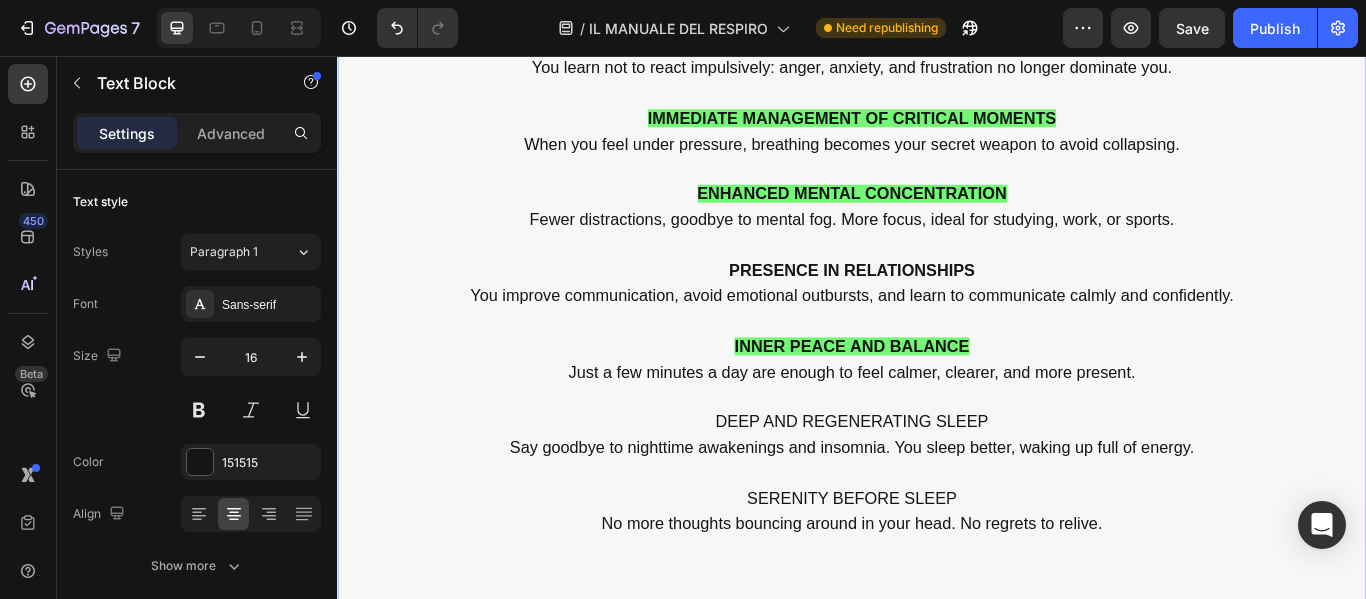 drag, startPoint x: 809, startPoint y: 573, endPoint x: 1104, endPoint y: 577, distance: 295.02713 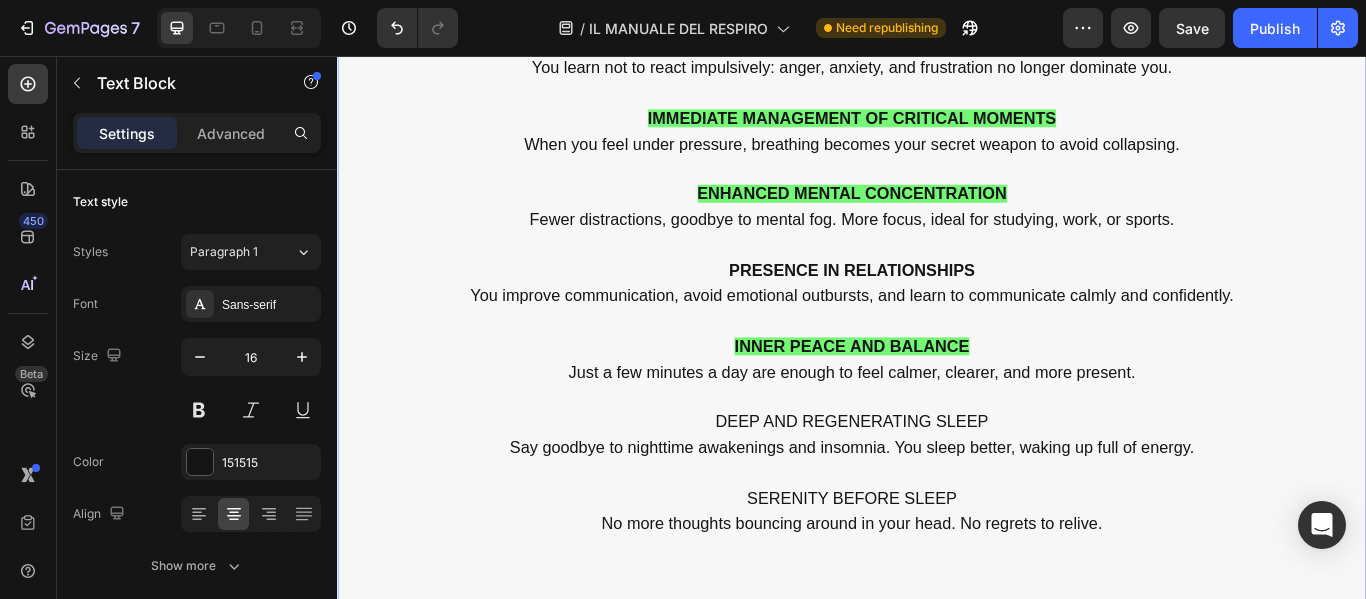 click on "SERENITY BEFORE SLEEP" at bounding box center [937, 573] 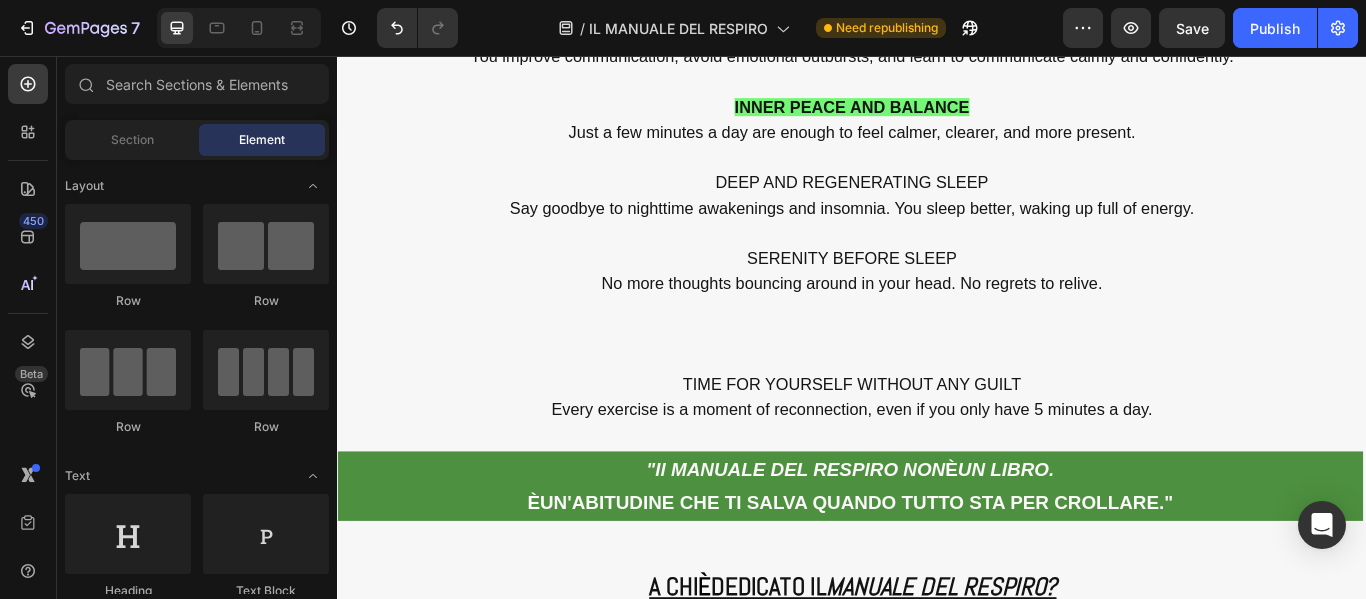 scroll, scrollTop: 10683, scrollLeft: 0, axis: vertical 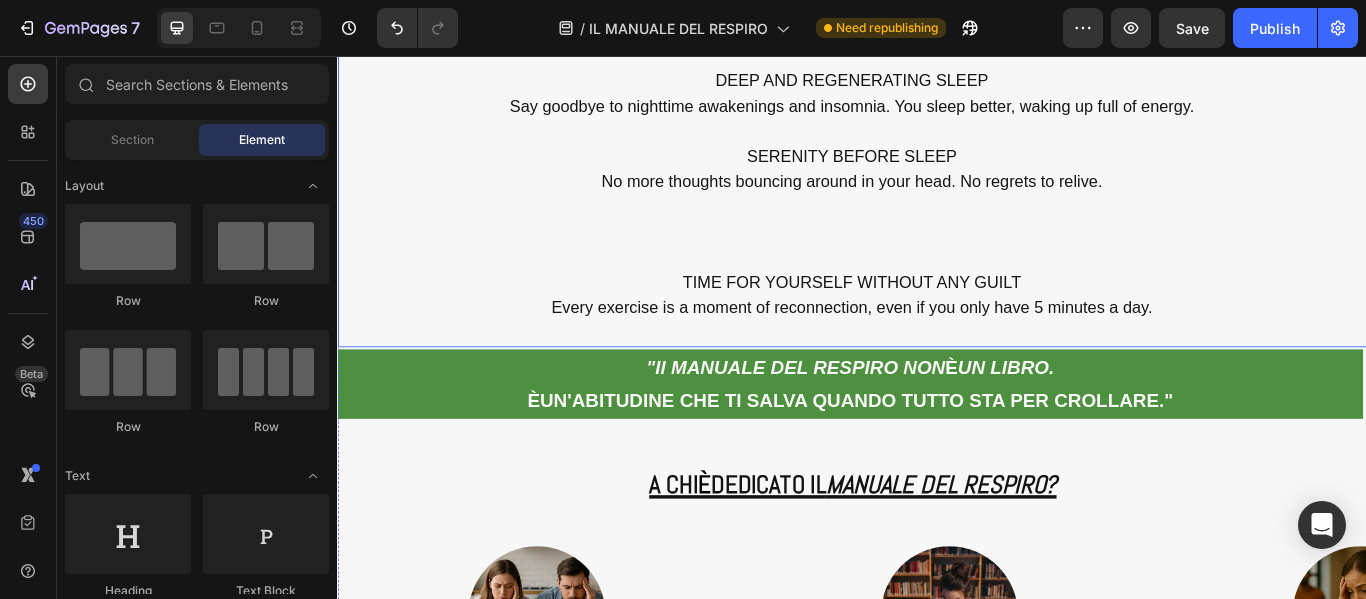 click at bounding box center [937, 262] 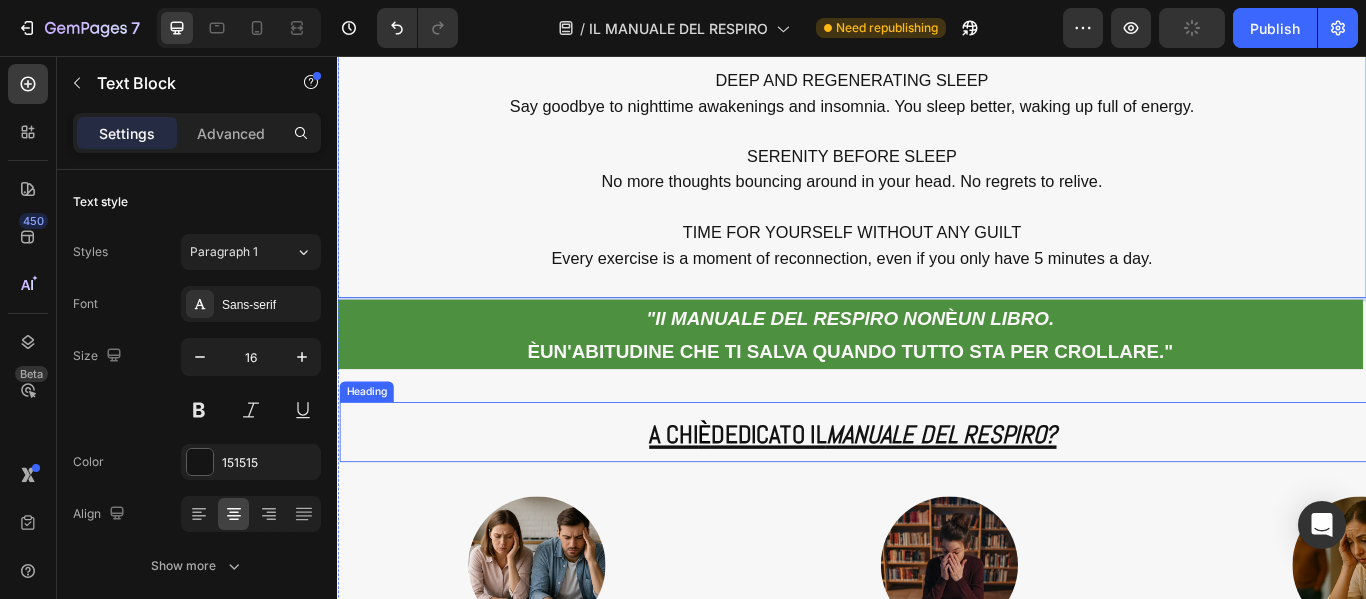 click on "⁠⁠⁠⁠⁠⁠⁠ A CHI  È  DEDICATO IL  MANUALE DEL RESPIRO?" at bounding box center [938, 495] 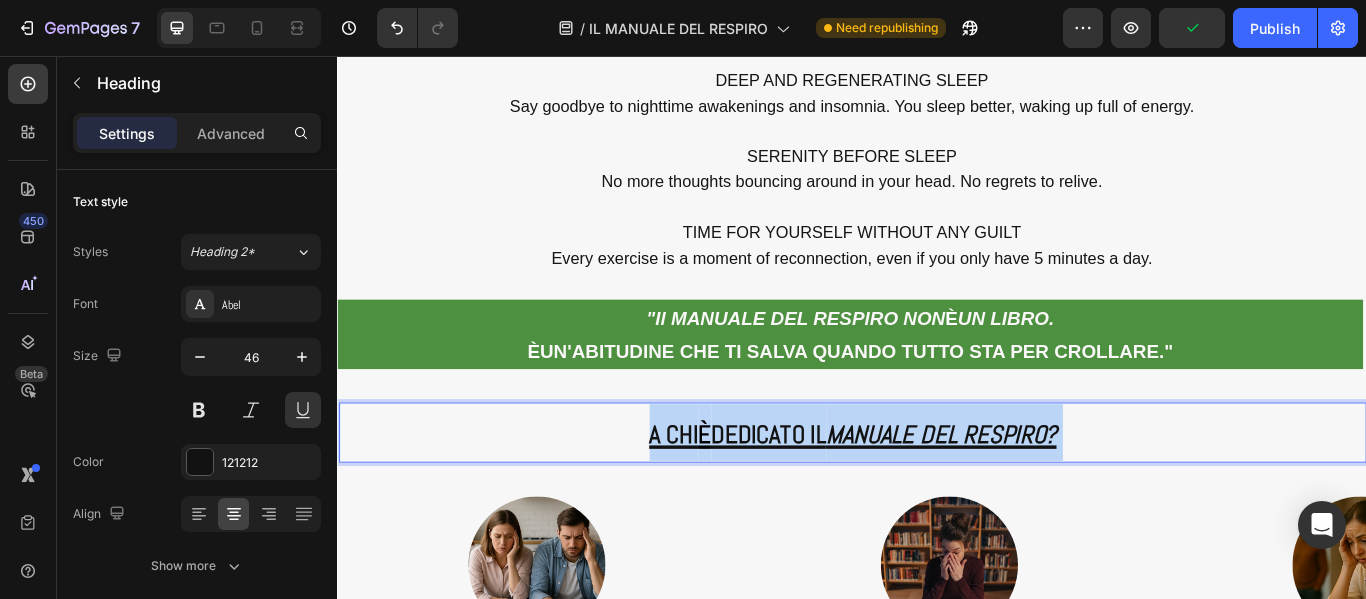 drag, startPoint x: 1184, startPoint y: 494, endPoint x: 1074, endPoint y: 487, distance: 110.2225 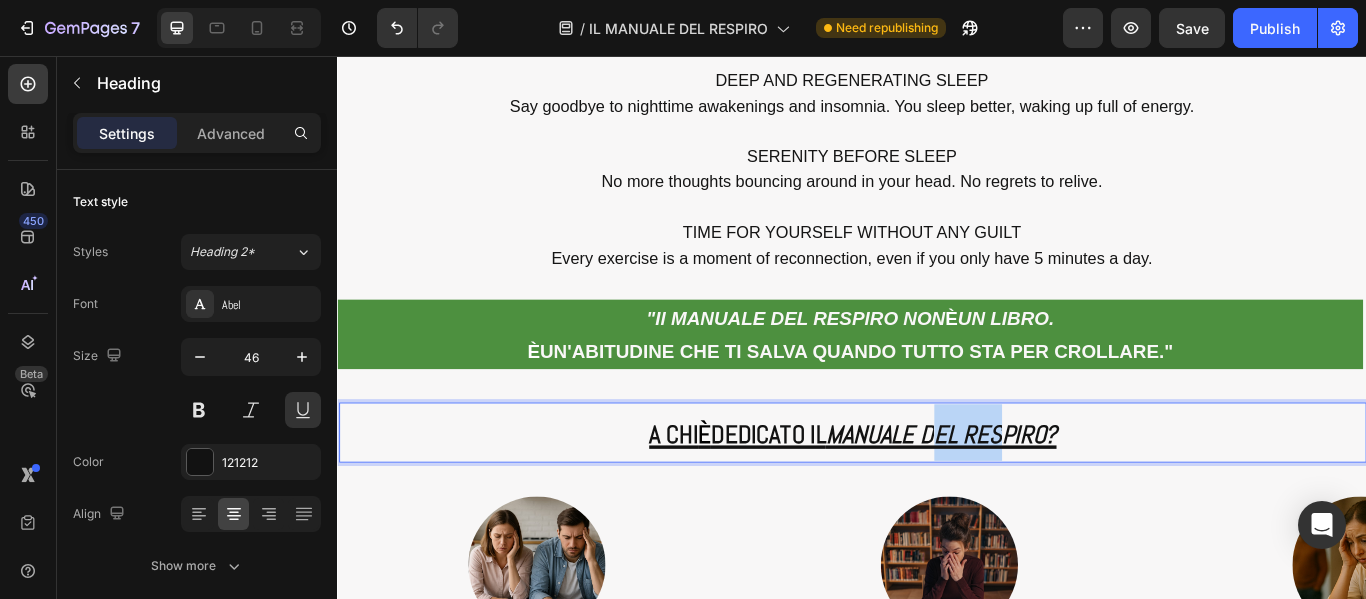 drag, startPoint x: 1029, startPoint y: 493, endPoint x: 1109, endPoint y: 492, distance: 80.00625 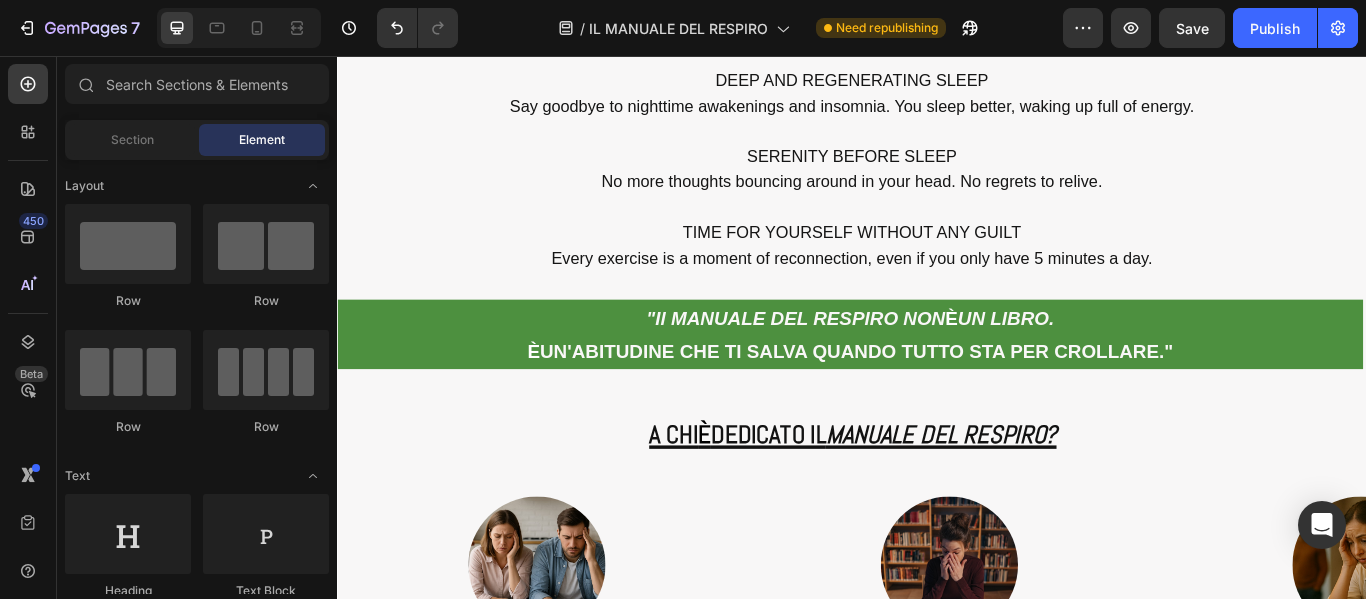 scroll, scrollTop: 10167, scrollLeft: 0, axis: vertical 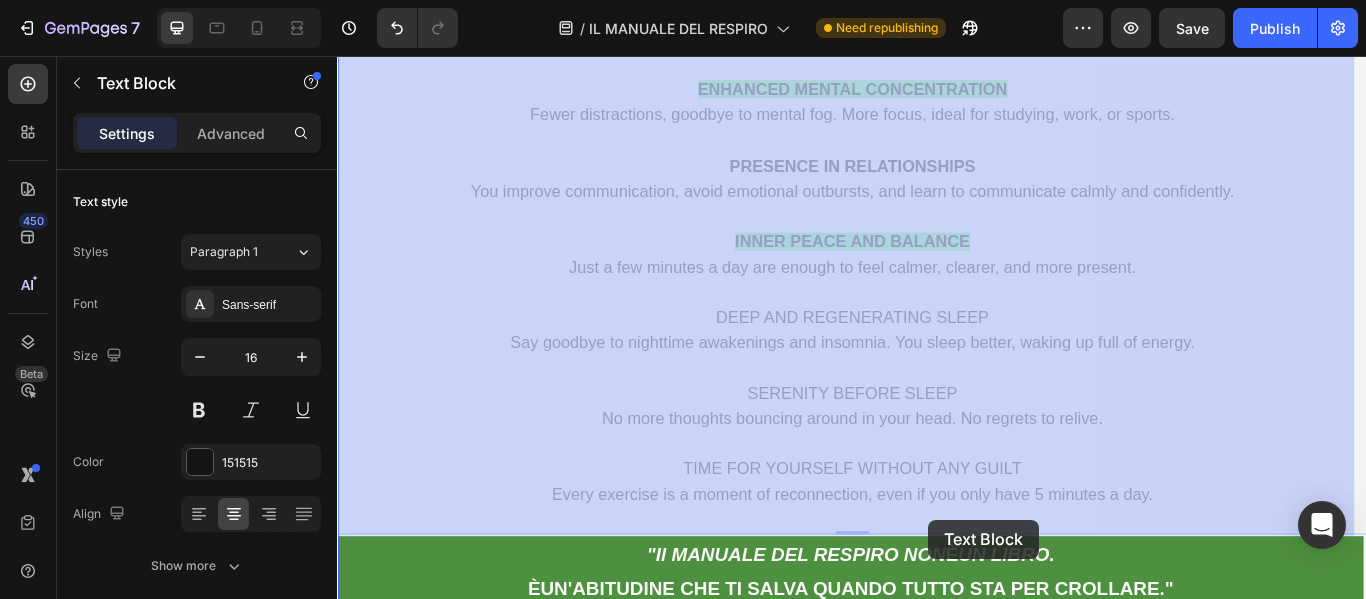 drag, startPoint x: 769, startPoint y: 599, endPoint x: 1026, endPoint y: 597, distance: 257.00778 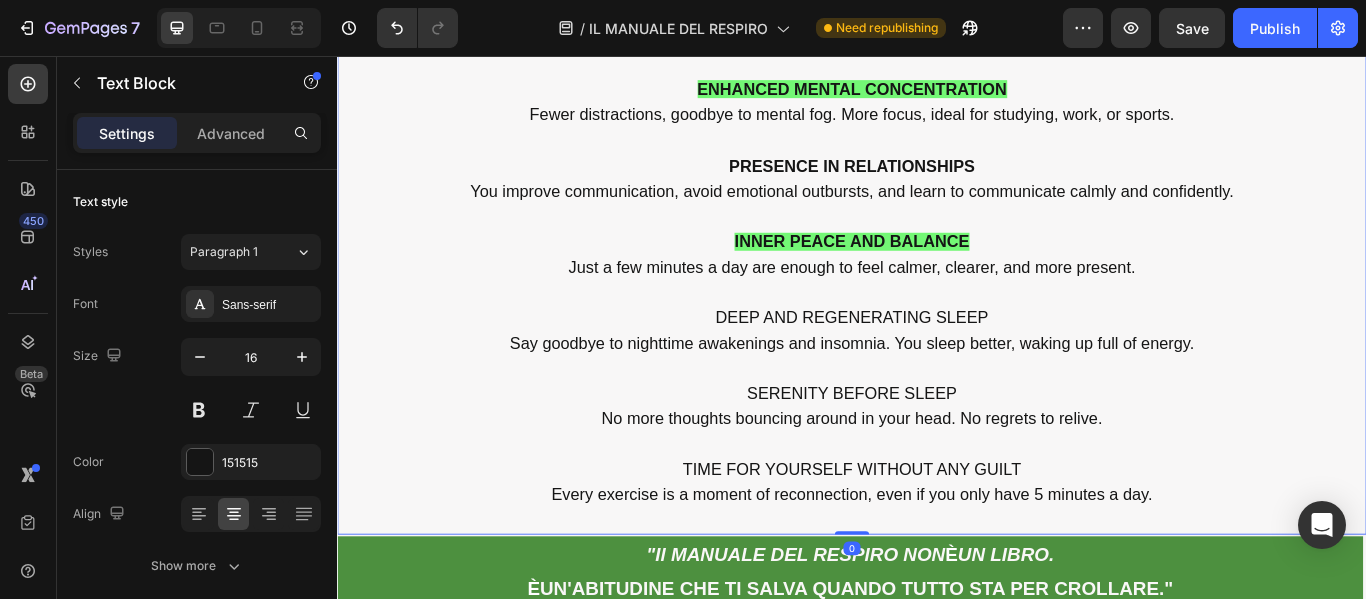 scroll, scrollTop: 10447, scrollLeft: 0, axis: vertical 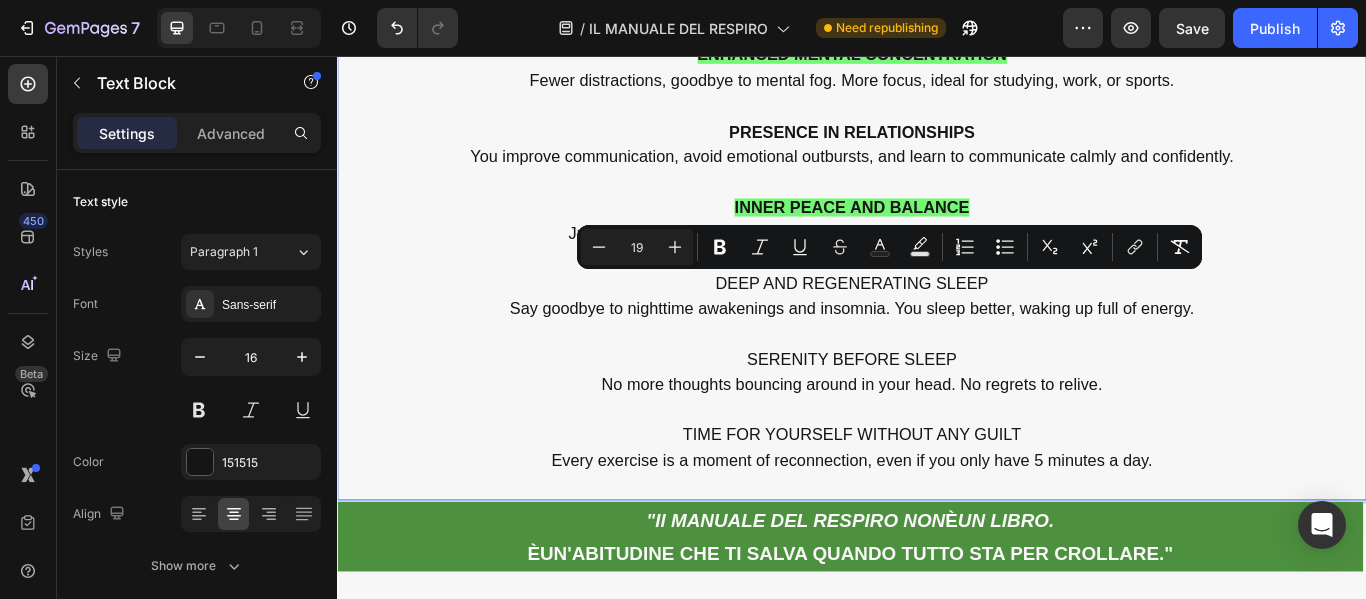 drag, startPoint x: 1091, startPoint y: 324, endPoint x: 756, endPoint y: 307, distance: 335.43106 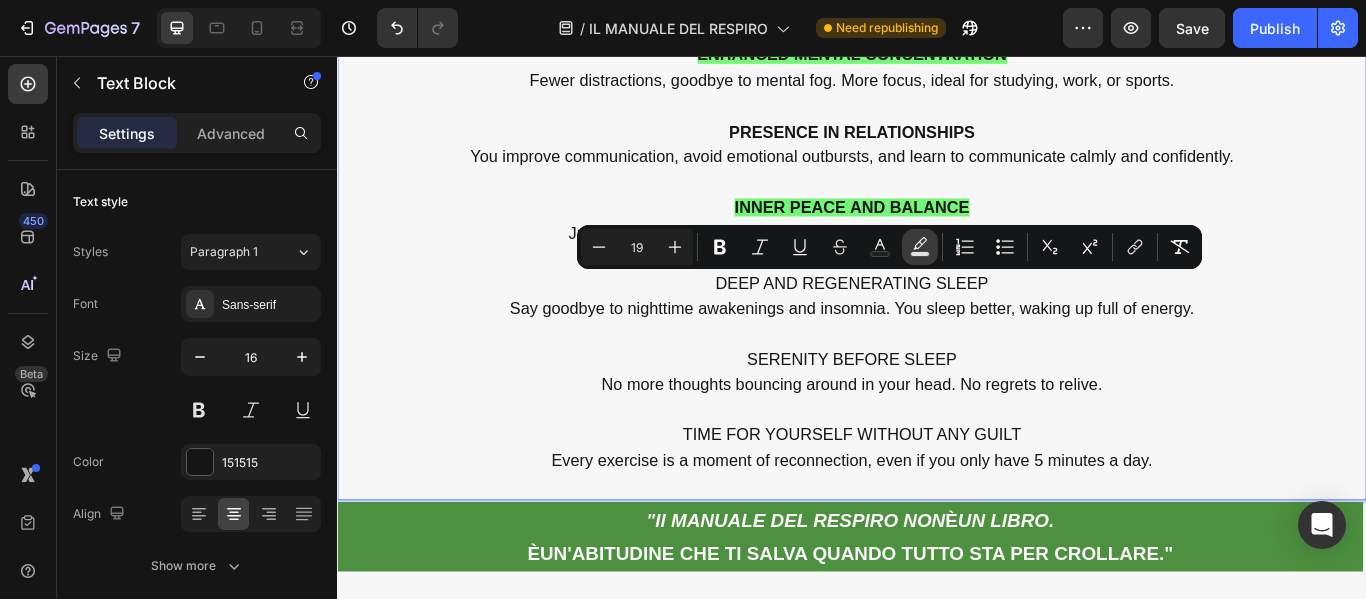 click 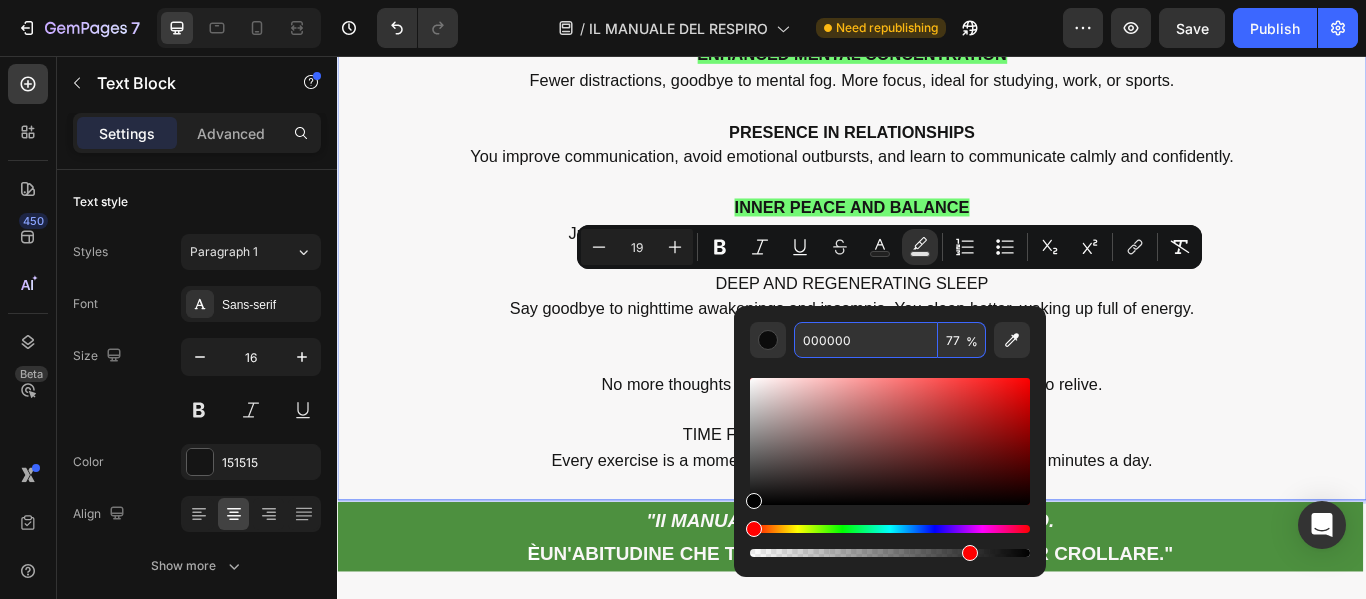 click on "000000" at bounding box center (866, 340) 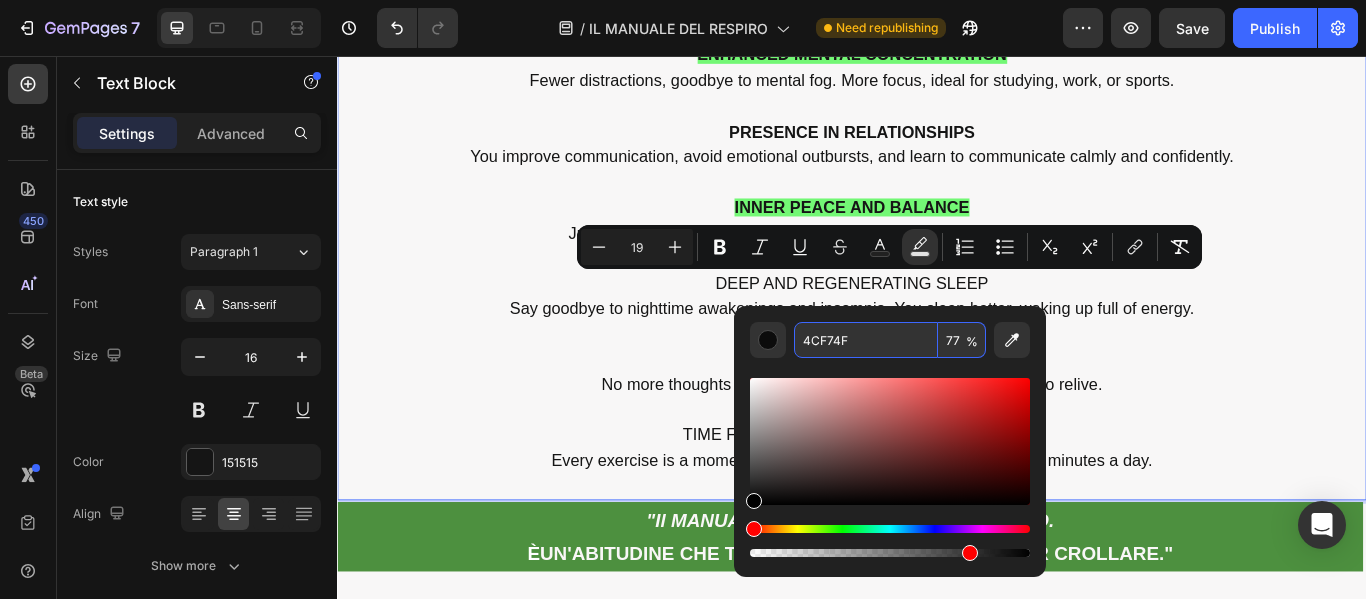 type on "4CF74F" 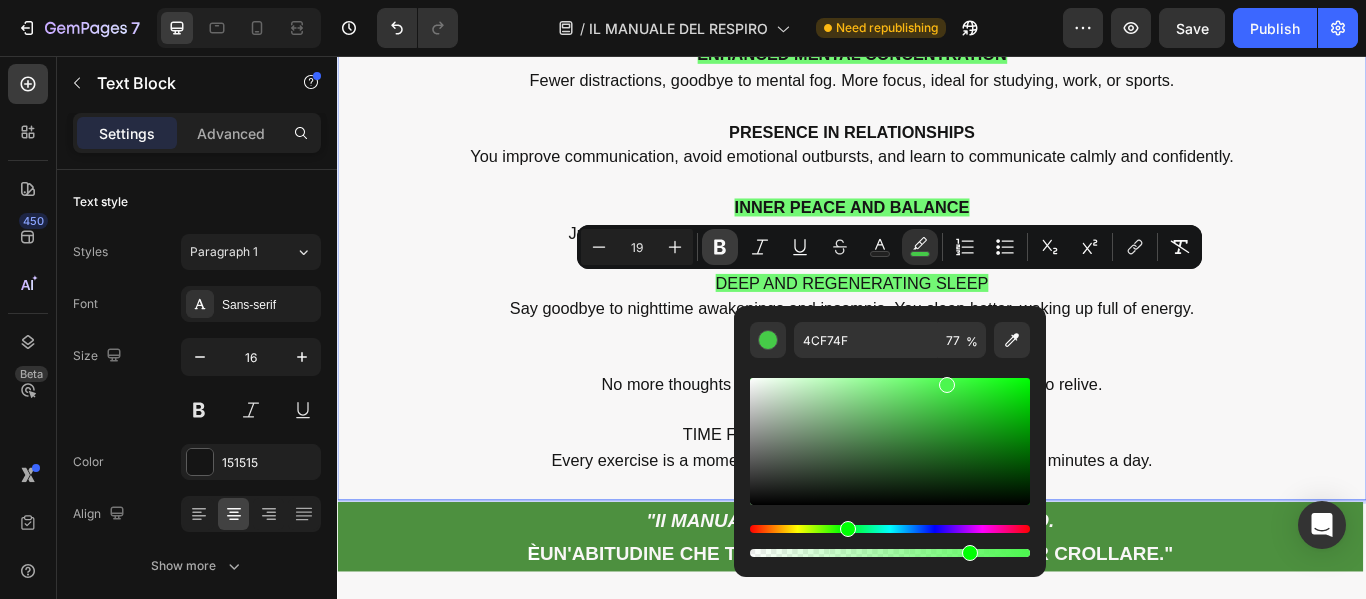 click 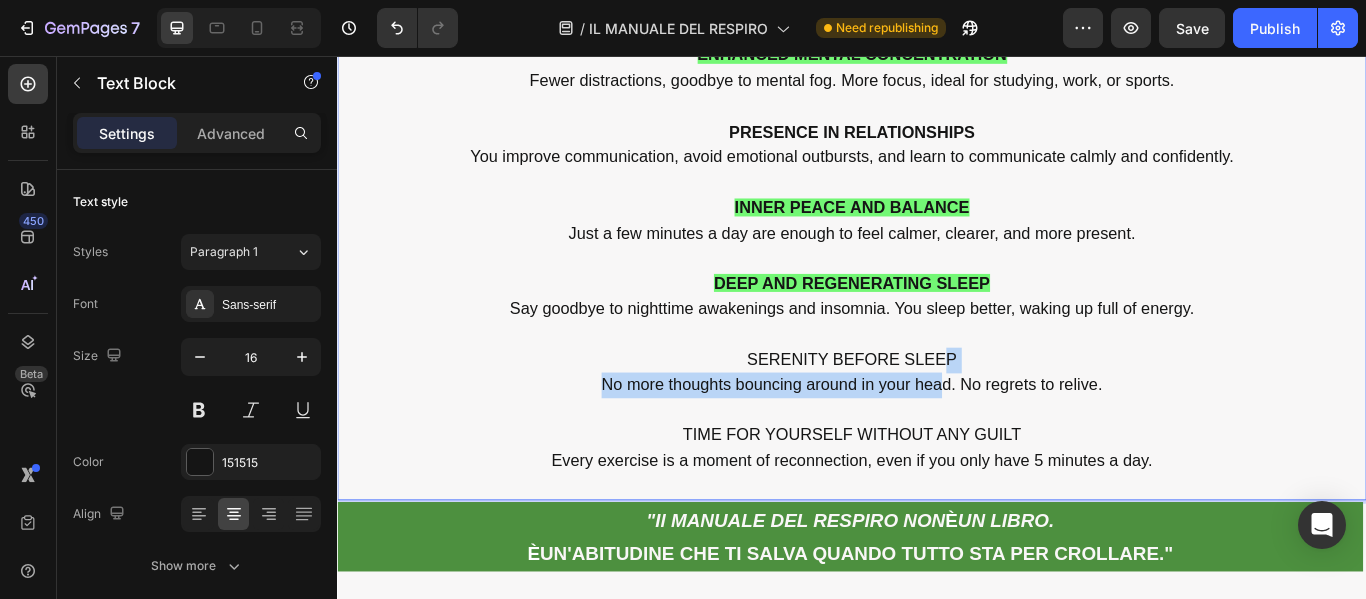 drag, startPoint x: 1033, startPoint y: 425, endPoint x: 1041, endPoint y: 418, distance: 10.630146 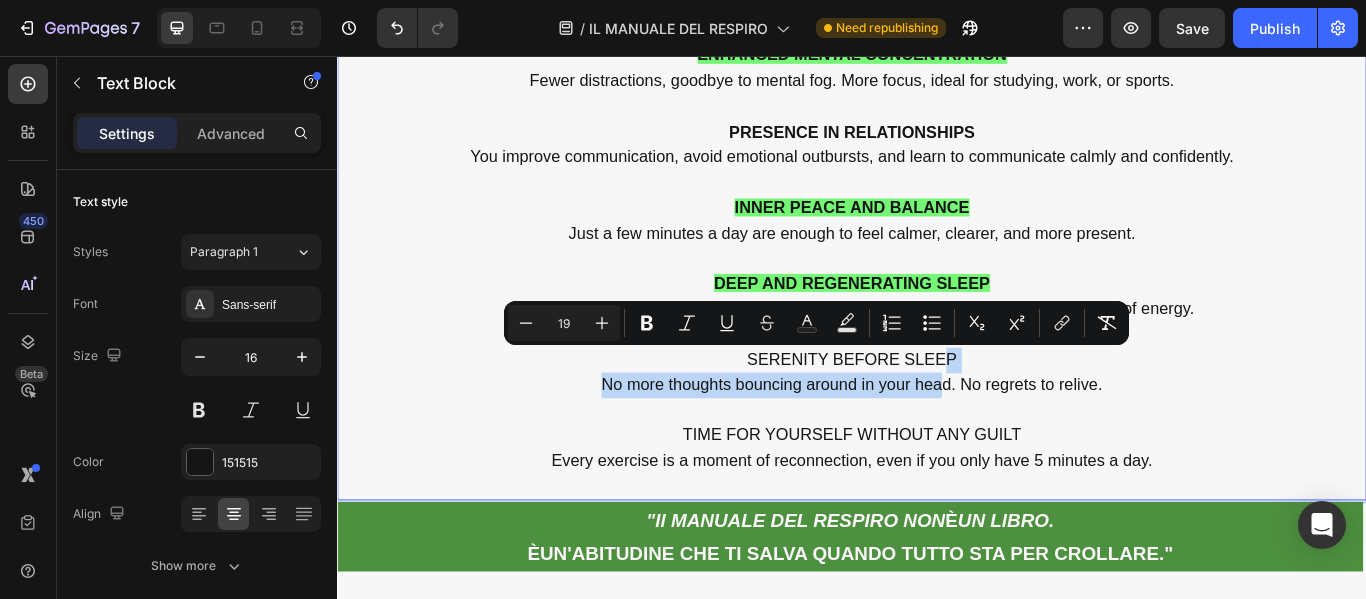 click on "SERENITY BEFORE SLEEP" at bounding box center [937, 409] 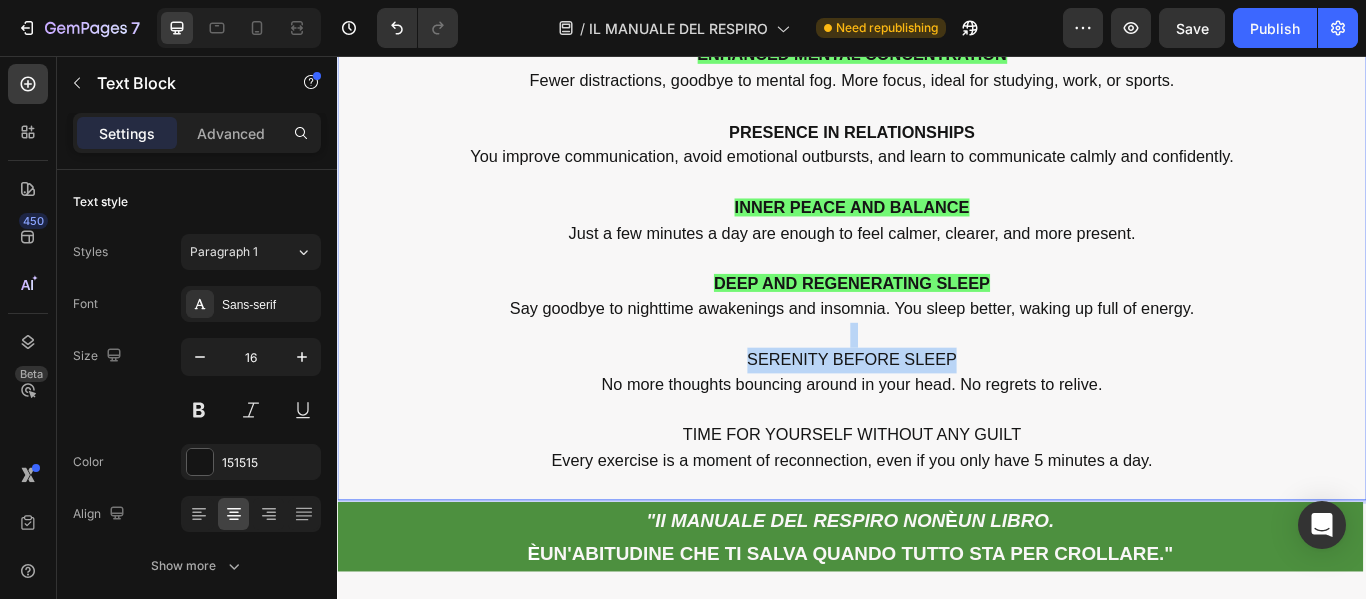 drag, startPoint x: 1050, startPoint y: 411, endPoint x: 809, endPoint y: 394, distance: 241.59885 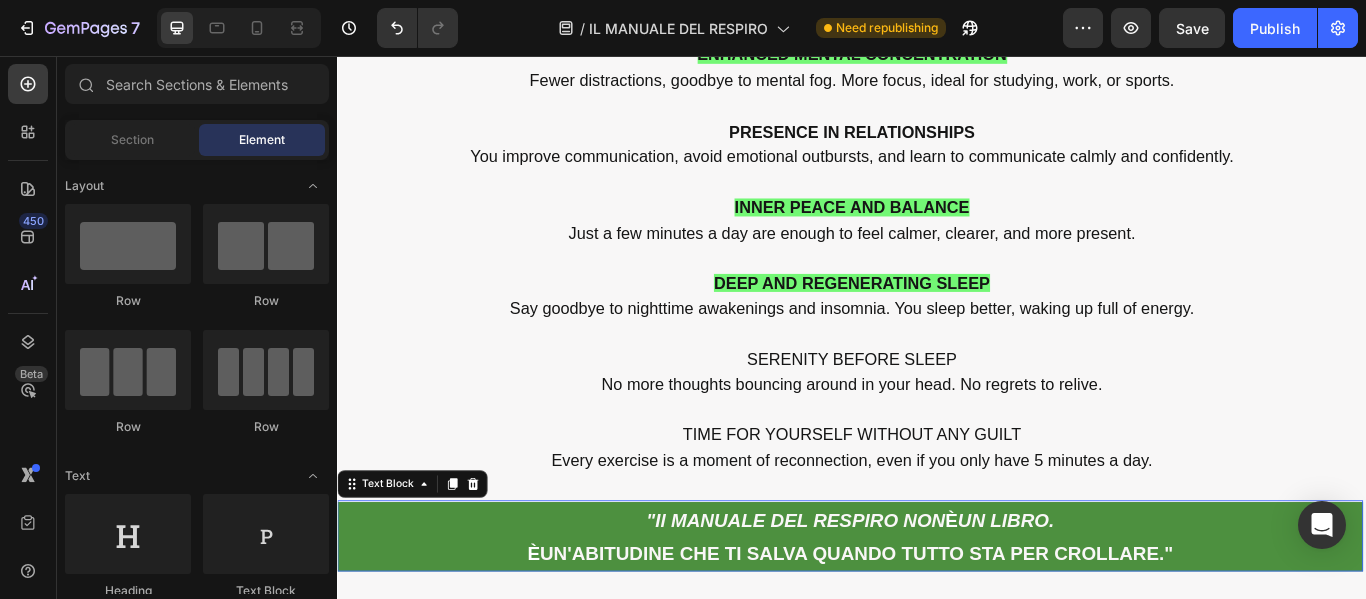 click on "UN LIBRO." at bounding box center (1116, 597) 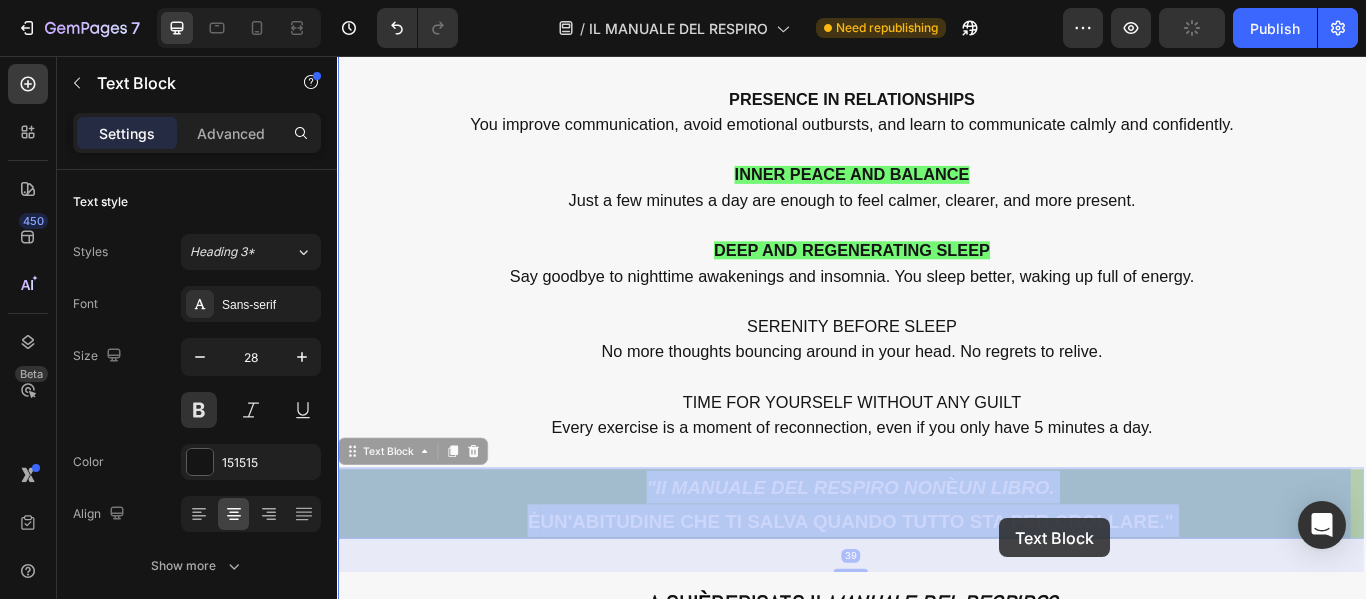 drag, startPoint x: 1164, startPoint y: 598, endPoint x: 1109, endPoint y: 595, distance: 55.081757 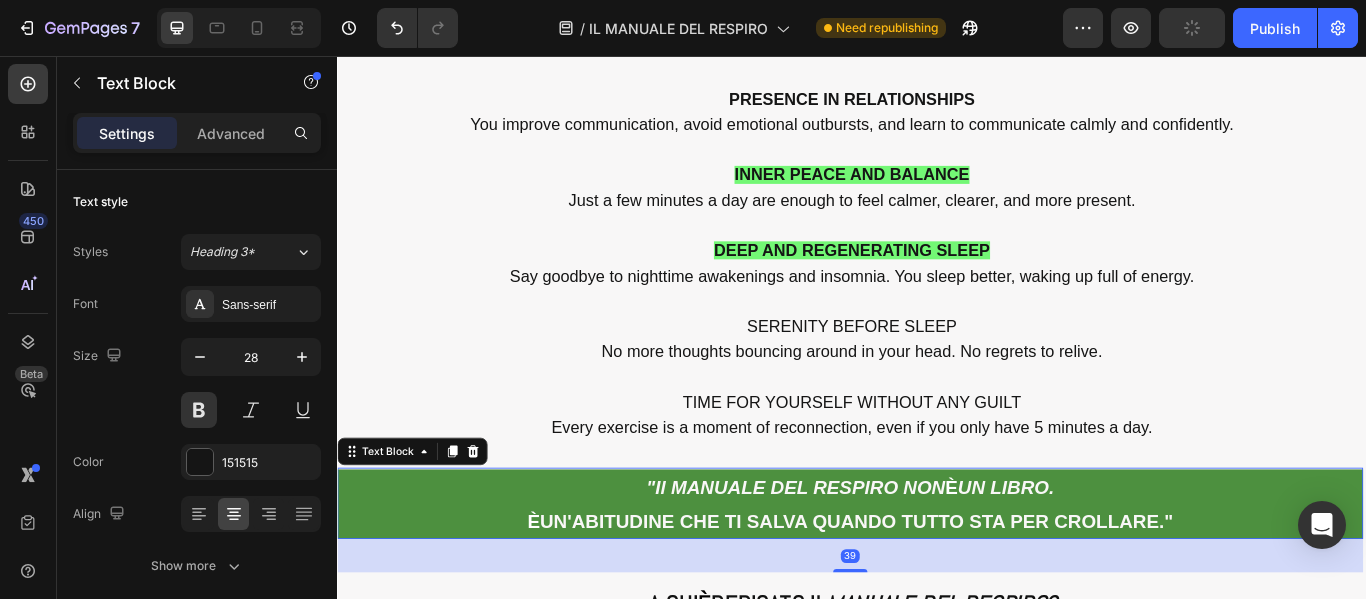 scroll, scrollTop: 10504, scrollLeft: 0, axis: vertical 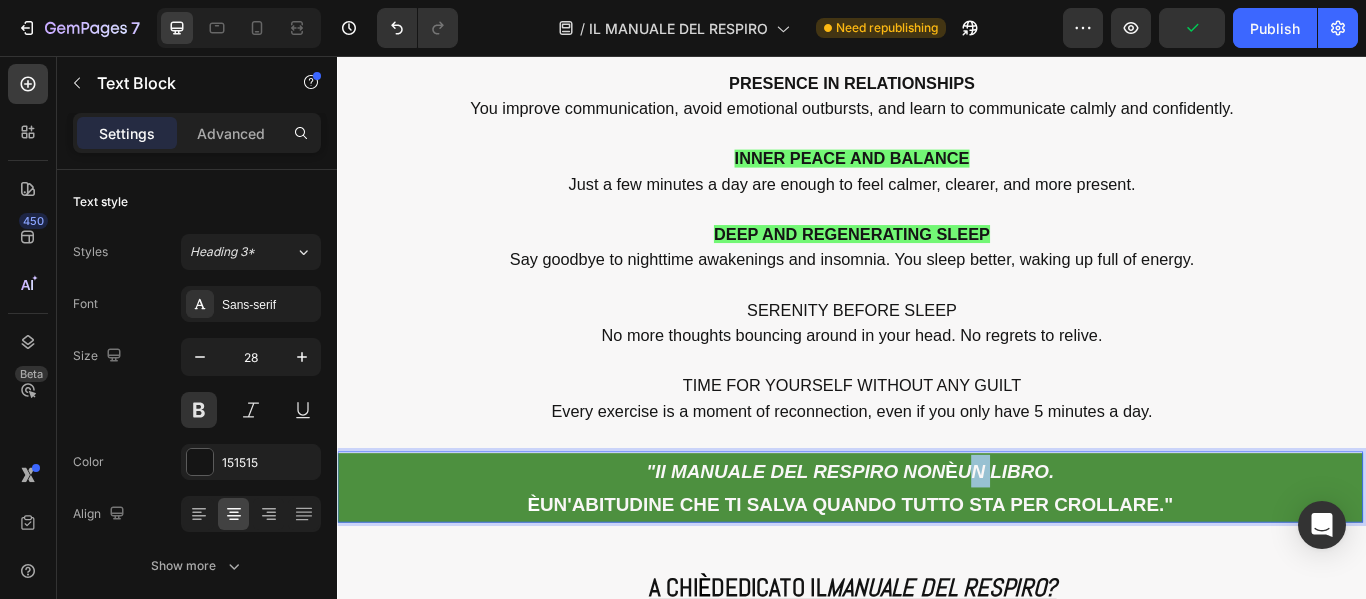 drag, startPoint x: 1057, startPoint y: 545, endPoint x: 1092, endPoint y: 543, distance: 35.057095 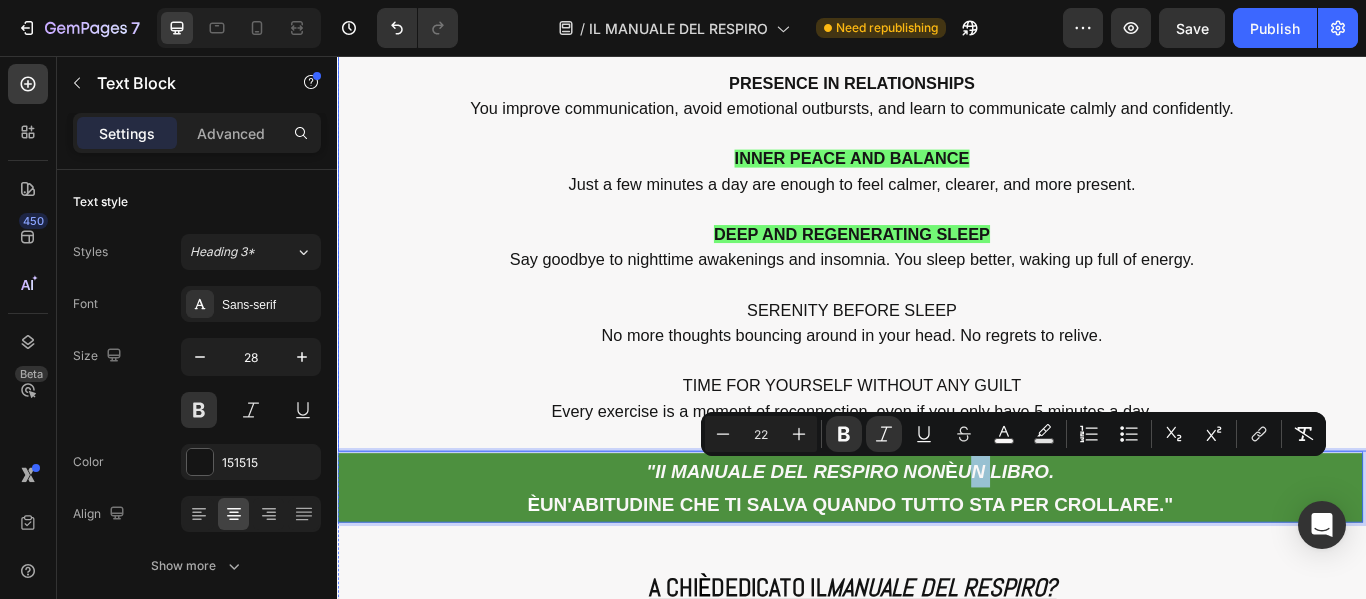 click on "SERENITY BEFORE SLEEP" at bounding box center [937, 352] 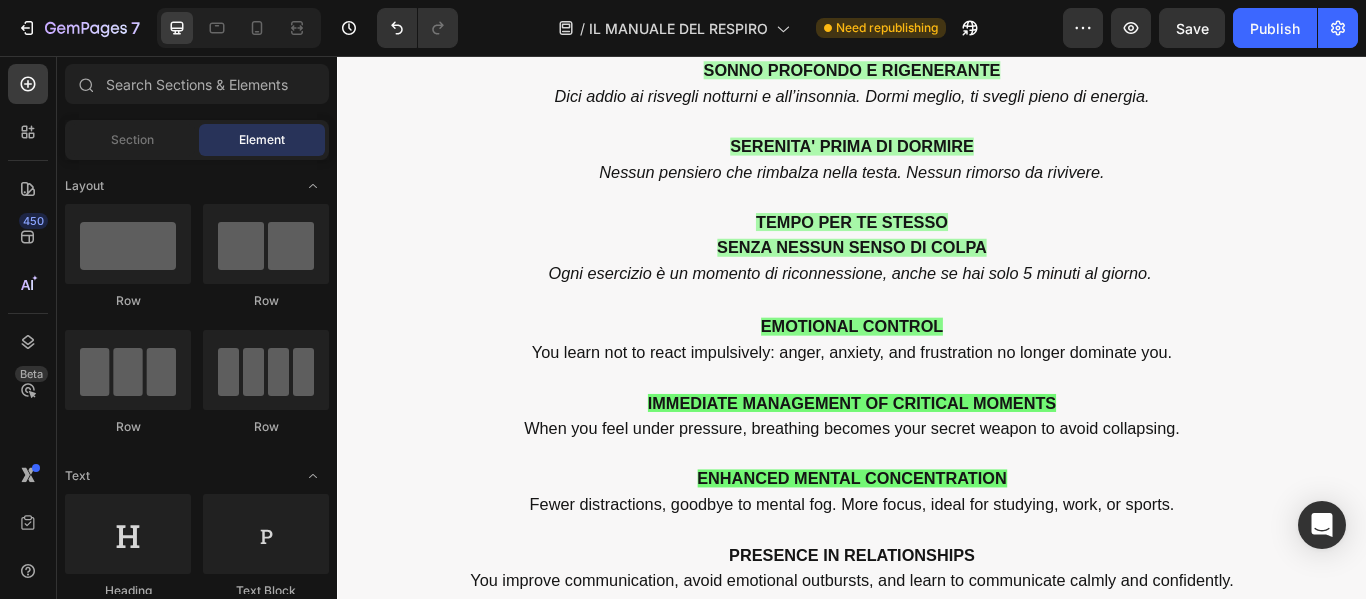 scroll, scrollTop: 10350, scrollLeft: 0, axis: vertical 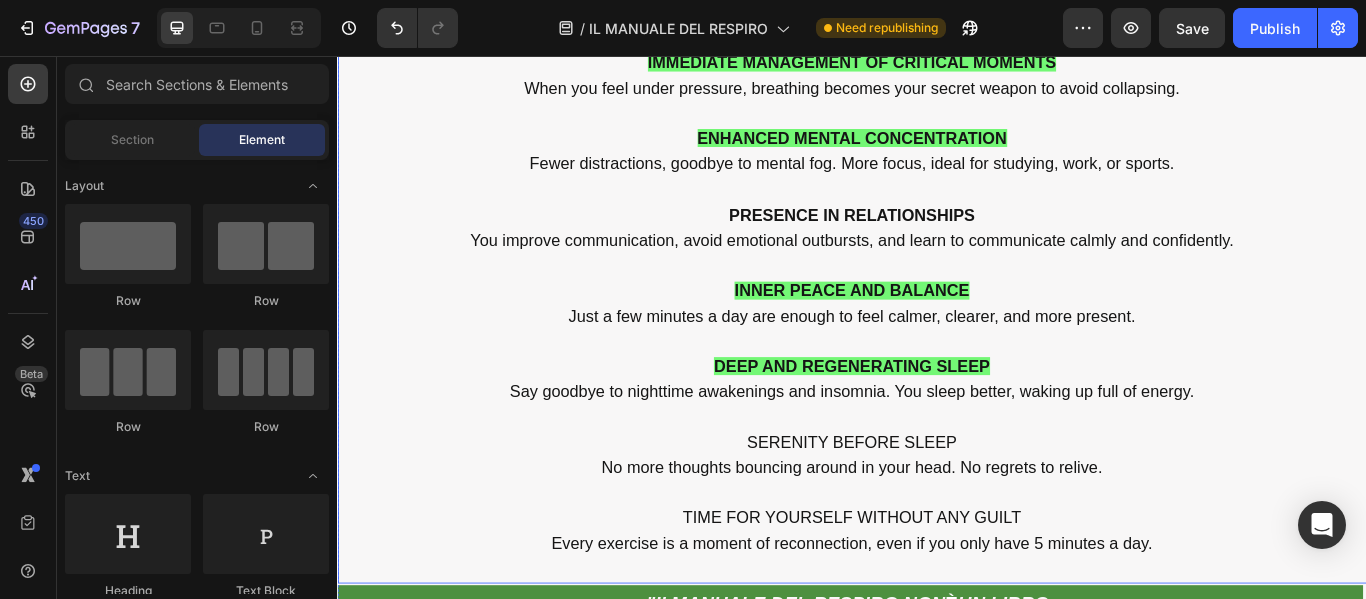 click on "SERENITY BEFORE SLEEP" at bounding box center [937, 506] 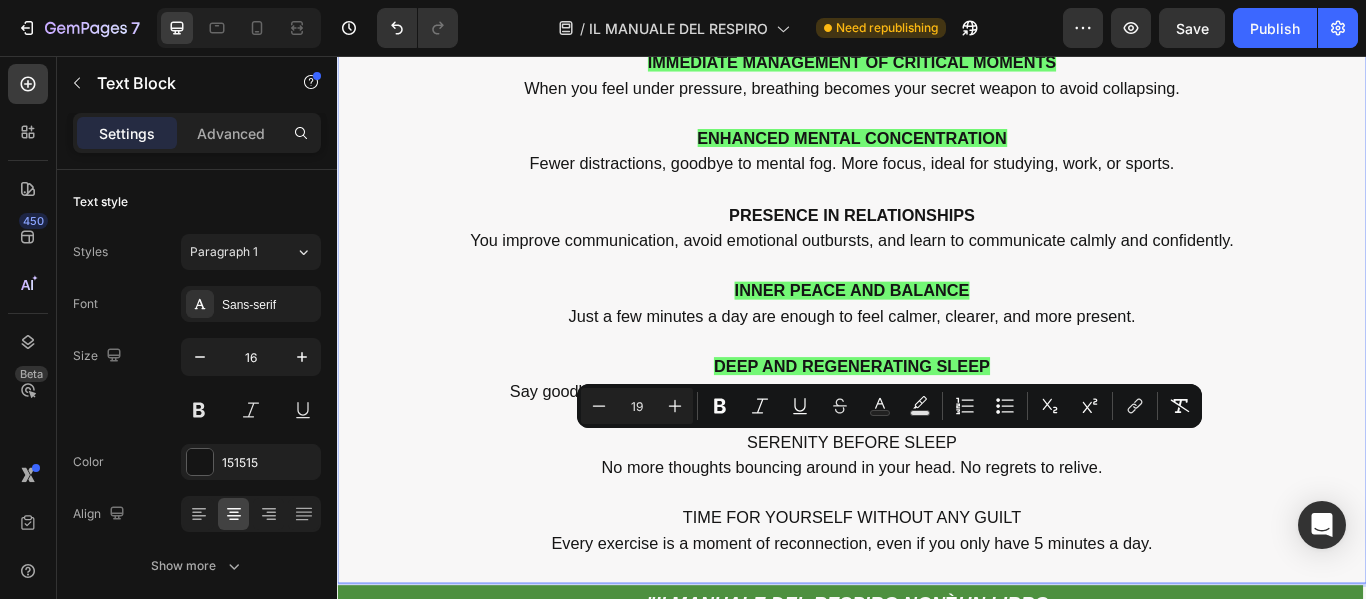drag, startPoint x: 805, startPoint y: 508, endPoint x: 1065, endPoint y: 497, distance: 260.23257 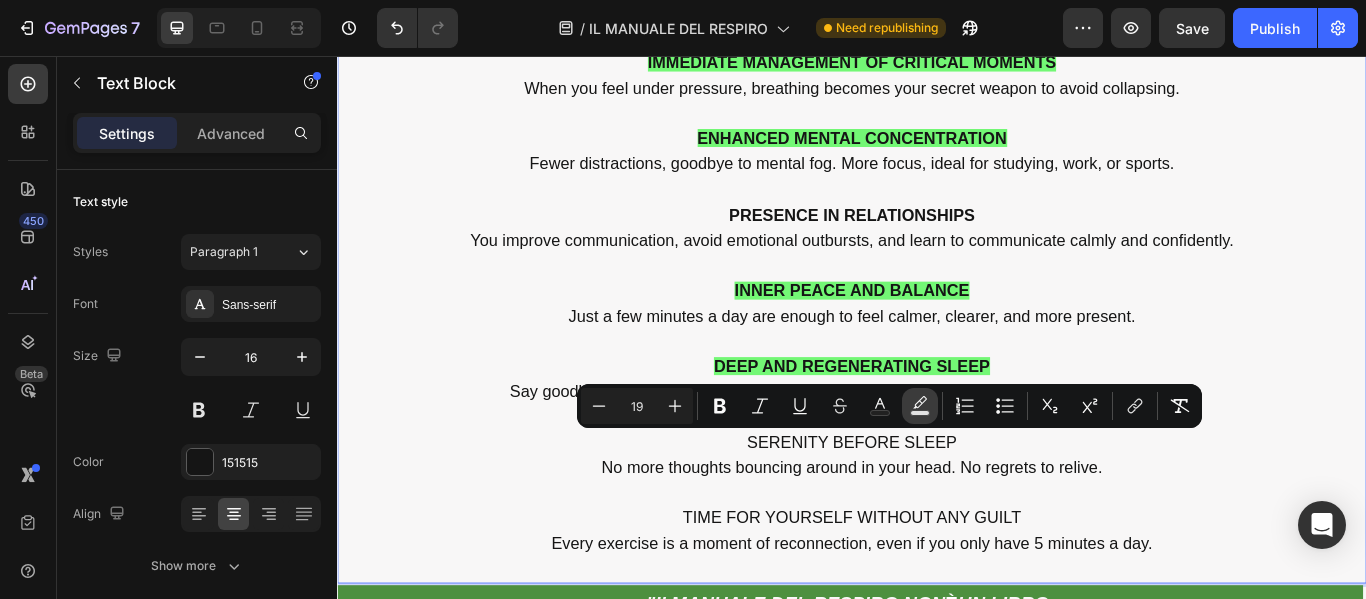 click 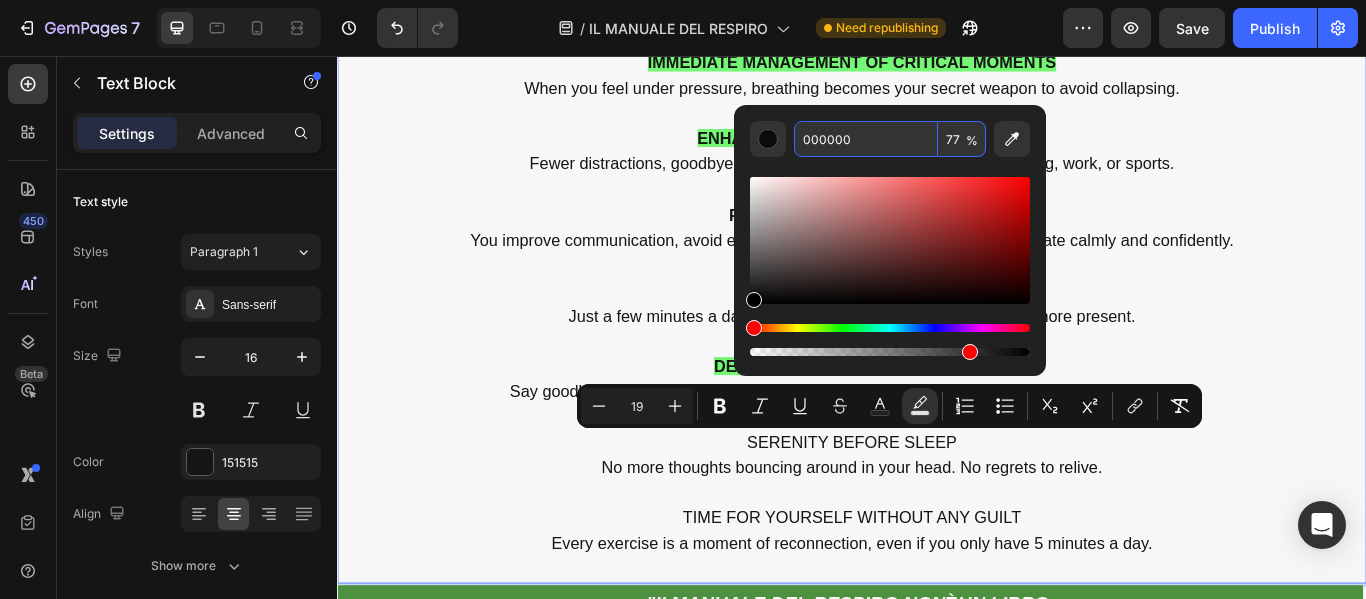 click on "000000" at bounding box center (866, 139) 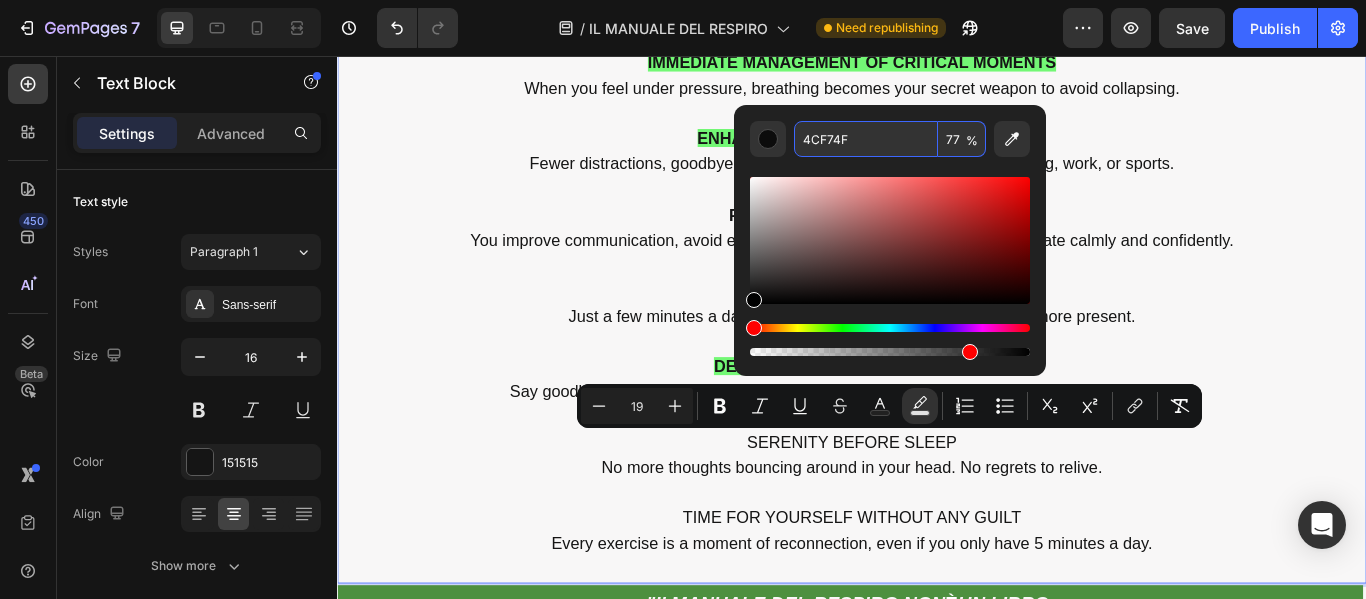 type on "4CF74F" 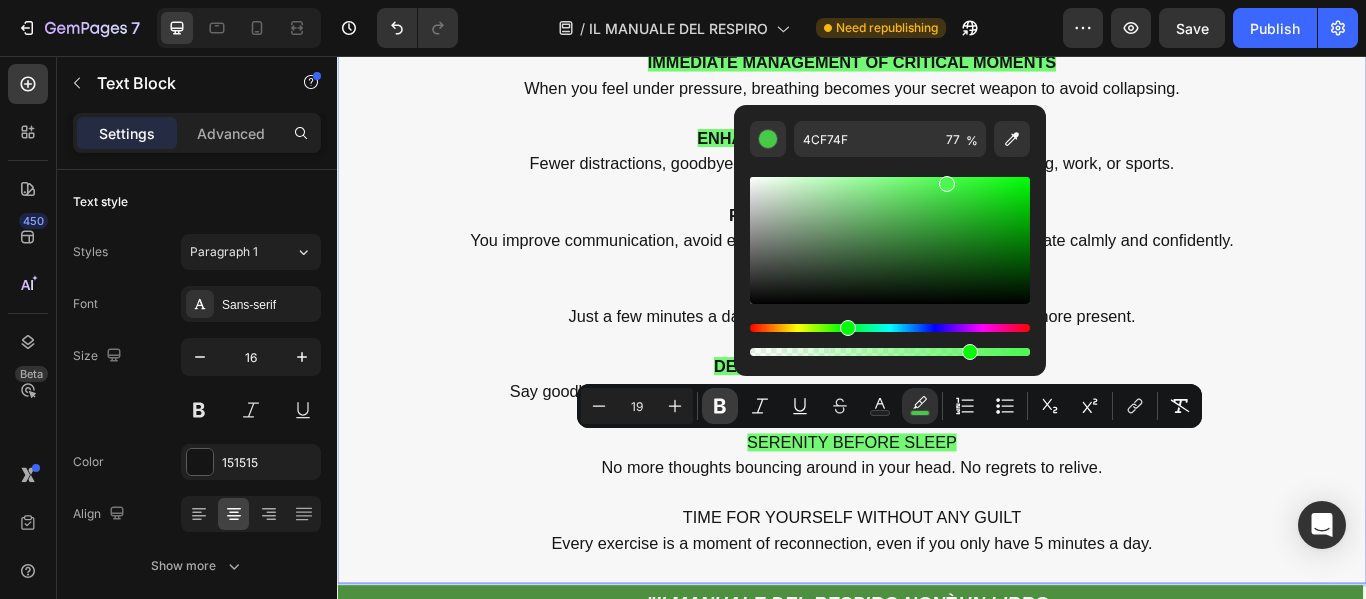 click 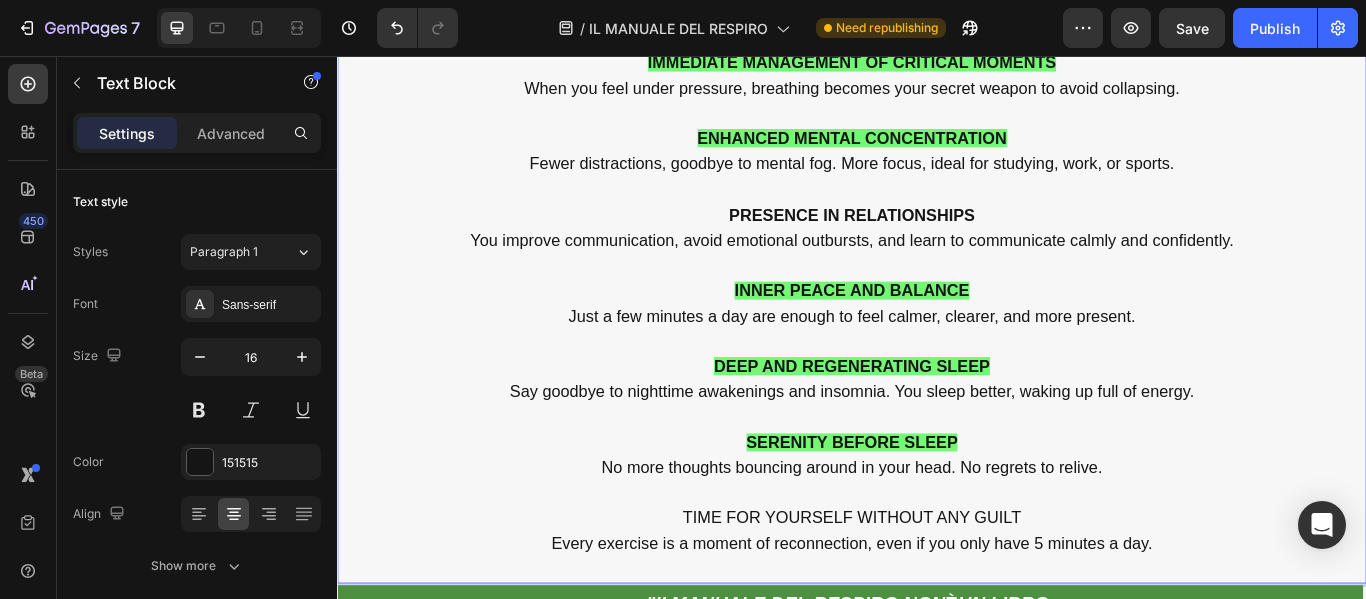 click on "TIME FOR YOURSELF WITHOUT ANY GUILT" at bounding box center [937, 594] 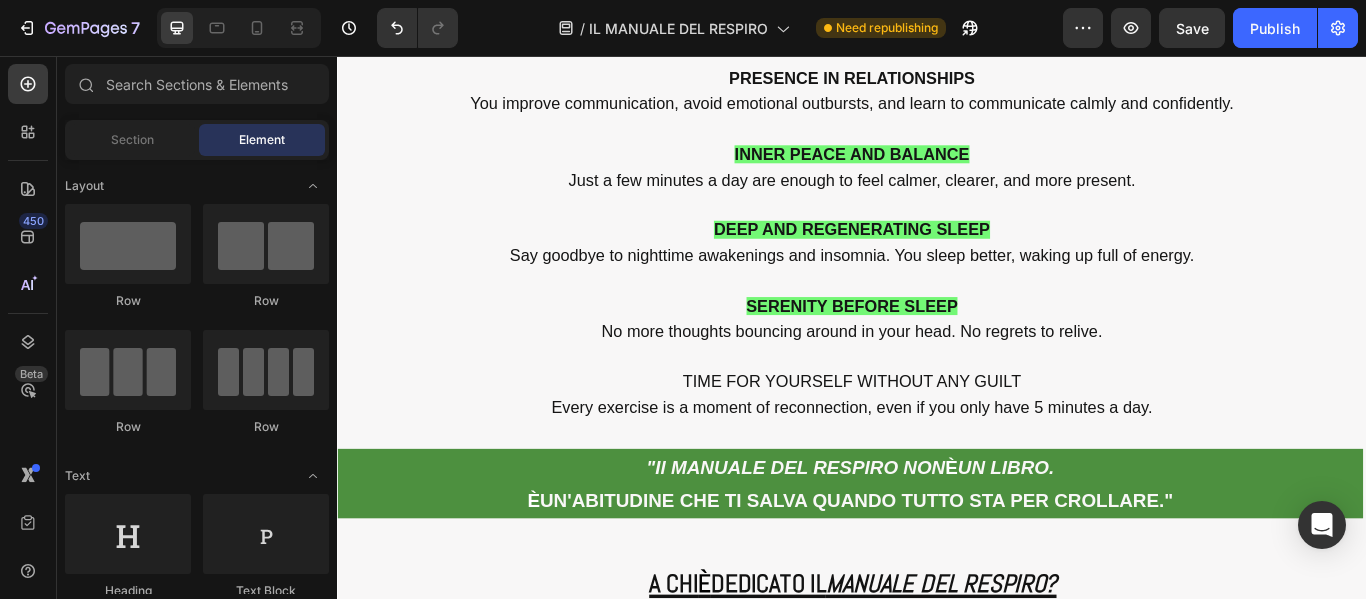 scroll, scrollTop: 10549, scrollLeft: 0, axis: vertical 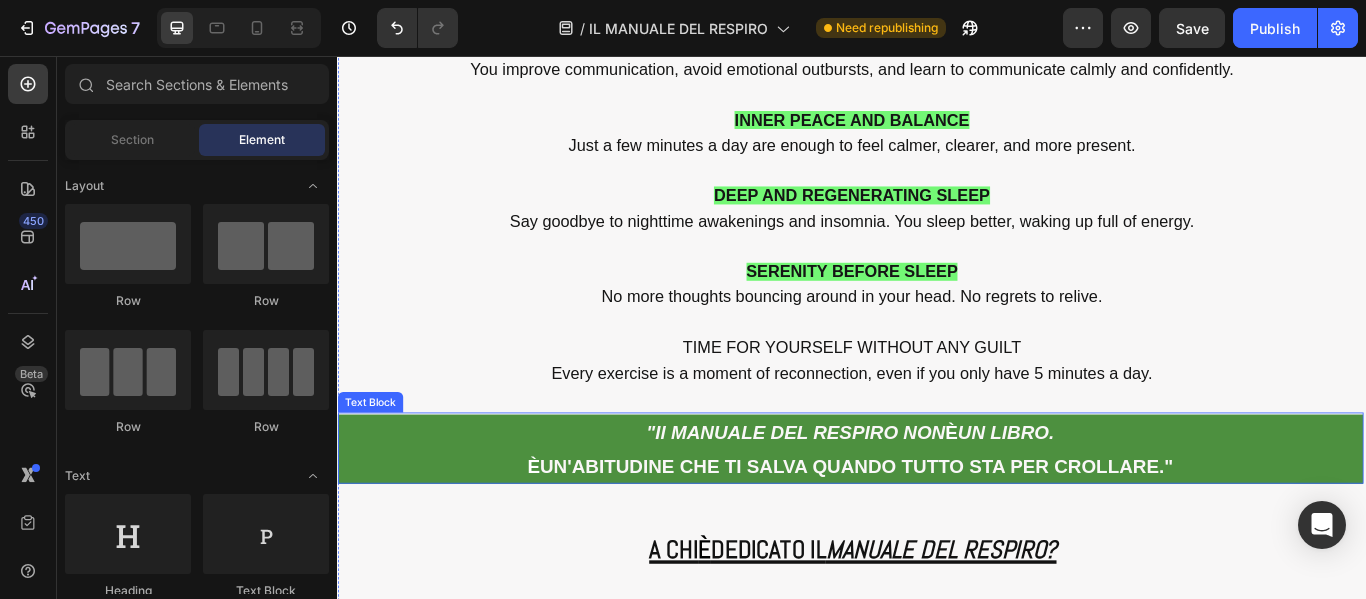 click on "UN'ABITUDINE CHE TI SALVA QUANDO TUTTO STA PER CROLLARE."" at bounding box center [942, 534] 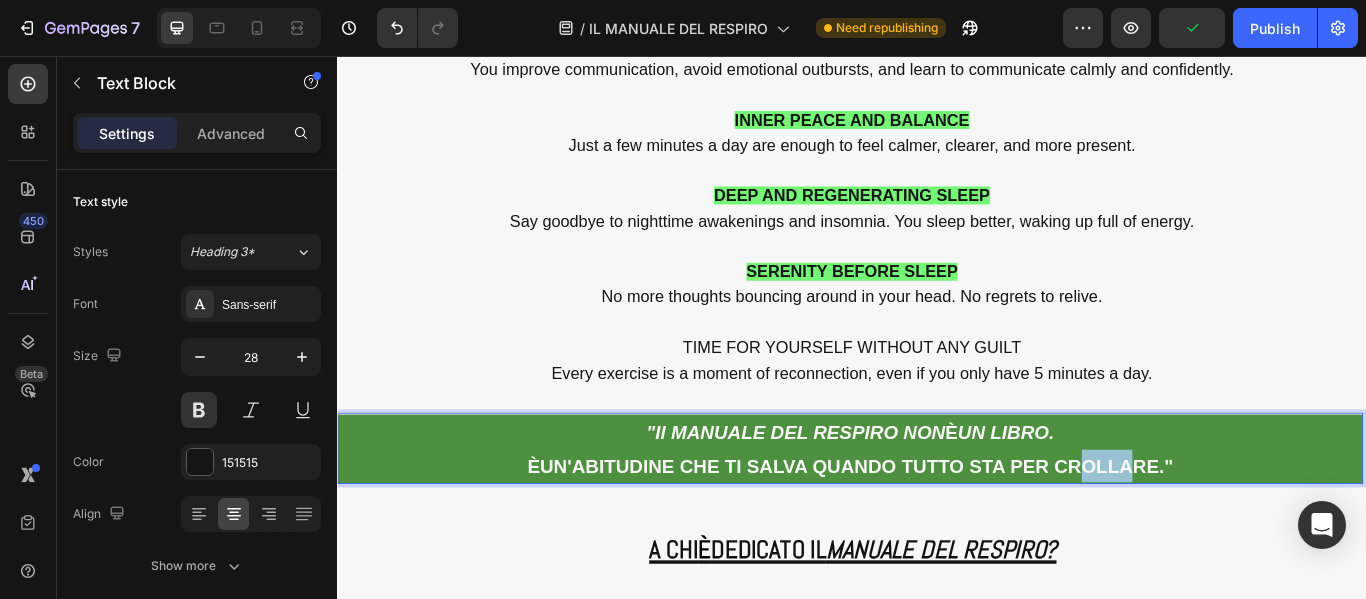 drag, startPoint x: 1244, startPoint y: 534, endPoint x: 1178, endPoint y: 532, distance: 66.0303 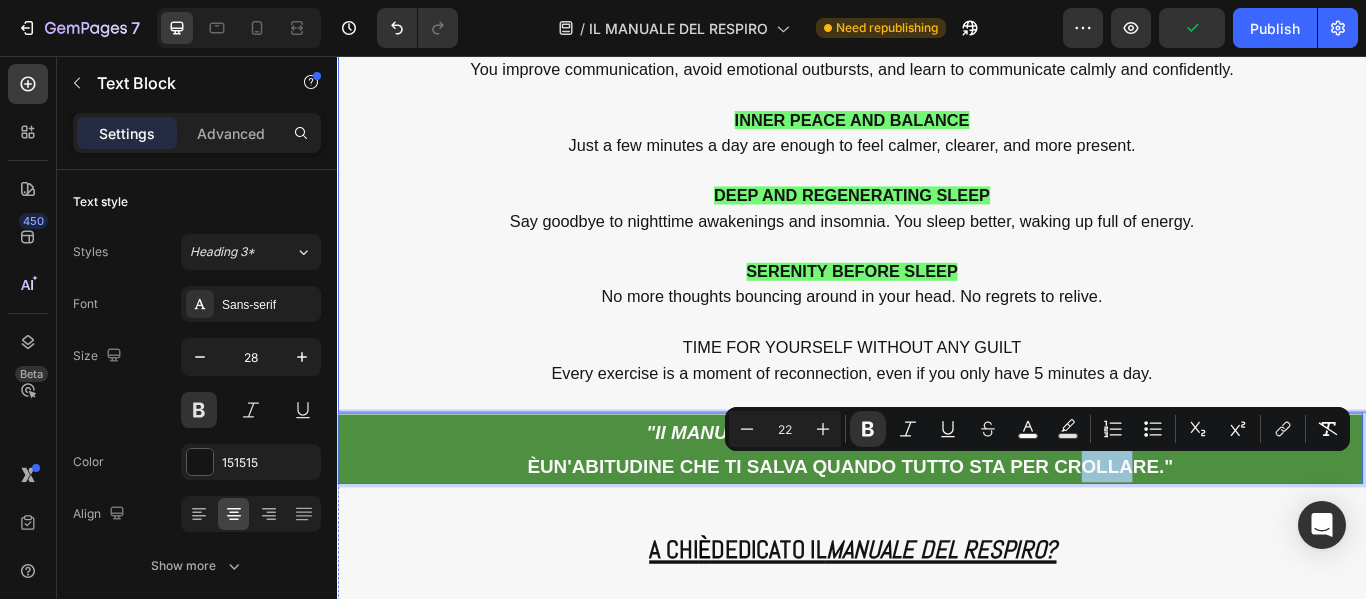 click on "TIME FOR YOURSELF WITHOUT ANY GUILT" at bounding box center [937, 395] 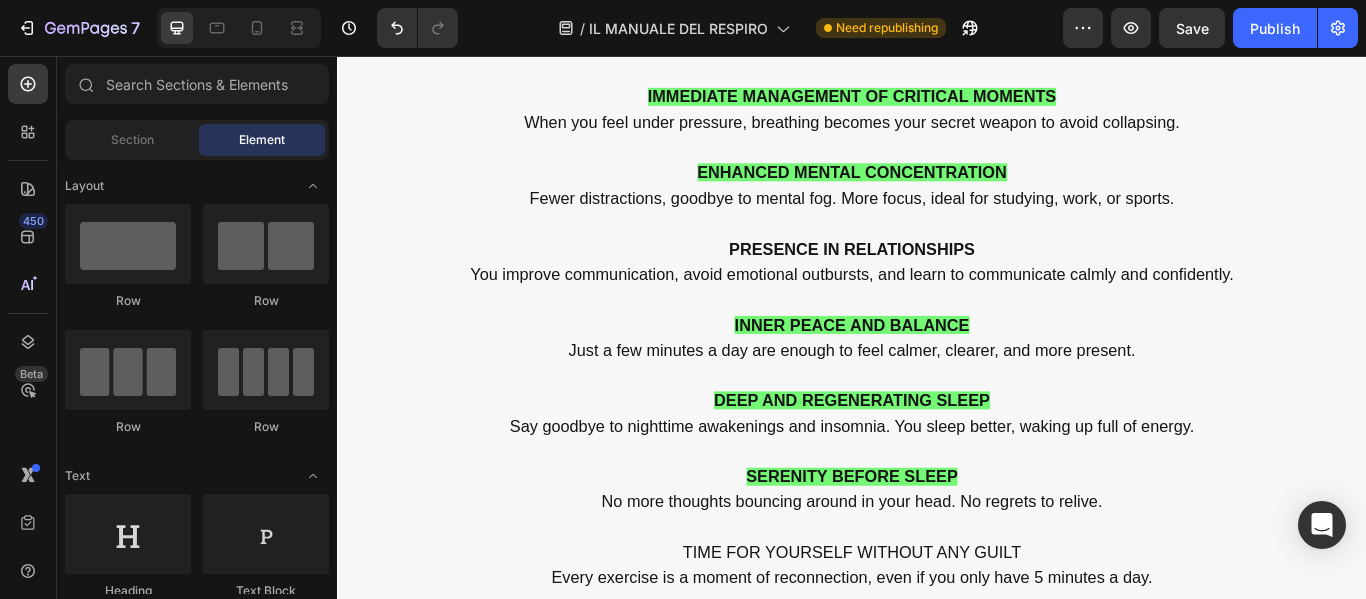 scroll, scrollTop: 10549, scrollLeft: 0, axis: vertical 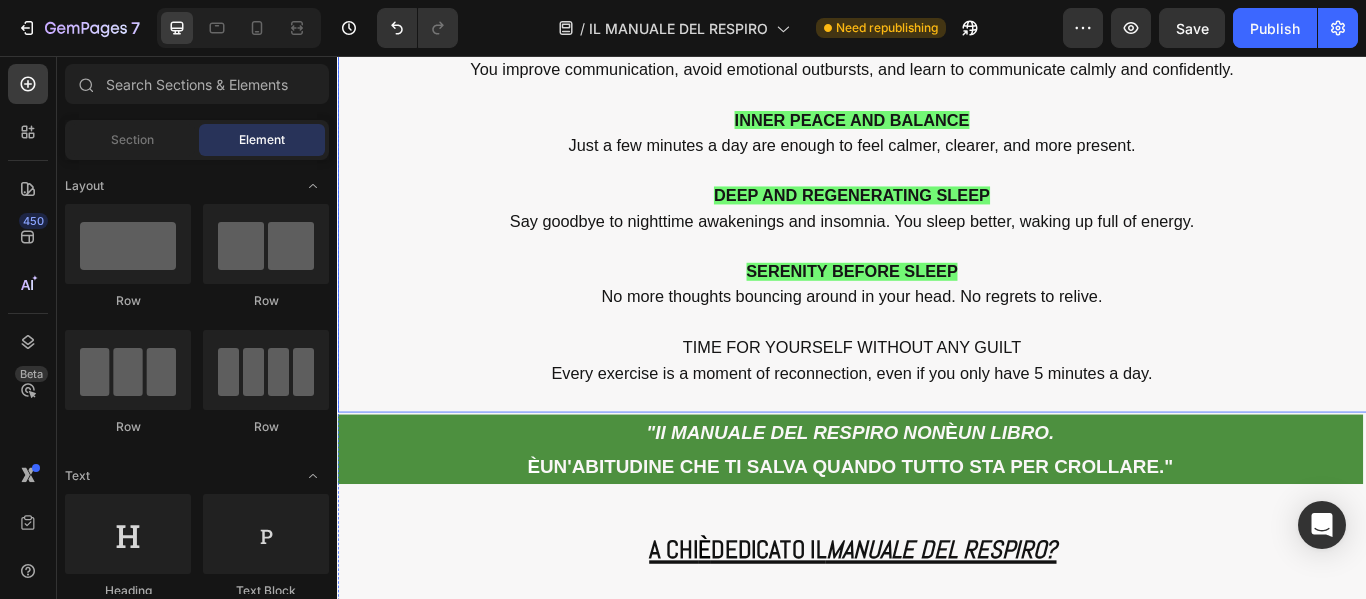 click on "TIME FOR YOURSELF WITHOUT ANY GUILT" at bounding box center (937, 397) 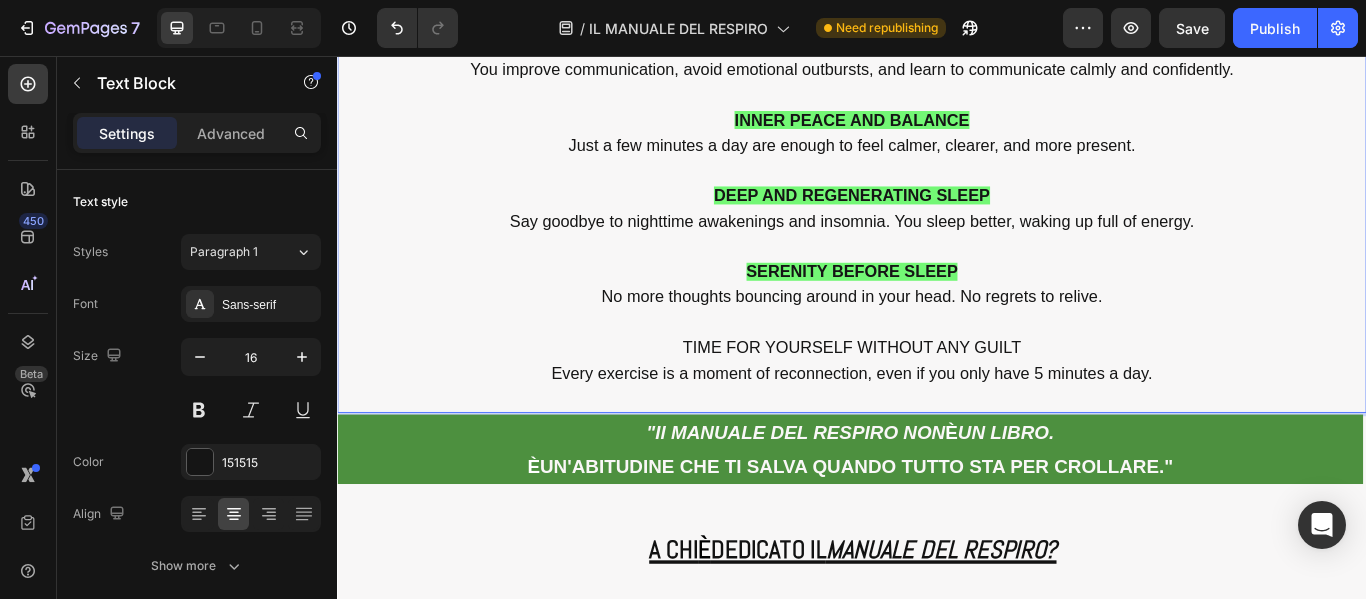 click on "TIME FOR YOURSELF WITHOUT ANY GUILT" at bounding box center (937, 395) 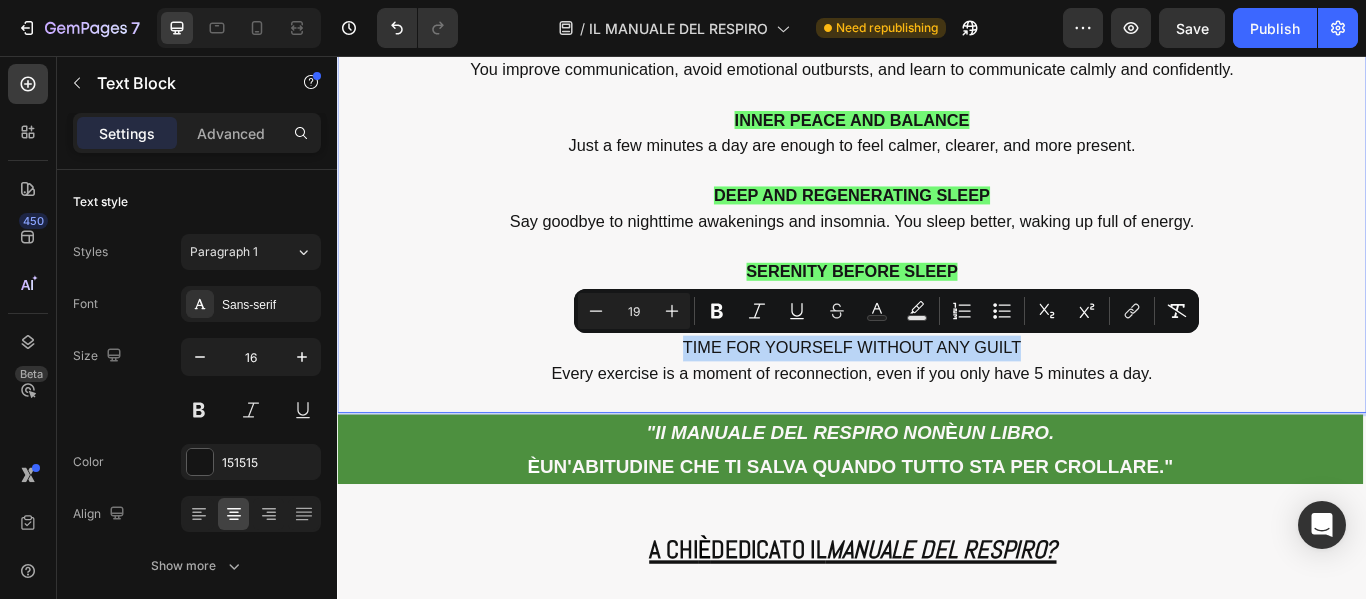 drag, startPoint x: 1125, startPoint y: 395, endPoint x: 675, endPoint y: 403, distance: 450.0711 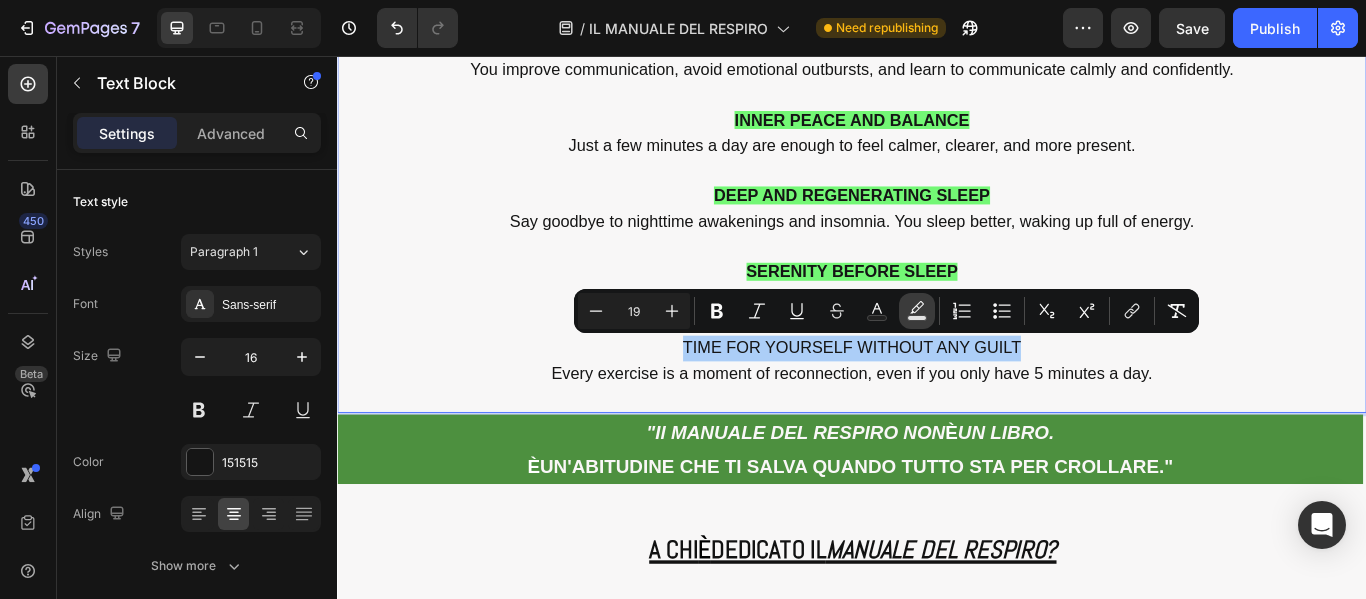 click on "color" at bounding box center [917, 311] 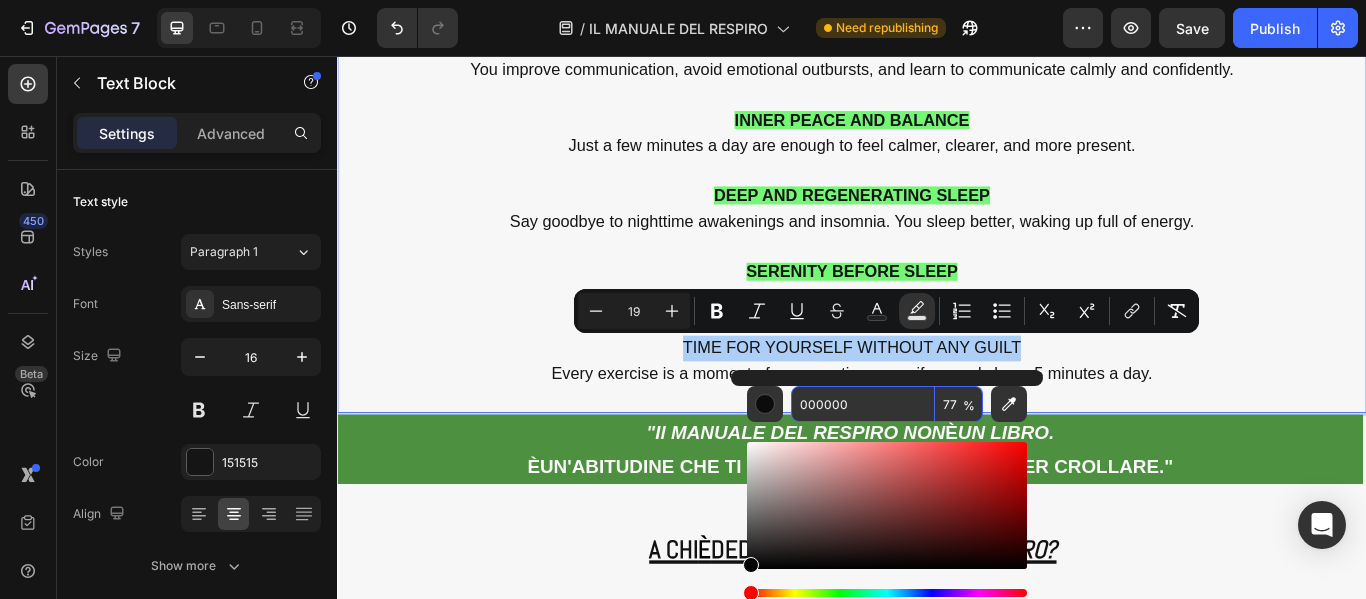 click on "000000" at bounding box center (863, 404) 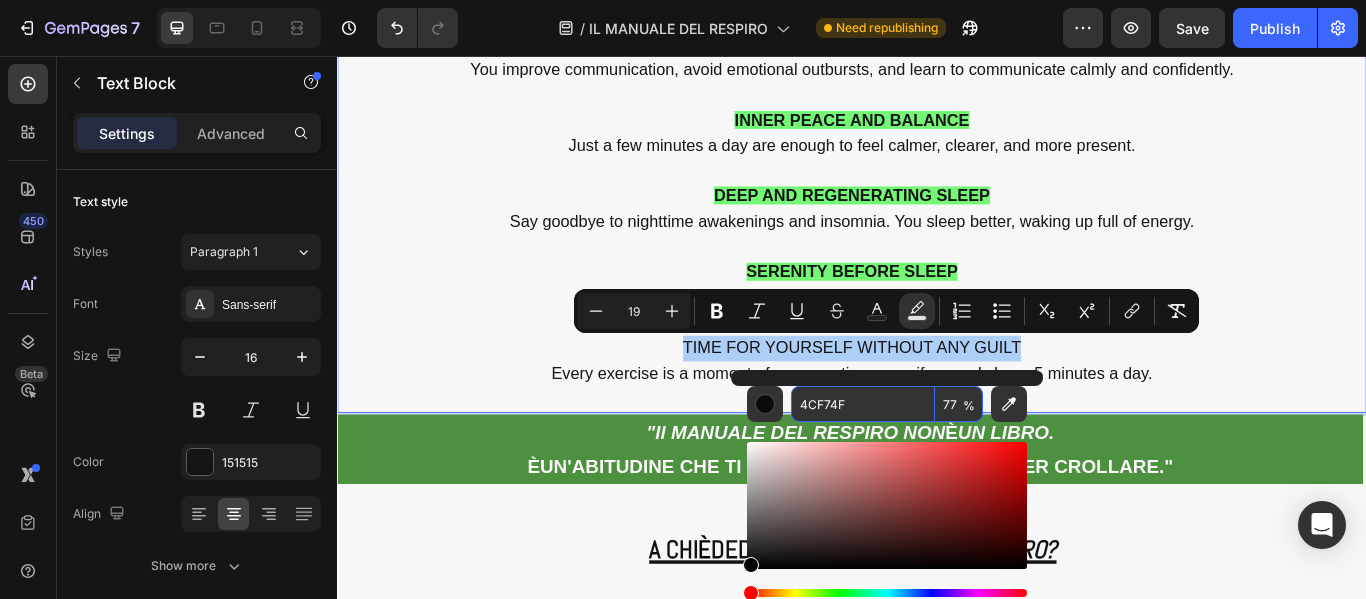 type on "4CF74F" 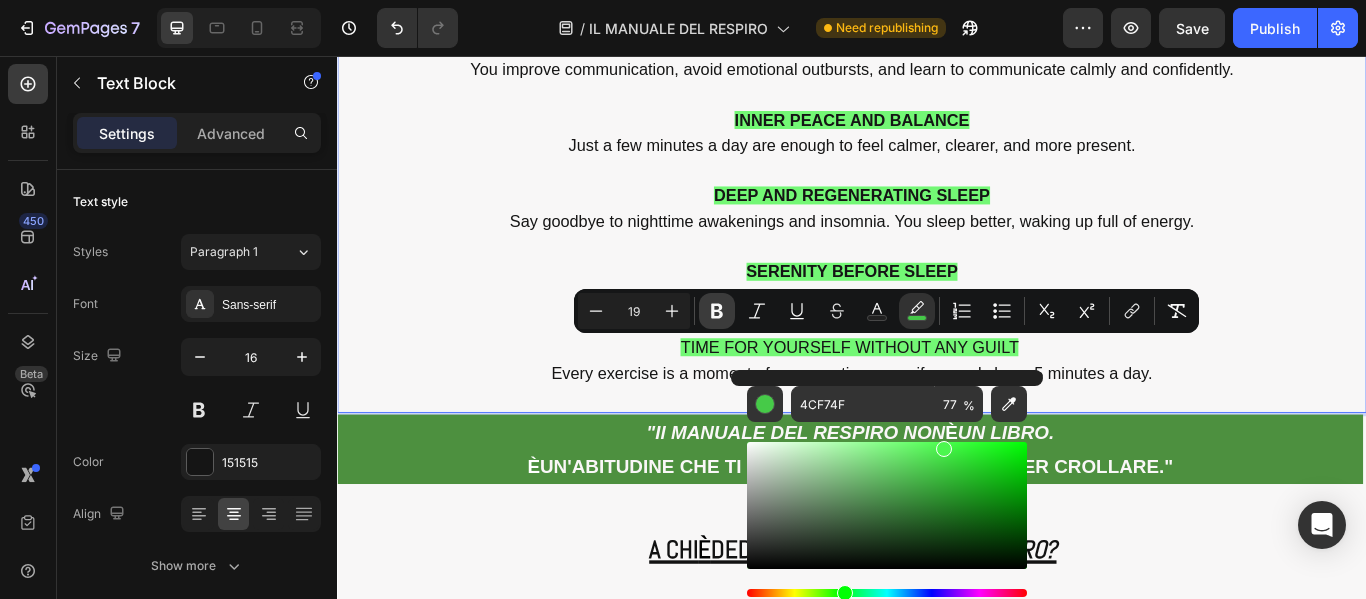 click 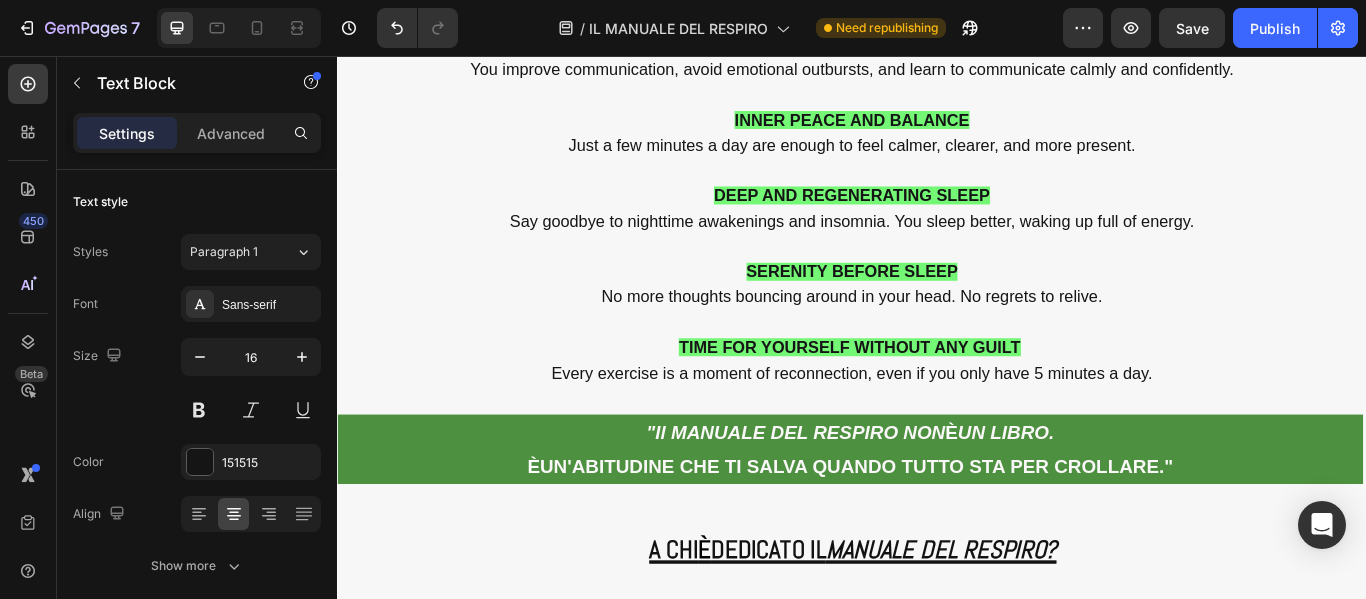 scroll, scrollTop: 9996, scrollLeft: 0, axis: vertical 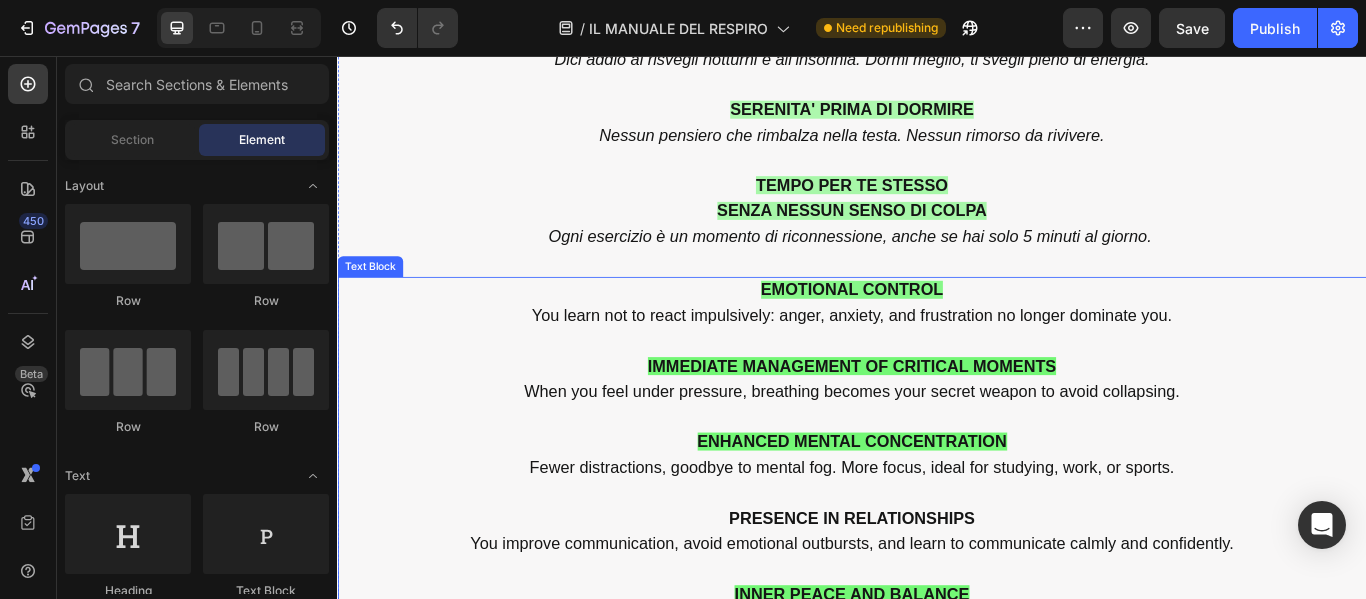 click on "PRESENCE IN RELATIONSHIPS" at bounding box center [937, 595] 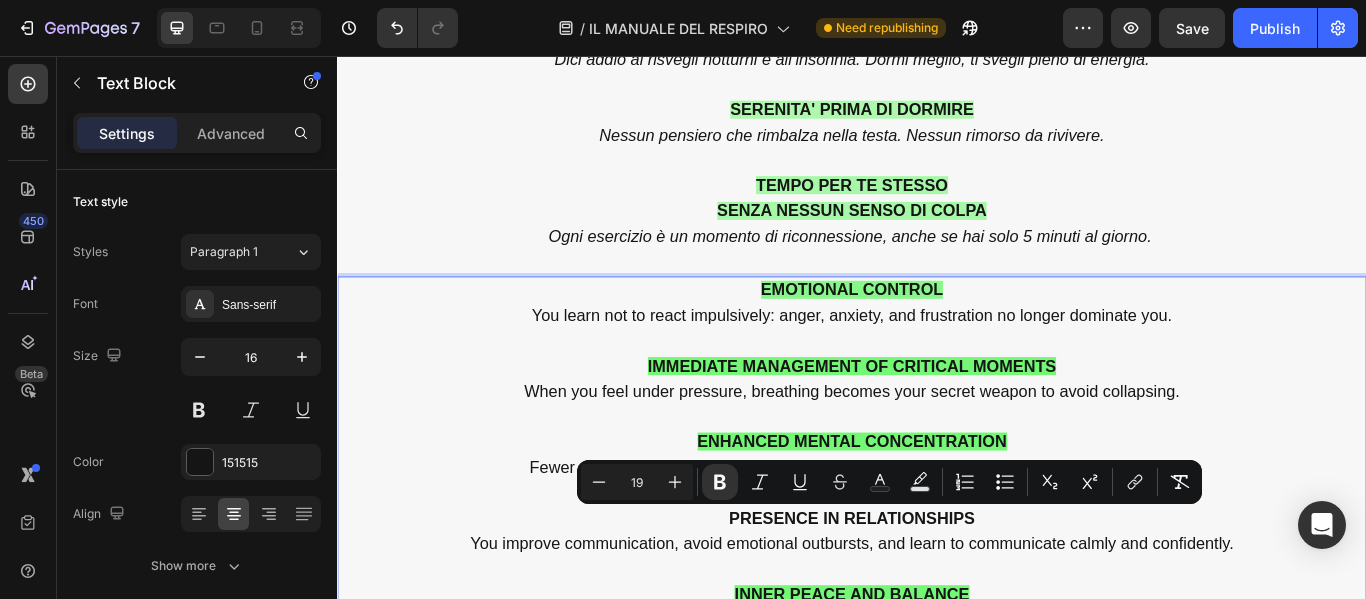 drag, startPoint x: 785, startPoint y: 591, endPoint x: 1078, endPoint y: 585, distance: 293.06143 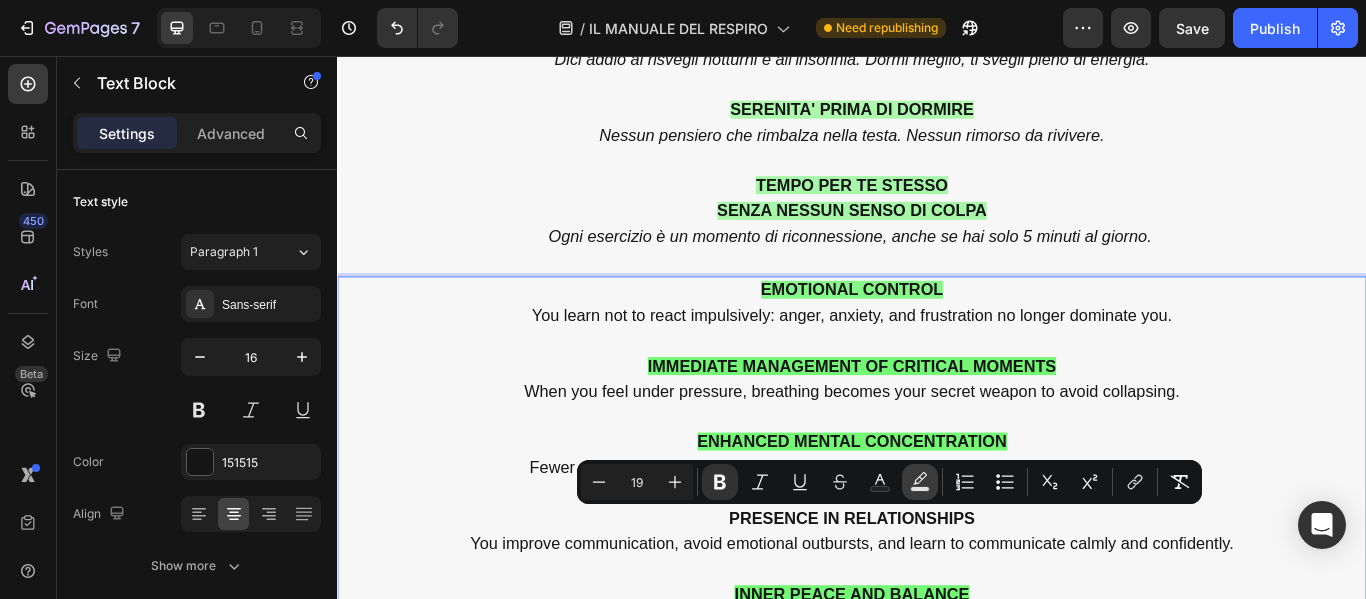 click on "color" at bounding box center [920, 482] 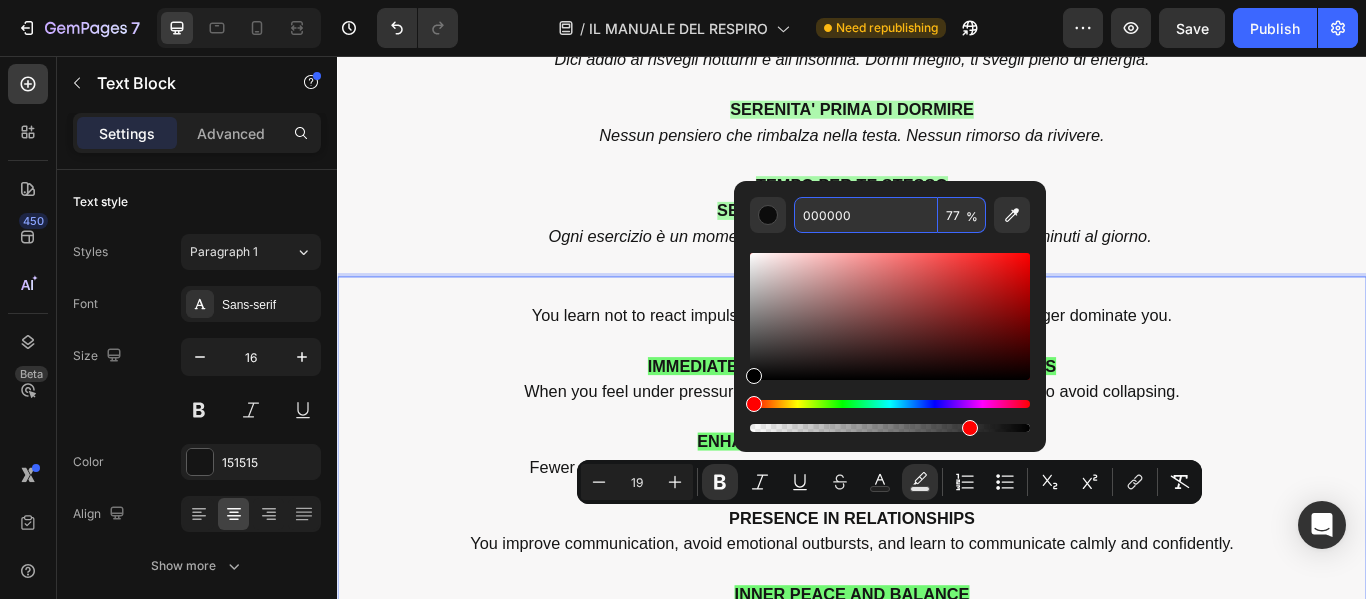 click on "000000" at bounding box center (866, 215) 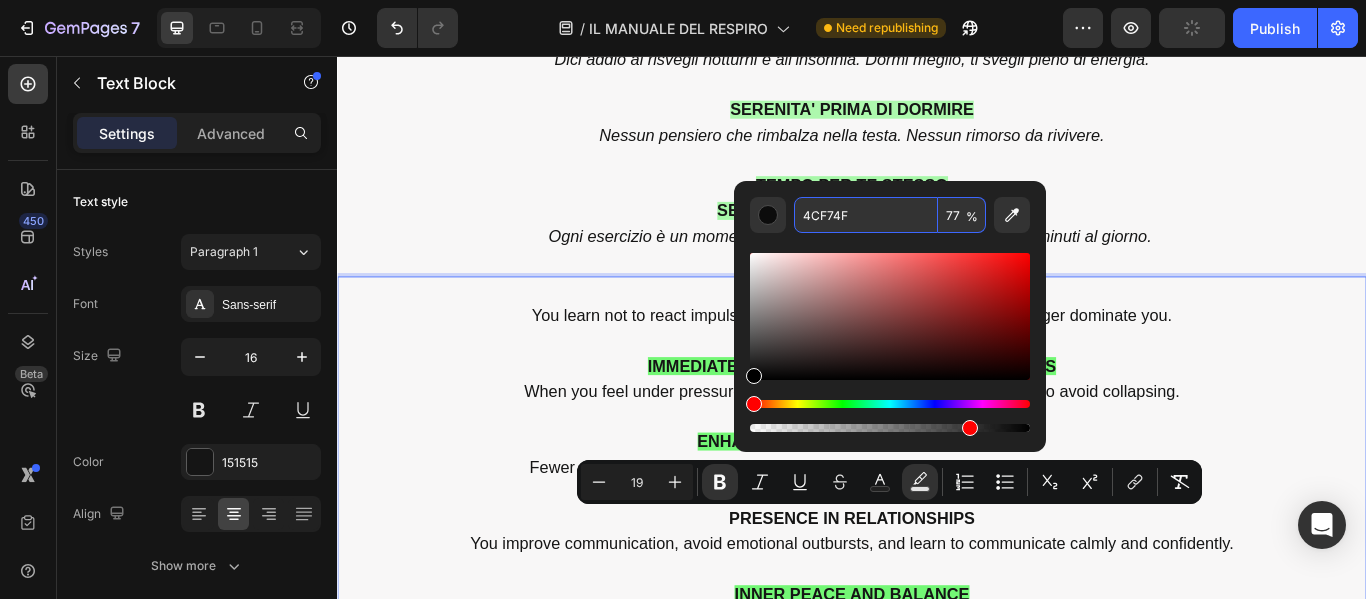 type on "4CF74F" 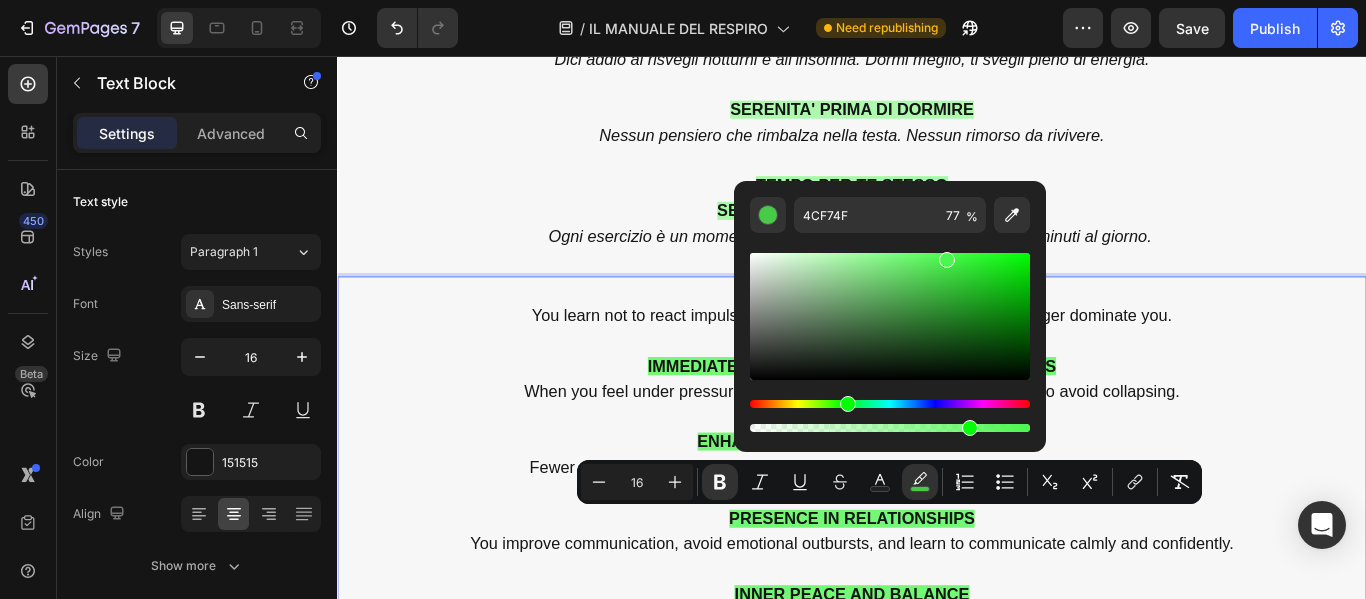 click at bounding box center [937, 477] 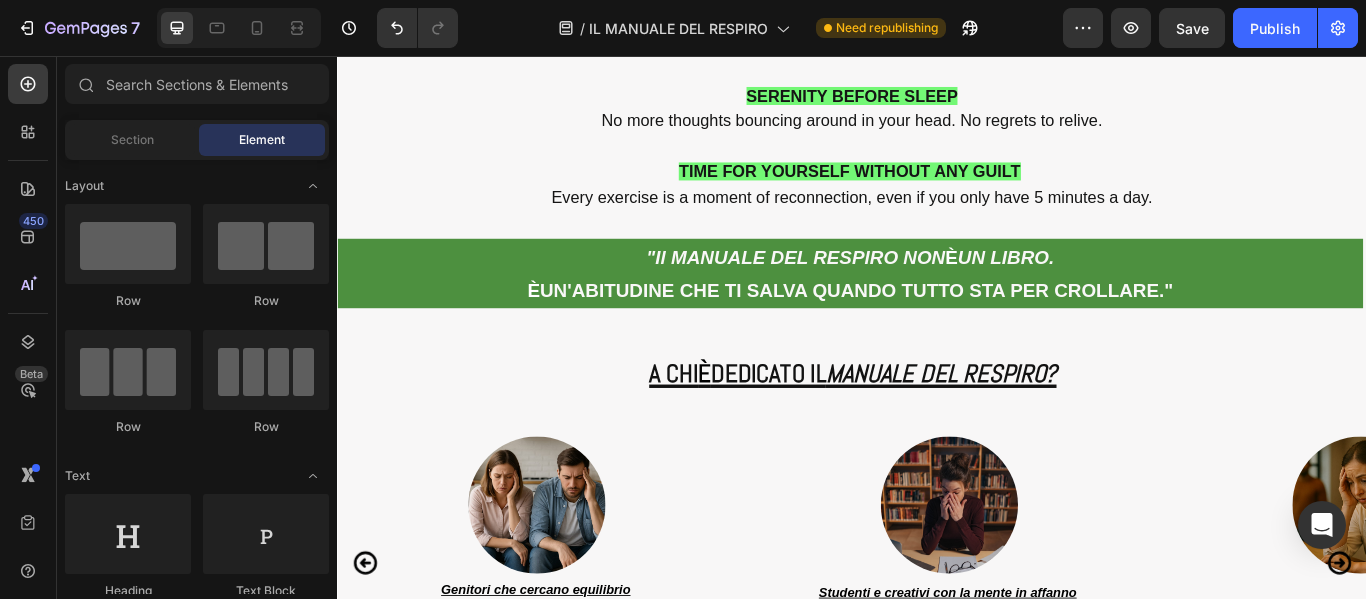 scroll, scrollTop: 10756, scrollLeft: 0, axis: vertical 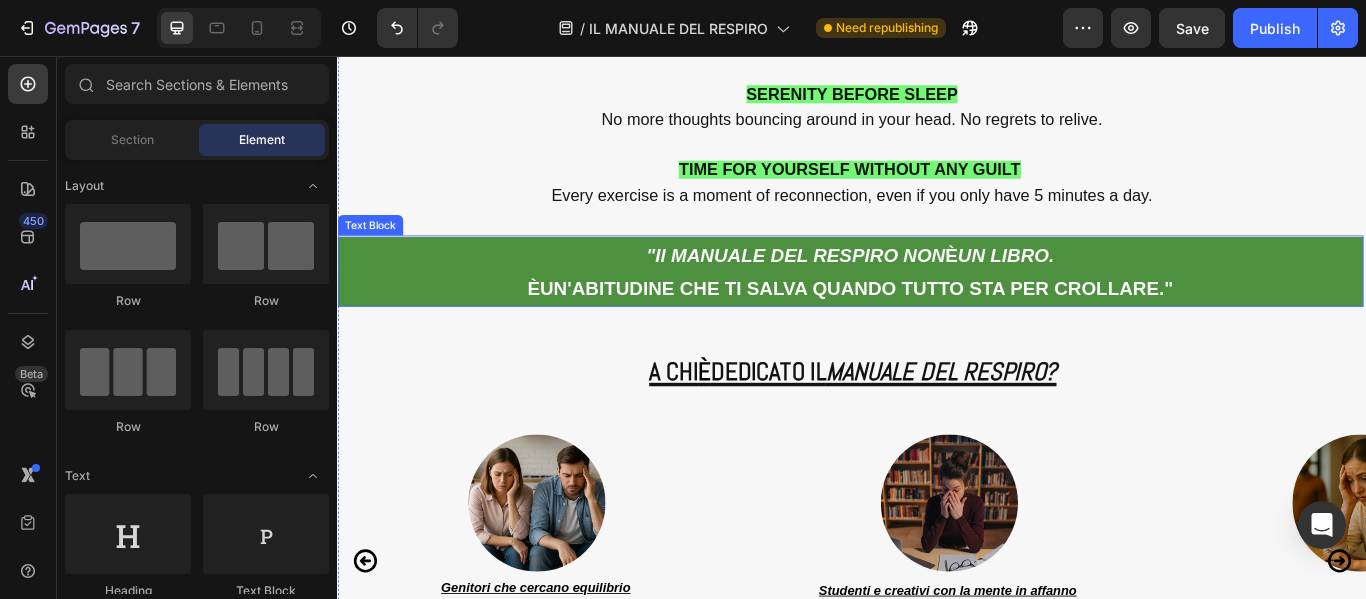 click on ""Il MANUALE DEL RESPIRO NON  È  UN LIBRO." at bounding box center [935, 288] 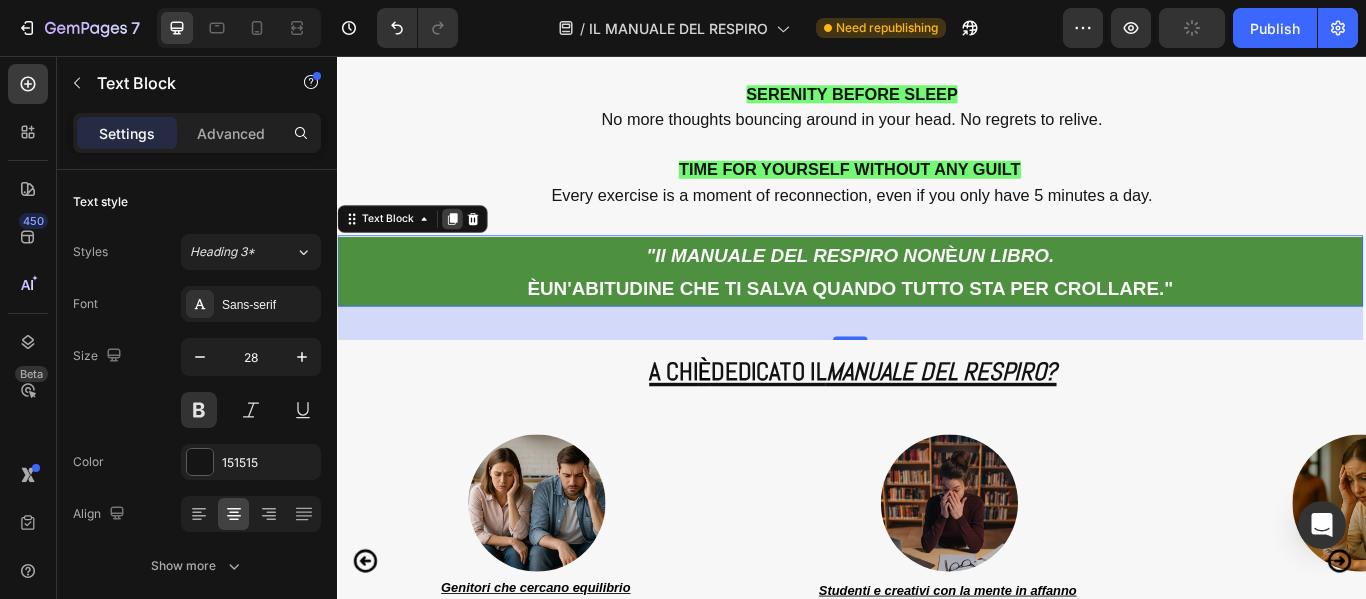 click at bounding box center (471, 246) 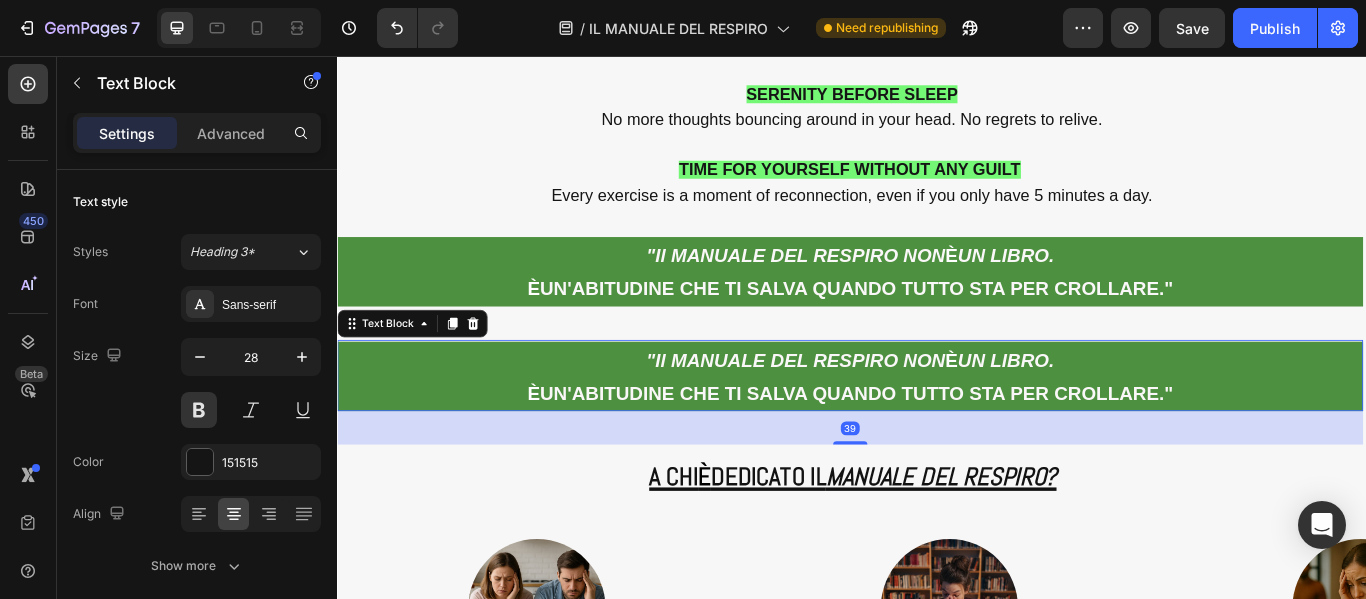 click on "È  UN'ABITUDINE CHE TI SALVA QUANDO TUTTO STA PER CROLLARE."" at bounding box center [935, 449] 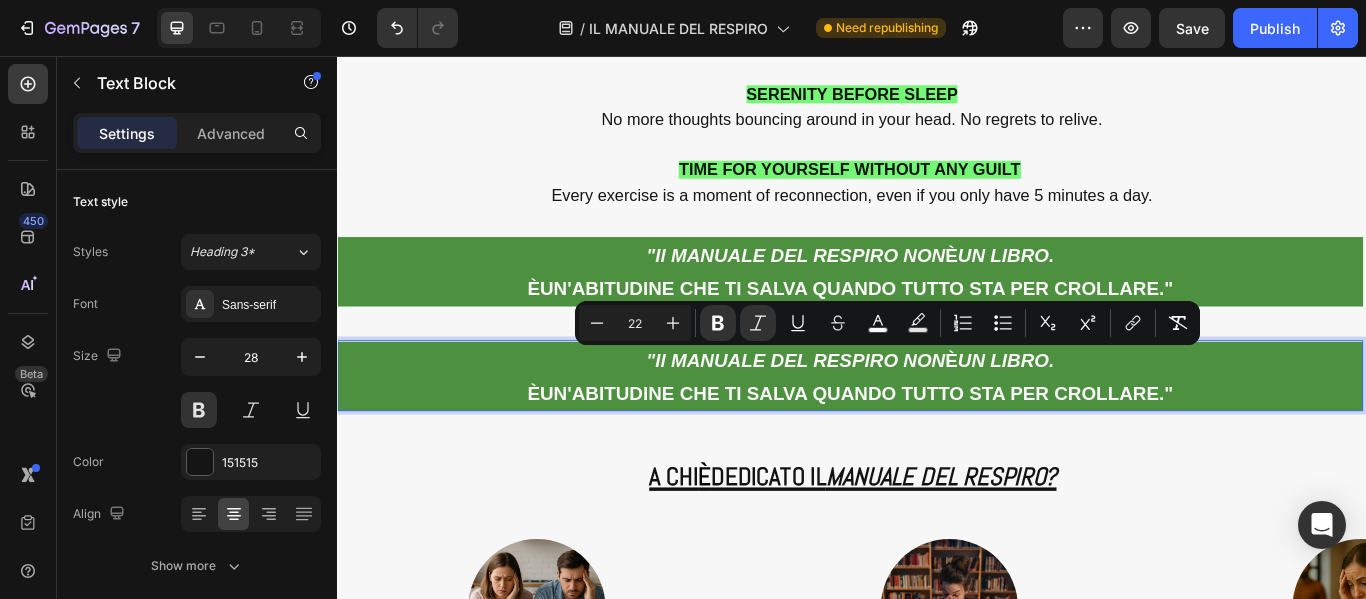 drag, startPoint x: 1317, startPoint y: 446, endPoint x: 917, endPoint y: 400, distance: 402.63632 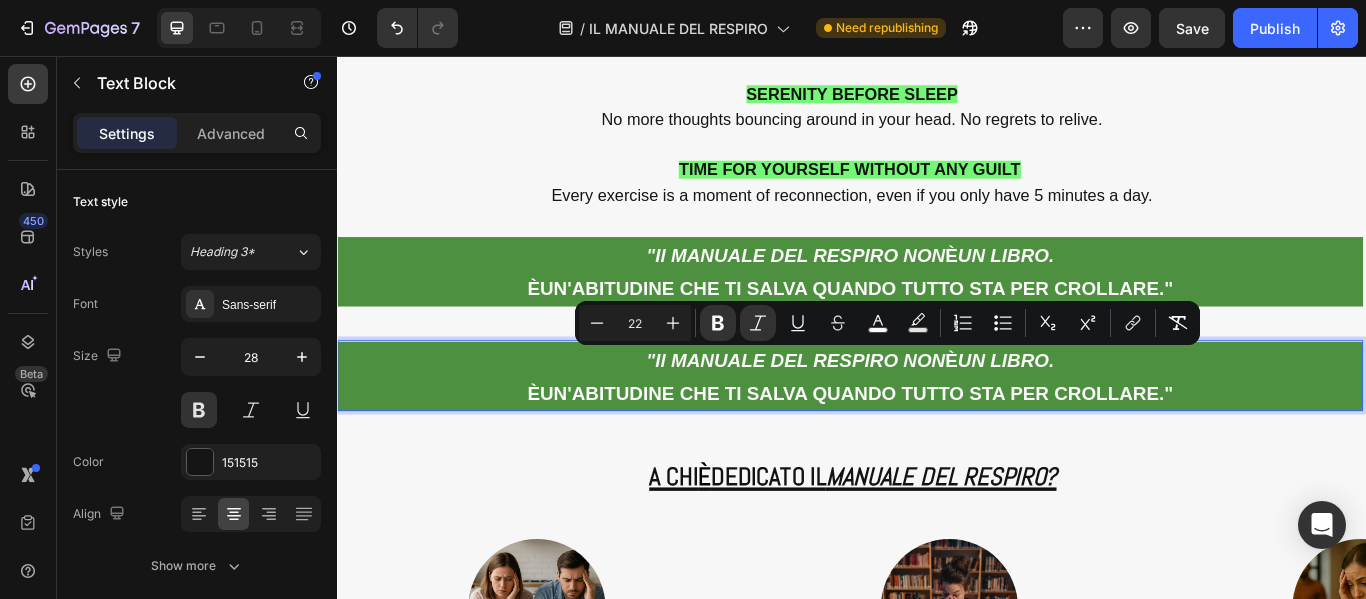 click on ""Il MANUALE DEL RESPIRO NON  È  UN LIBRO. È  UN'ABITUDINE CHE TI SALVA QUANDO TUTTO STA PER CROLLARE."" at bounding box center (935, 429) 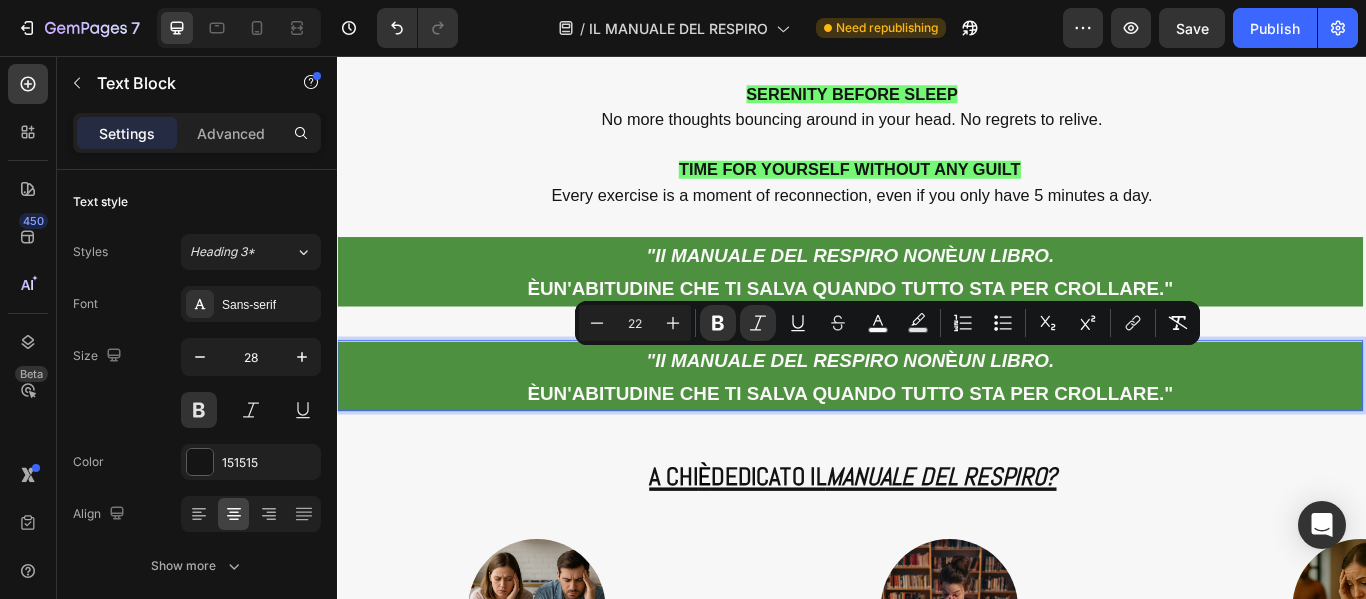 copy on ""Il MANUALE DEL RESPIRO NON  È  UN LIBRO. È  UN'ABITUDINE CHE TI SALVA QUANDO TUTTO STA PER CROLLARE."" 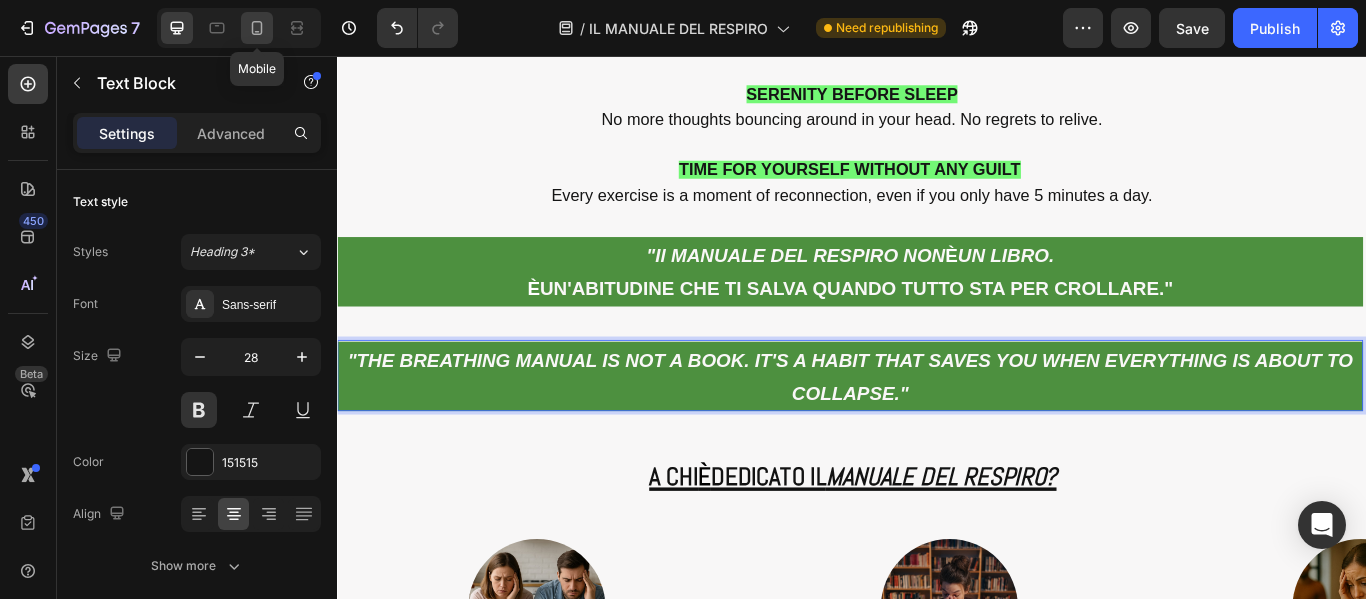 click 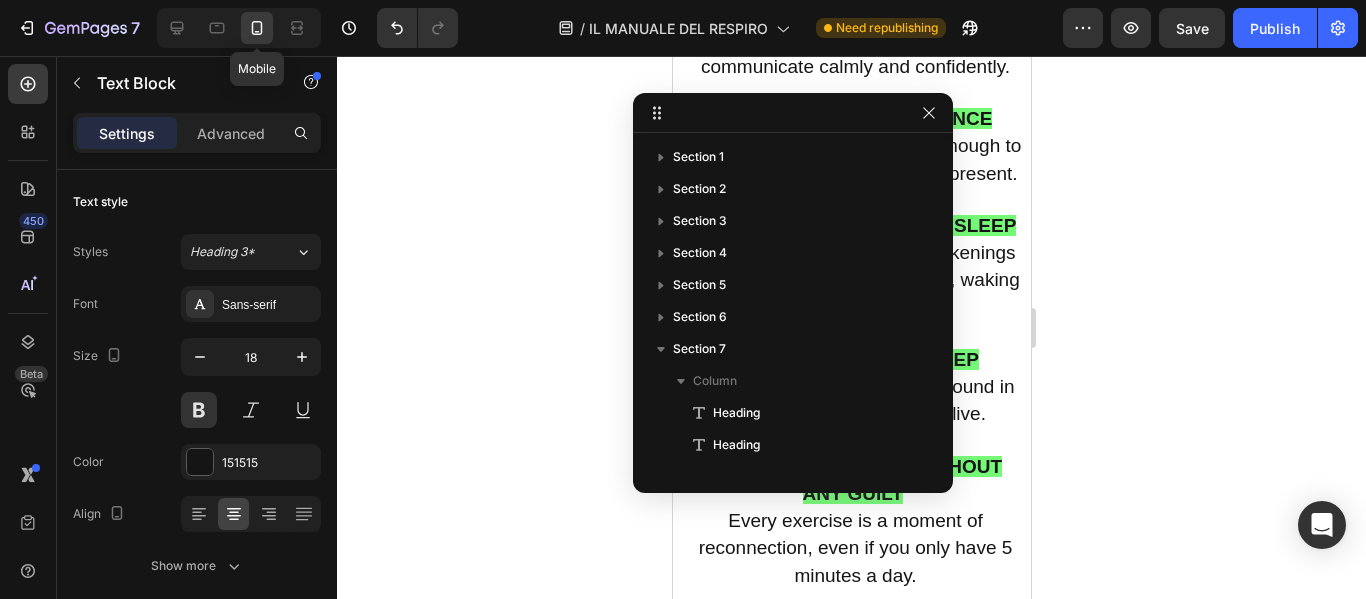 scroll, scrollTop: 347, scrollLeft: 0, axis: vertical 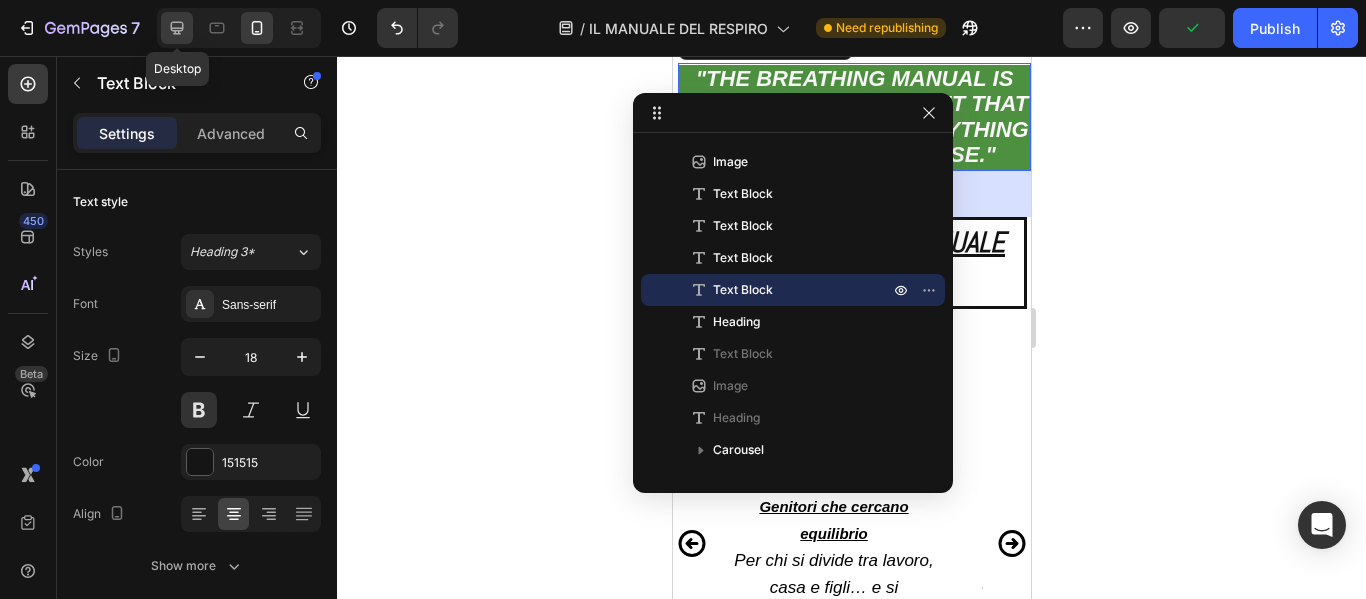 click 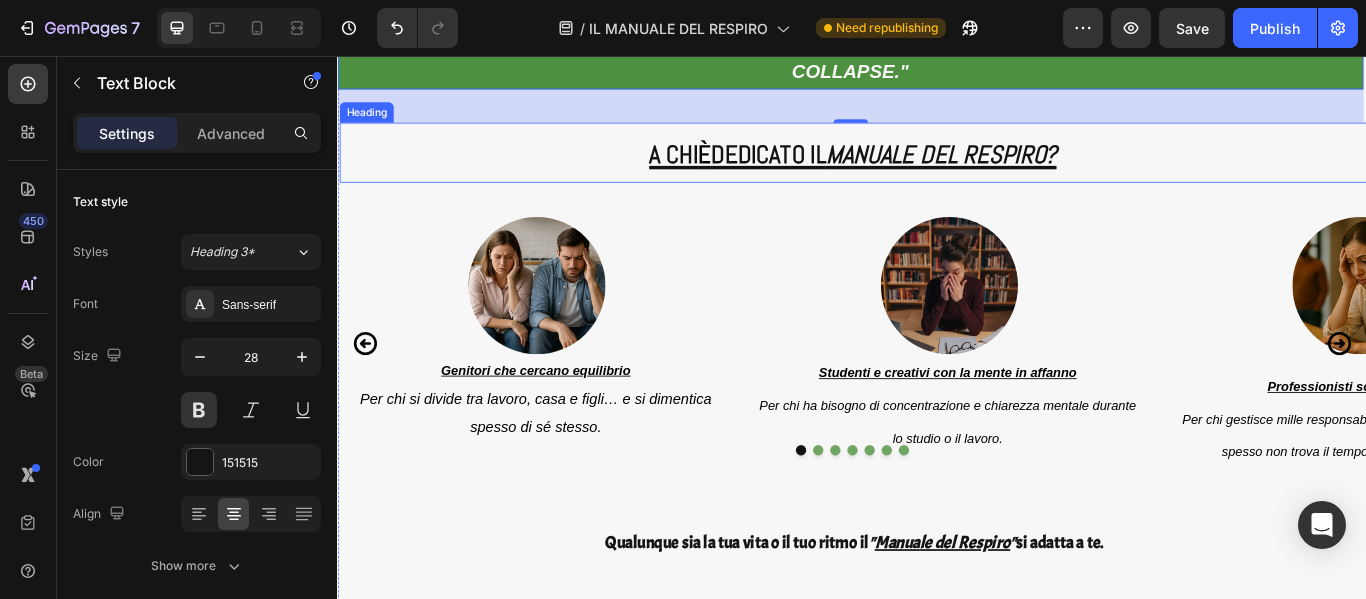 scroll, scrollTop: 11017, scrollLeft: 0, axis: vertical 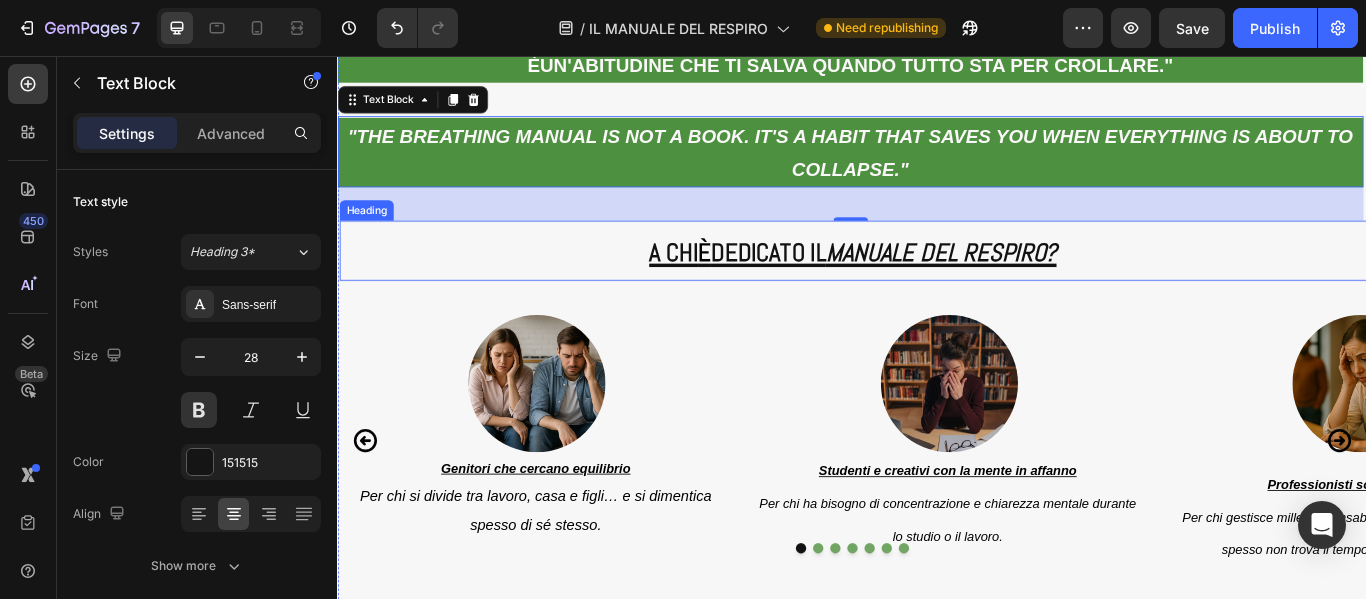 click on "DEDICATO IL" at bounding box center (840, 285) 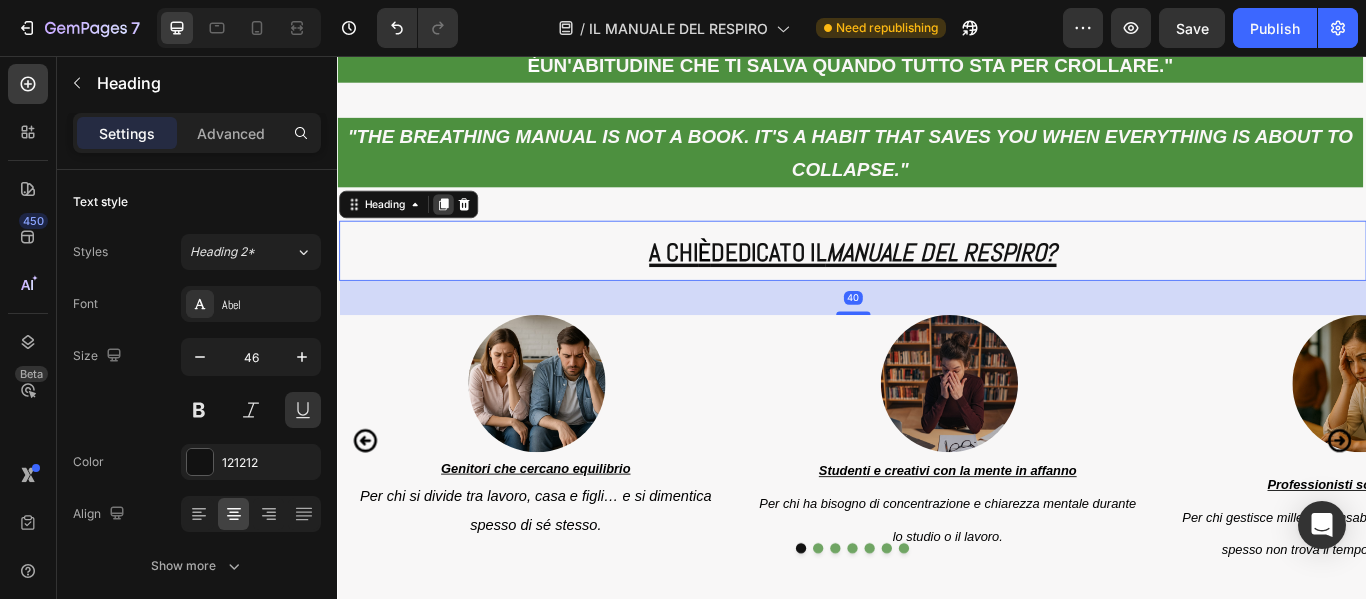 click 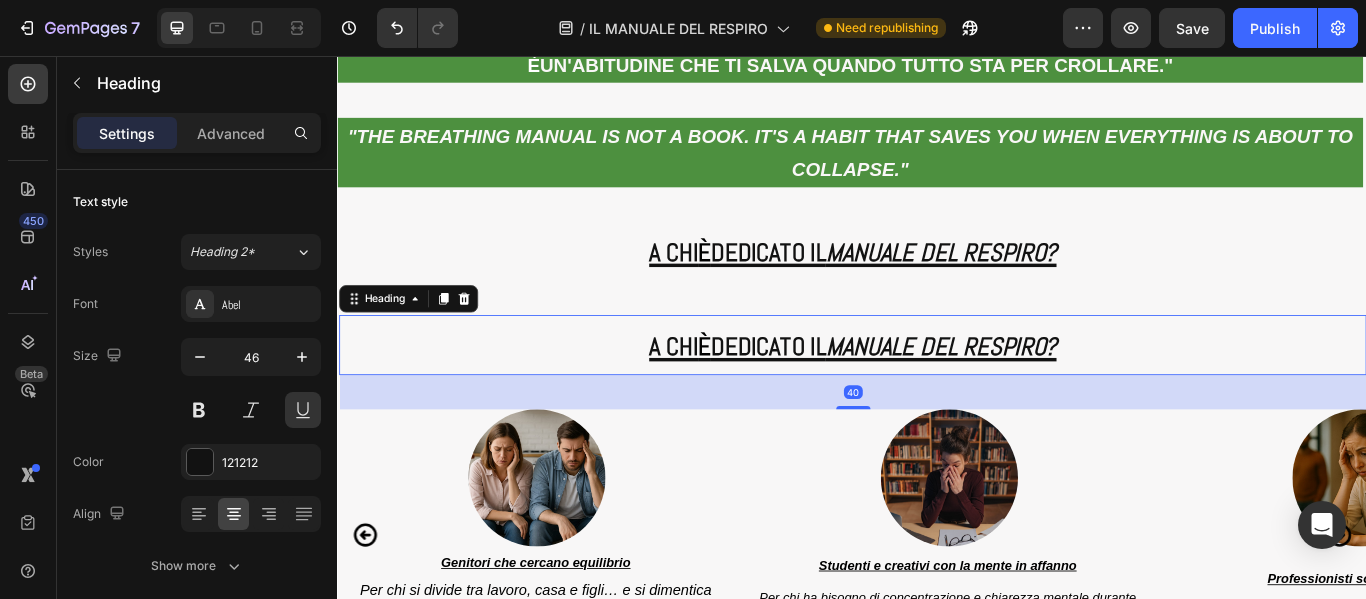 click on "A CHI  È  DEDICATO IL  MANUALE DEL RESPIRO?" at bounding box center [938, 393] 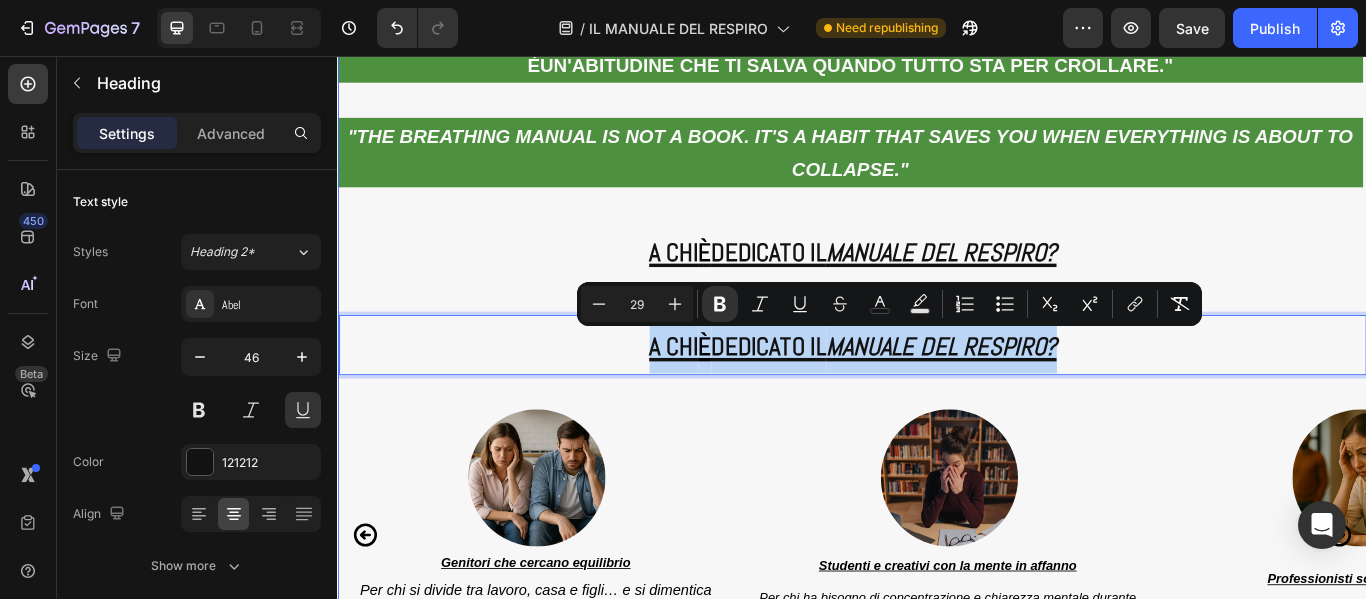 drag, startPoint x: 1205, startPoint y: 396, endPoint x: 677, endPoint y: 321, distance: 533.3001 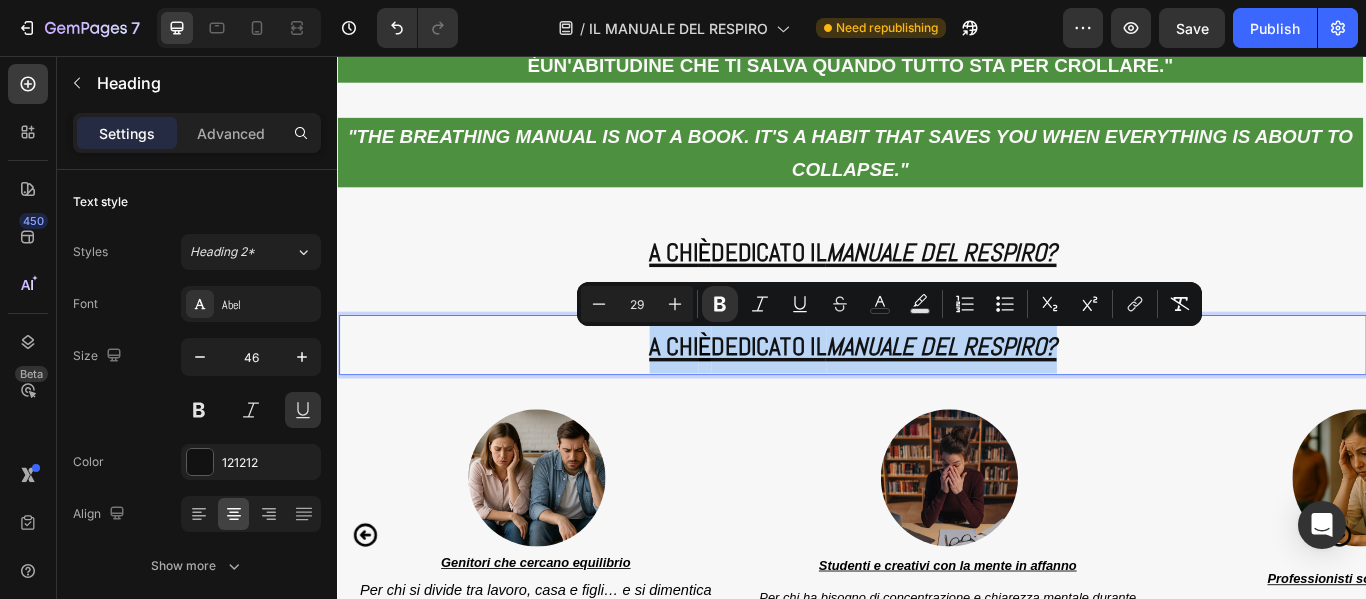 copy on "A CHI  È  DEDICATO IL  MANUALE DEL RESPIRO?" 